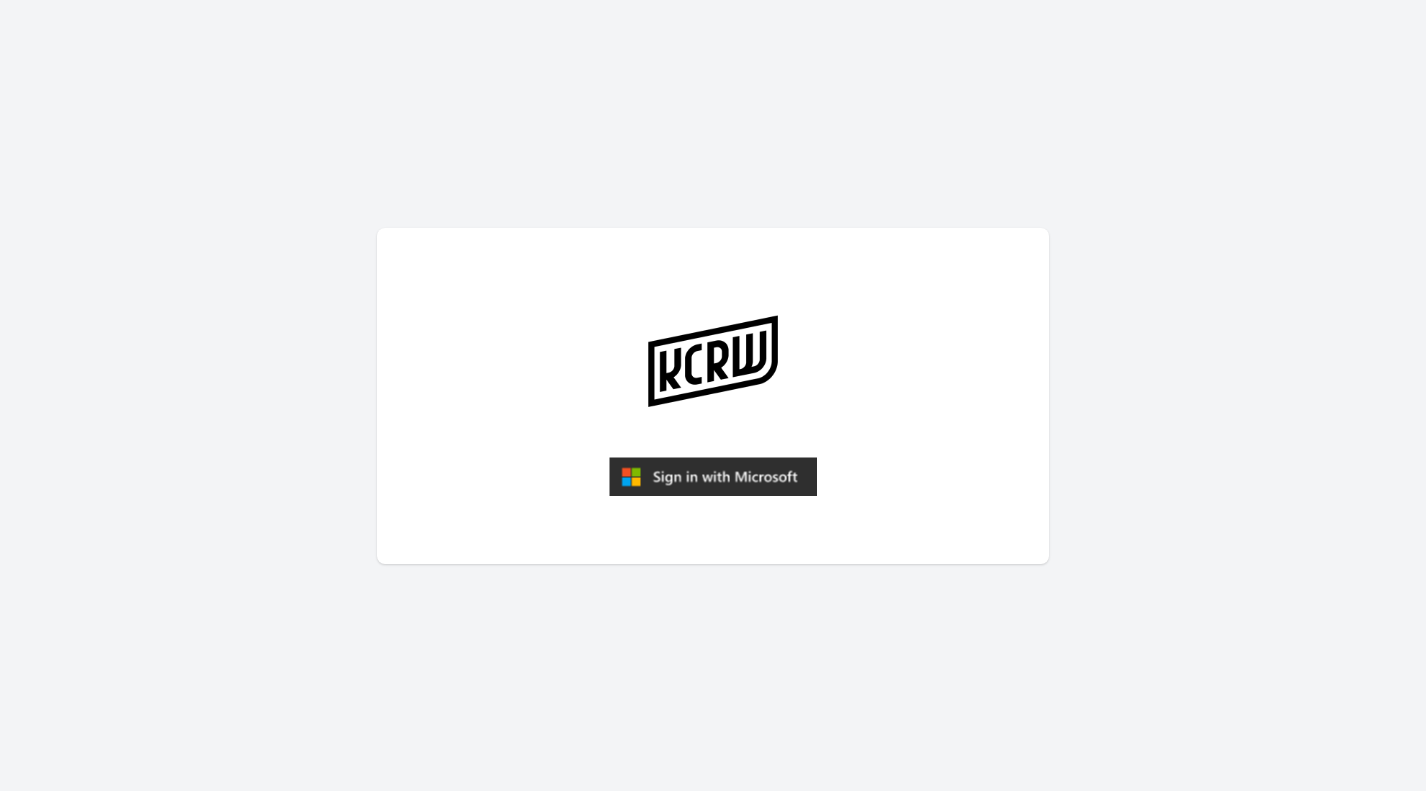 scroll, scrollTop: 0, scrollLeft: 0, axis: both 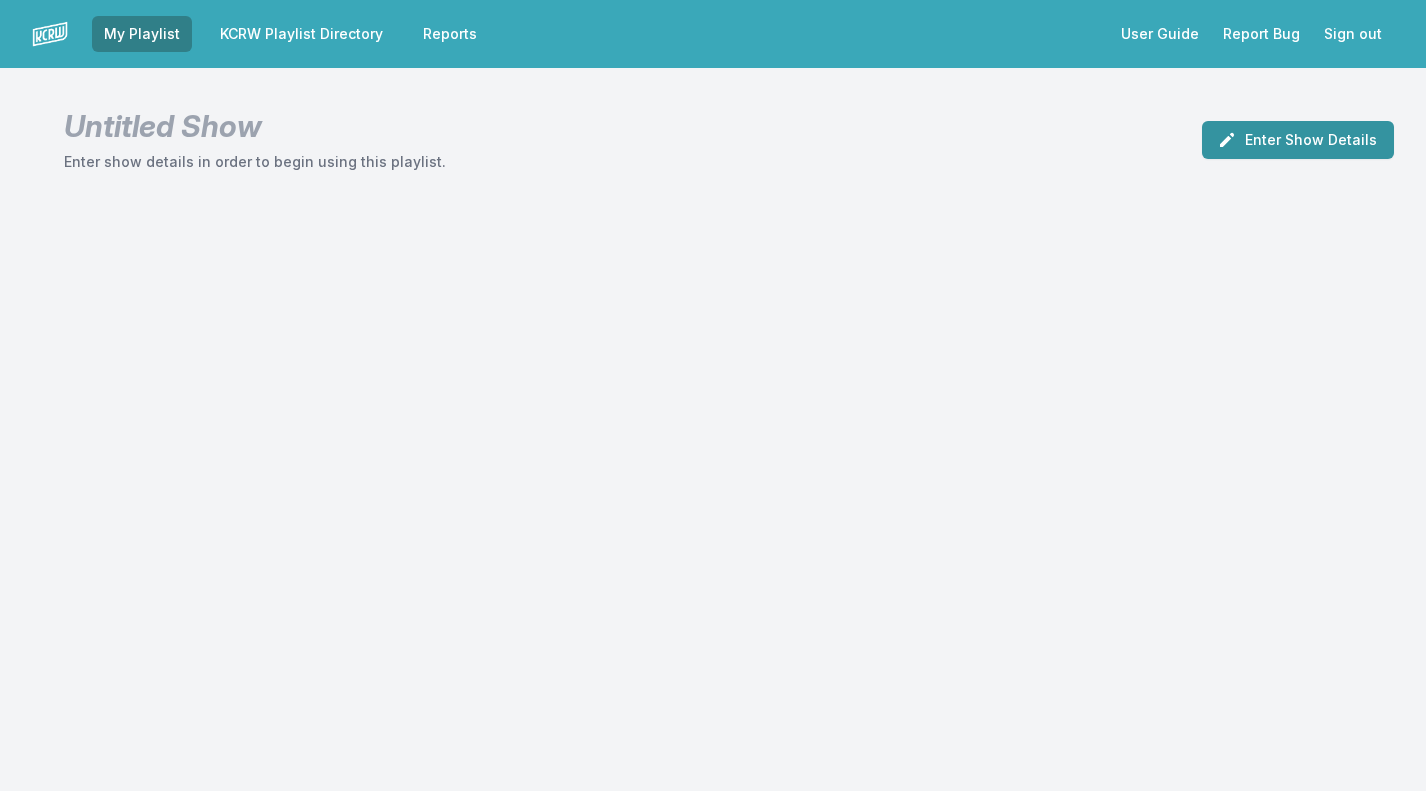 click on "Enter Show Details" at bounding box center (1298, 140) 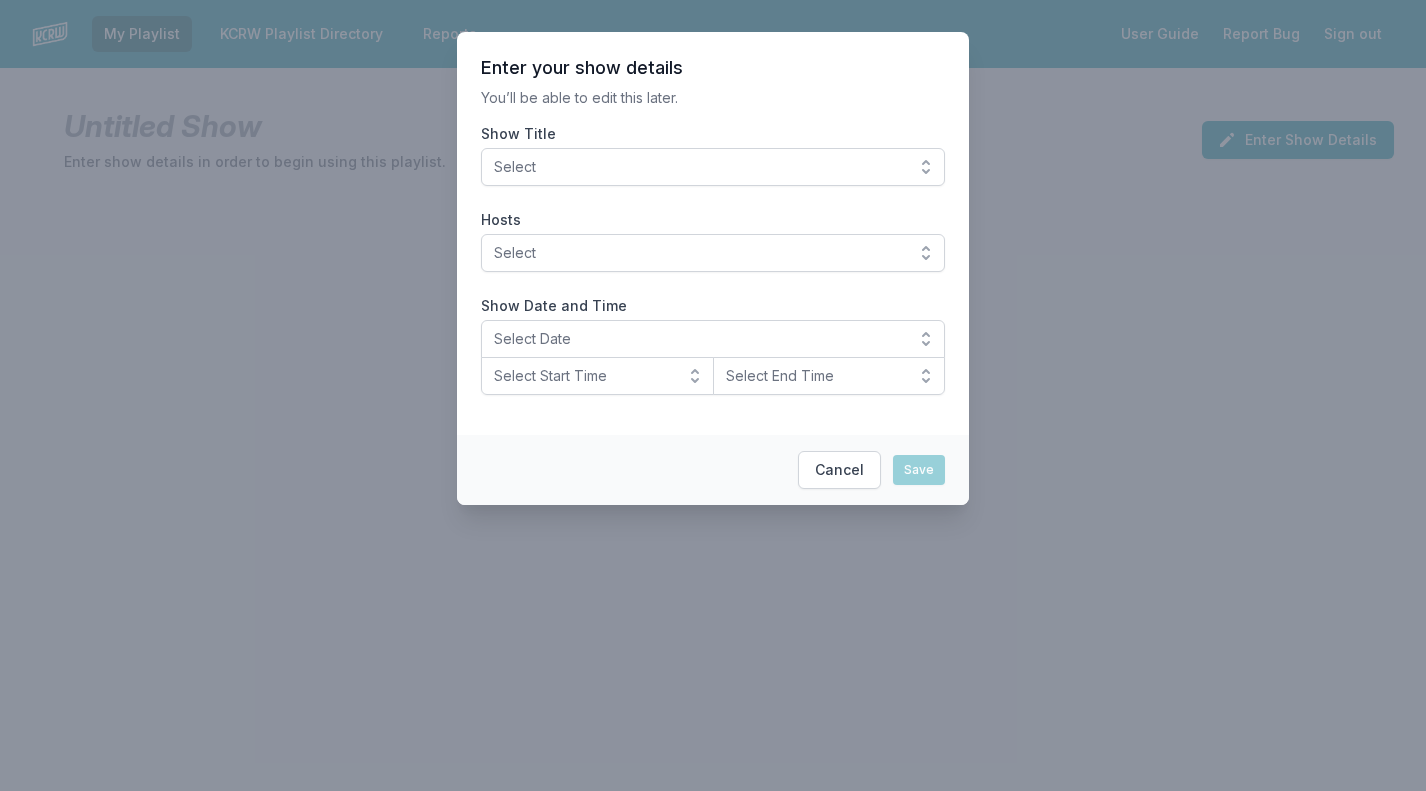 click on "Select" at bounding box center [699, 167] 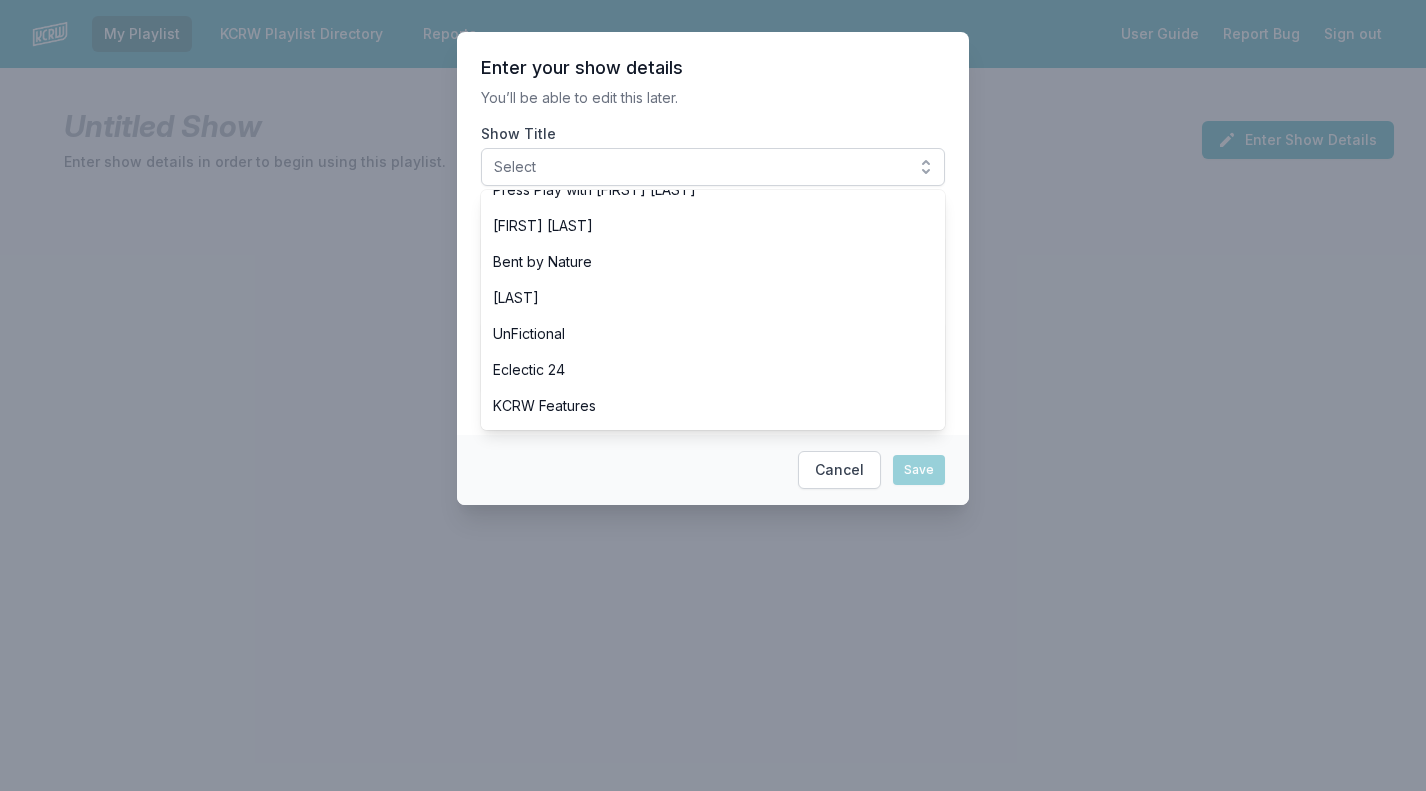 scroll, scrollTop: 856, scrollLeft: 0, axis: vertical 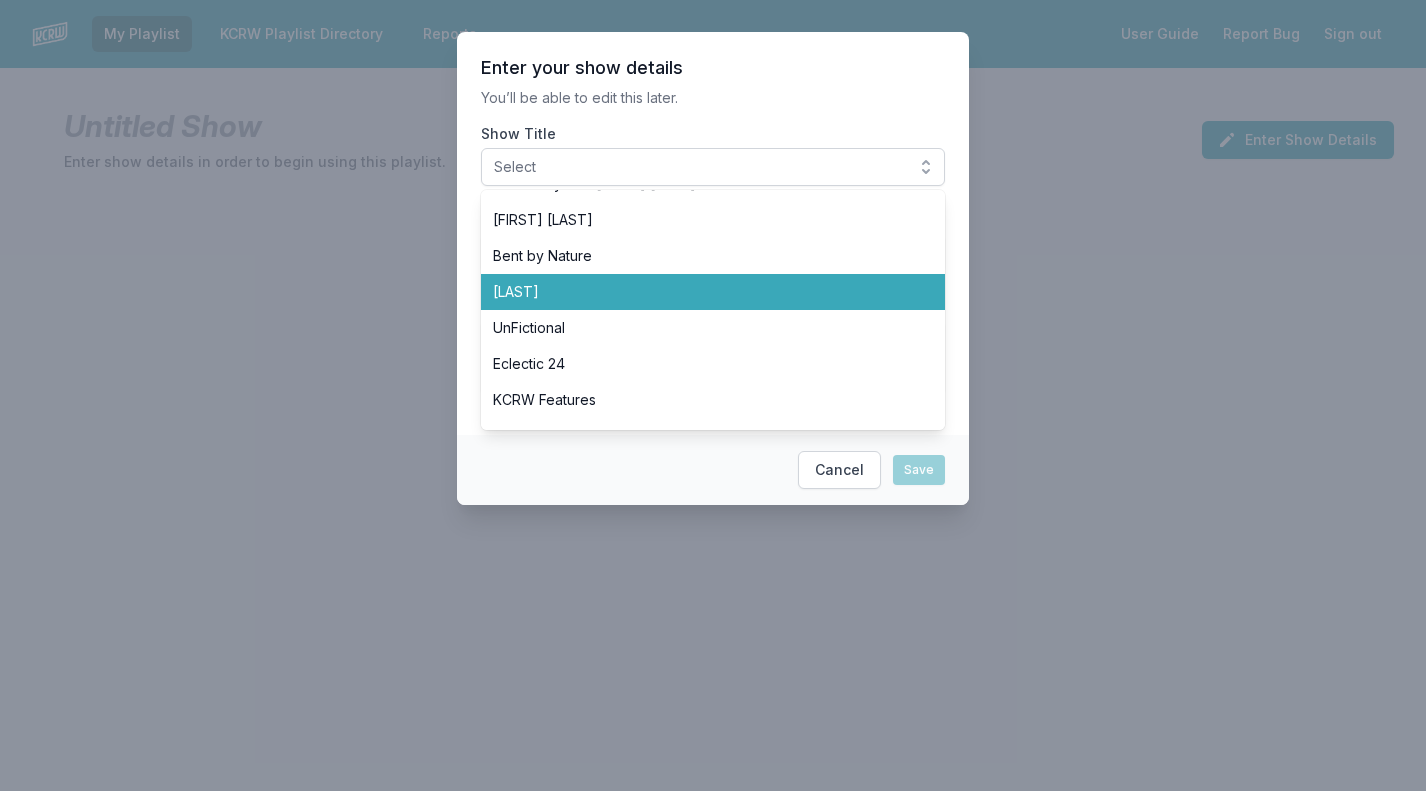 click on "[LAST]" at bounding box center [701, 292] 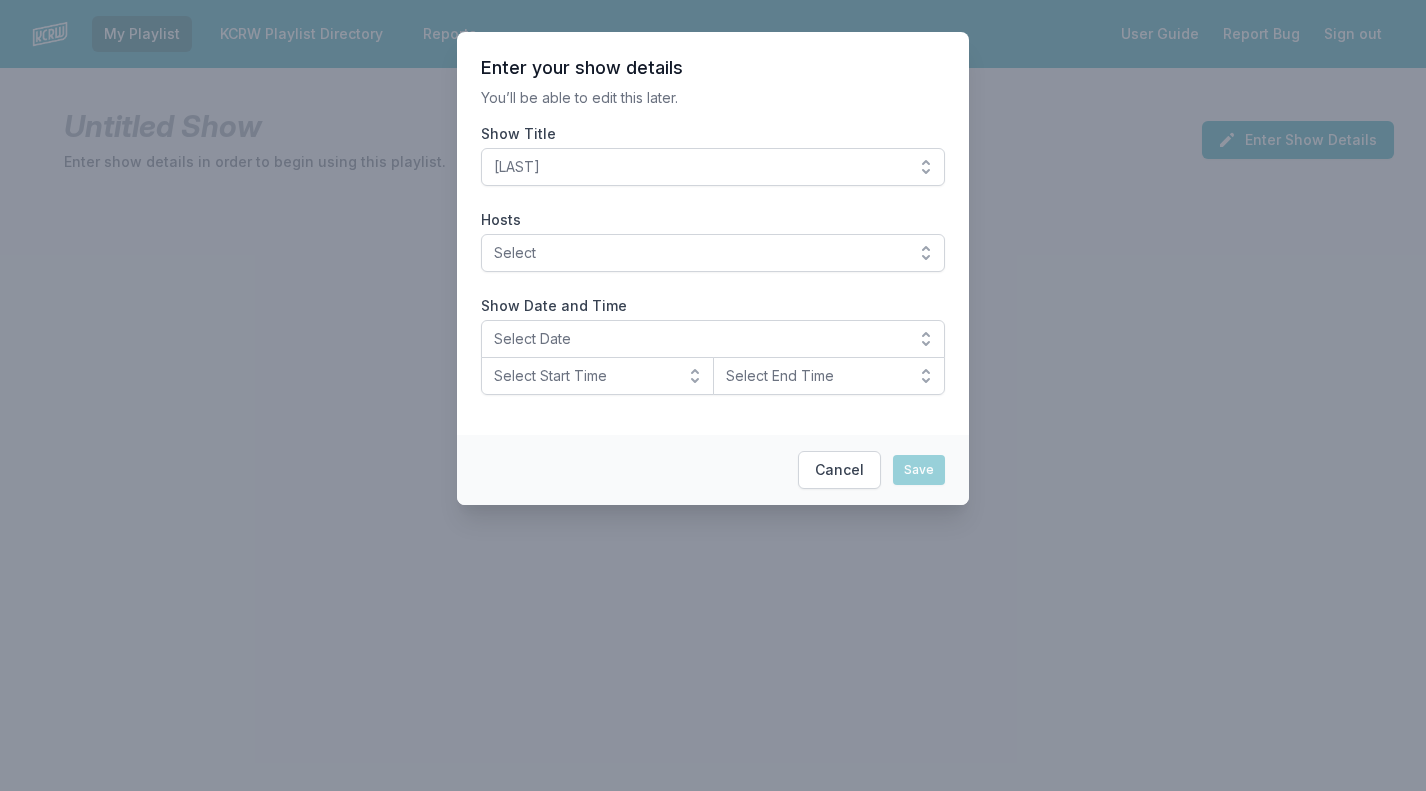 click on "Select" at bounding box center (699, 253) 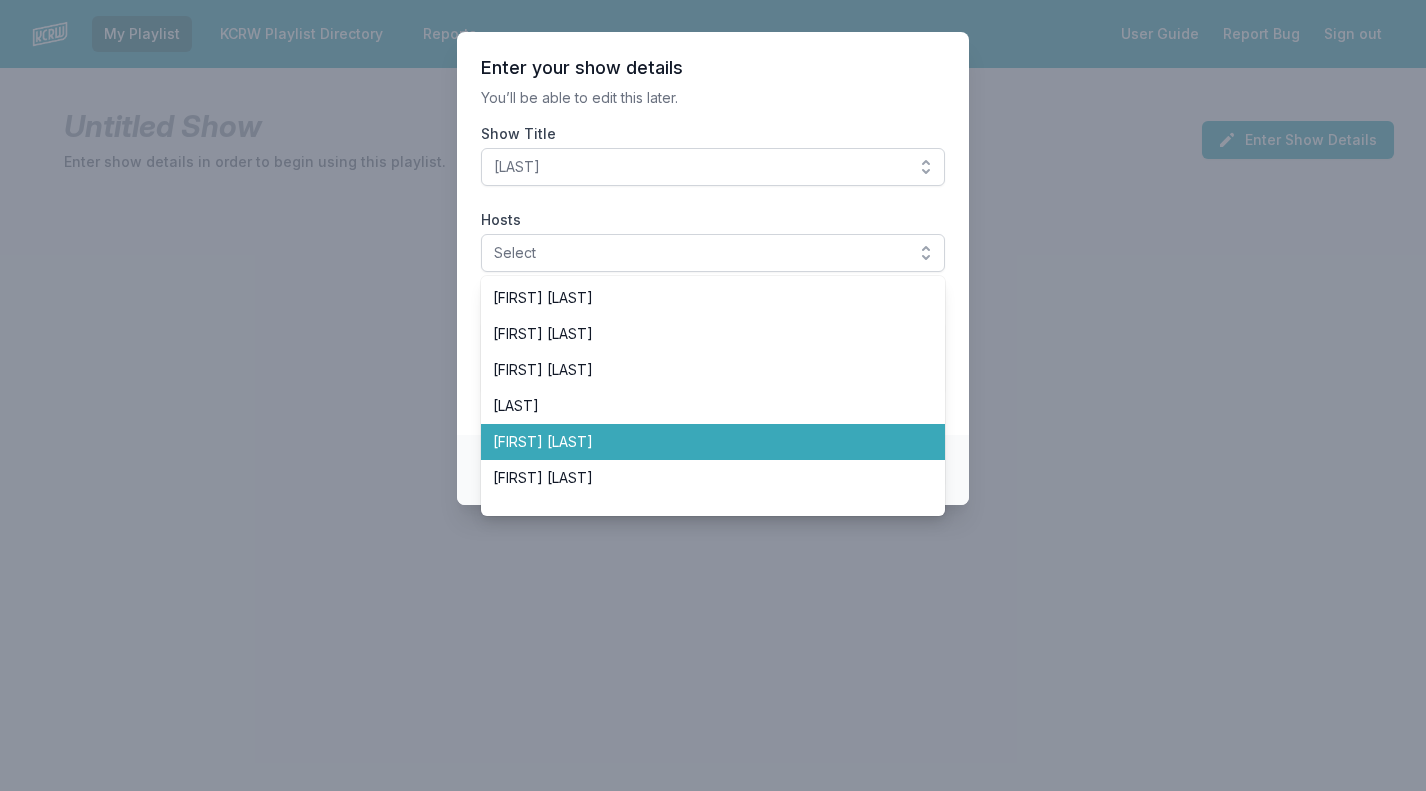 scroll, scrollTop: 830, scrollLeft: 0, axis: vertical 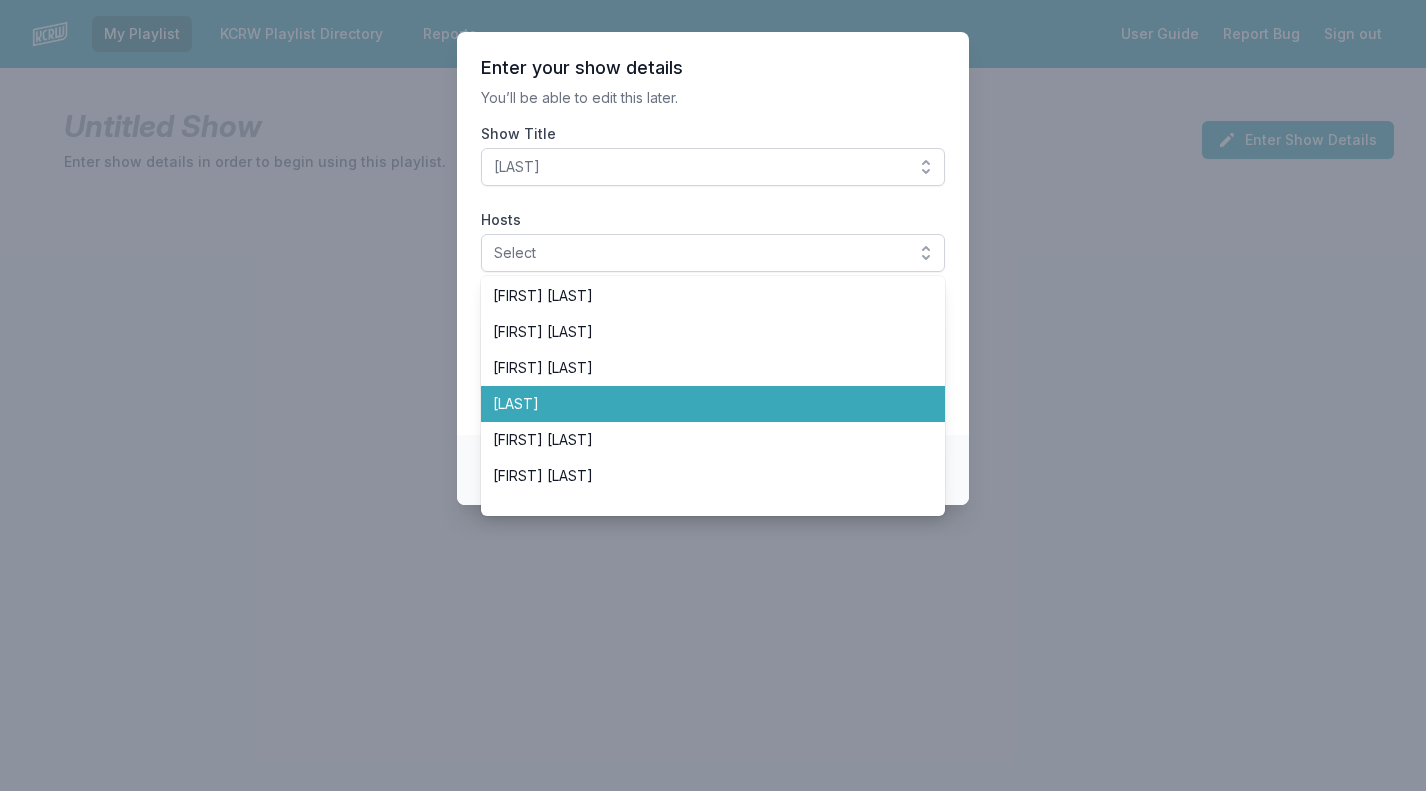 click on "[LAST]" at bounding box center [701, 404] 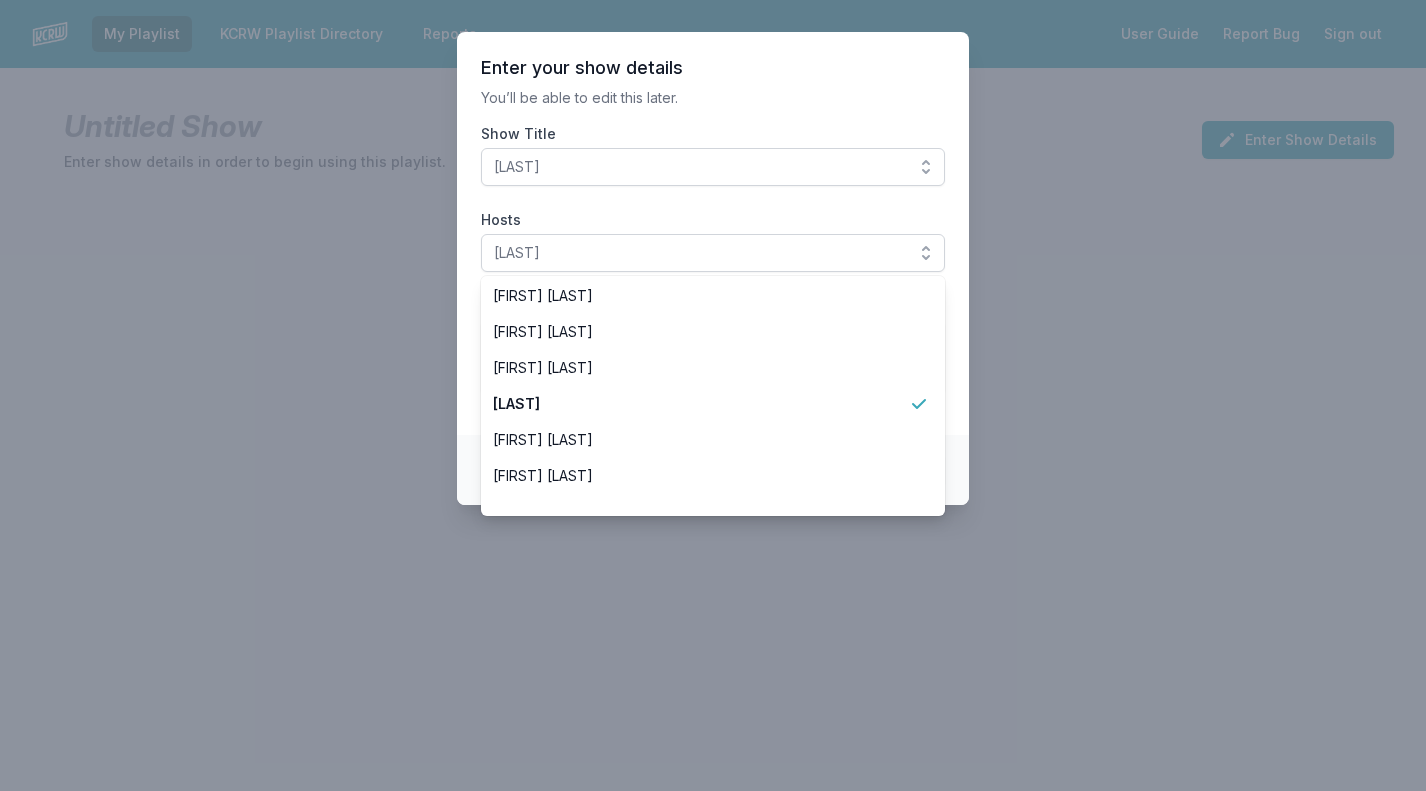 click on "Enter your show details You’ll be able to edit this later. Show Title [LAST] Hosts [LAST] [FIRST] [LAST] [FIRST] [LAST] [FIRST] [LAST] [FIRST] [LAST] [FIRST] [LAST] [FIRST] [LAST] [FIRST] [LAST] [FIRST] [LAST] [FIRST] [LAST] [FIRST] [LAST] [FIRST] [LAST] [FIRST] [LAST] [FIRST] [LAST] [FIRST] [LAST] [FIRST] [LAST] [FIRST] [LAST] [FIRST] [LAST] [FIRST] [LAST] [FIRST] [LAST] [FIRST] [LAST] [FIRST] [LAST] [FIRST] [LAST] [FIRST] [LAST] [FIRST] [LAST] [FIRST] [LAST] [FIRST] [LAST] [FIRST] [LAST] [FIRST] [LAST] [FIRST] [LAST] [FIRST] [LAST] [FIRST] [LAST] [FIRST] [LAST] Show Date and Time Select Date Select Start Time Select End Time" at bounding box center (713, 233) 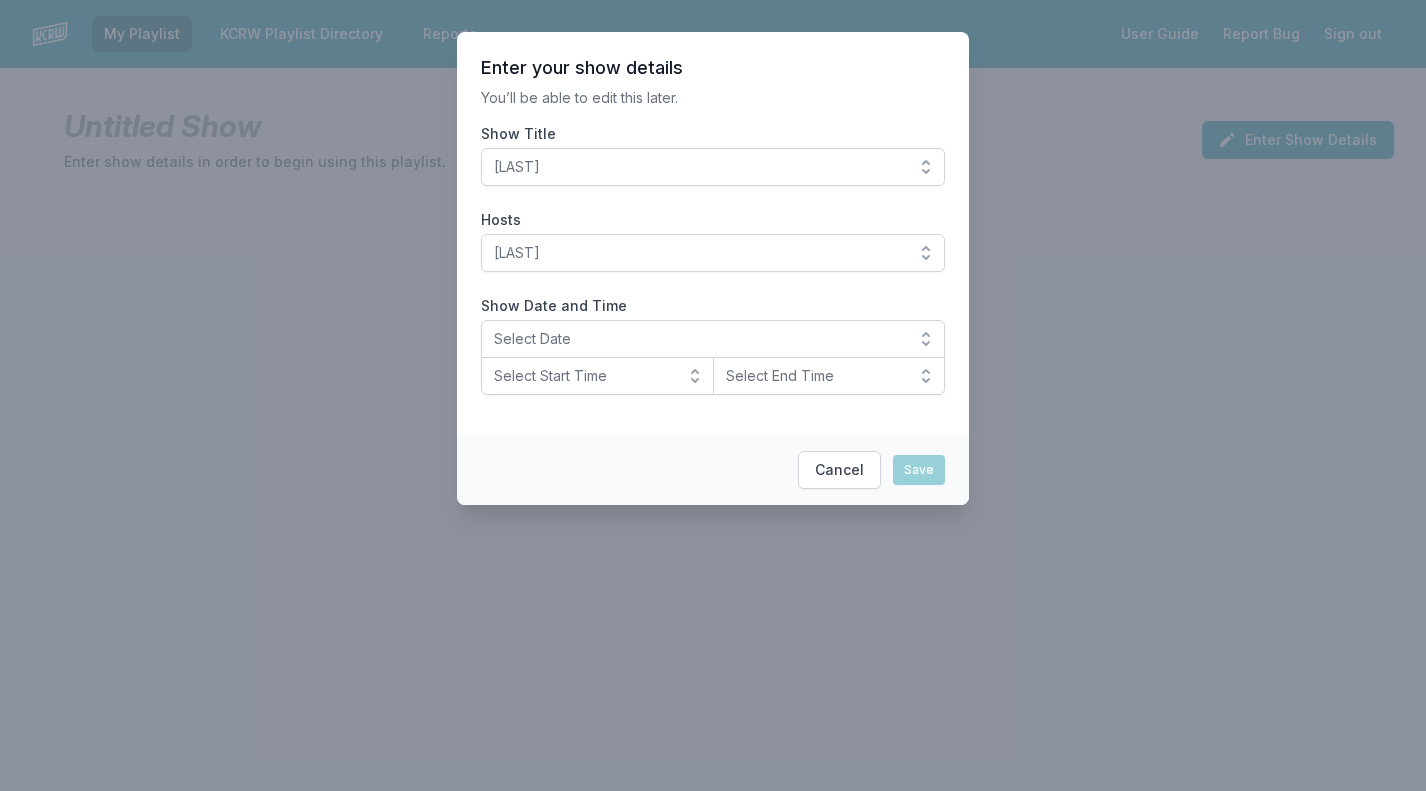 click on "Select Date" at bounding box center (713, 339) 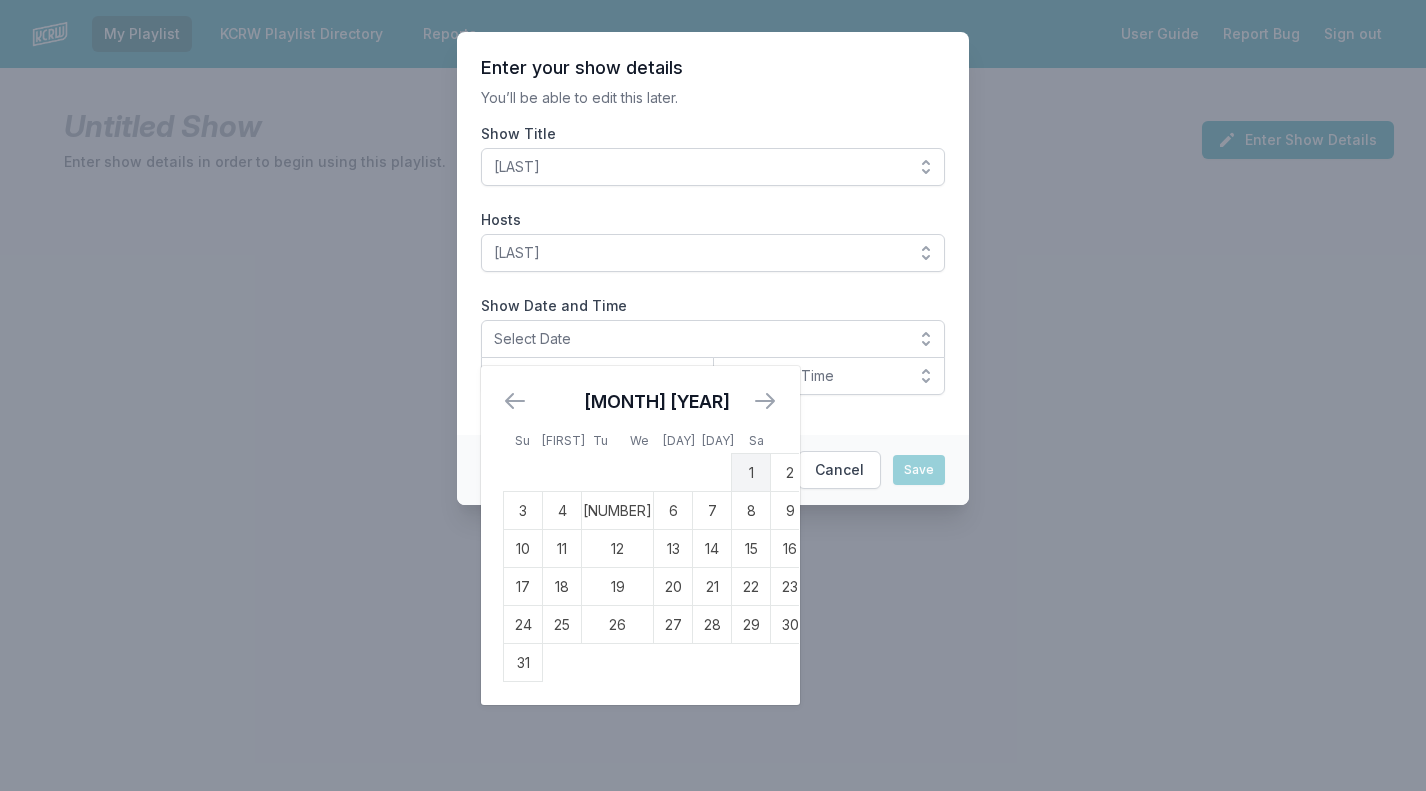 click on "1" at bounding box center [751, 473] 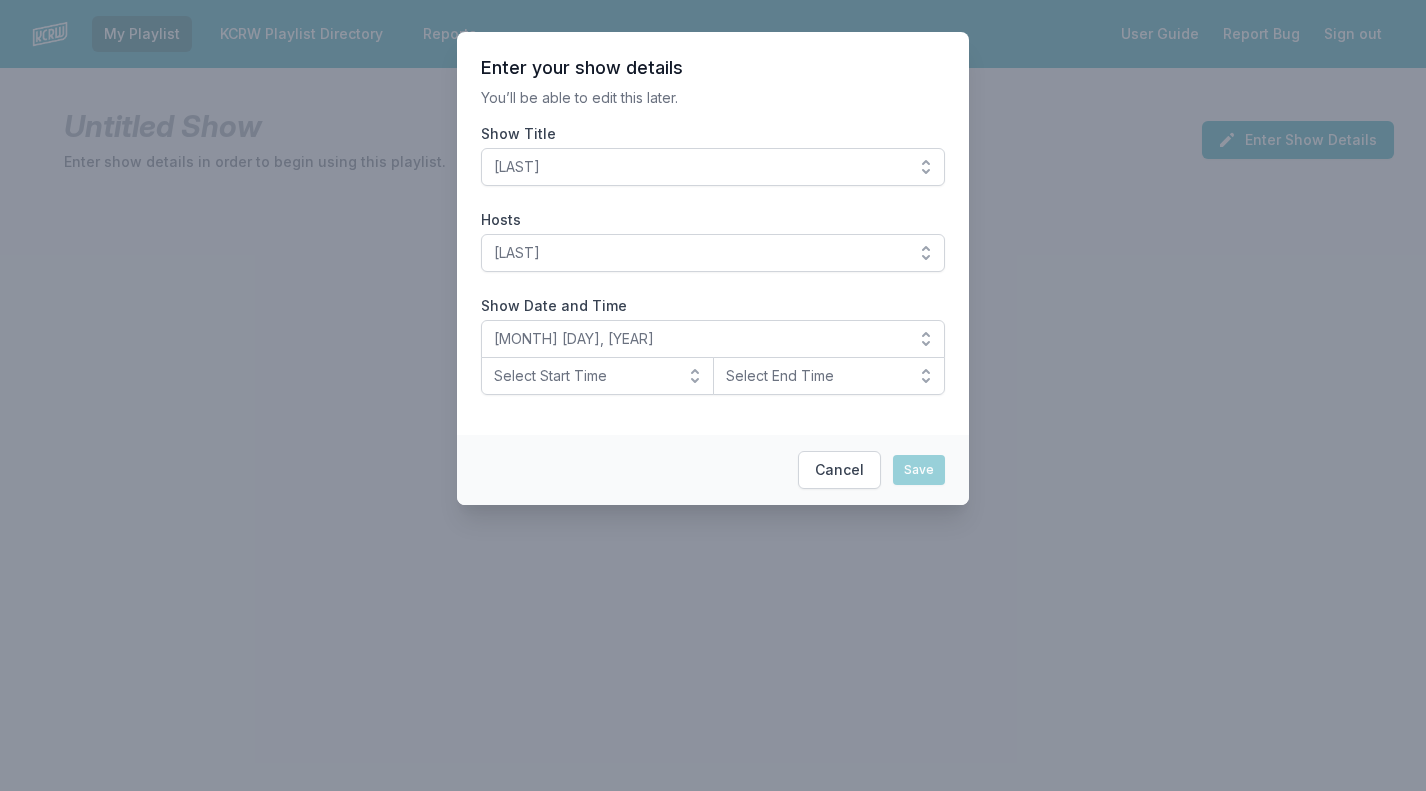 click on "Select Start Time" at bounding box center [597, 376] 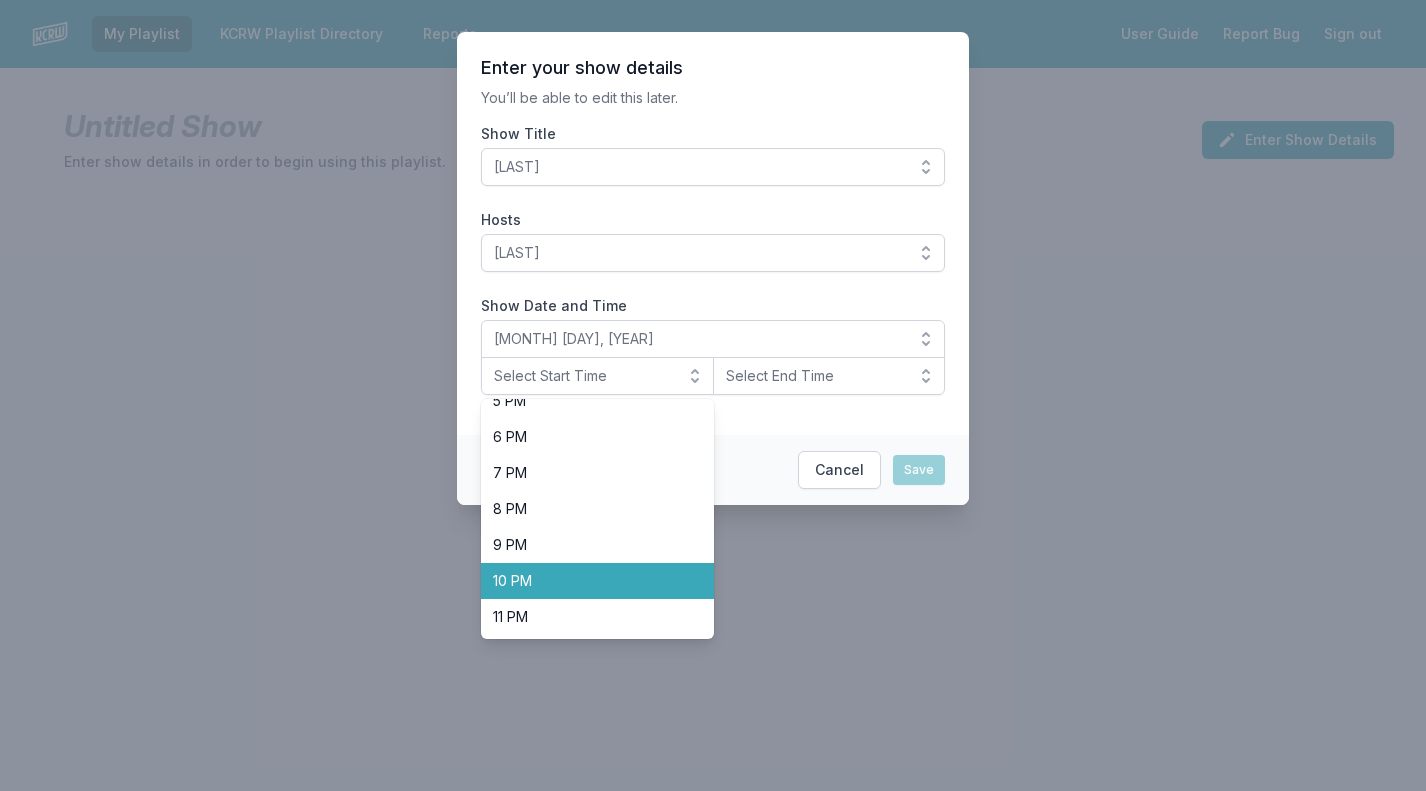 scroll, scrollTop: 632, scrollLeft: 0, axis: vertical 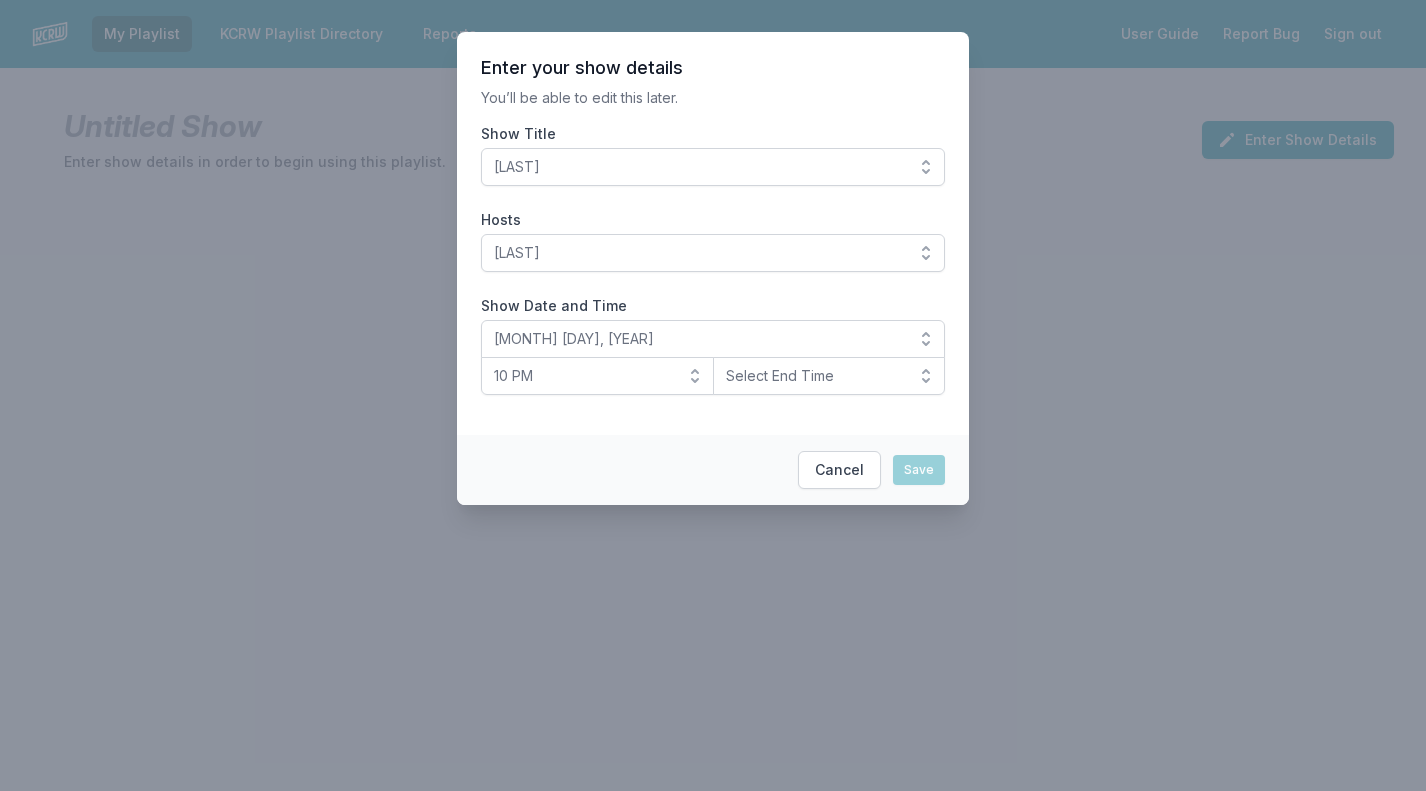 click on "Select End Time" at bounding box center (815, 376) 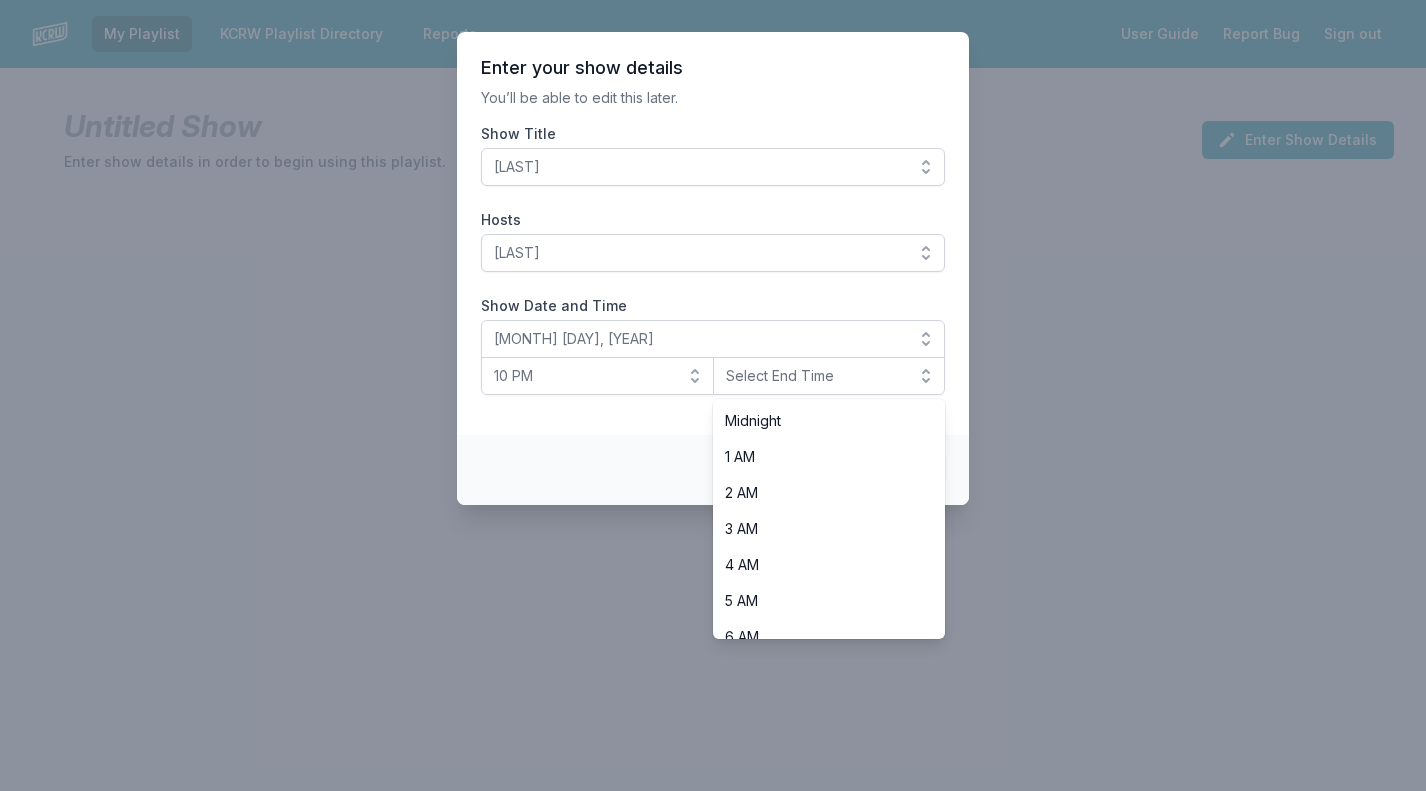 click on "Midnight 1 AM 2 AM 3 AM 4 AM 5 AM 6 AM 7 AM 8 AM 9 AM 10 AM 11 AM Noon 1 PM 2 PM 3 PM 4 PM 5 PM 6 PM 7 PM 8 PM 9 PM 10 PM 11 PM" at bounding box center [829, 519] 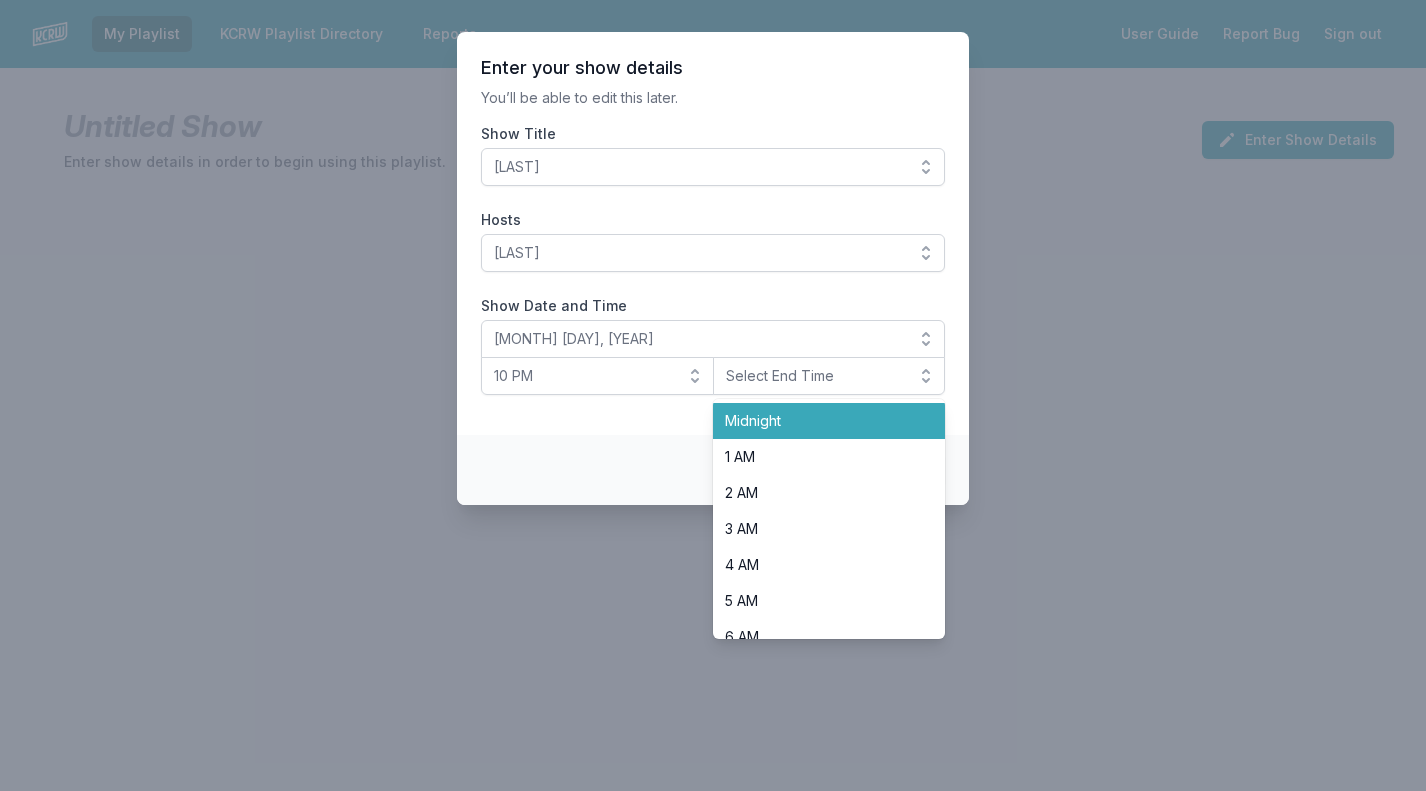 click on "Midnight" at bounding box center (817, 421) 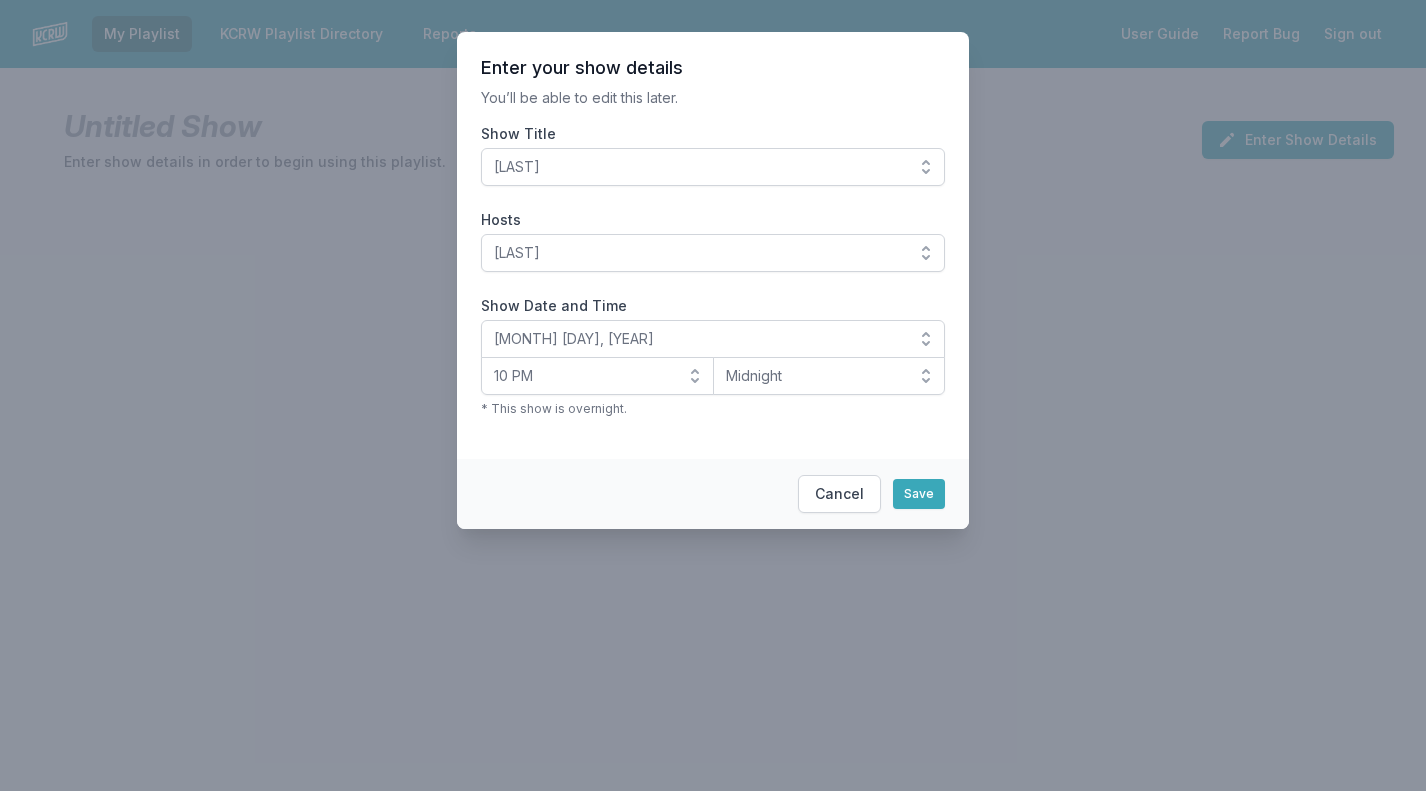 click on "Enter your show details You’ll be able to edit this later. Show Title [LAST] Hosts [LAST] [FIRST] [LAST] [FIRST] [LAST] [FIRST] [LAST] [FIRST] [LAST] [FIRST] [LAST] [FIRST] [LAST] [FIRST] [LAST] [FIRST] [LAST] [FIRST] [LAST] [FIRST] [LAST] [FIRST] [LAST] [FIRST] [LAST] [FIRST] [LAST] [FIRST] [LAST] [FIRST] [LAST] [FIRST] [LAST] [FIRST] [LAST] [FIRST] [LAST] [FIRST] [LAST] [FIRST] [LAST] [FIRST] [LAST] [FIRST] [LAST] [FIRST] [LAST] [FIRST] [LAST] [FIRST] [LAST] [FIRST] [LAST] [FIRST] [LAST] [FIRST] [LAST] [FIRST] [LAST] [FIRST] [LAST] [FIRST] [LAST] [FIRST] [LAST] Show Date and Time Select Date Select Start Time Select End Time" at bounding box center [713, 245] 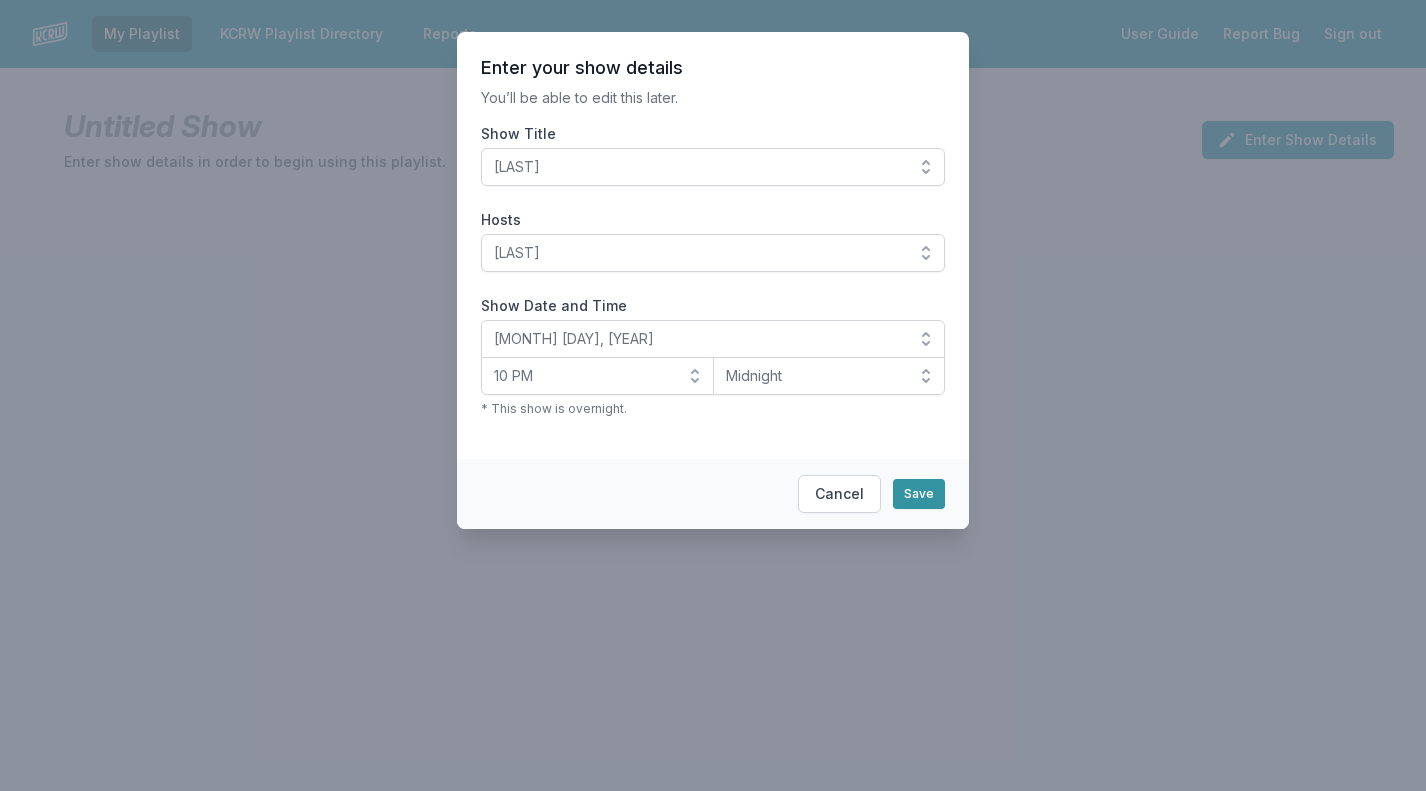 click on "Save" at bounding box center [919, 494] 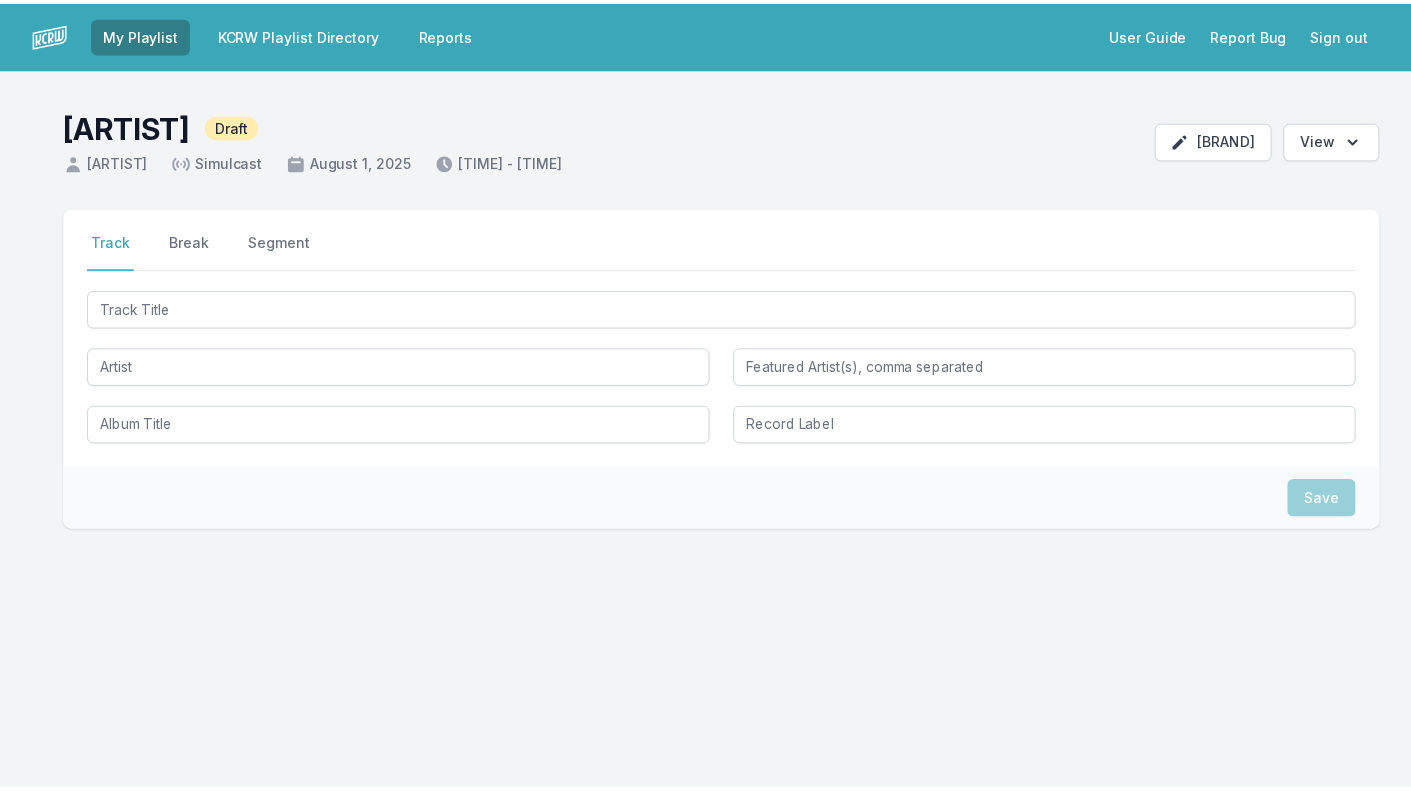 scroll, scrollTop: 0, scrollLeft: 0, axis: both 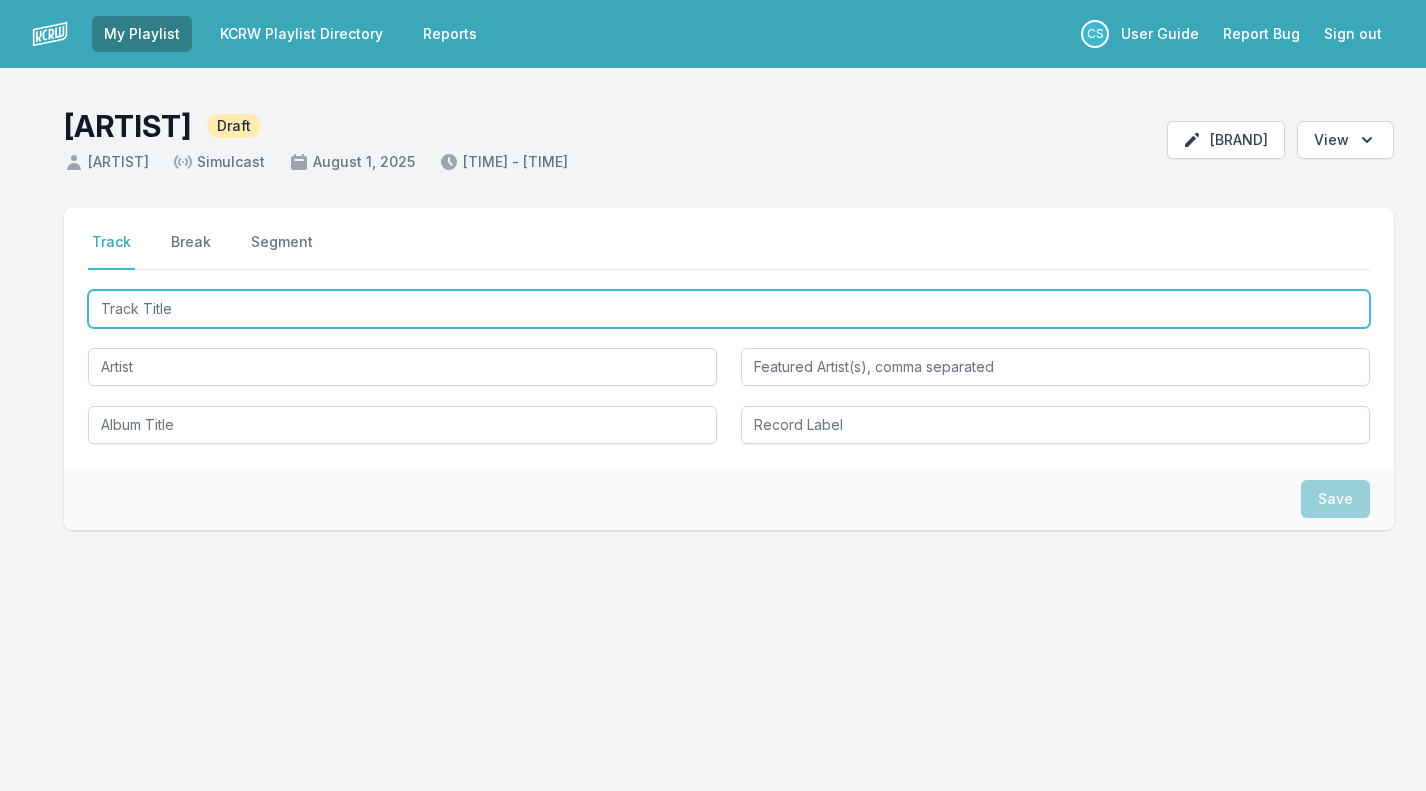 click at bounding box center [729, 309] 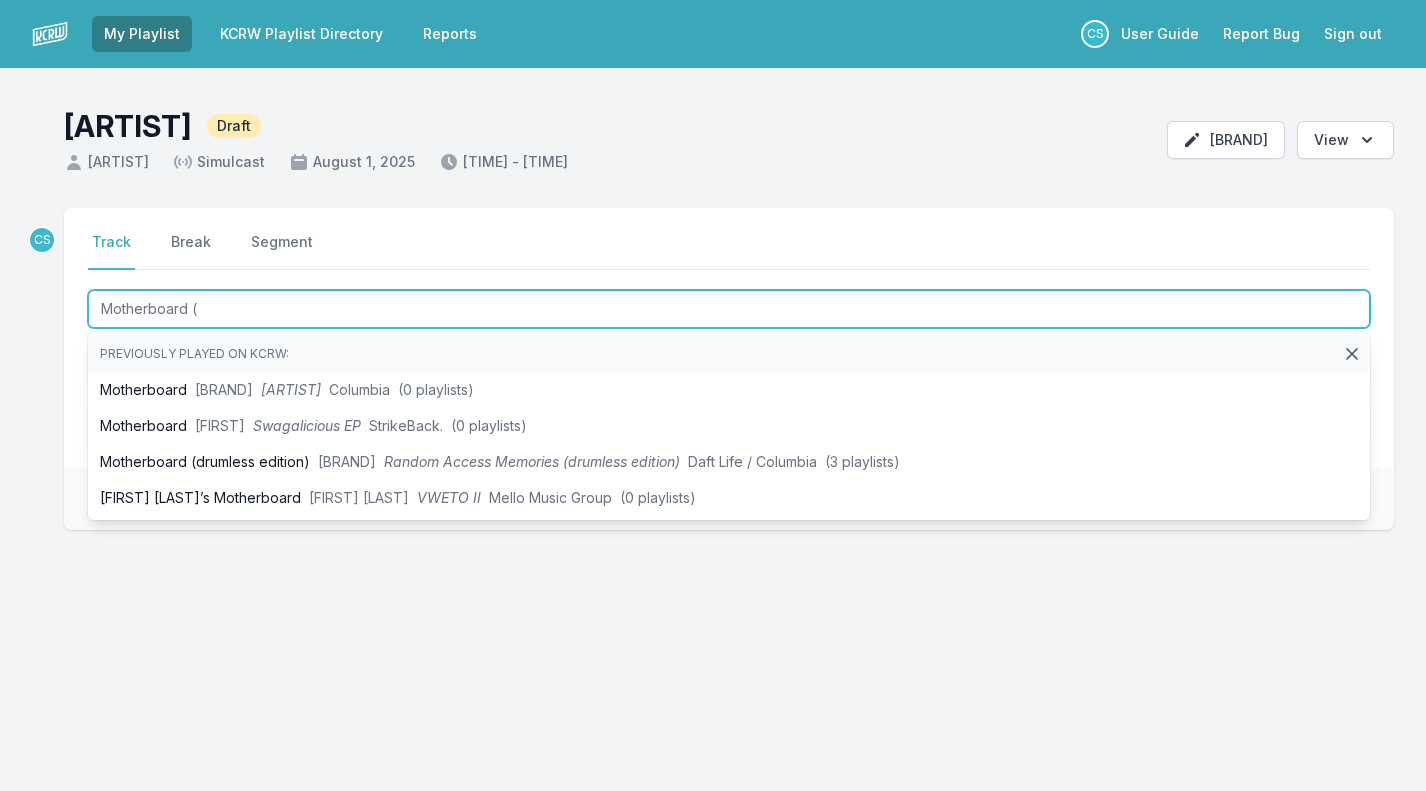 type on "Motherboard (D" 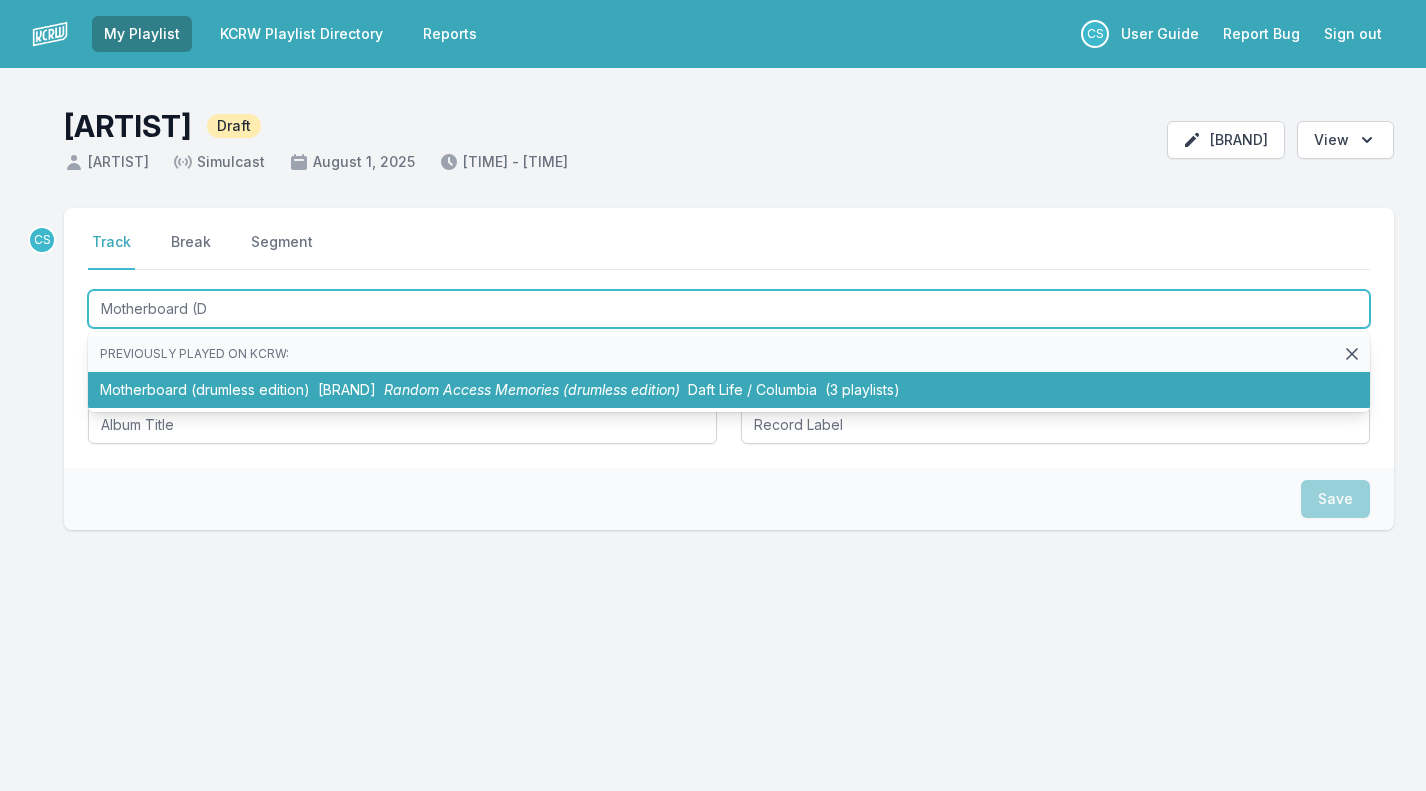 click on "Motherboard (drumless edition) Daft Punk Random Access Memories (drumless edition) Daft Life / Columbia (3 playlists)" at bounding box center [729, 390] 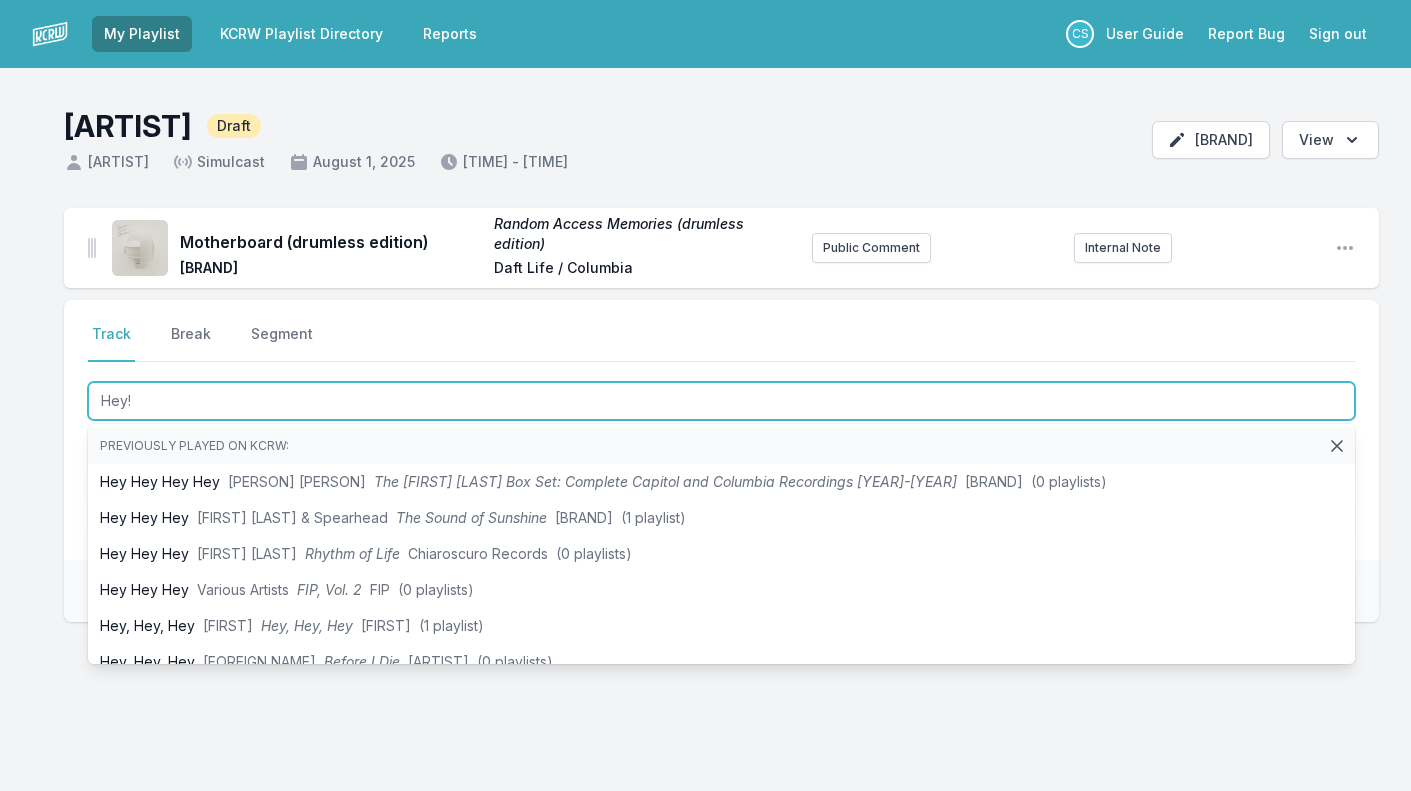 type on "Hey!" 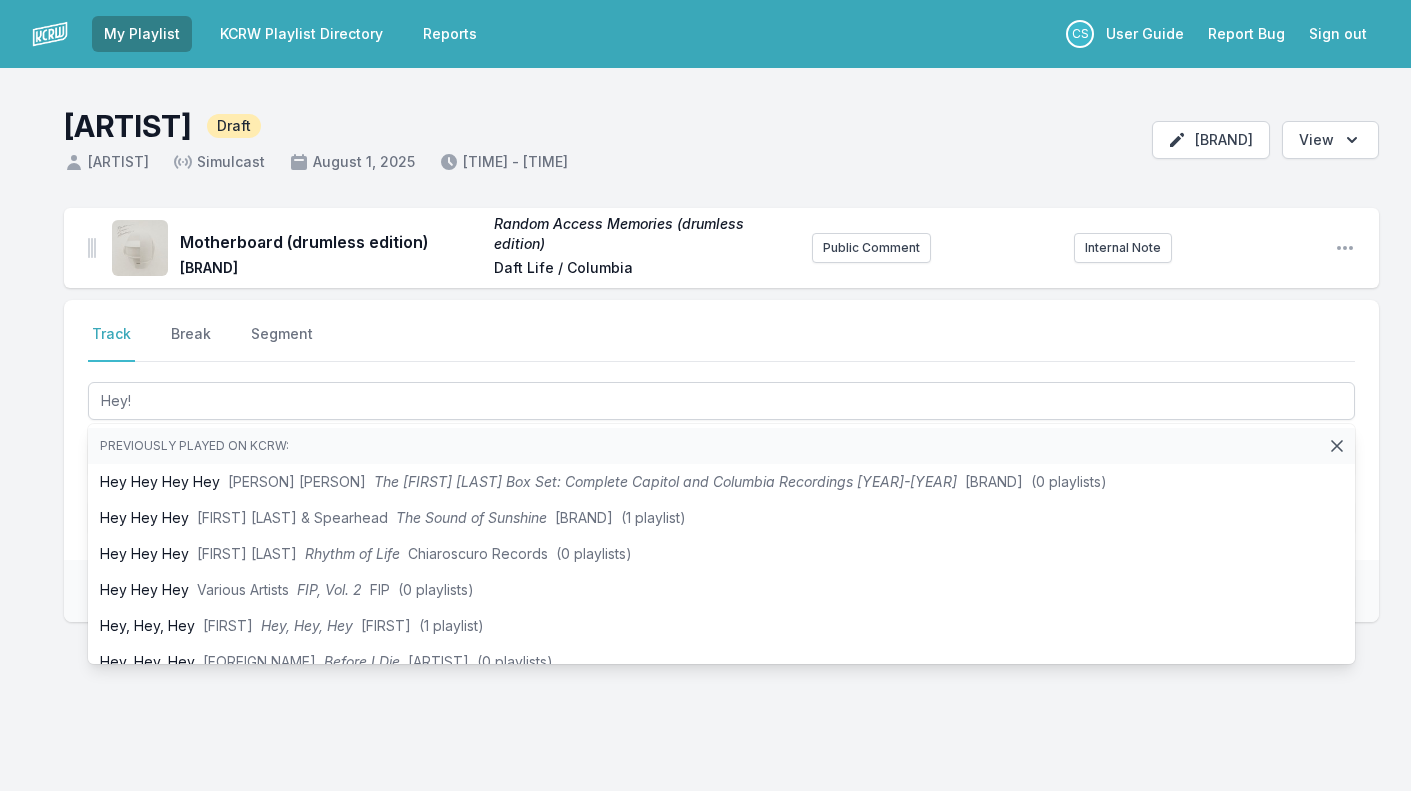 click on "Select a tab Track Break Segment Track Break Segment Hey! Previously played on KCRW: Hey Hey Hey [FIRST] [LAST] The [FIRST] [LAST] Box Set: Complete Capitol and Columbia Recordings 1956-1964 EMI (0 playlists) Hey Hey Hey [FIRST] [LAST] & Spearhead The Sound of Sunshine Capitol Records (1 playlist) Hey Hey Hey [FIRST] [LAST] Rhythm of Life Chiaroscuro Records (0 playlists) Hey Hey Various Artists FIP, Vol. 2 FIP (0 playlists) Hey, Hey, Hey Hala Hey, Hey, Hey Hala (1 playlist) Hey, Hey, Hey [FIRST] [LAST] Before I Die Ninja Tune (0 playlists) Hey Hey [FIRST] [LAST] the Nightgown Ugh Leaving Records (0 playlists) Hey Hey [FIRST] [LAST] Lift Every Voice Blue Note (0 playlists) Hey Hey [ARTIST] Fat SST Records (0 playlists) Hey Hey [ARTIST] Hey Hey TUMULT (2 playlists) Hey Hey [FIRST] [LAST] Hey Hey (single) Nice Swan Records (1 playlist) Hey-Hey-Hey-Hey [FIRST] [LAST] Good Golly Miss Molly / Hey-Hey-Hey-Hey London Records (0 playlists) Hey [FIRST] [LAST] Swinging Stars Calico / Innovative Leisure / Calico Discos (1 playlist) Hey Hey Hey" at bounding box center (721, 430) 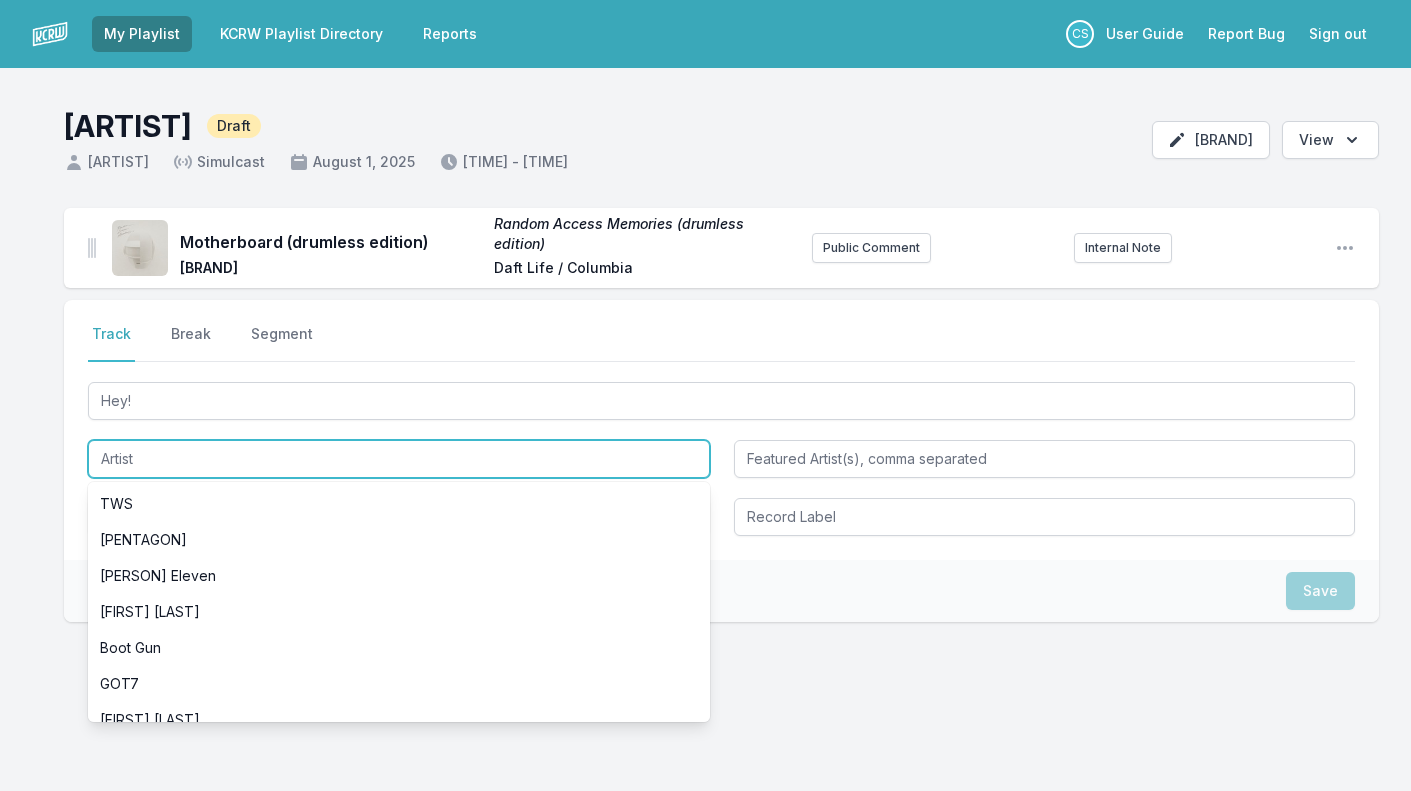 click at bounding box center [399, 459] 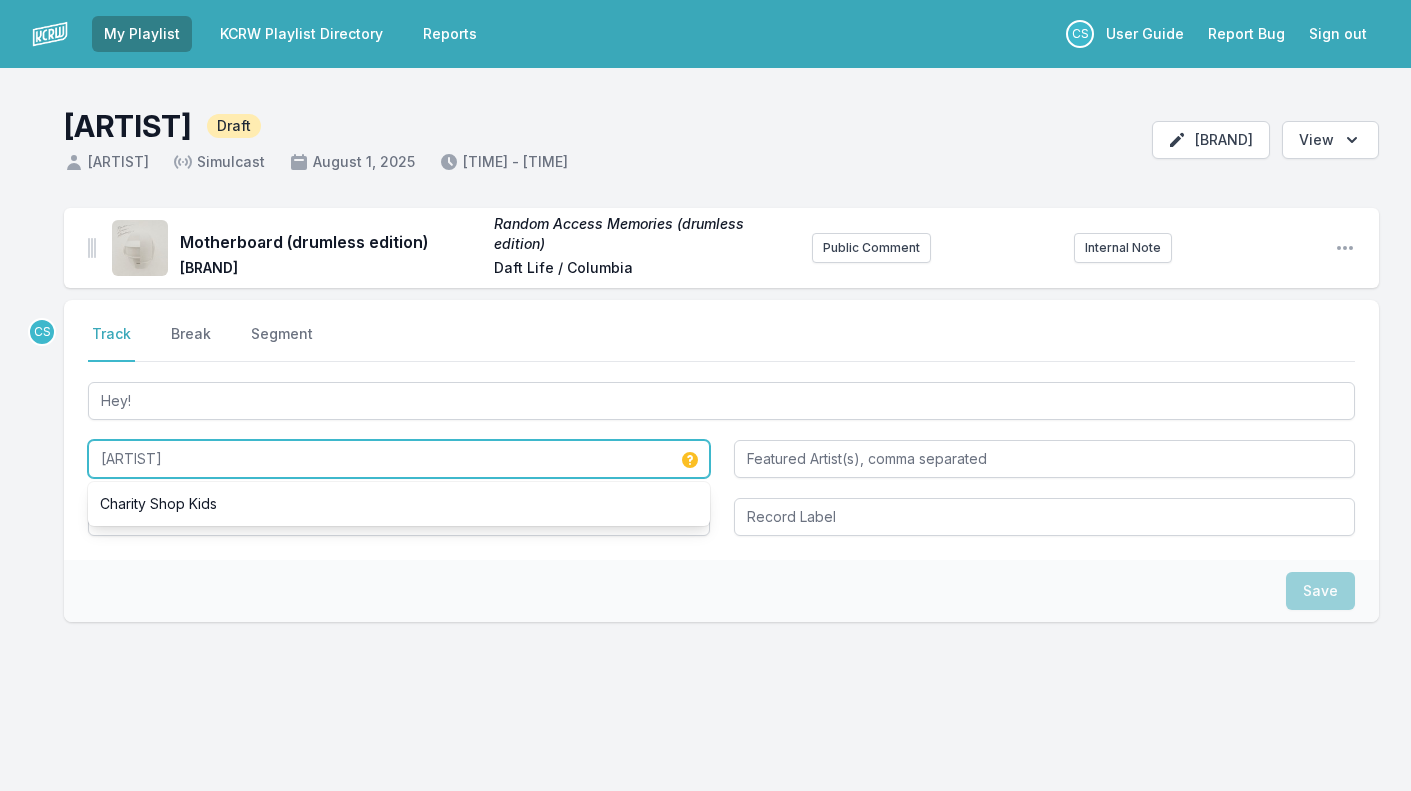 type on "[ARTIST]" 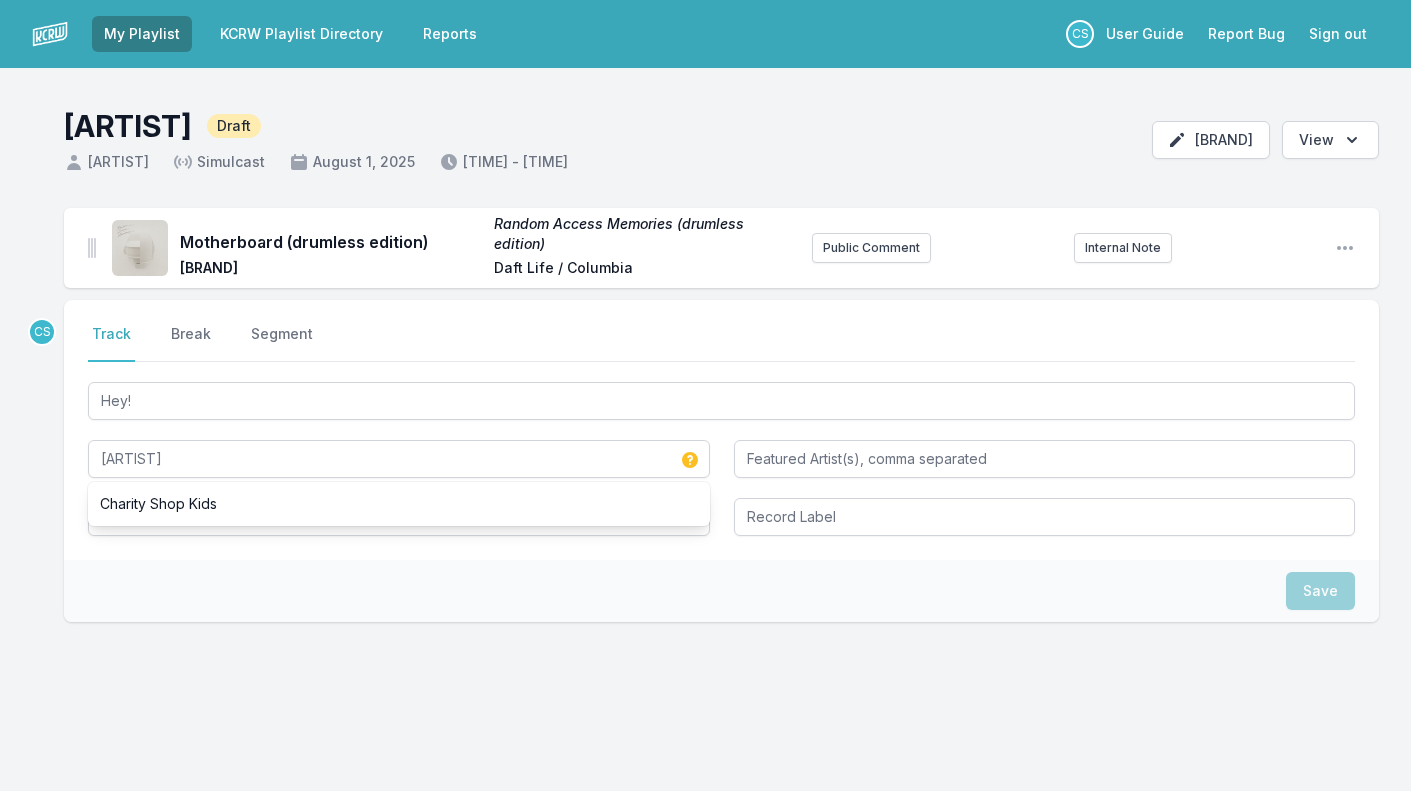 click on "[ARTIST] feat. [ARTIST] (drumless edition) [ALBUM] (drumless edition) [ARTIST] [ARTIST] Public Comment Internal Note Open playlist item options CS Select a tab Track Break Segment Track Break Segment Hey! [ARTIST] Charity Shop Kids Save" at bounding box center (705, 511) 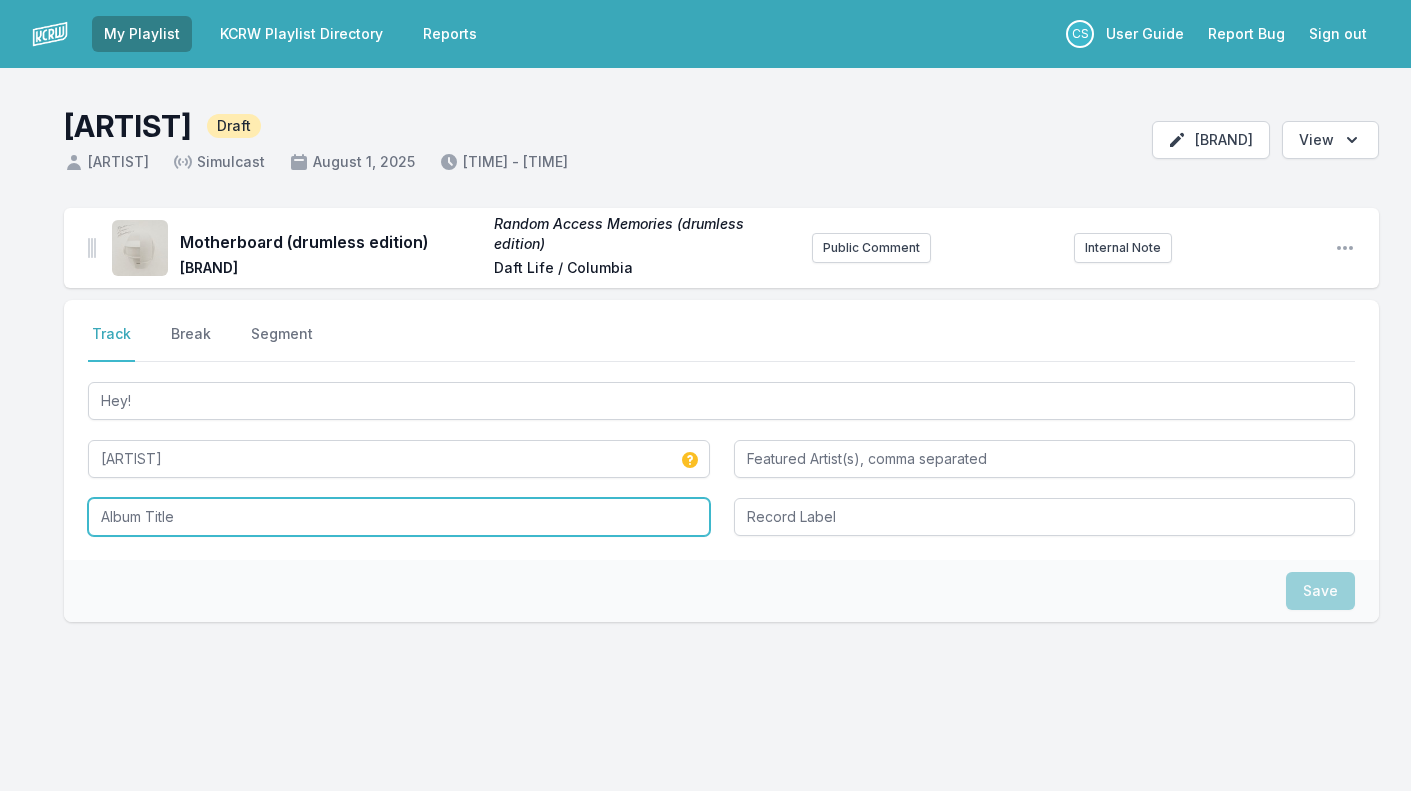 click at bounding box center (399, 517) 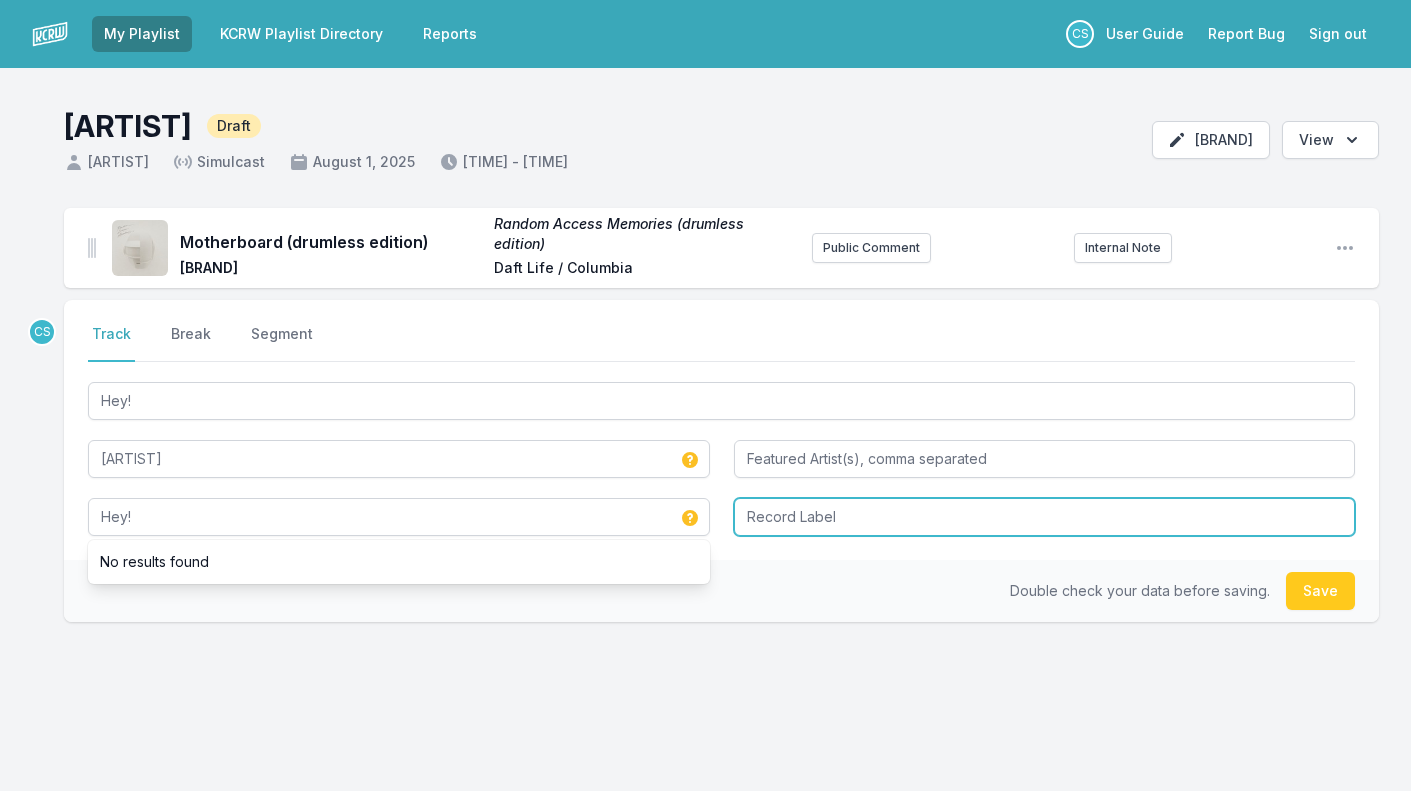 type on "Hey!" 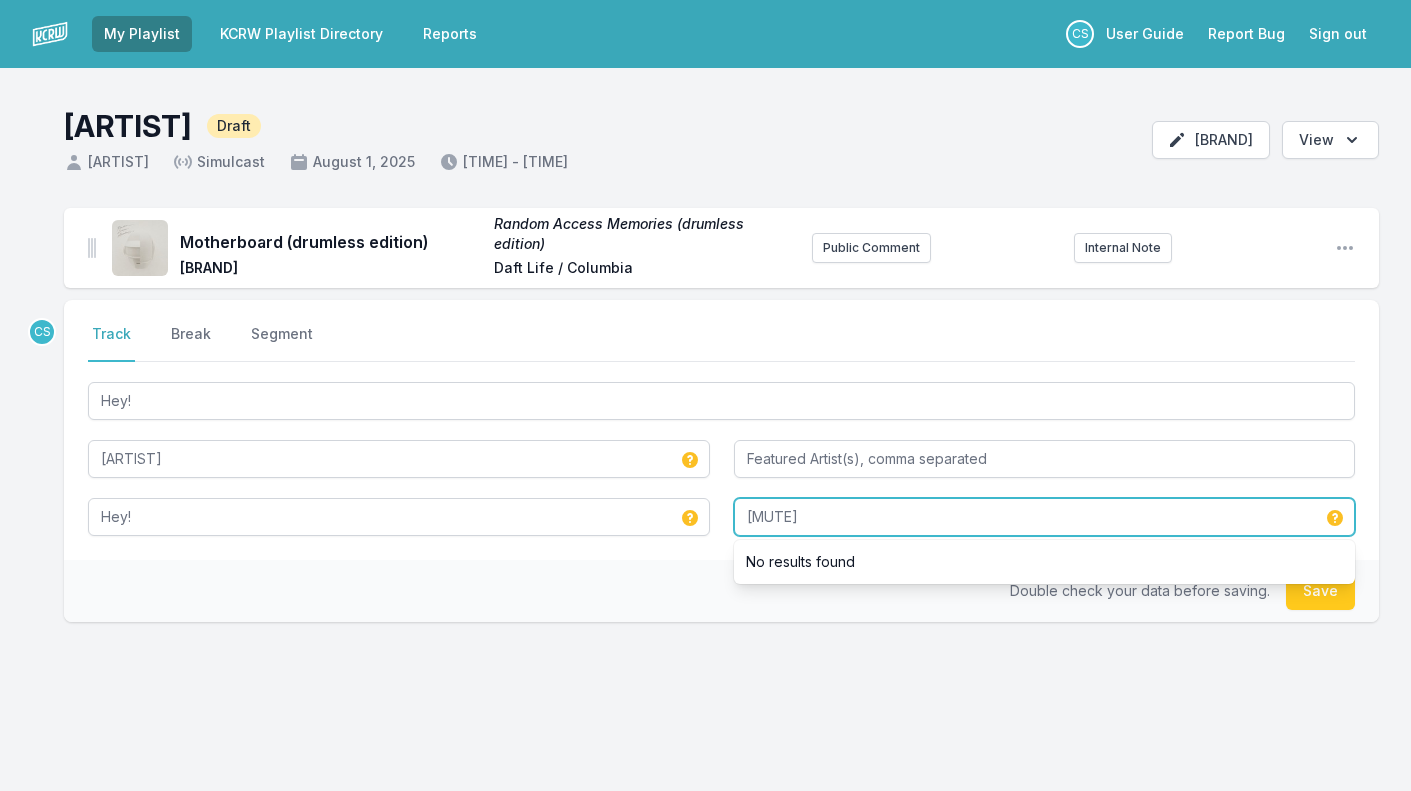 type on "[MUTE]" 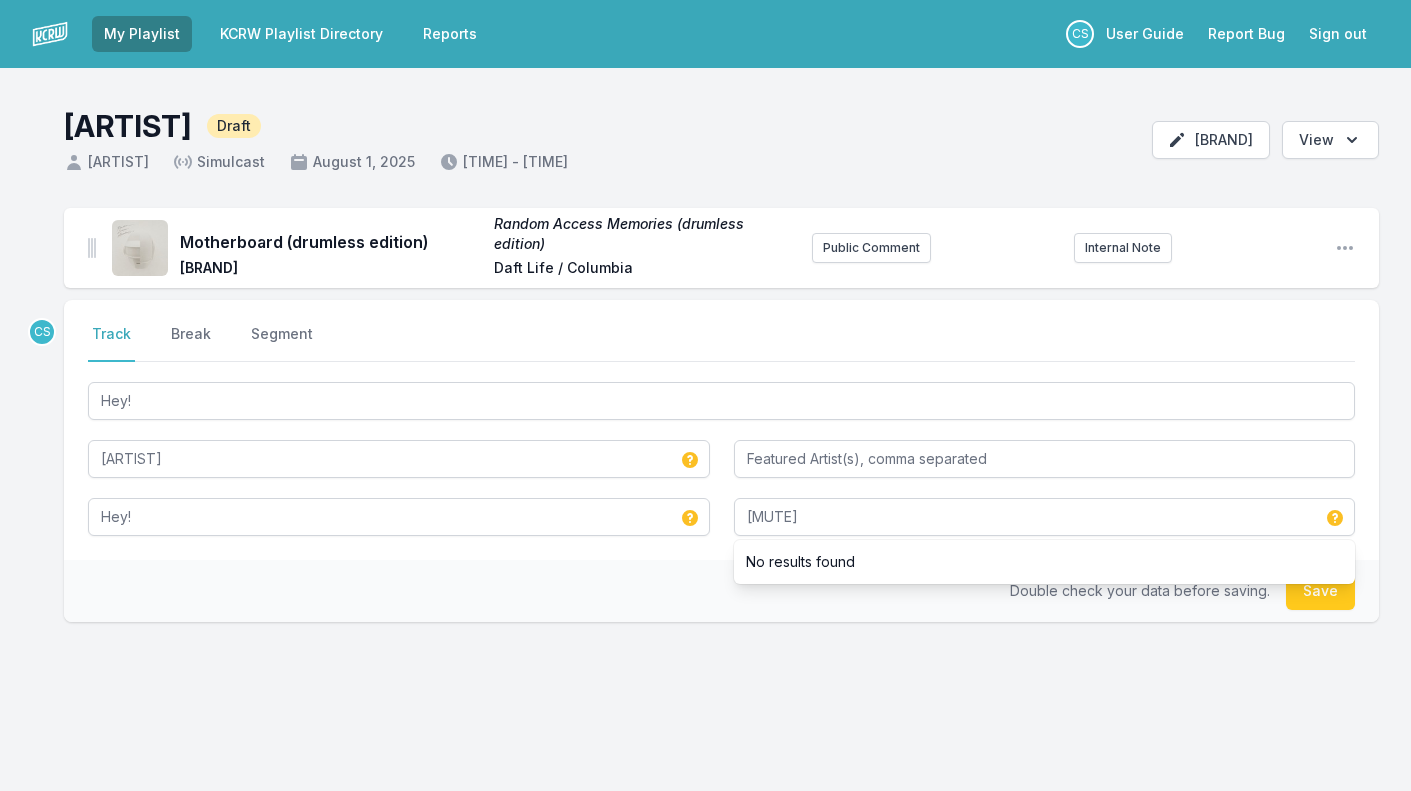 click on "CS Select a tab Track Break Segment Track Break Segment Hey! [ARTIST] Hey! [ARTIST] No results found Double check your data before saving. Save" at bounding box center (721, 525) 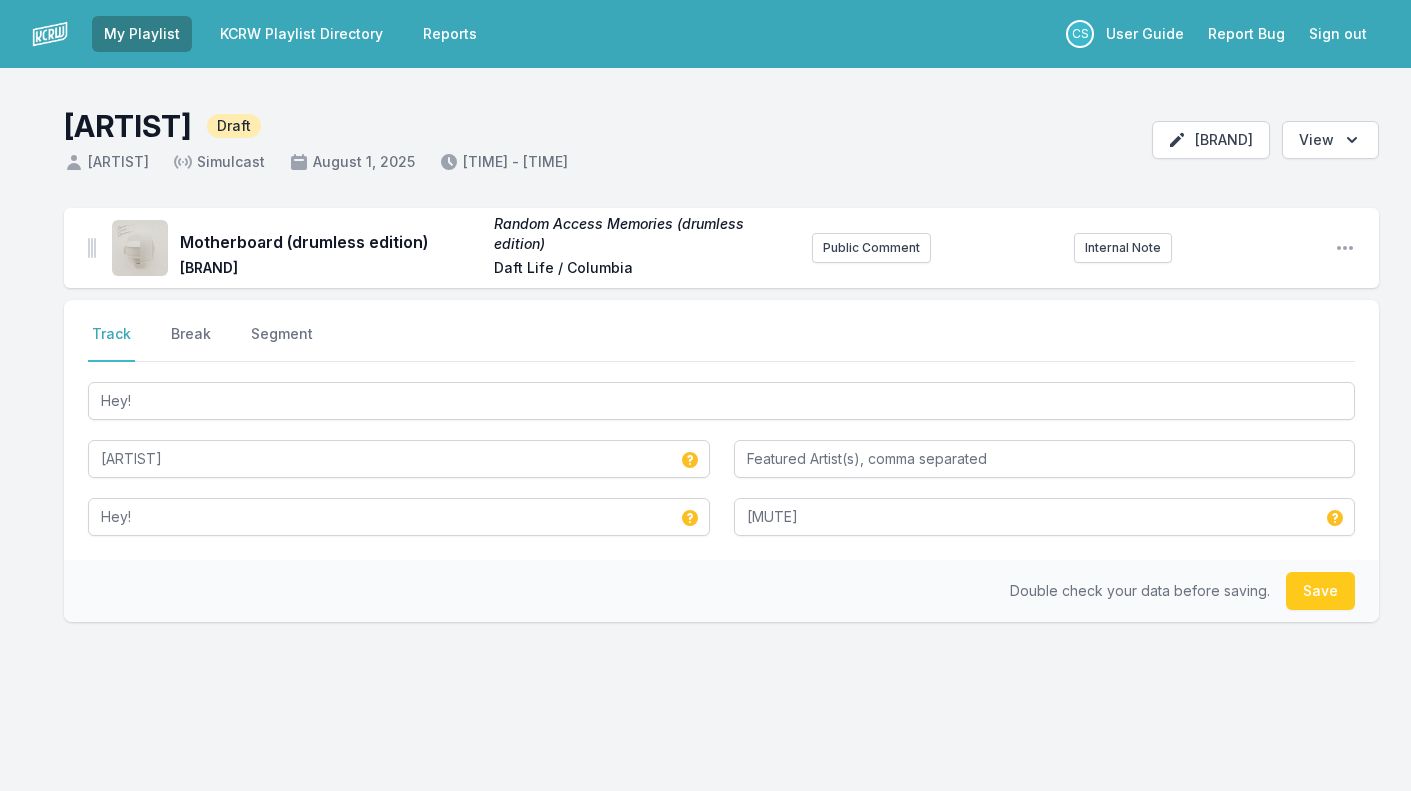 click on "Save" at bounding box center [1320, 591] 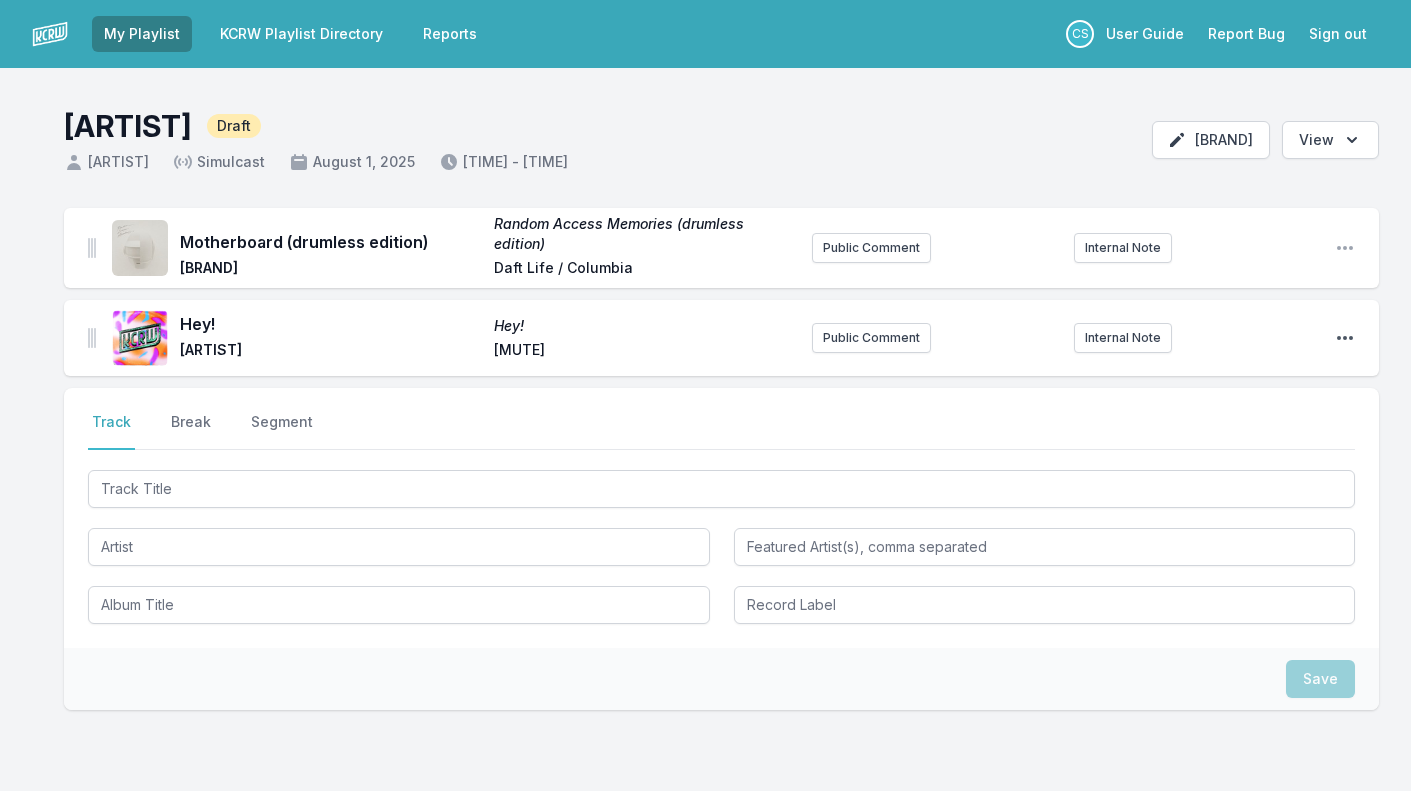 click 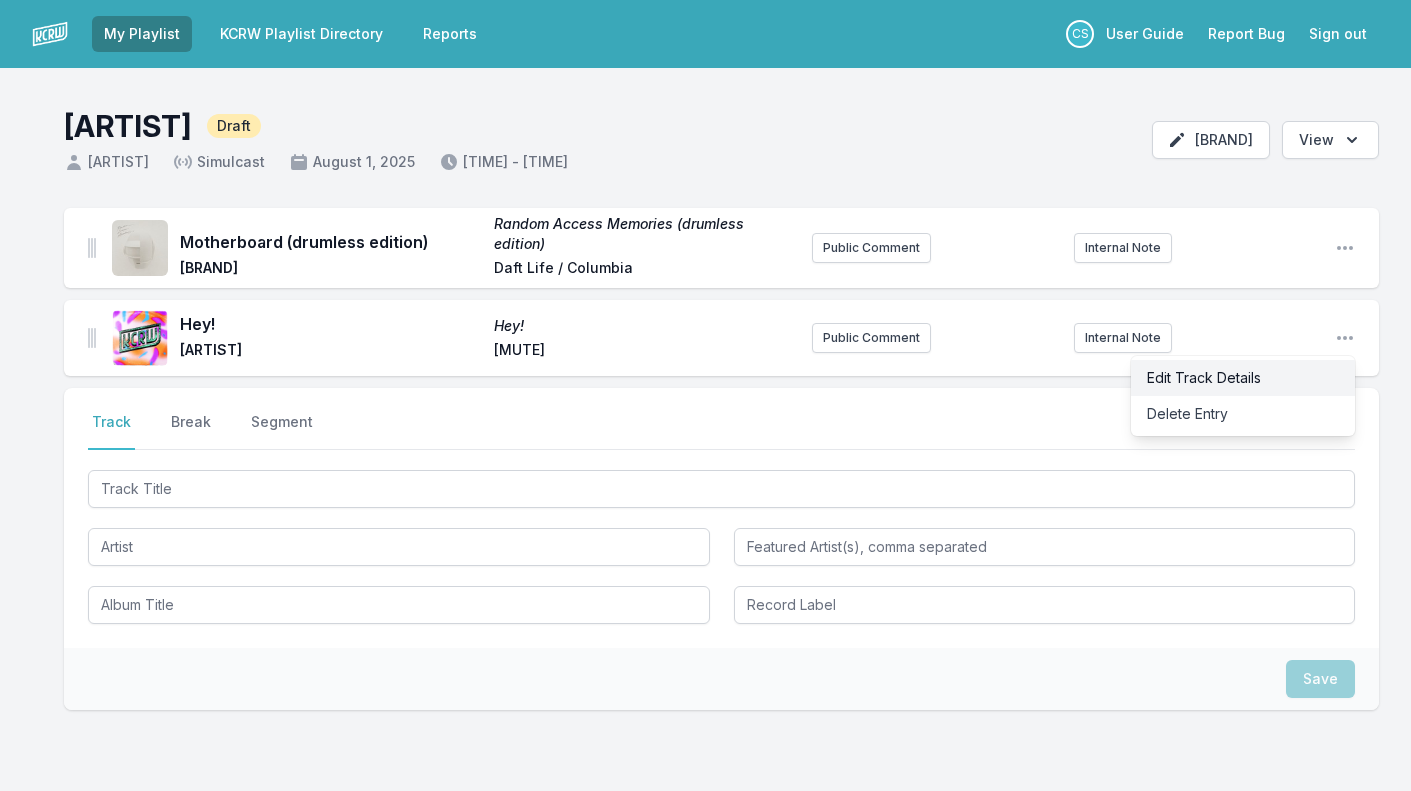 click on "Edit Track Details" at bounding box center [1243, 378] 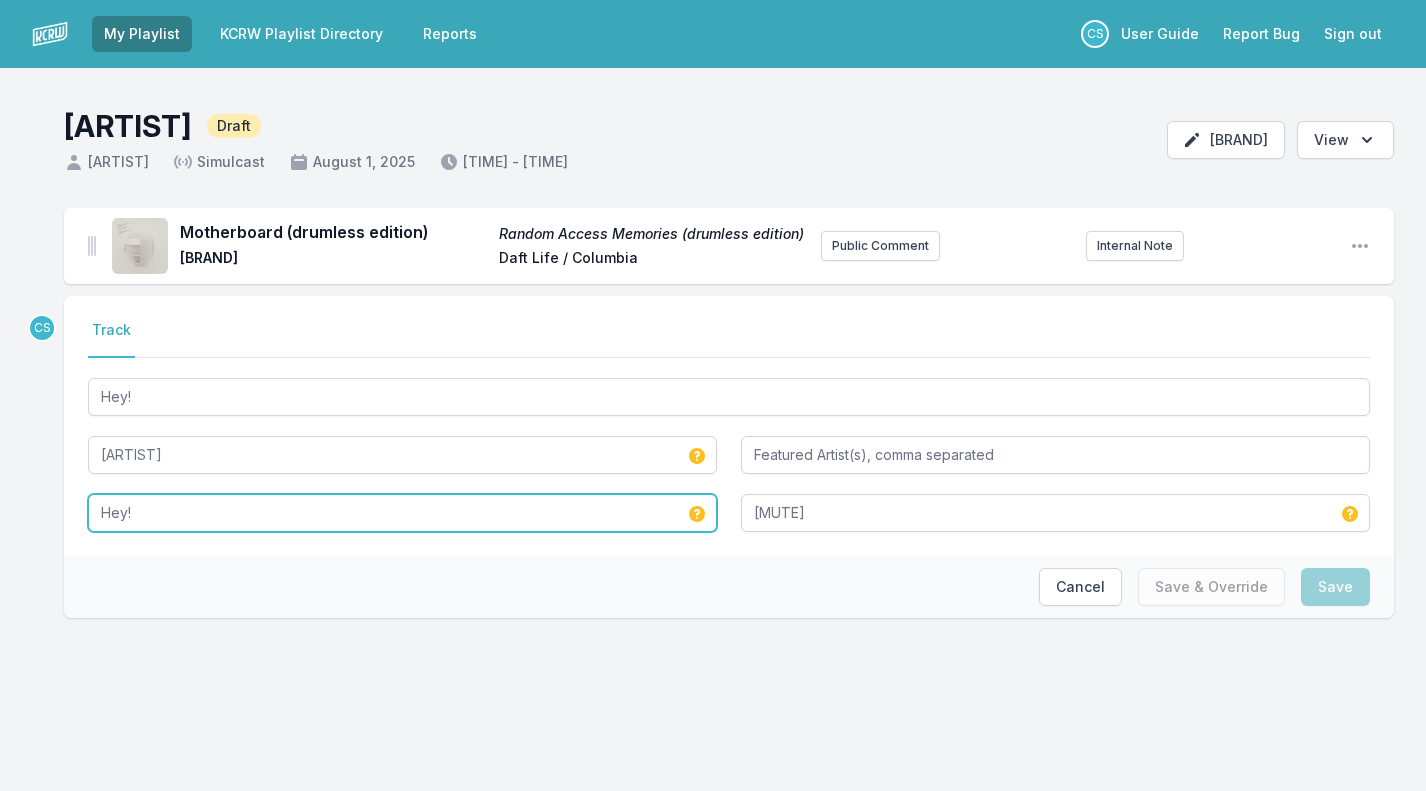 click on "Hey!" at bounding box center [402, 513] 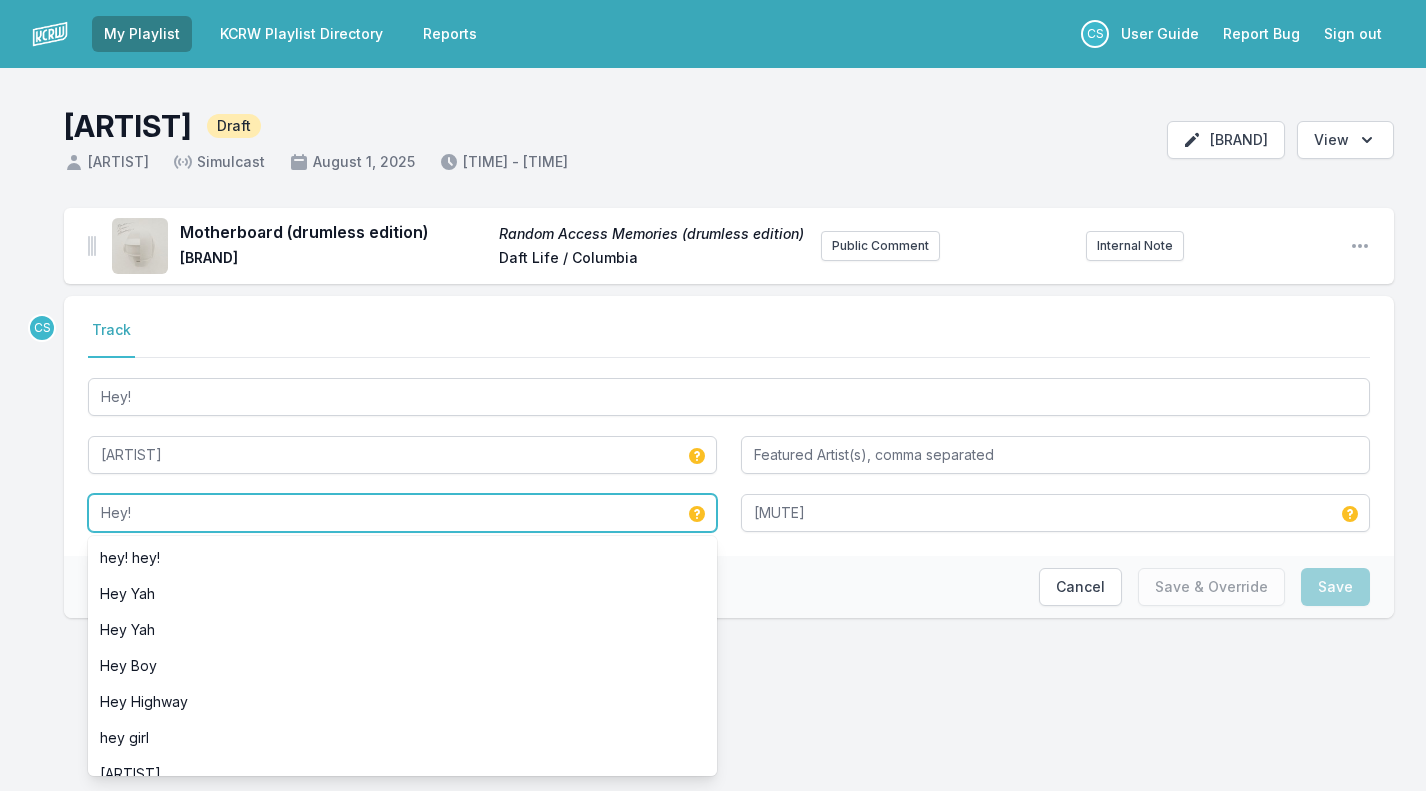 click on "Hey!" at bounding box center (402, 513) 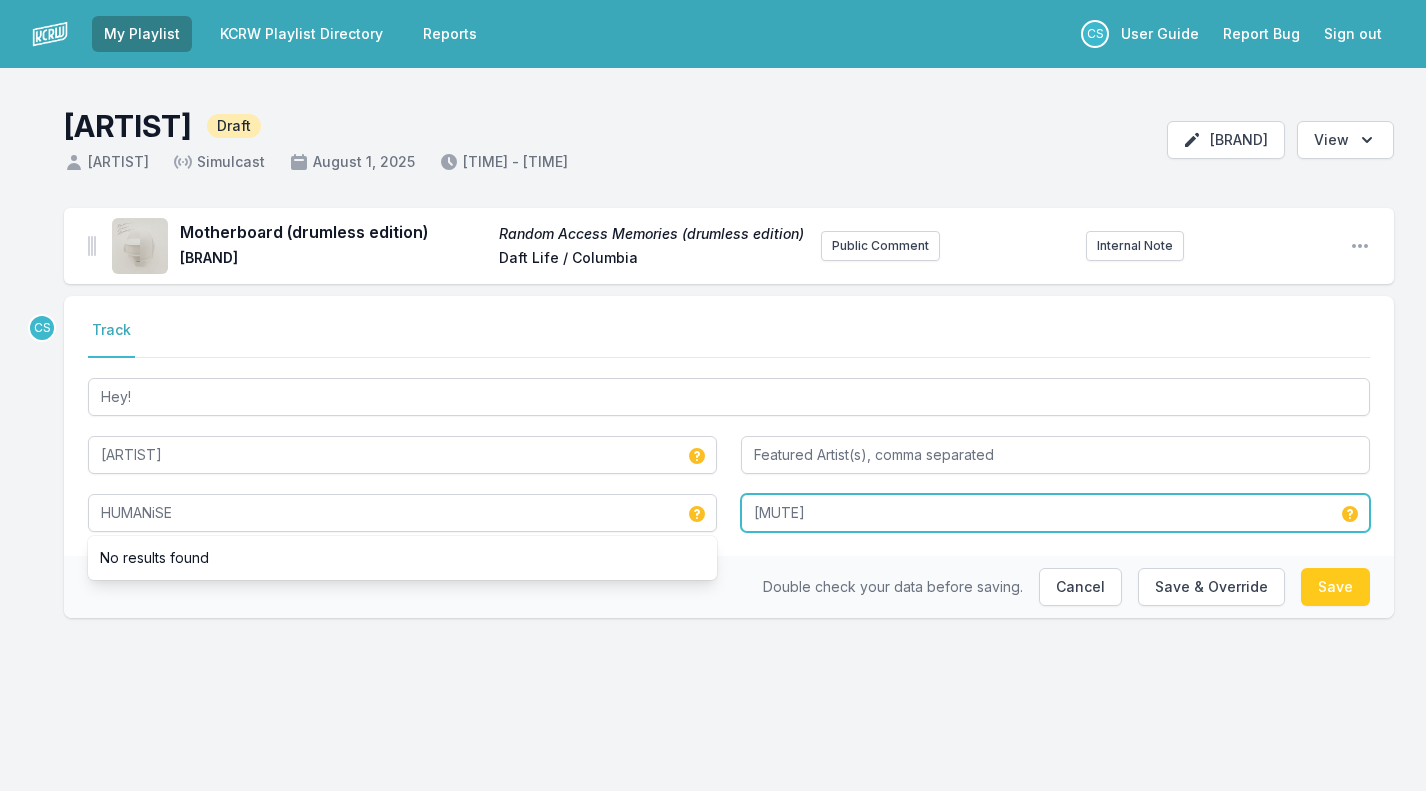 type on "HUMANiSE" 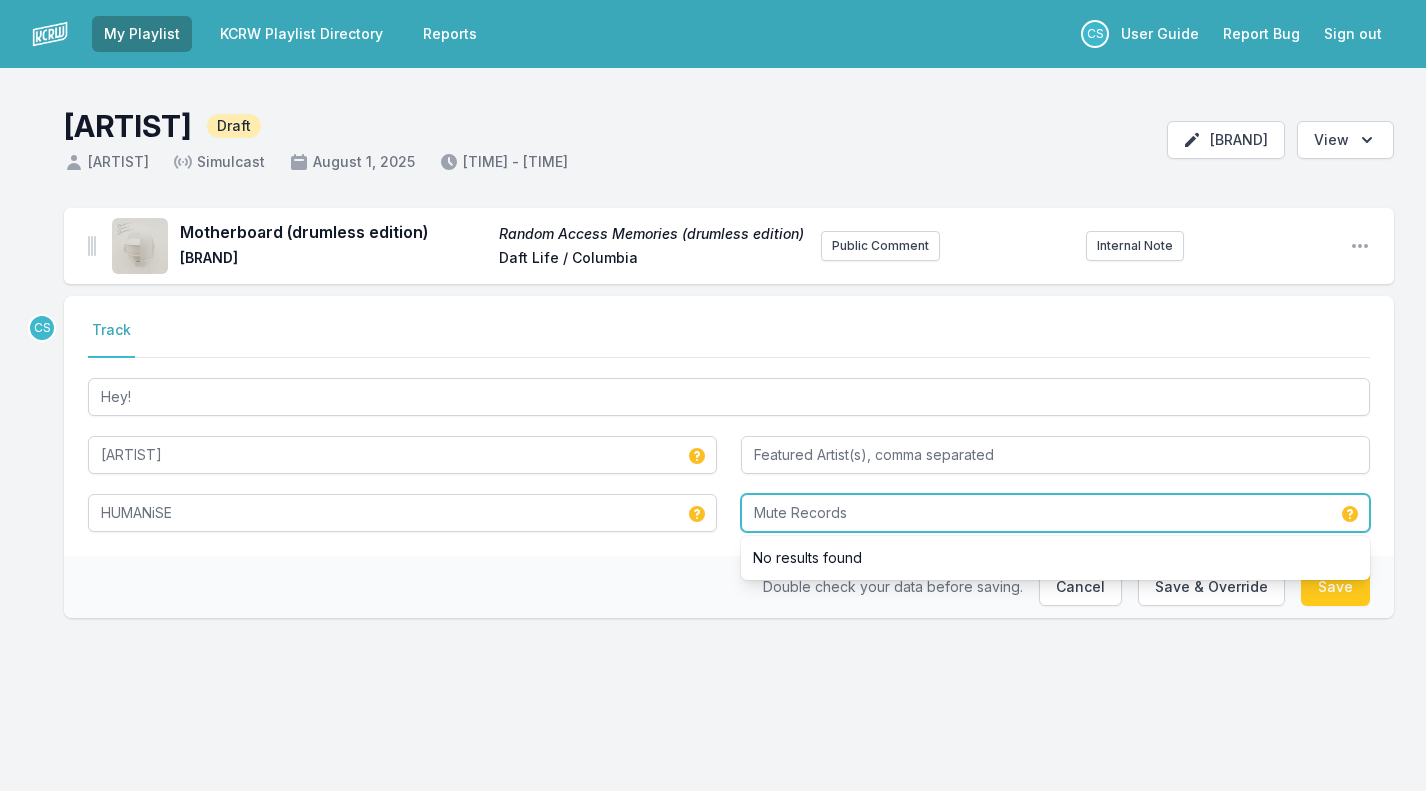 type on "Mute Records" 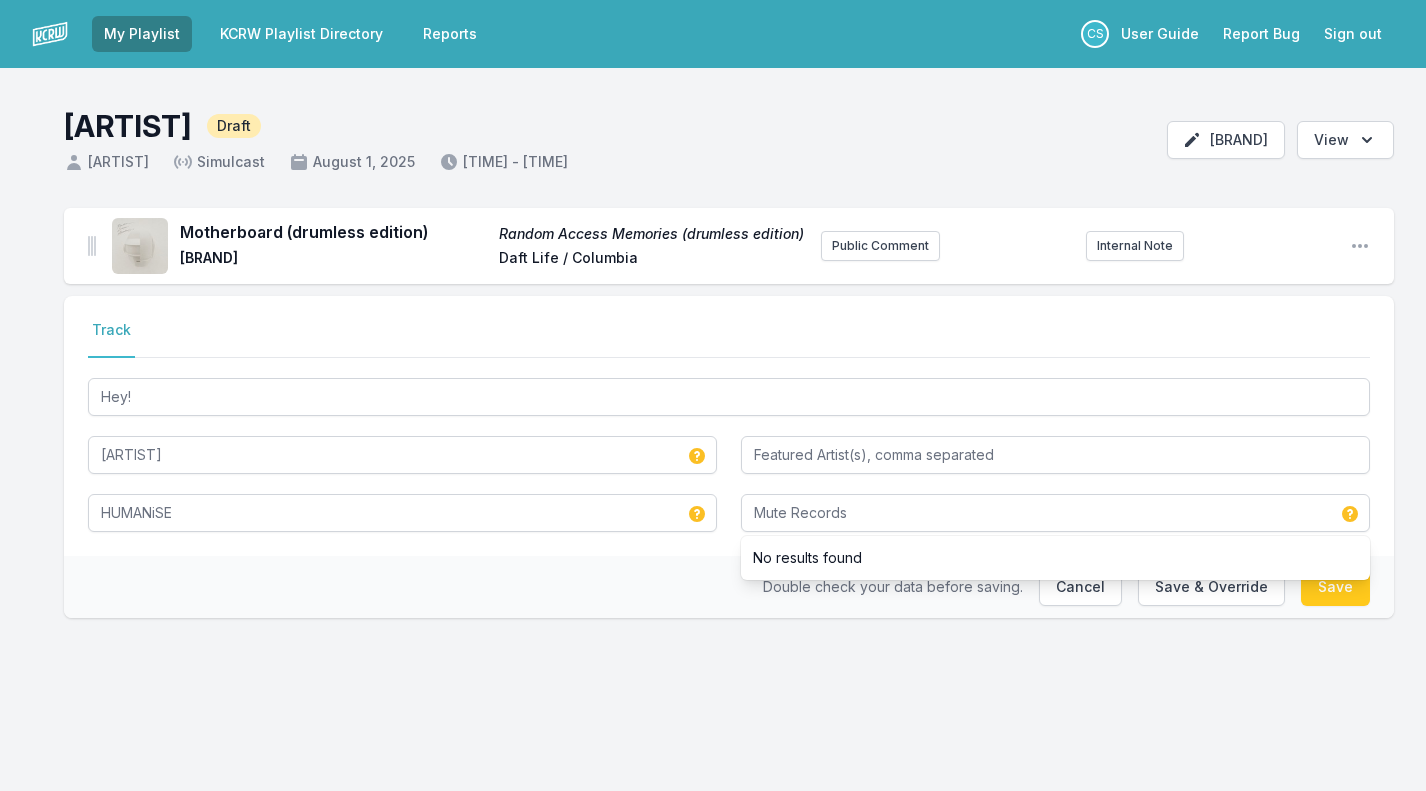 click on "Double check your data before saving. Cancel Save & Override Save" at bounding box center (729, 587) 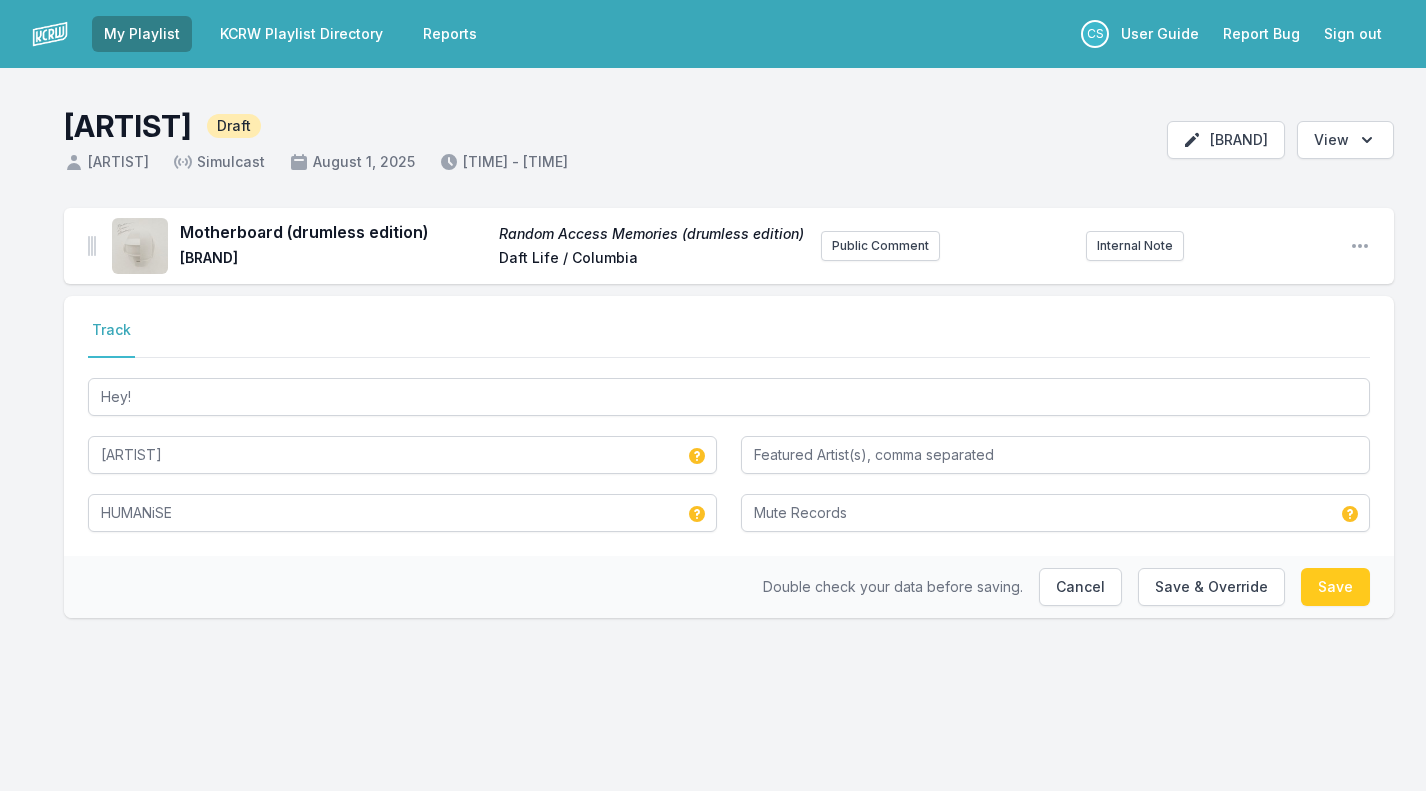 click on "Save" at bounding box center (1335, 587) 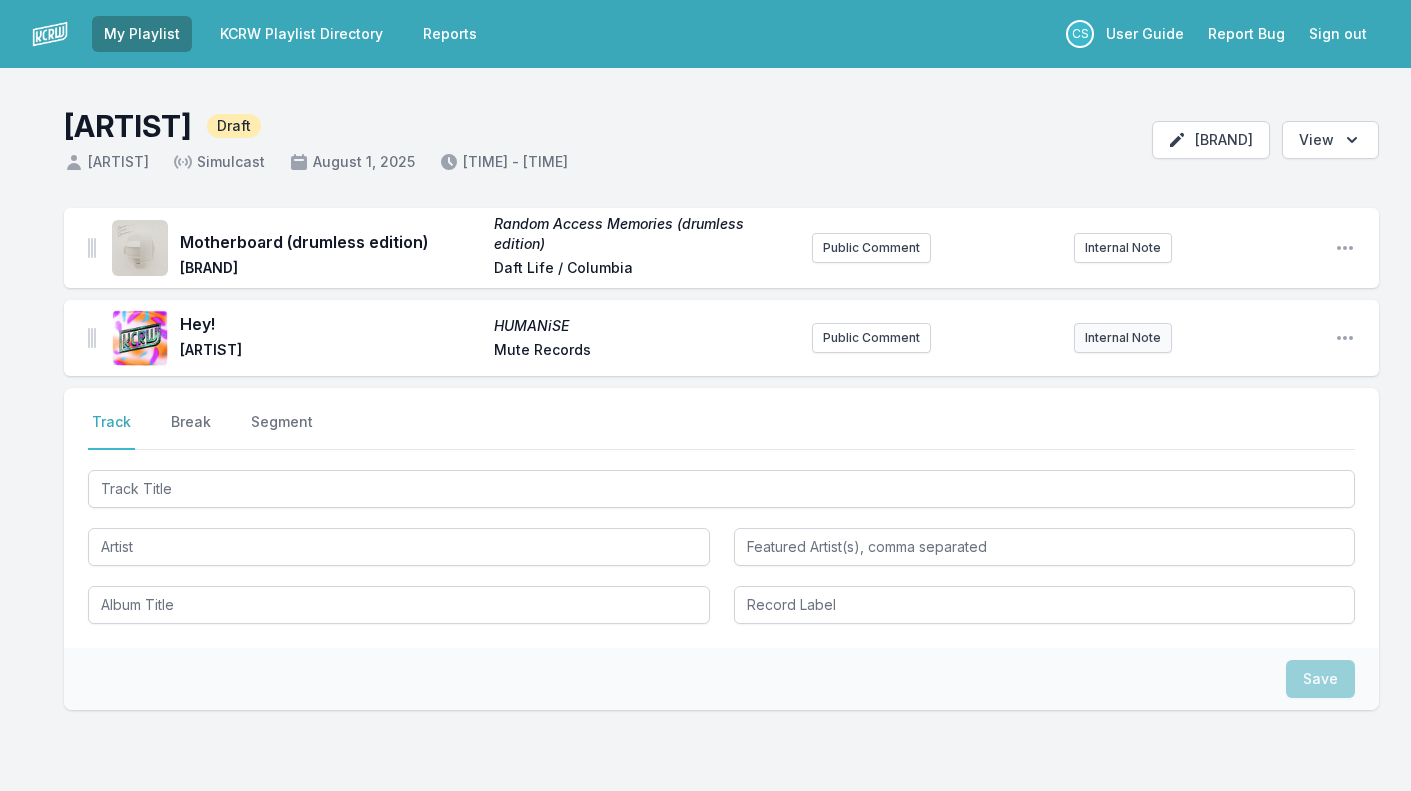 click on "Internal Note" at bounding box center (1123, 338) 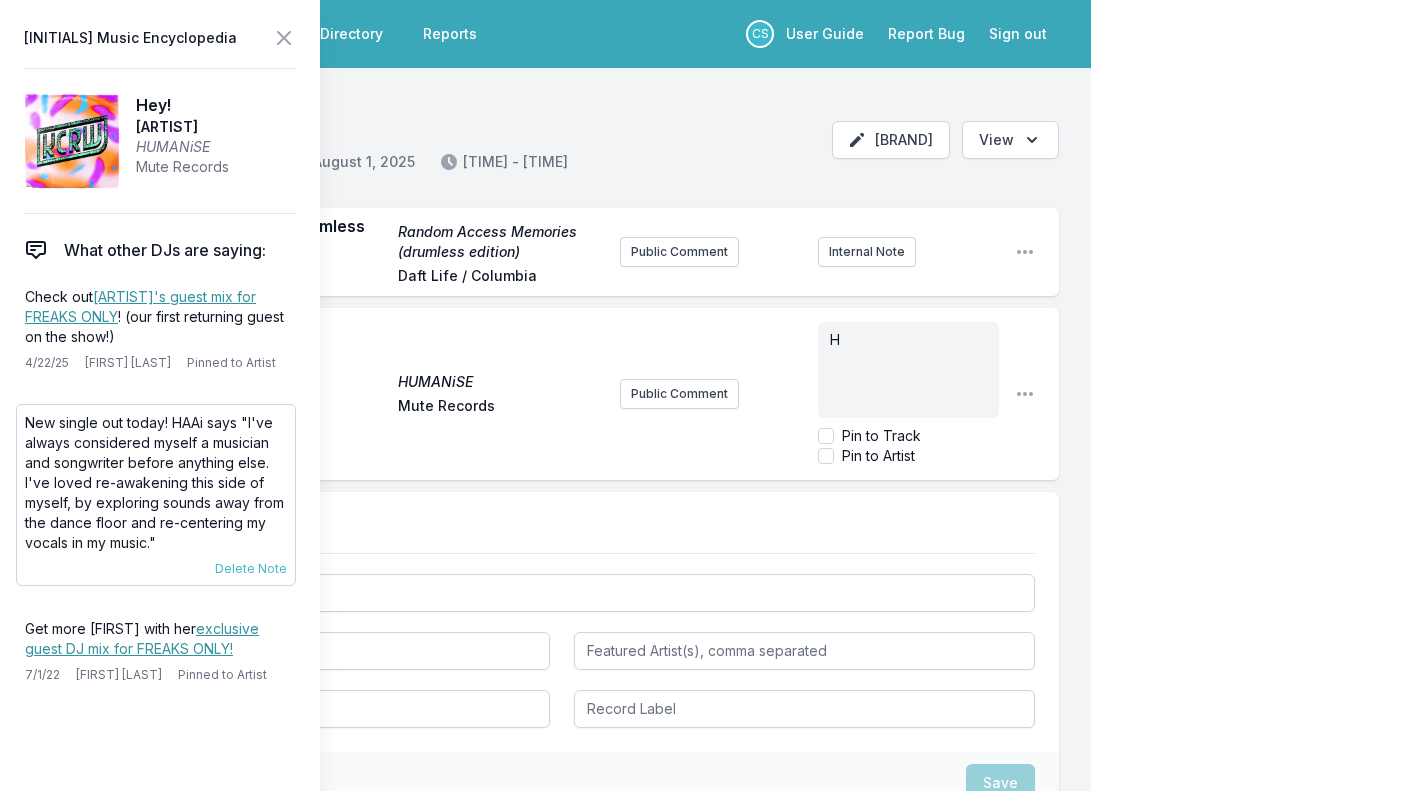 type 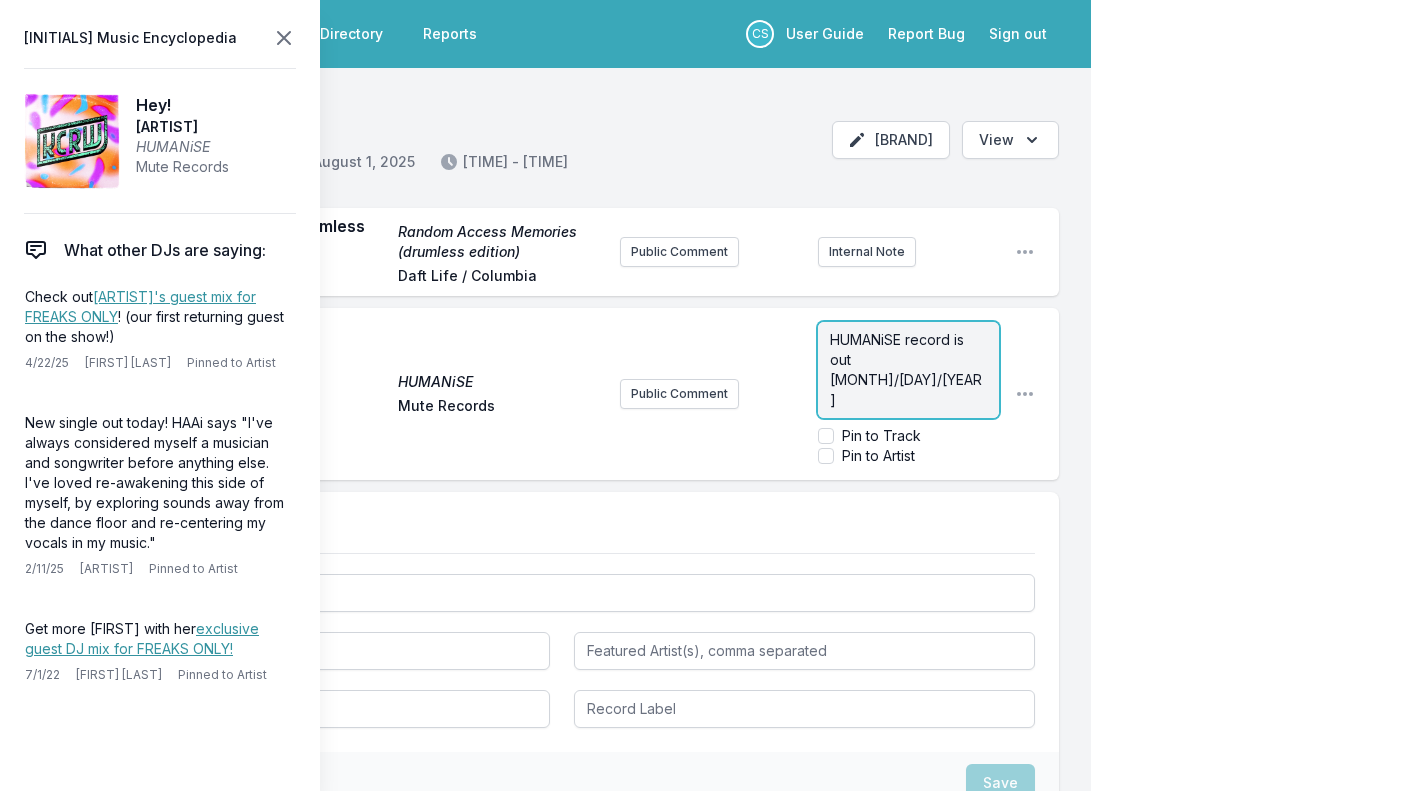 click 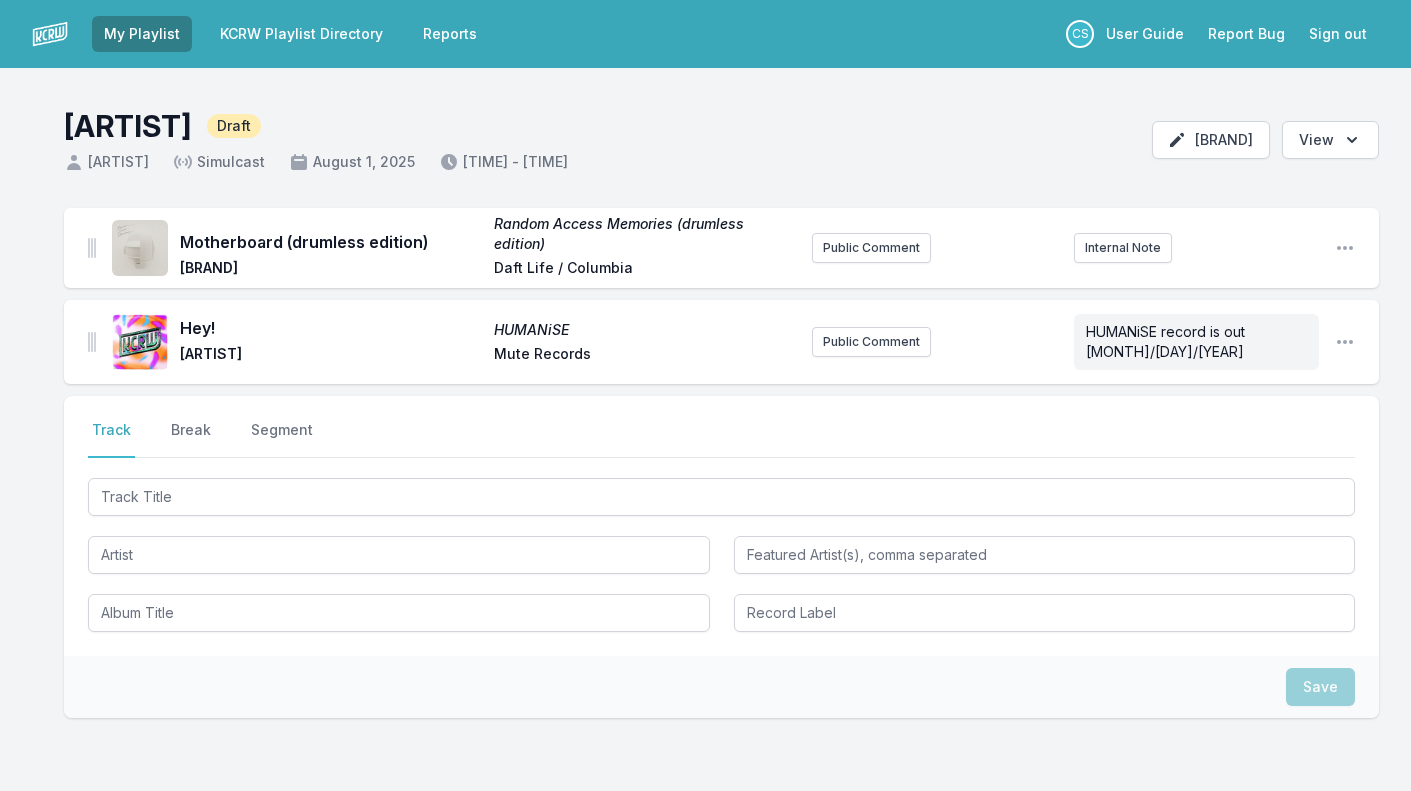 click on "HUMANiSE record is out [DATE] Open playlist item options" at bounding box center [721, 342] 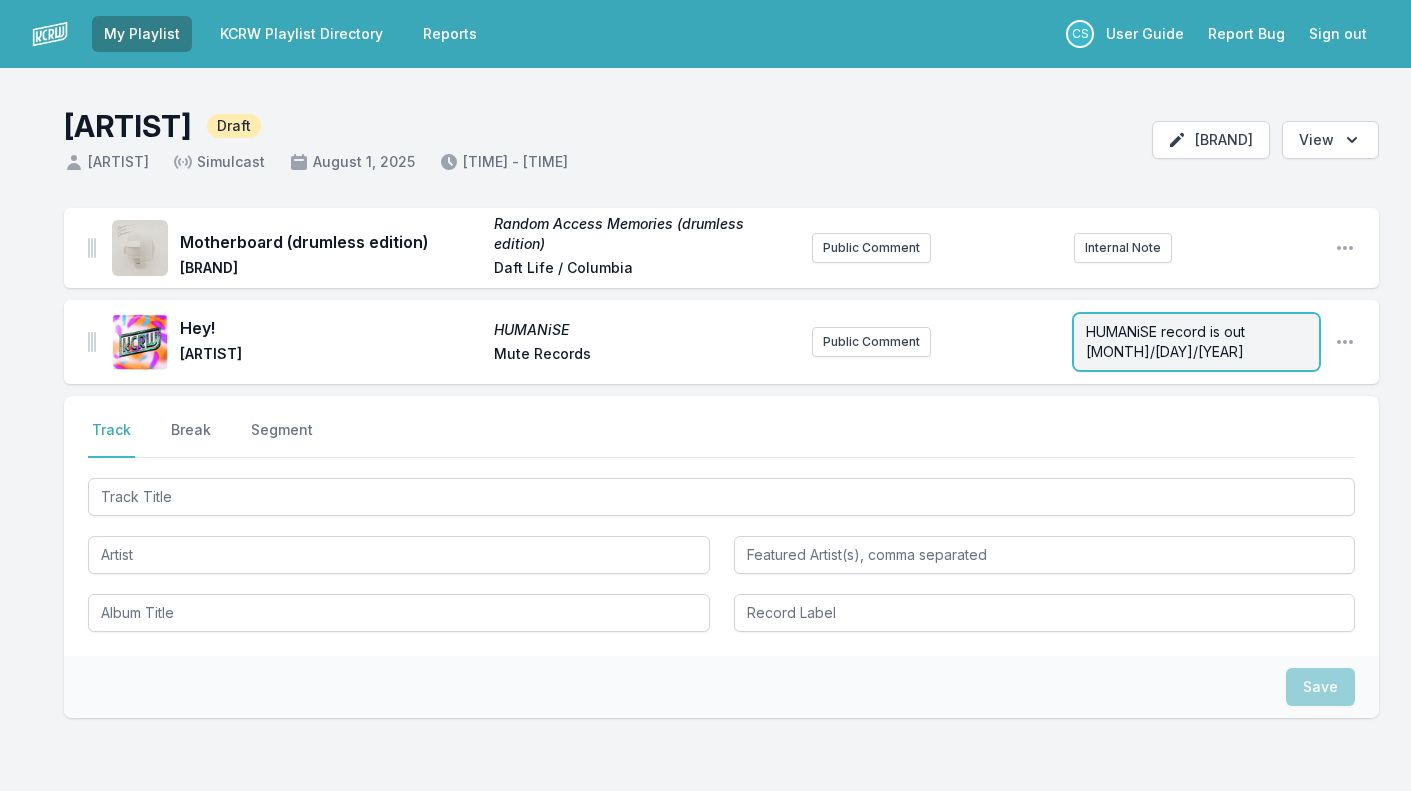 click on "HUMANiSE record is out [MONTH]/[DAY]/[YEAR]" at bounding box center (1167, 341) 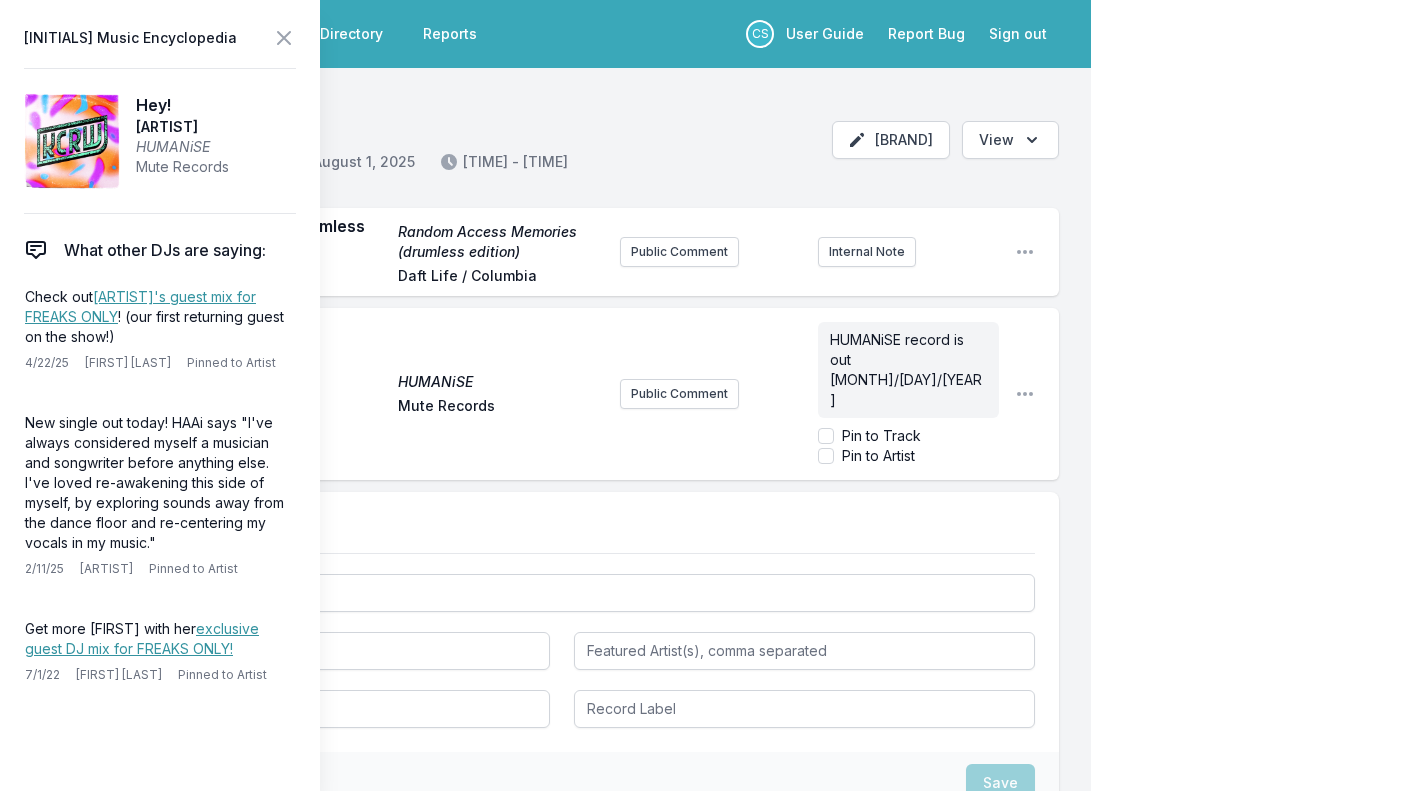 click on "Pin to Track" at bounding box center (826, 436) 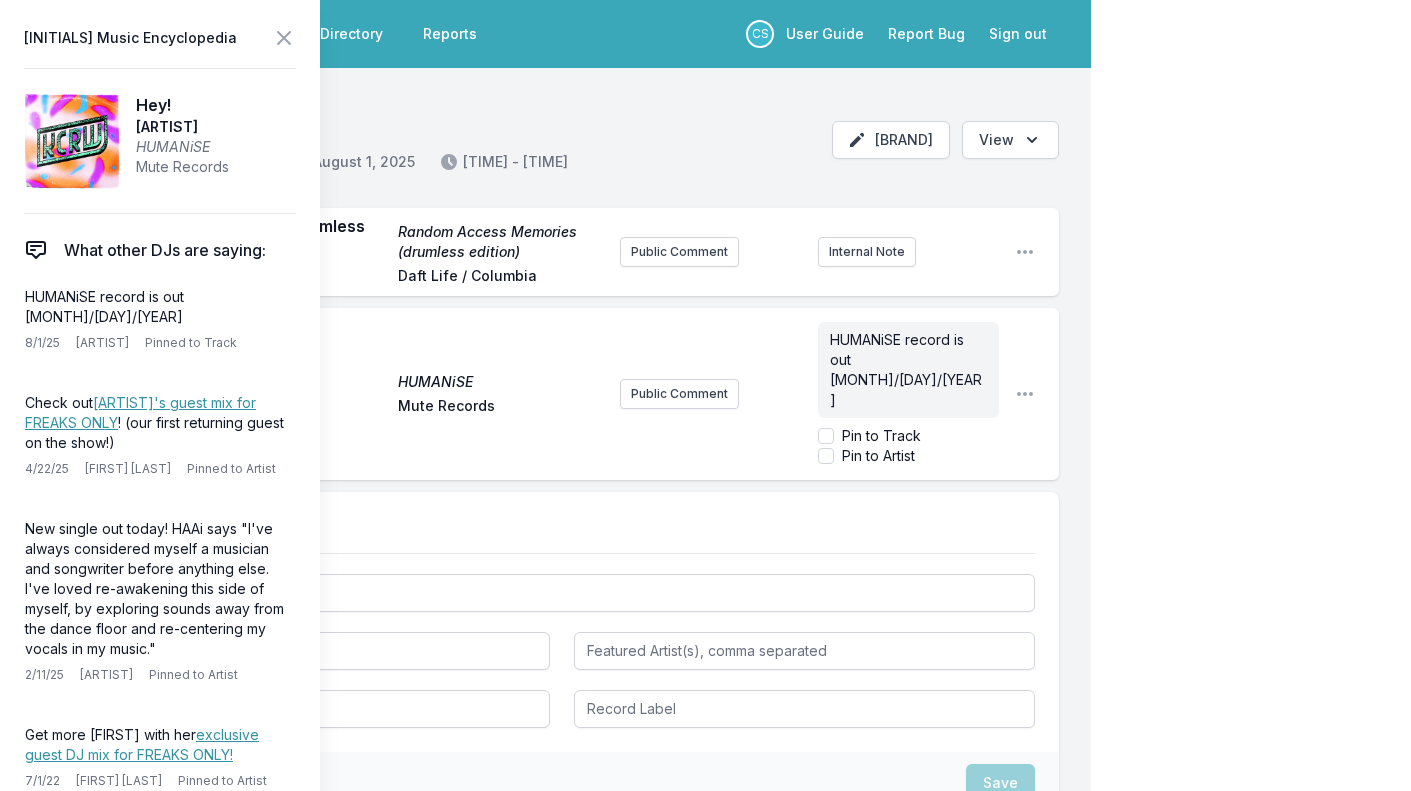 checkbox on "true" 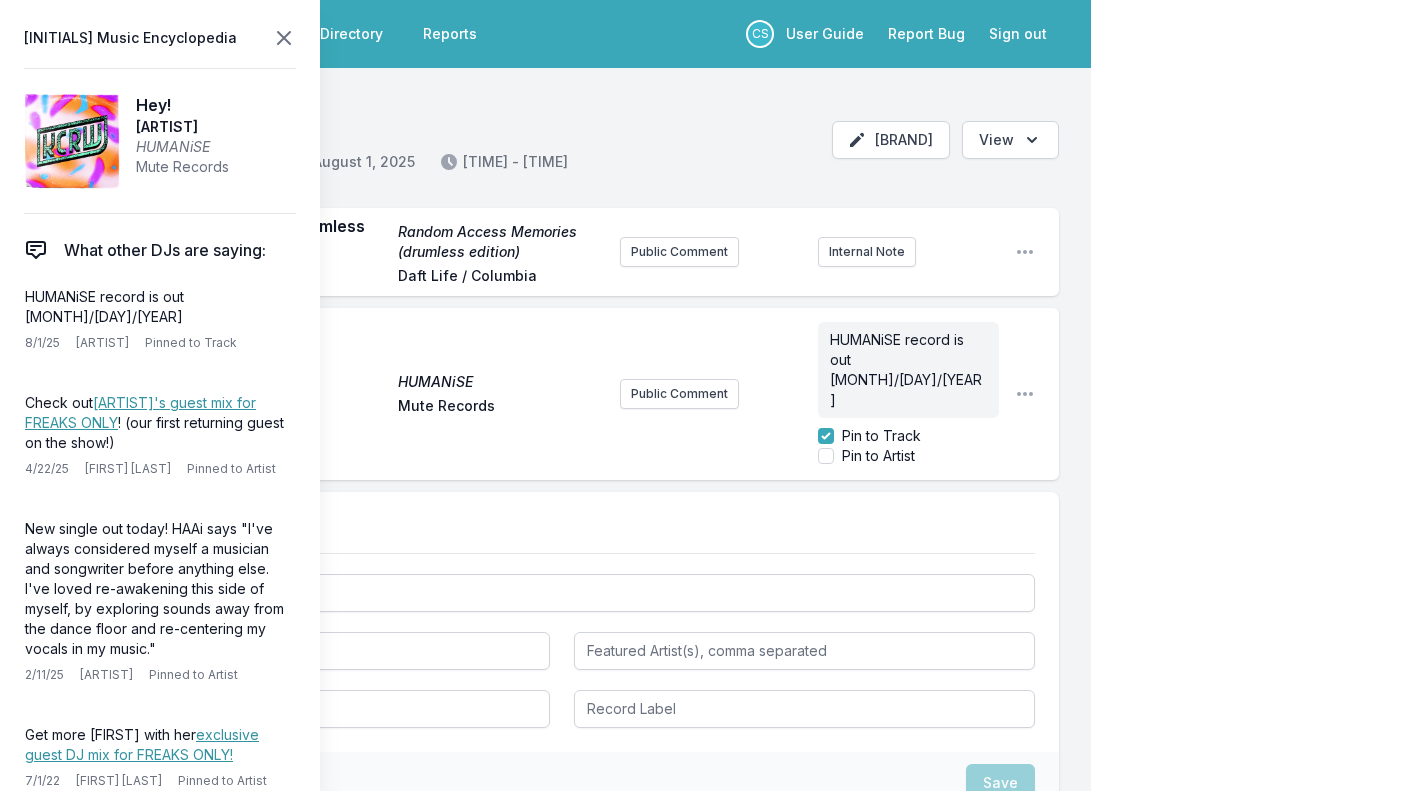 click 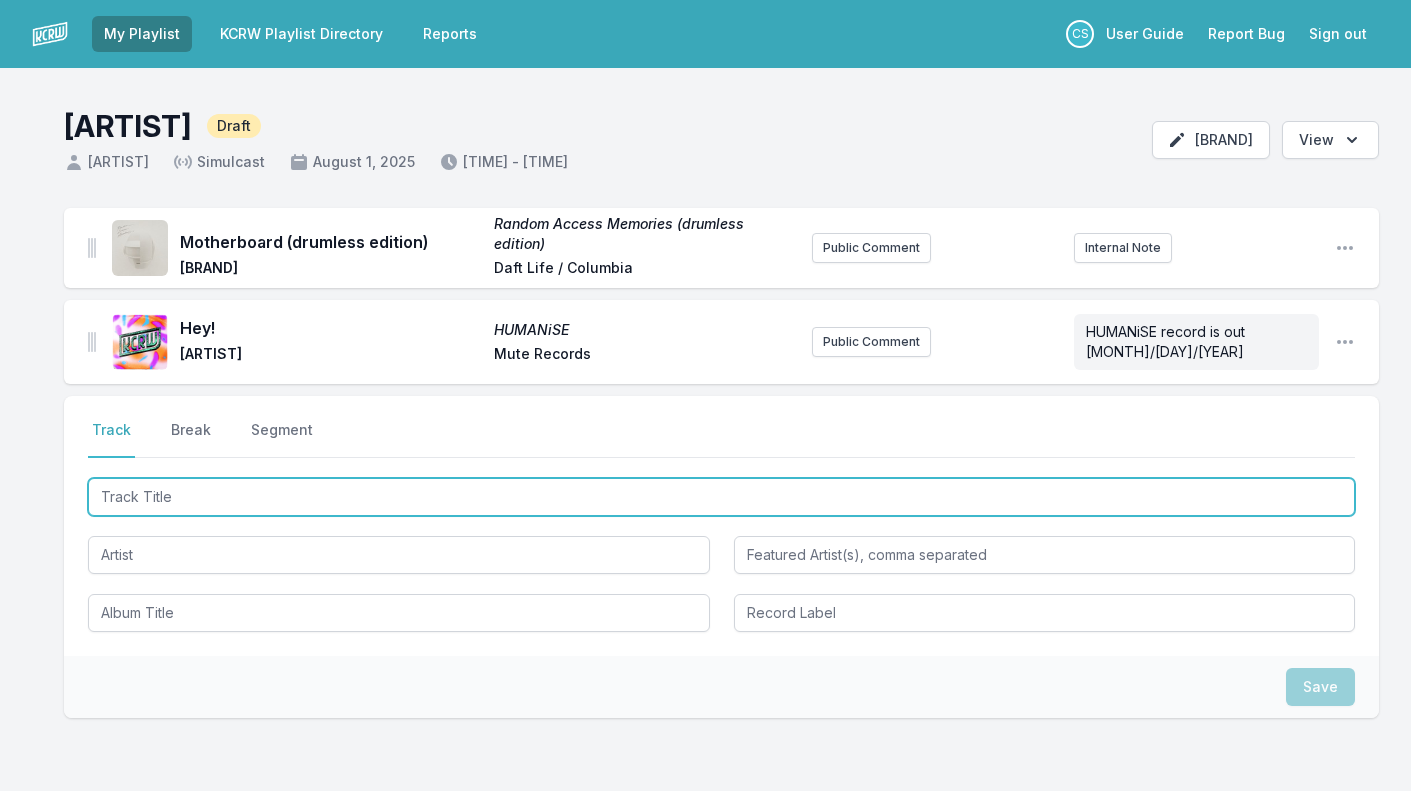 click at bounding box center [721, 497] 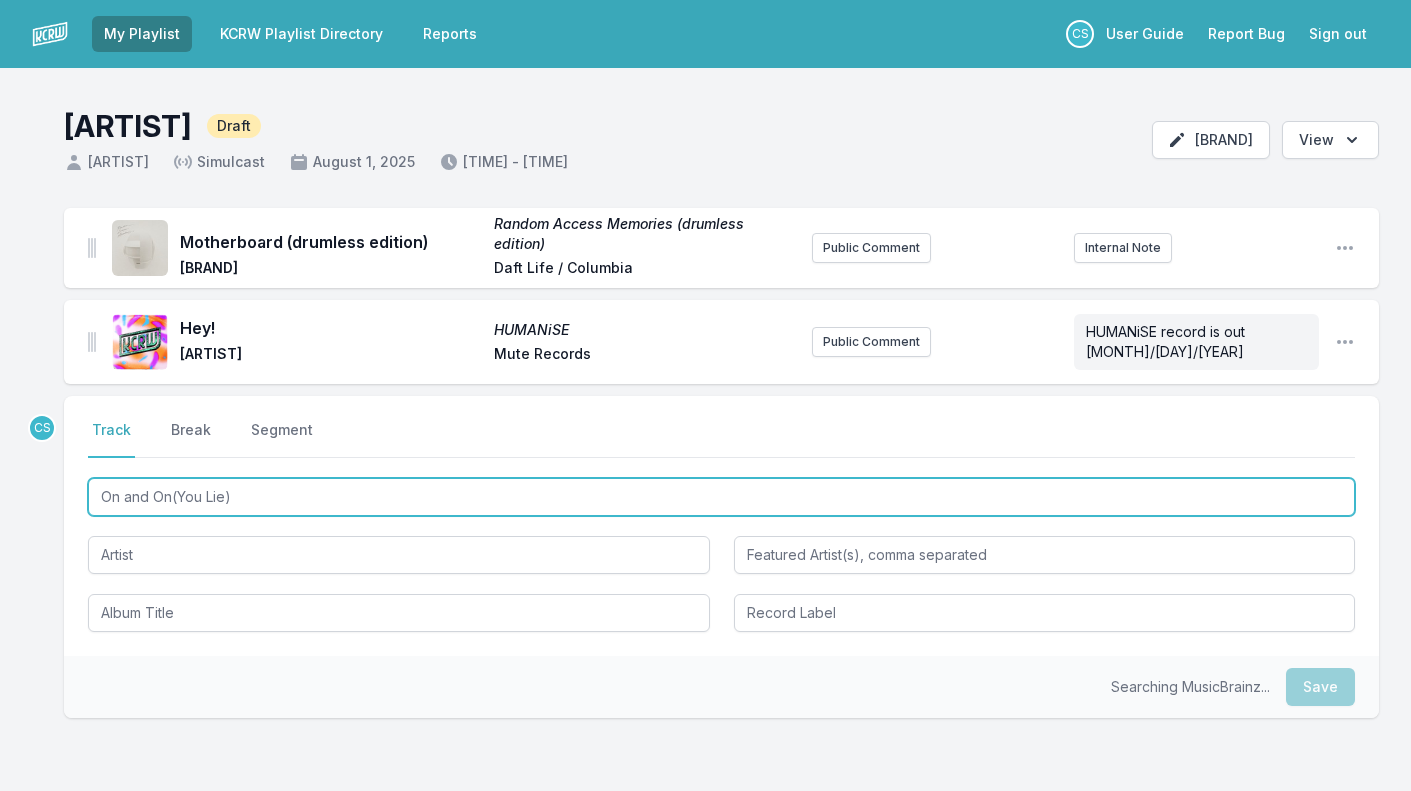 click on "On and On(You Lie)" at bounding box center (721, 497) 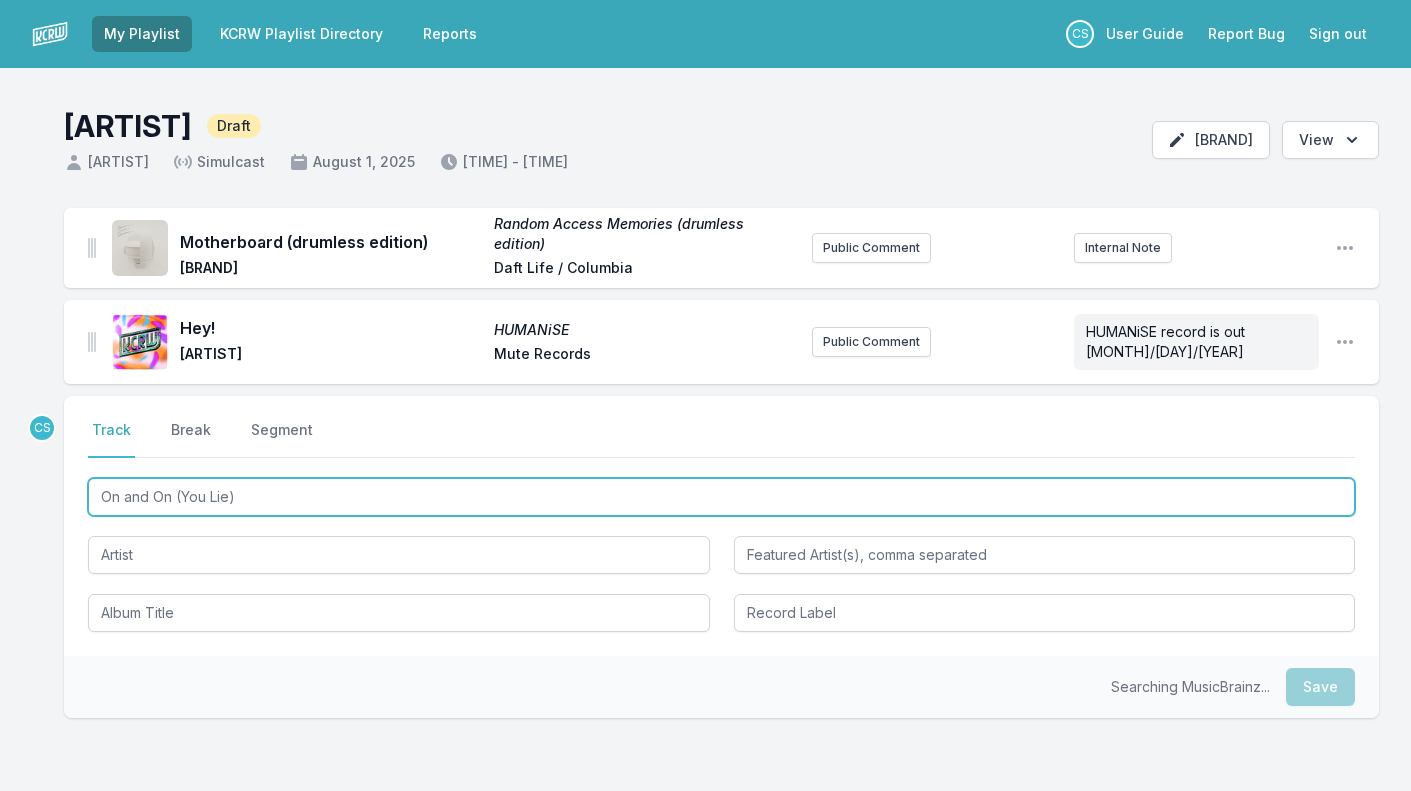 click on "On and On (You Lie)" at bounding box center [721, 497] 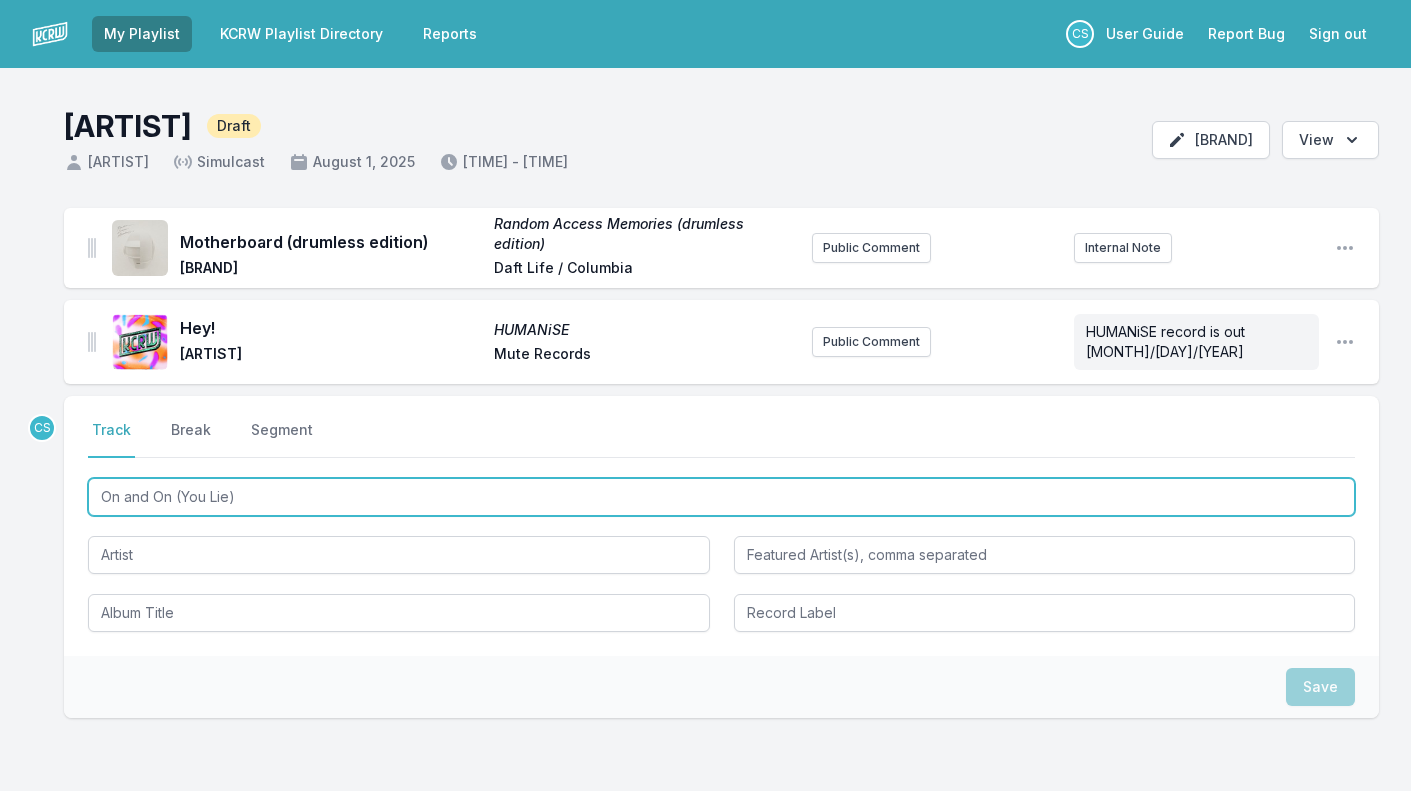 type on "On and On (You Lie)" 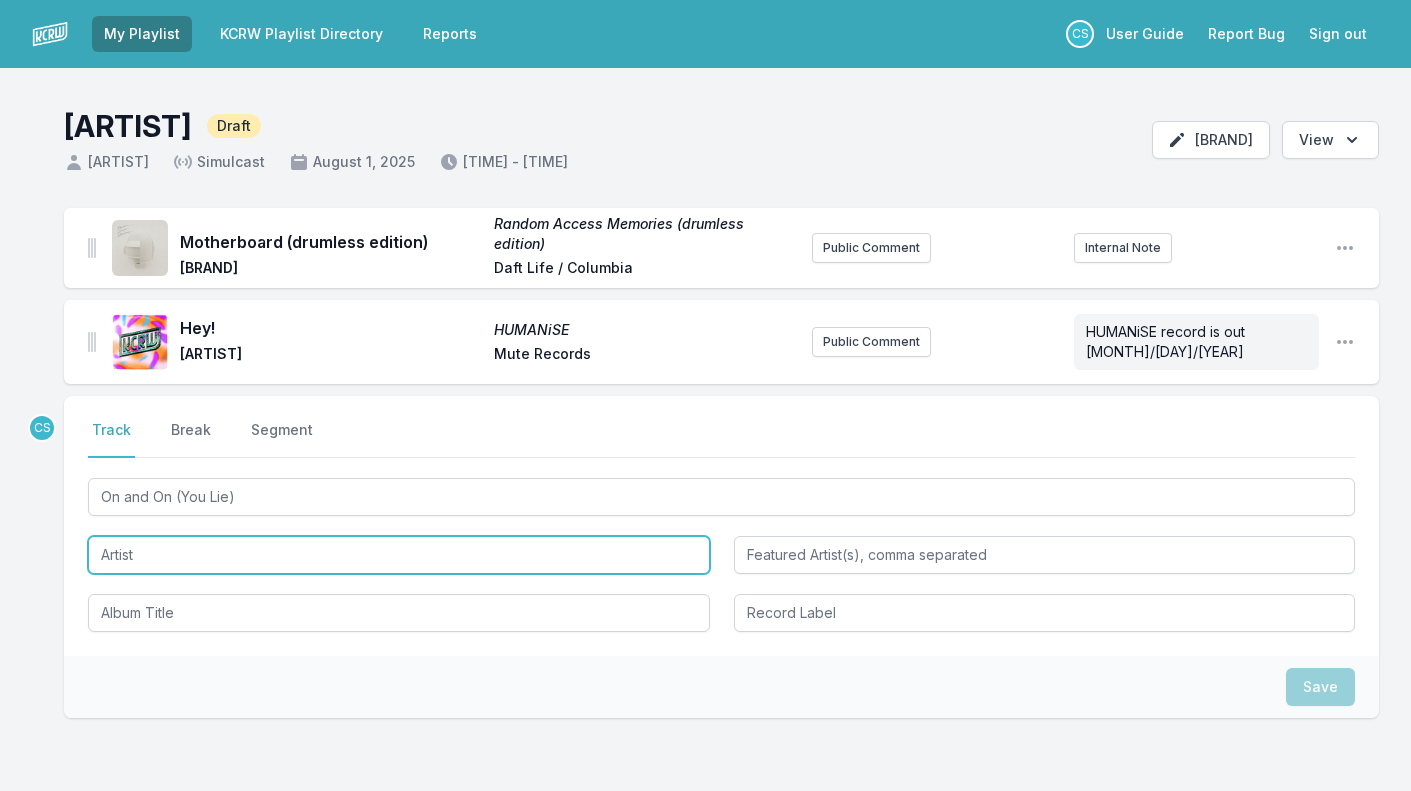 click at bounding box center [399, 555] 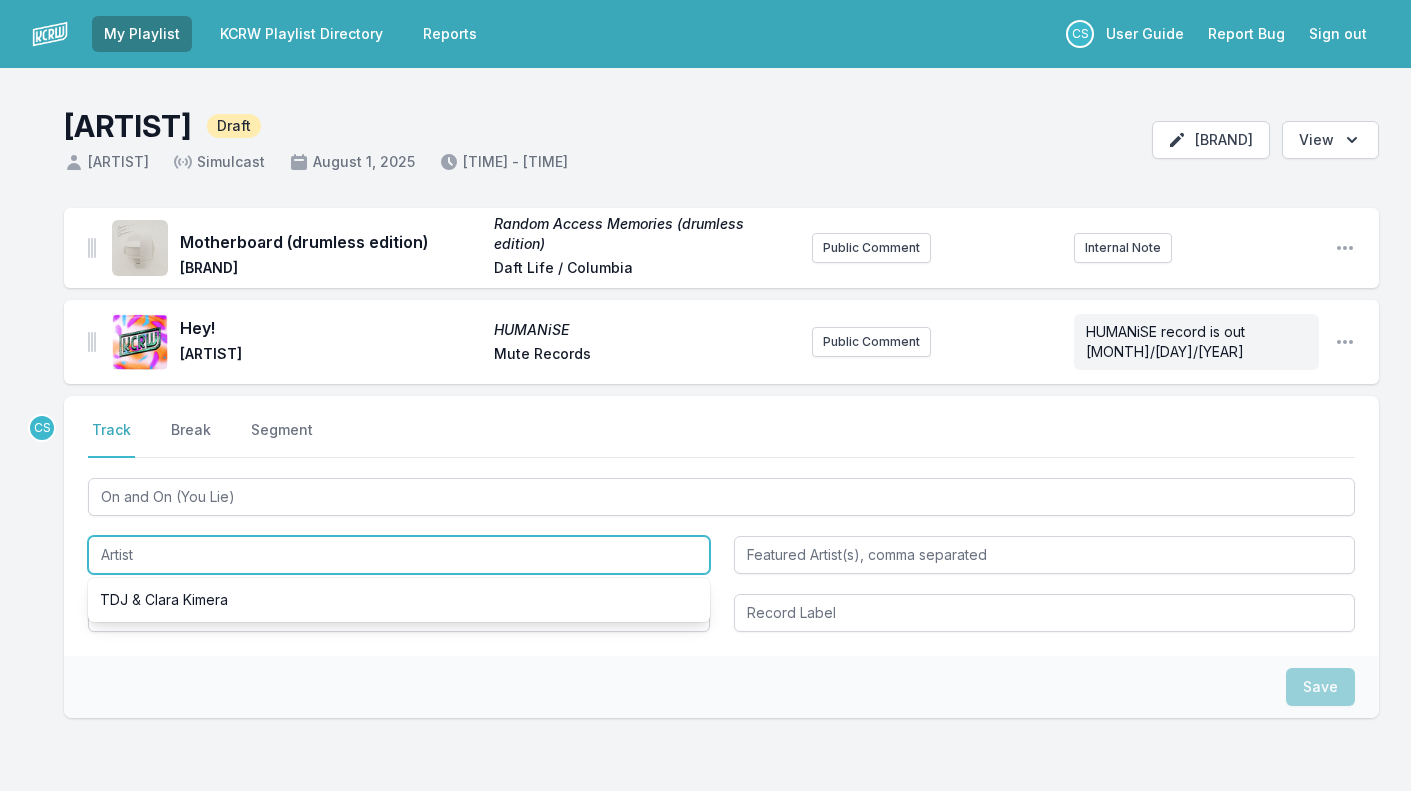 click on "TDJ & Clara Kimera" at bounding box center [399, 600] 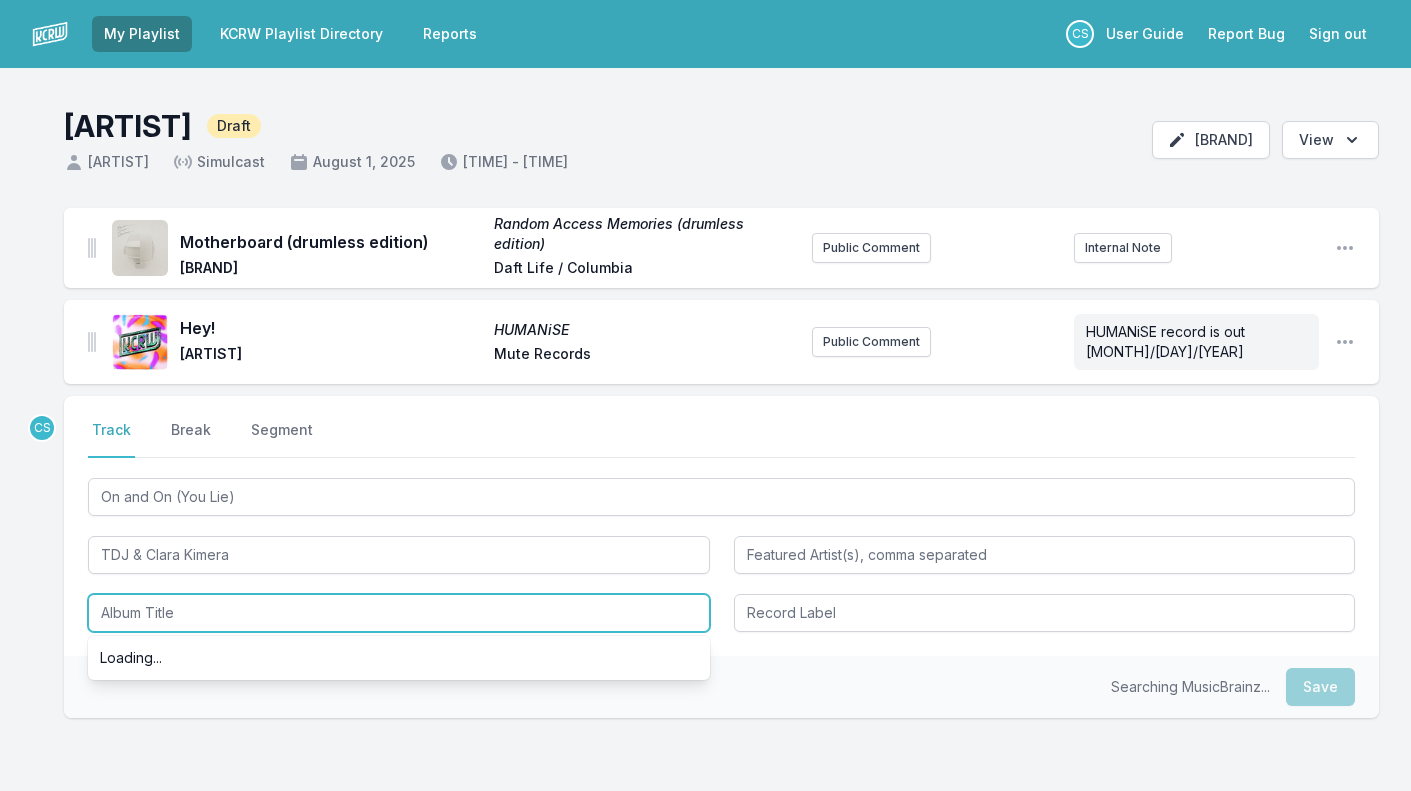 click at bounding box center (399, 613) 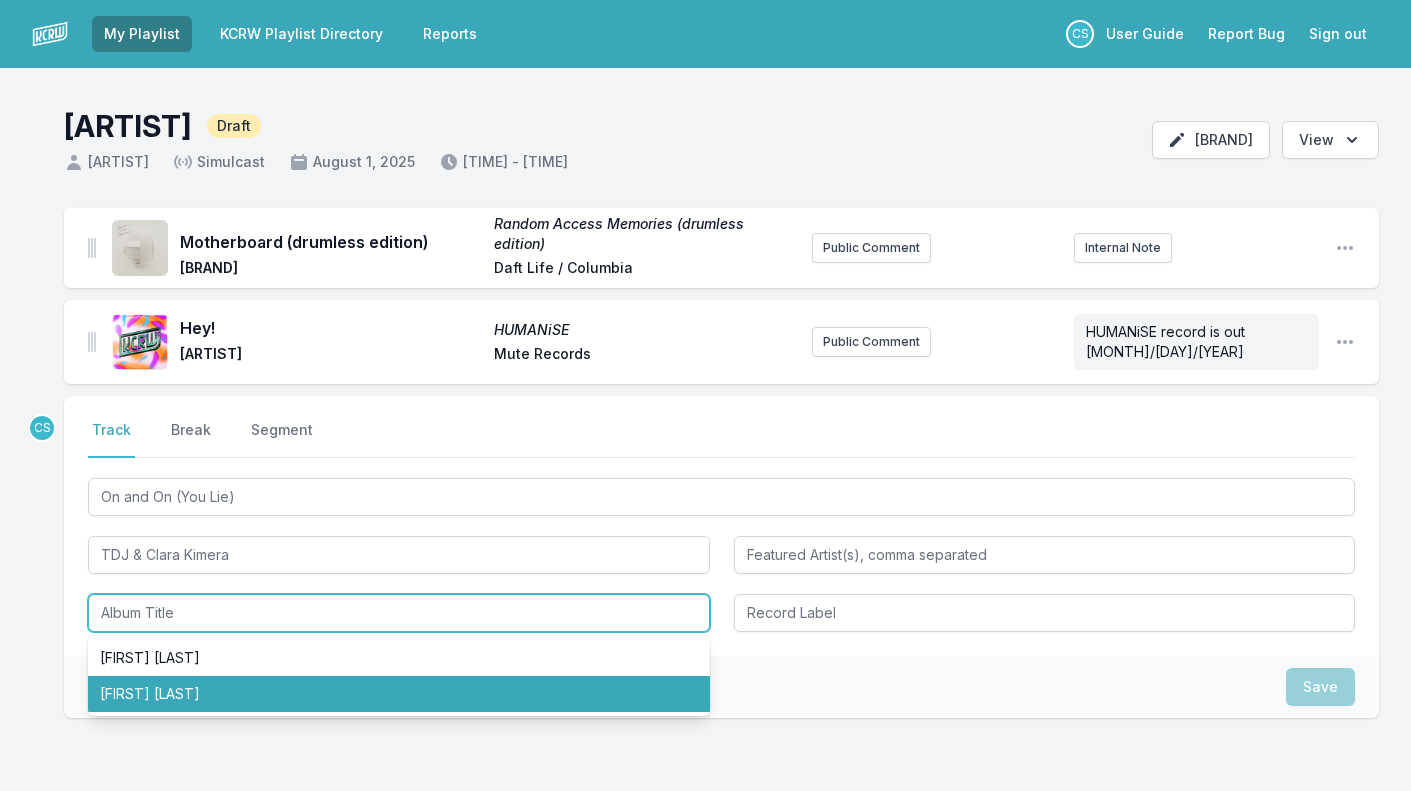 click on "[FIRST] [LAST]" at bounding box center (399, 694) 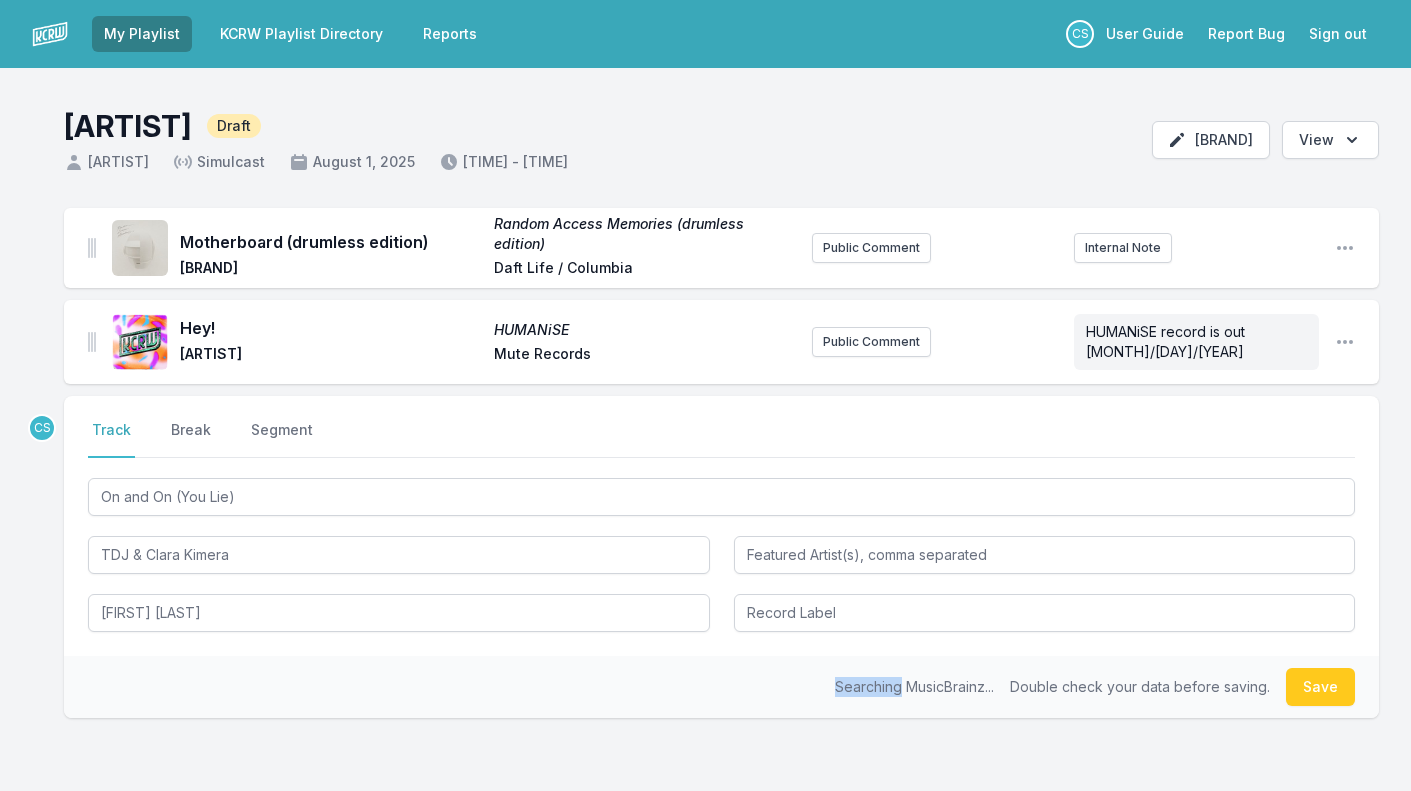 click on "Searching MusicBrainz... Double check your data before saving. Save" at bounding box center [721, 687] 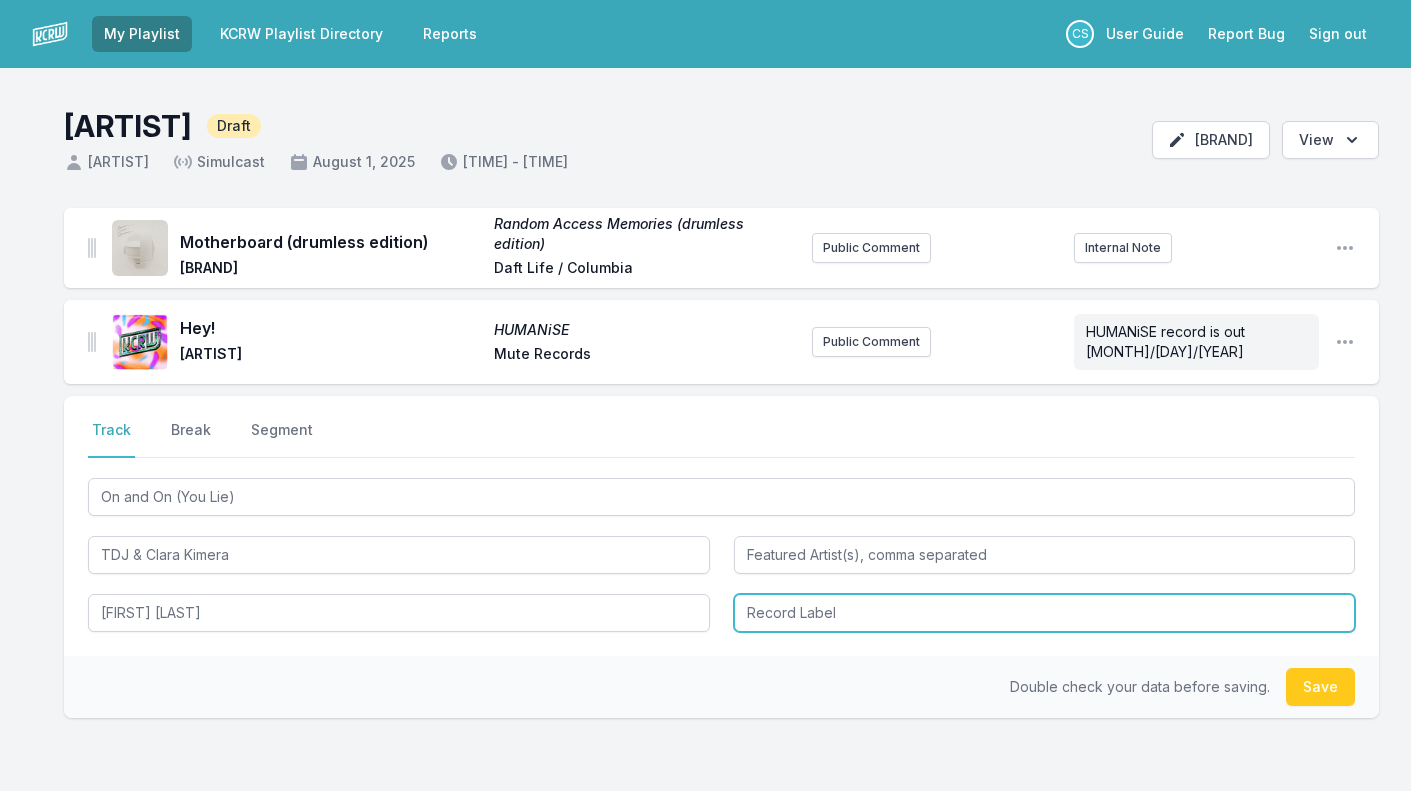 click at bounding box center (1045, 613) 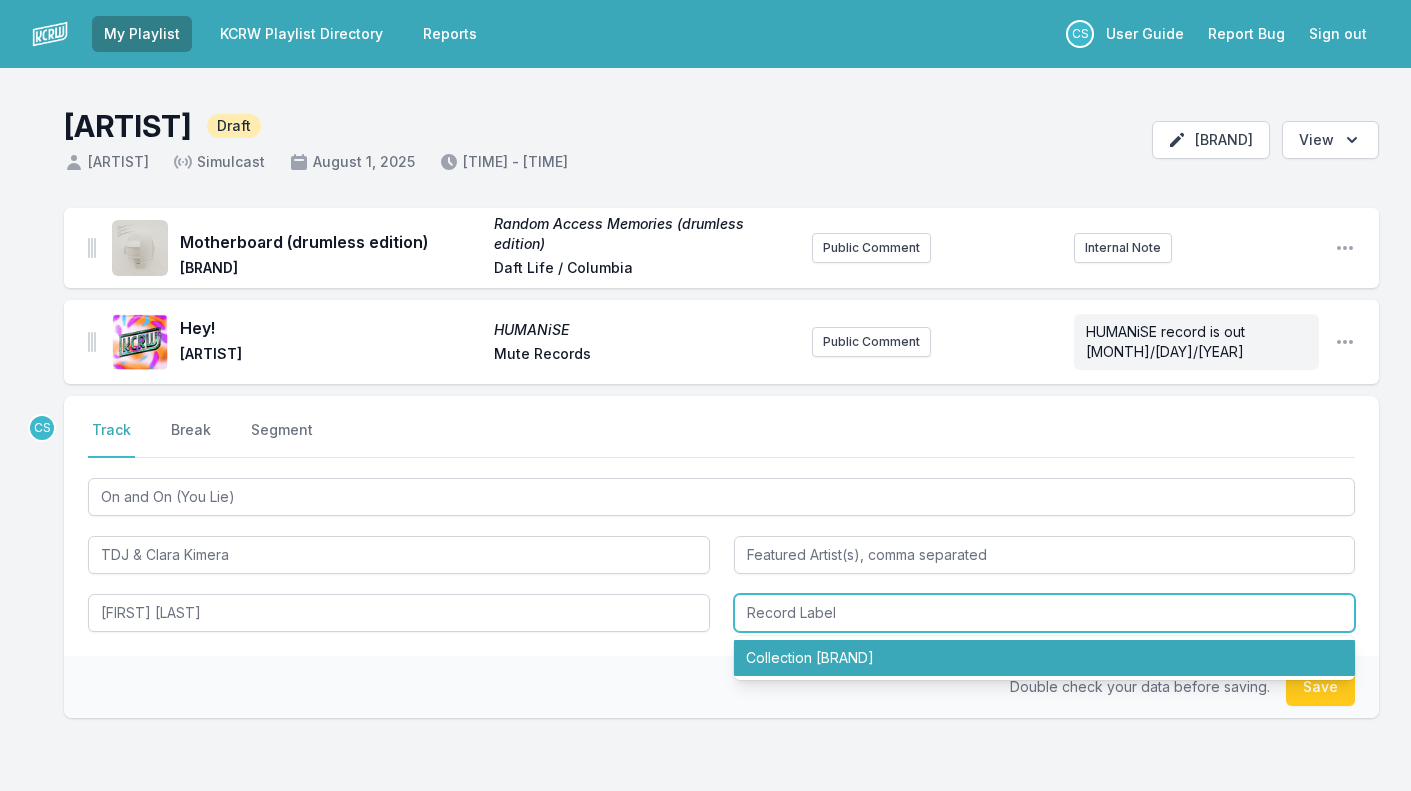 click on "Collection [BRAND]" at bounding box center (1045, 658) 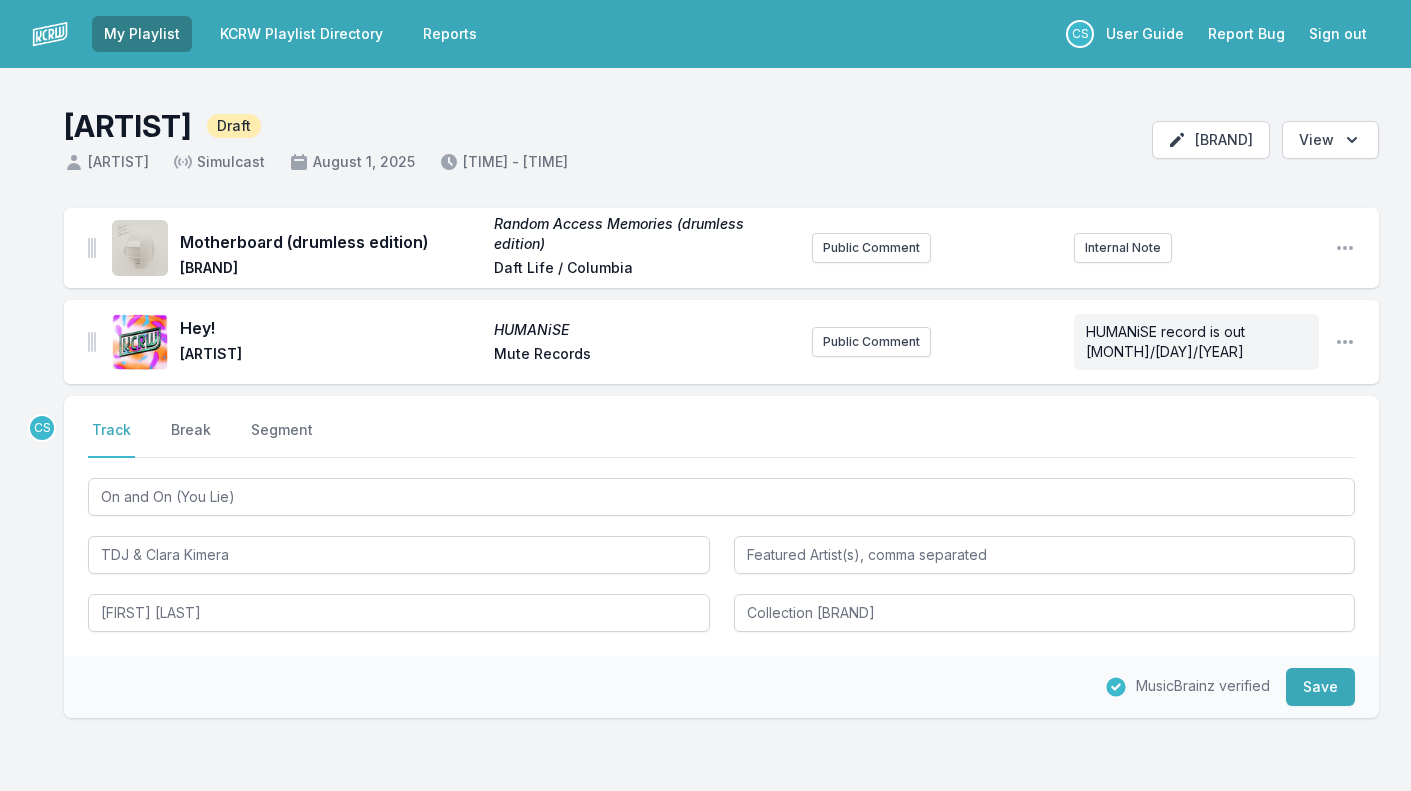 click on "MusicBrainz verified Save" at bounding box center [721, 687] 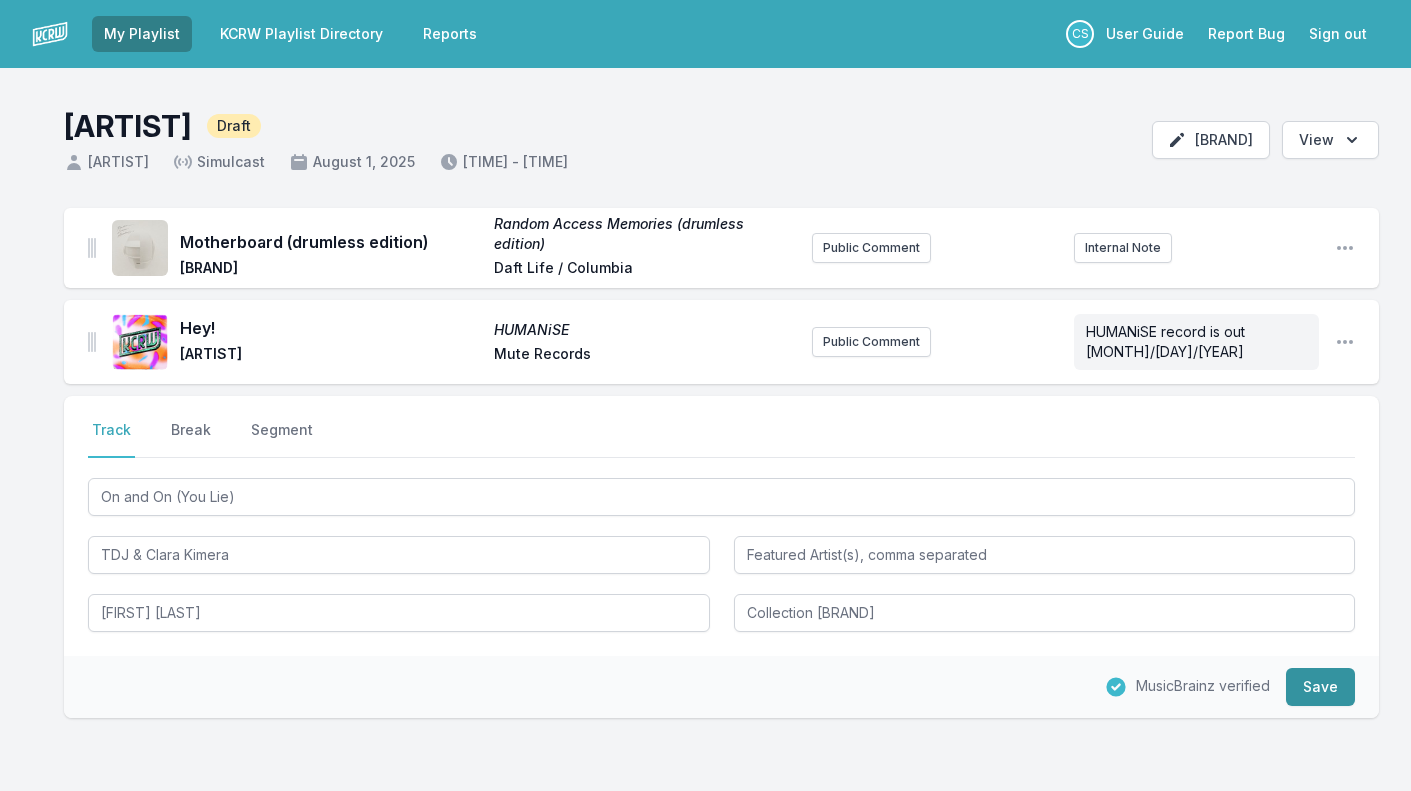 click on "Save" at bounding box center (1320, 687) 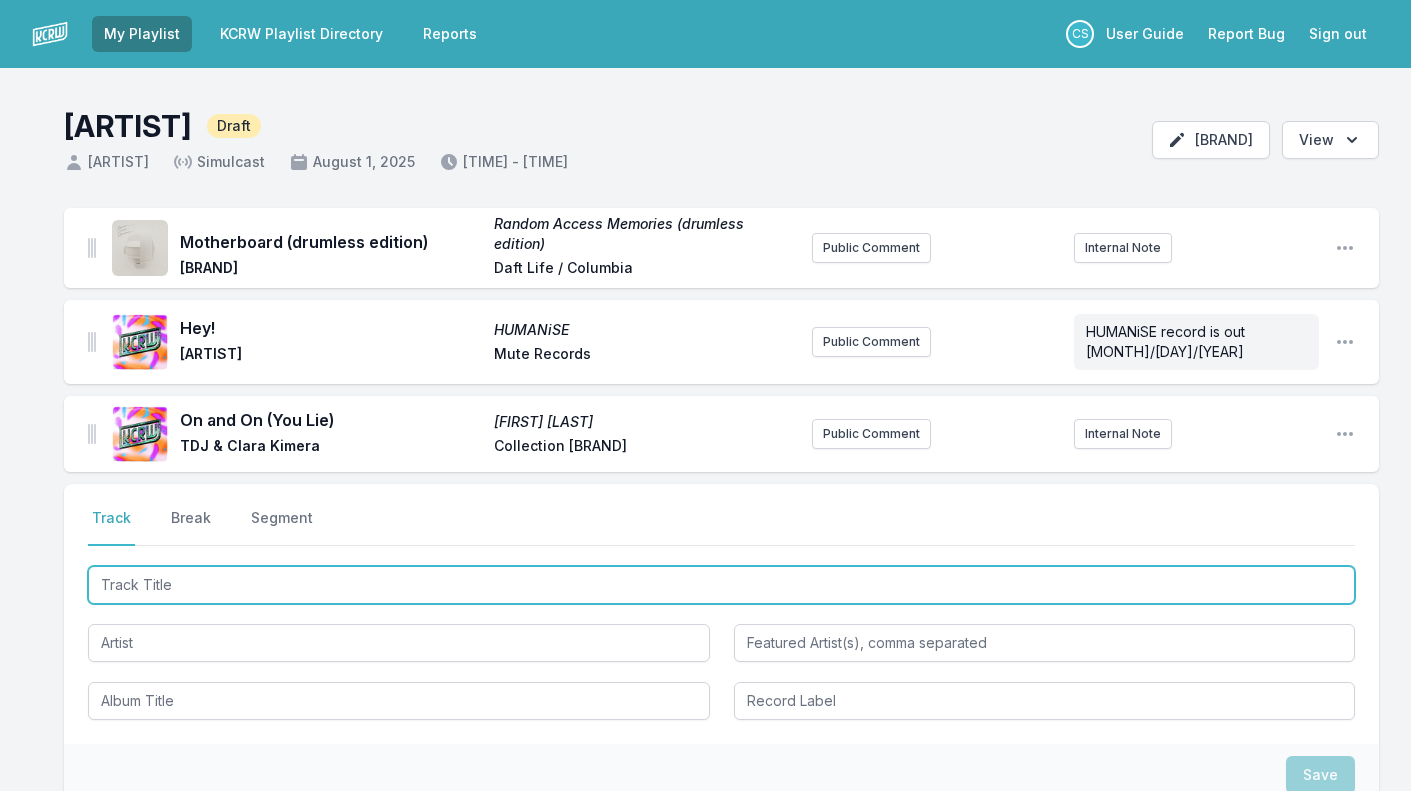 click at bounding box center [721, 585] 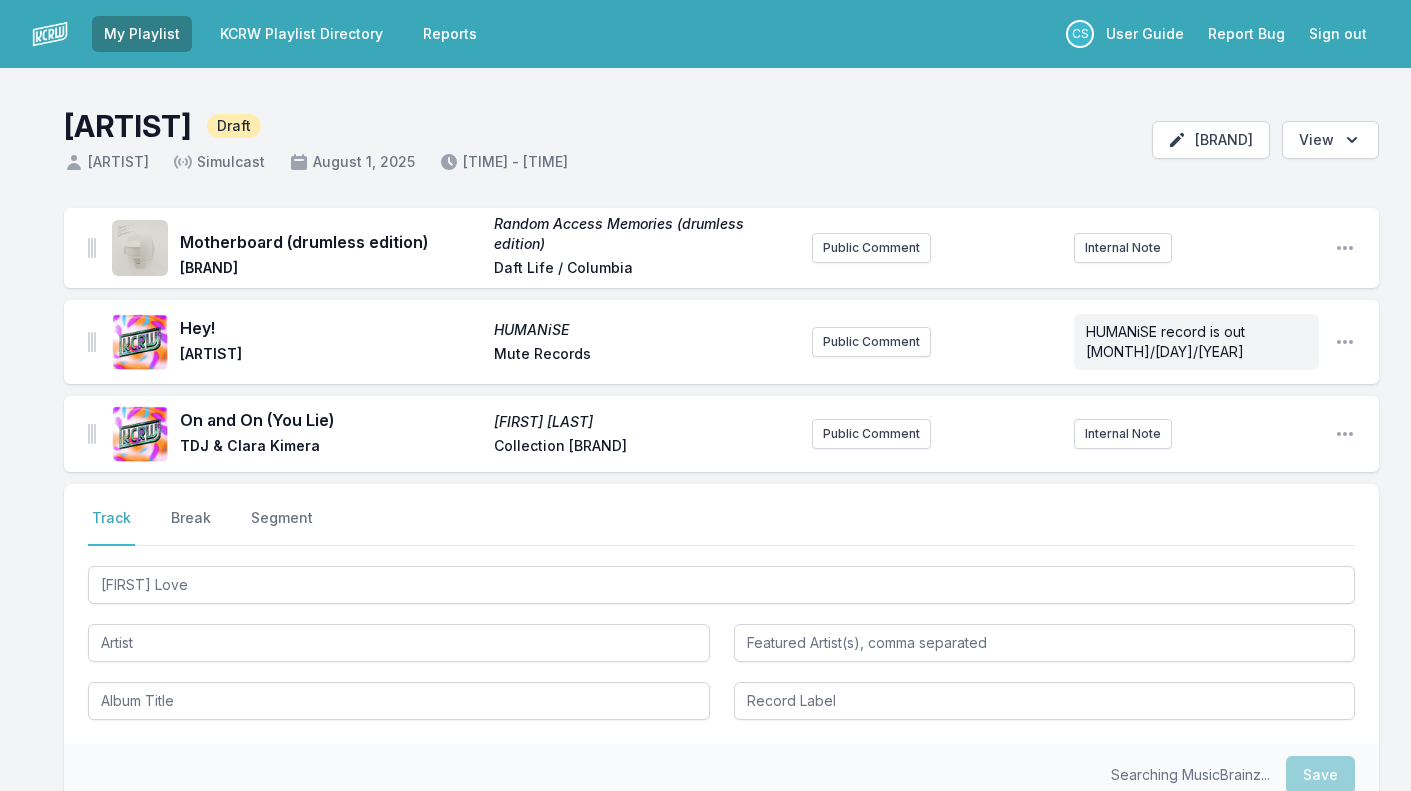 click at bounding box center [399, 641] 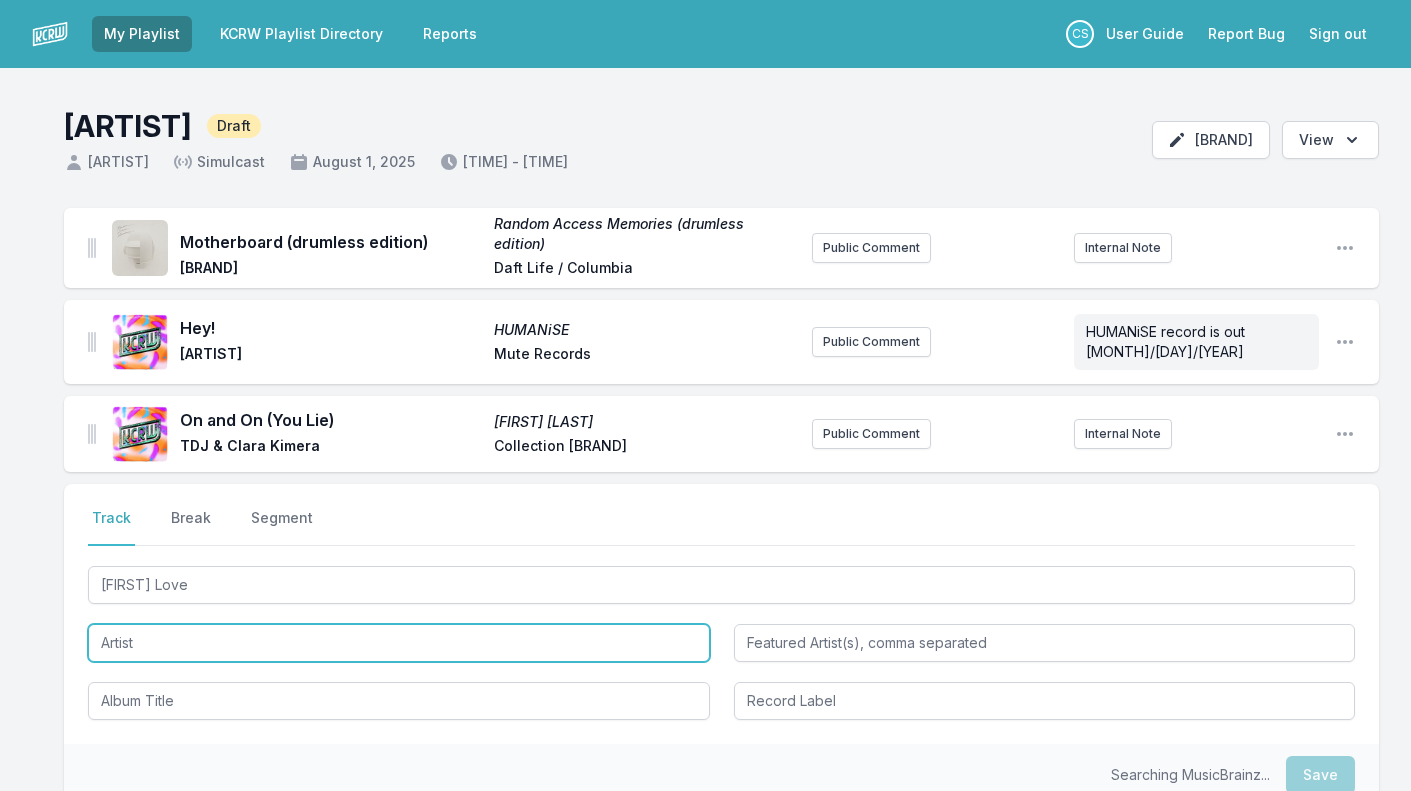 click at bounding box center [399, 643] 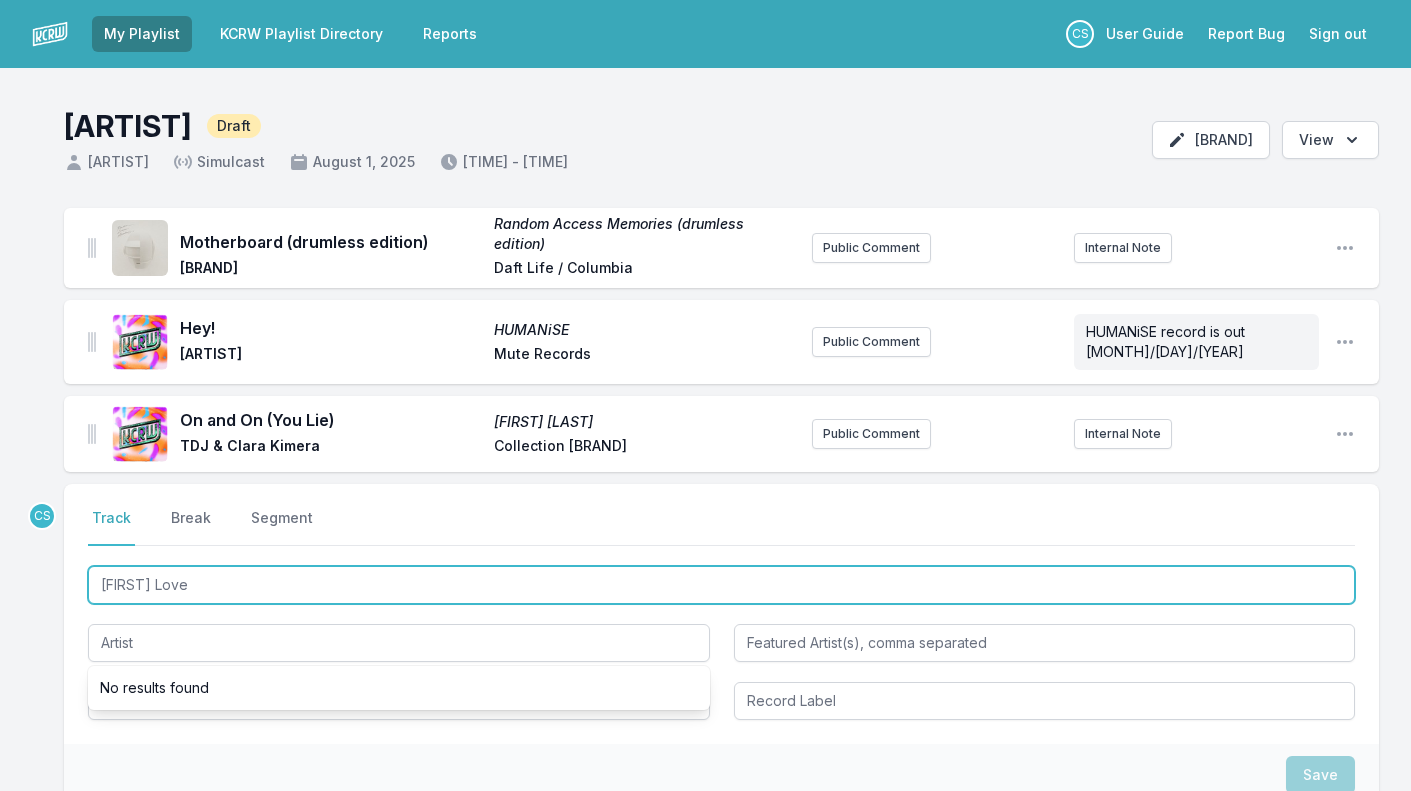 click on "[FIRST] Love" at bounding box center (721, 585) 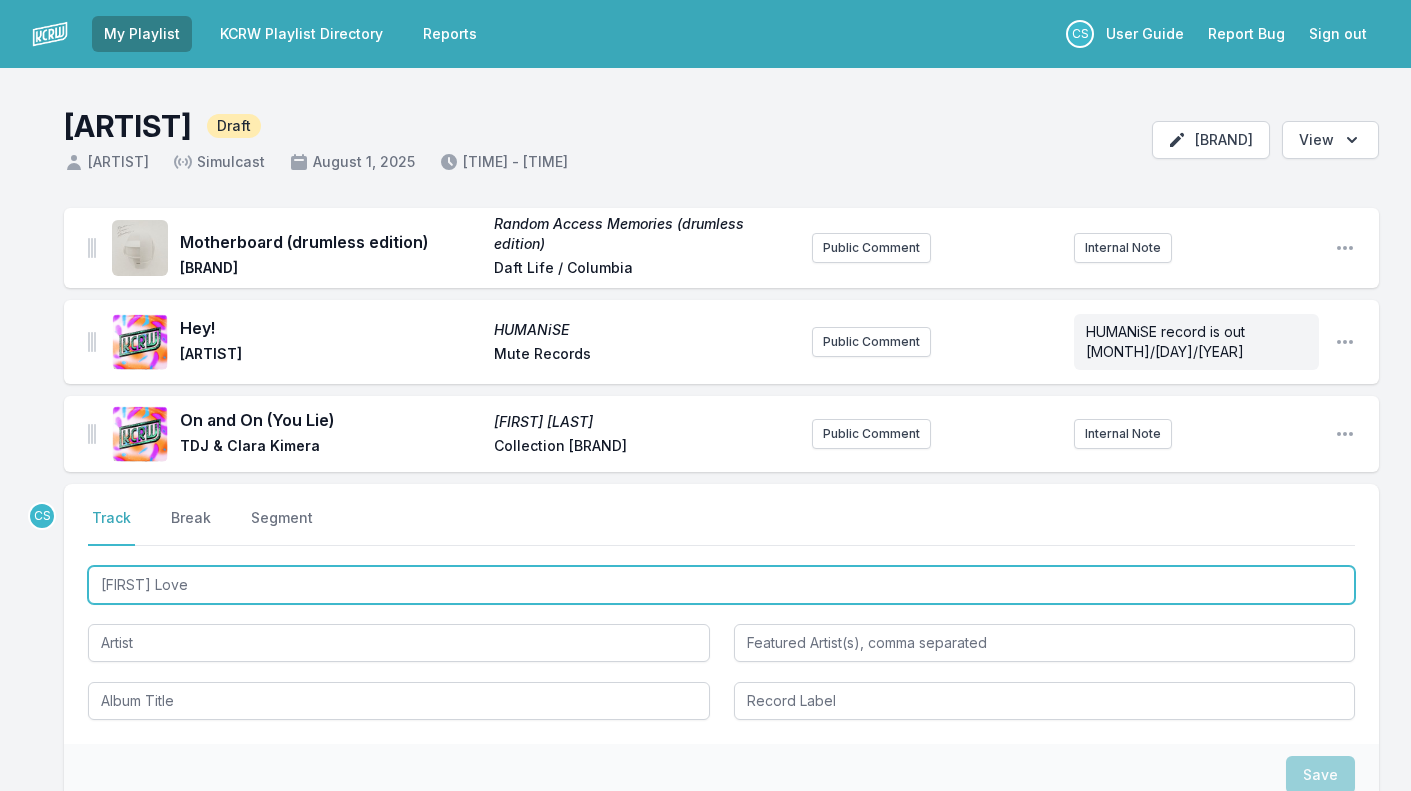 click on "[FIRST] Love" at bounding box center [721, 585] 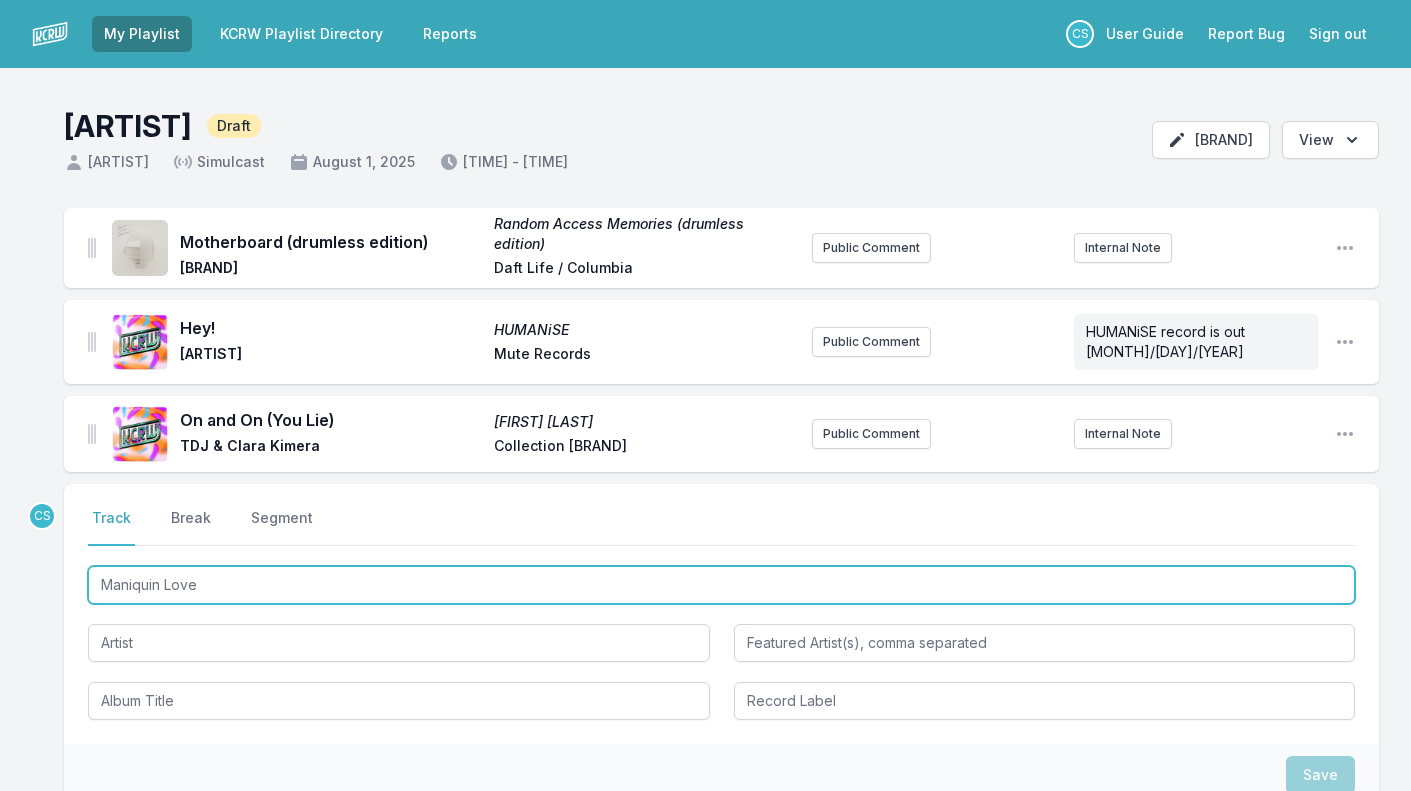click on "Maniquin Love" at bounding box center (721, 585) 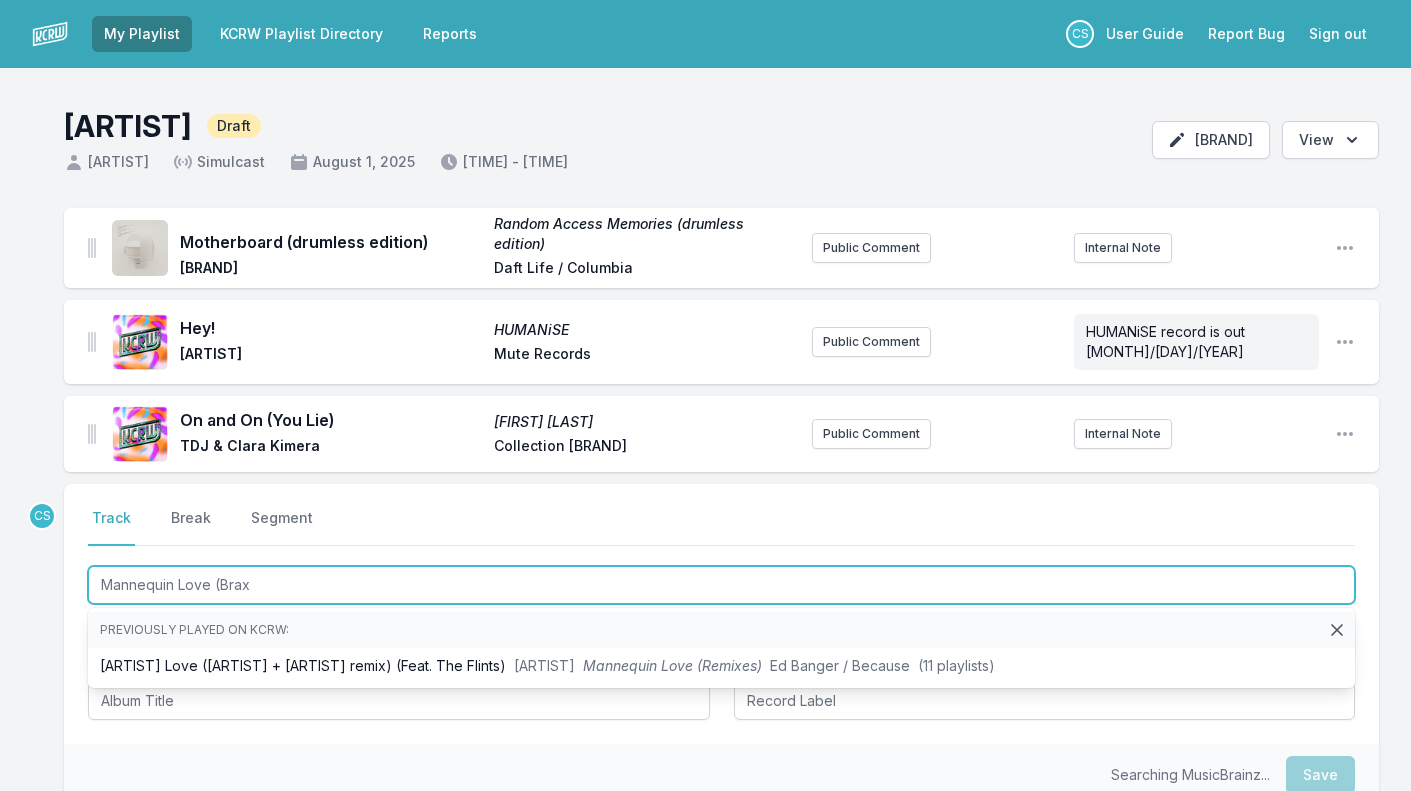 type on "Mannequin Love (Braxe" 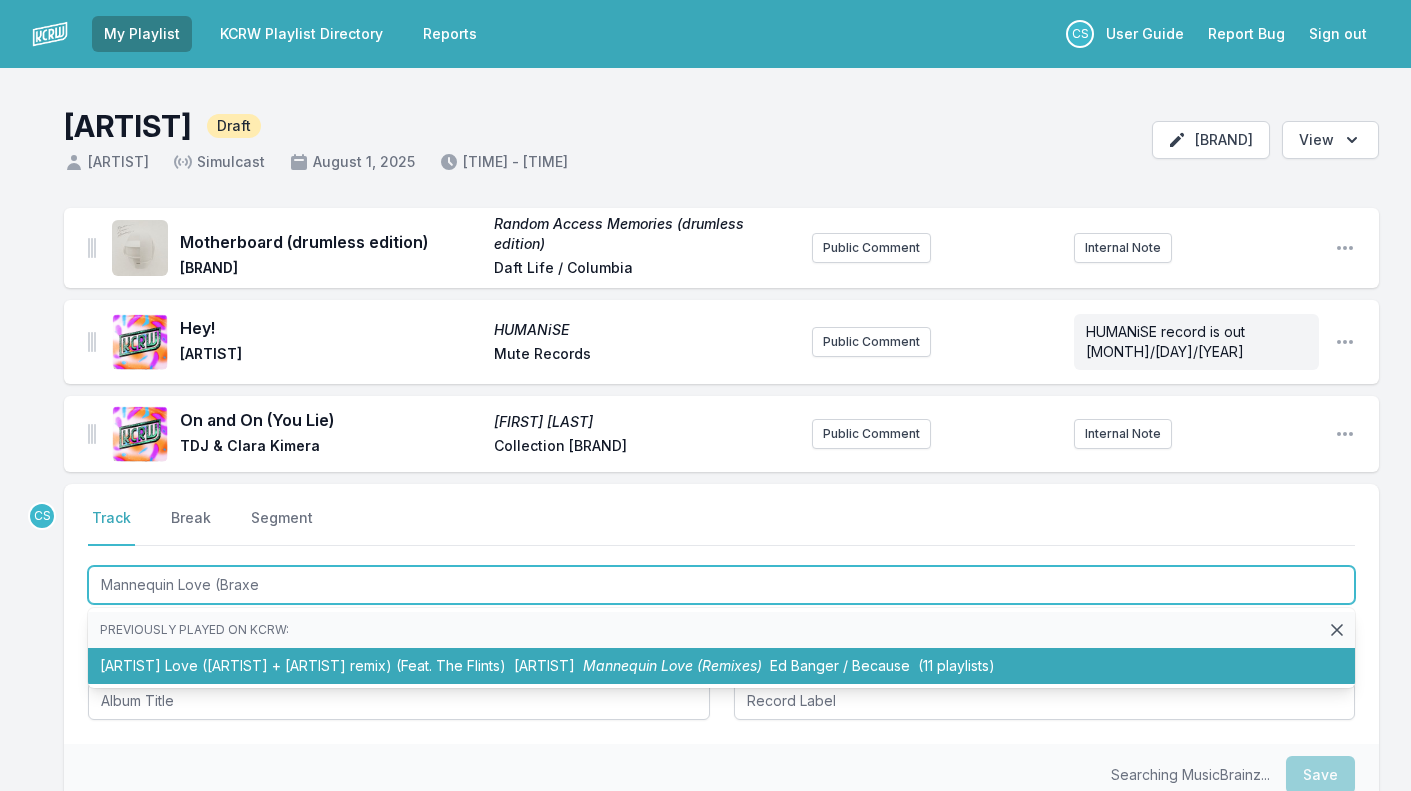 click on "[ARTIST] (Braxe + Falcon remix) (Feat. [ARTIST]) [ARTIST] (Remixes) [BRAND] / [BRAND] ([COUNT] playlists)" at bounding box center [721, 666] 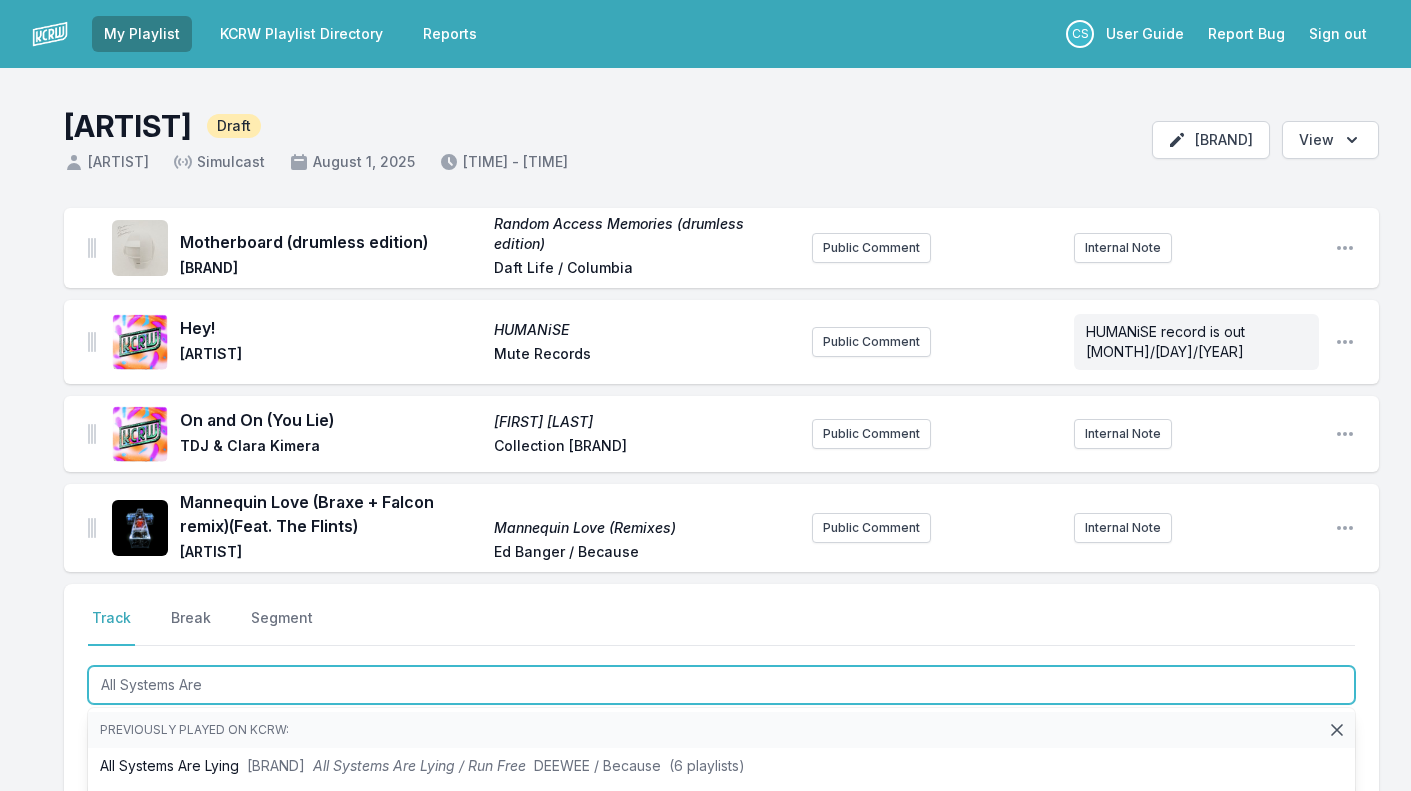 type on "All Systems Are L" 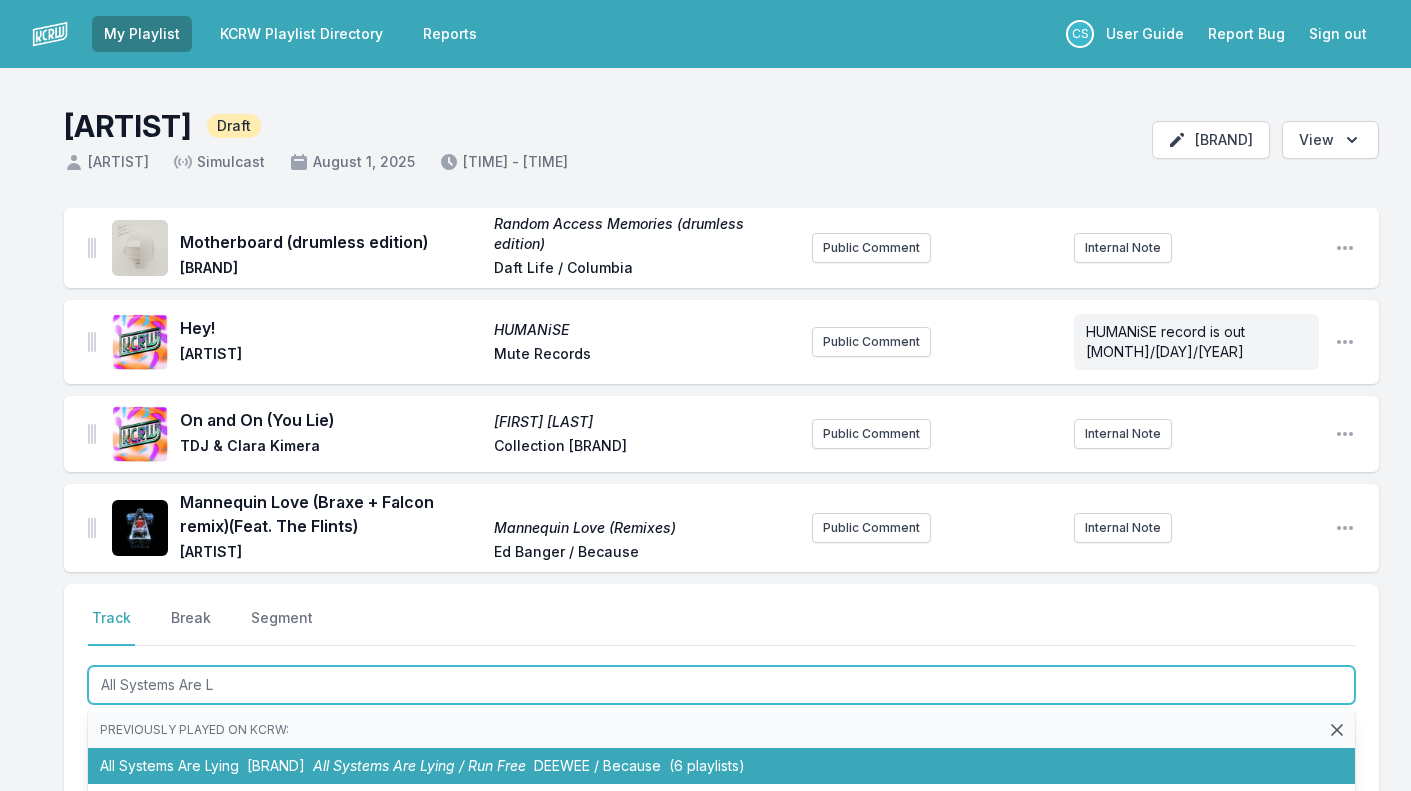 click on "All Systems Are Lying Soulwax All Systems Are Lying / Run Free DEEWEE / Because (6 playlists)" at bounding box center (721, 766) 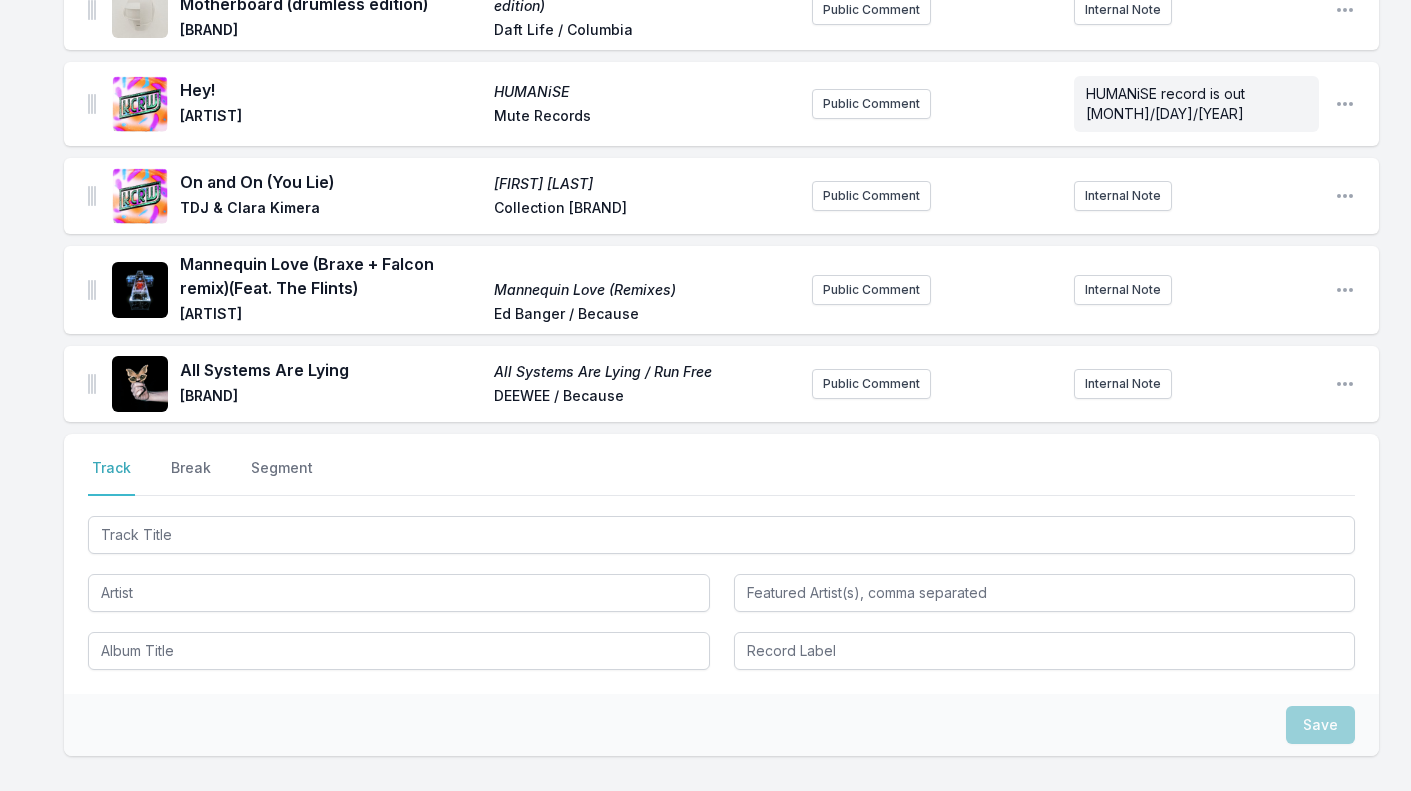 scroll, scrollTop: 261, scrollLeft: 0, axis: vertical 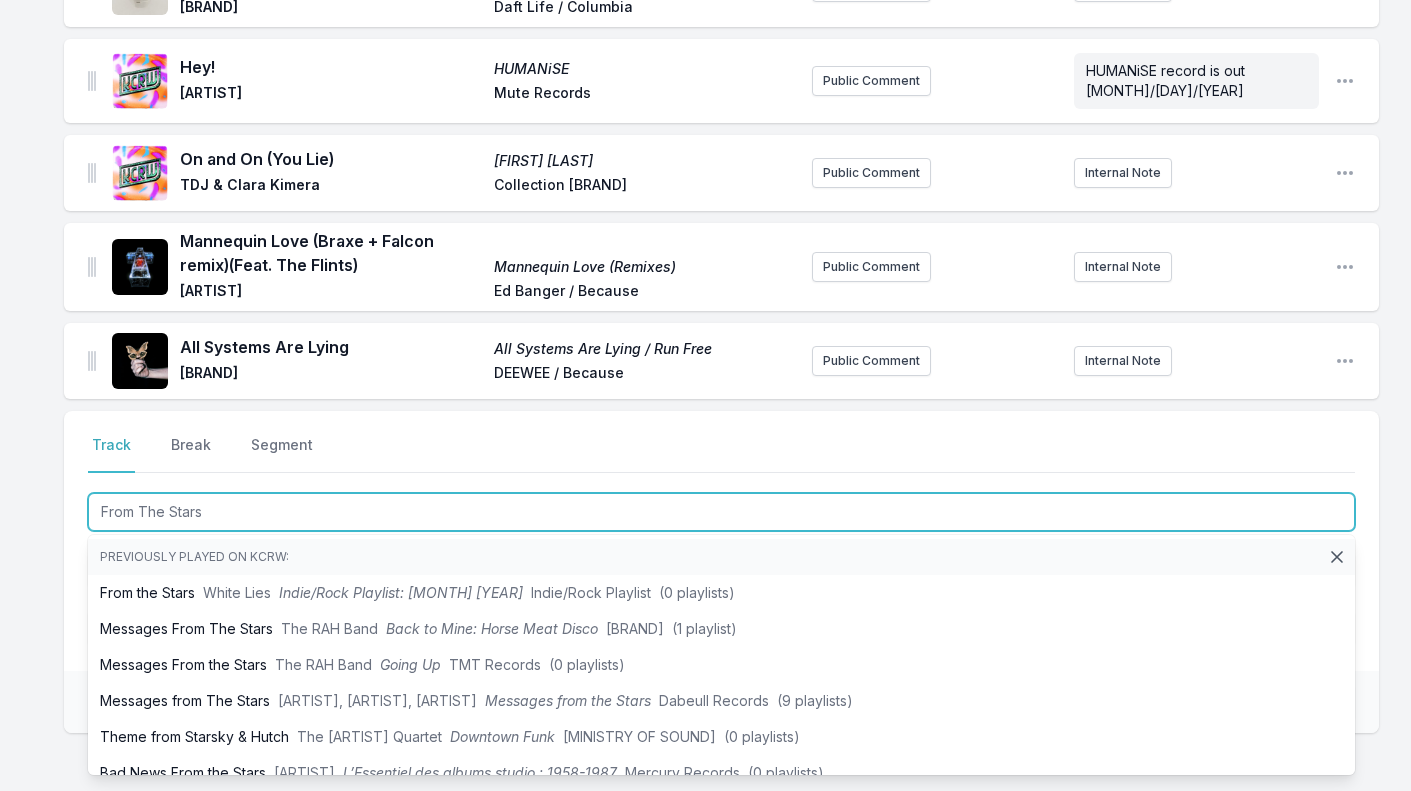 type on "From The Stars" 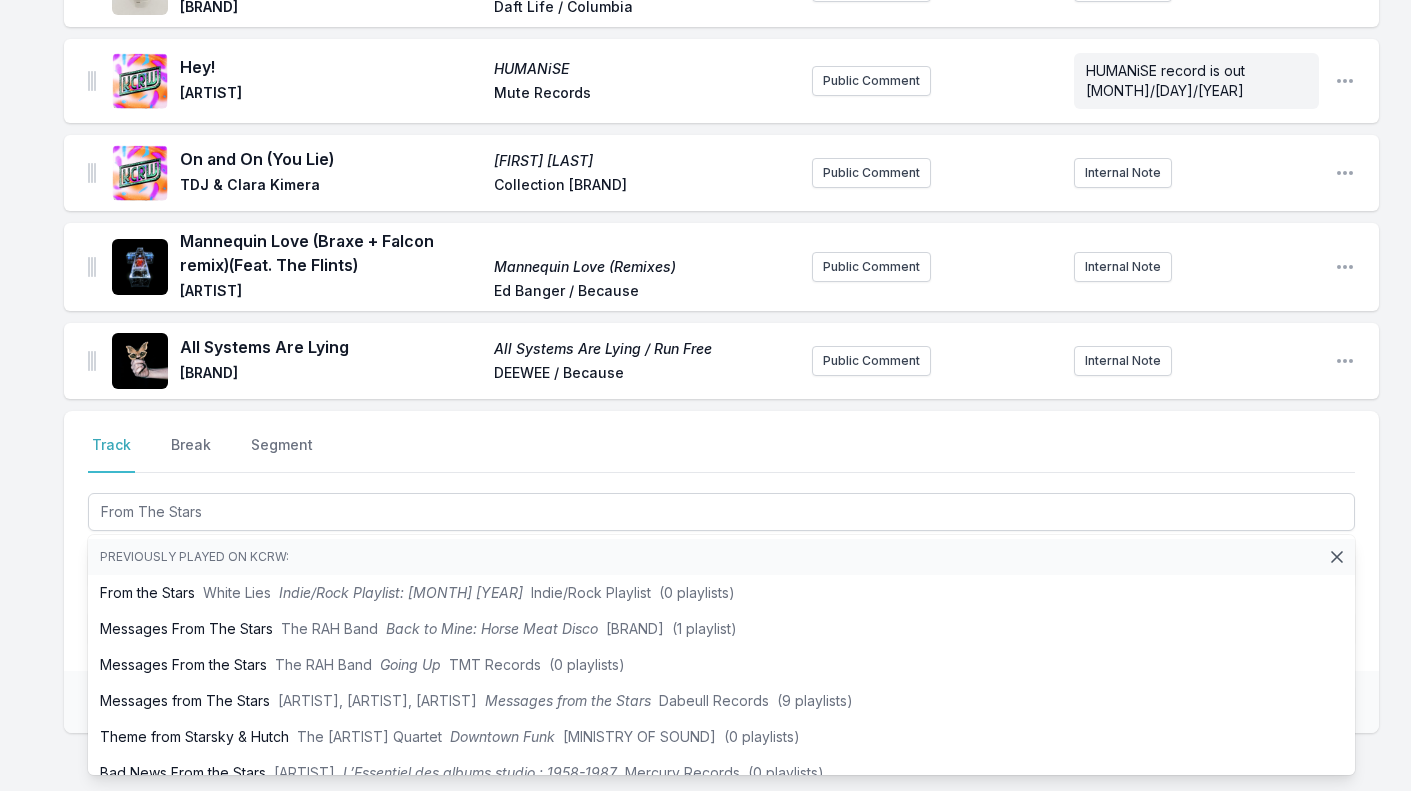 click on "Motherboard (drumless edition) Random Access Memories (drumless edition) [ARTIST] [ARTIST] / Columbia Public Comment Internal Note Open playlist item options Hey! HUMANiSE [ARTIST] [ARTIST] Public Comment Internal Note Open playlist item options On and On (You Lie) [ARTIST] [ARTIST] & [ARTIST] Collection Disques Durs Public Comment Internal Note Open playlist item options Mannequin Love (Braxe + Falcon remix) (Feat. The Flints) Mannequin Love (Remixes) [ARTIST] [ARTIST] / Because Public Comment Internal Note Open playlist item options All Systems Are Lying All Systems Are Lying / Run Free [ARTIST] [ARTIST] / Because Public Comment Internal Note Open playlist item options From the Stars (Feat. The [ARTIST]) From the Stars [ARTIST] [ARTIST] Public Comment Internal Note Open playlist item options CS Select a tab Track Break Segment Track Break Segment Listen U Dirteedisco Loading... Searching MusicBrainz... Save" at bounding box center [705, 436] 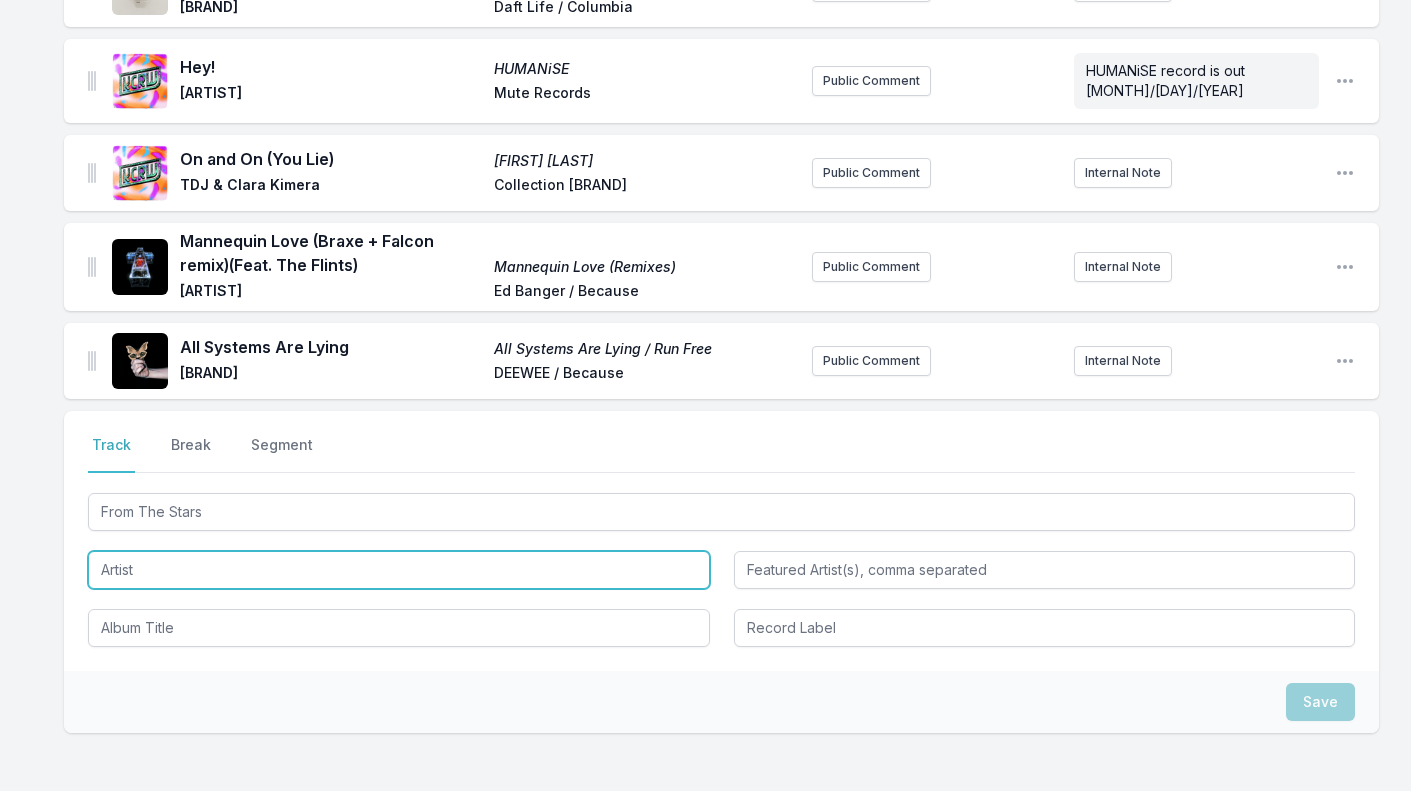 click at bounding box center (399, 570) 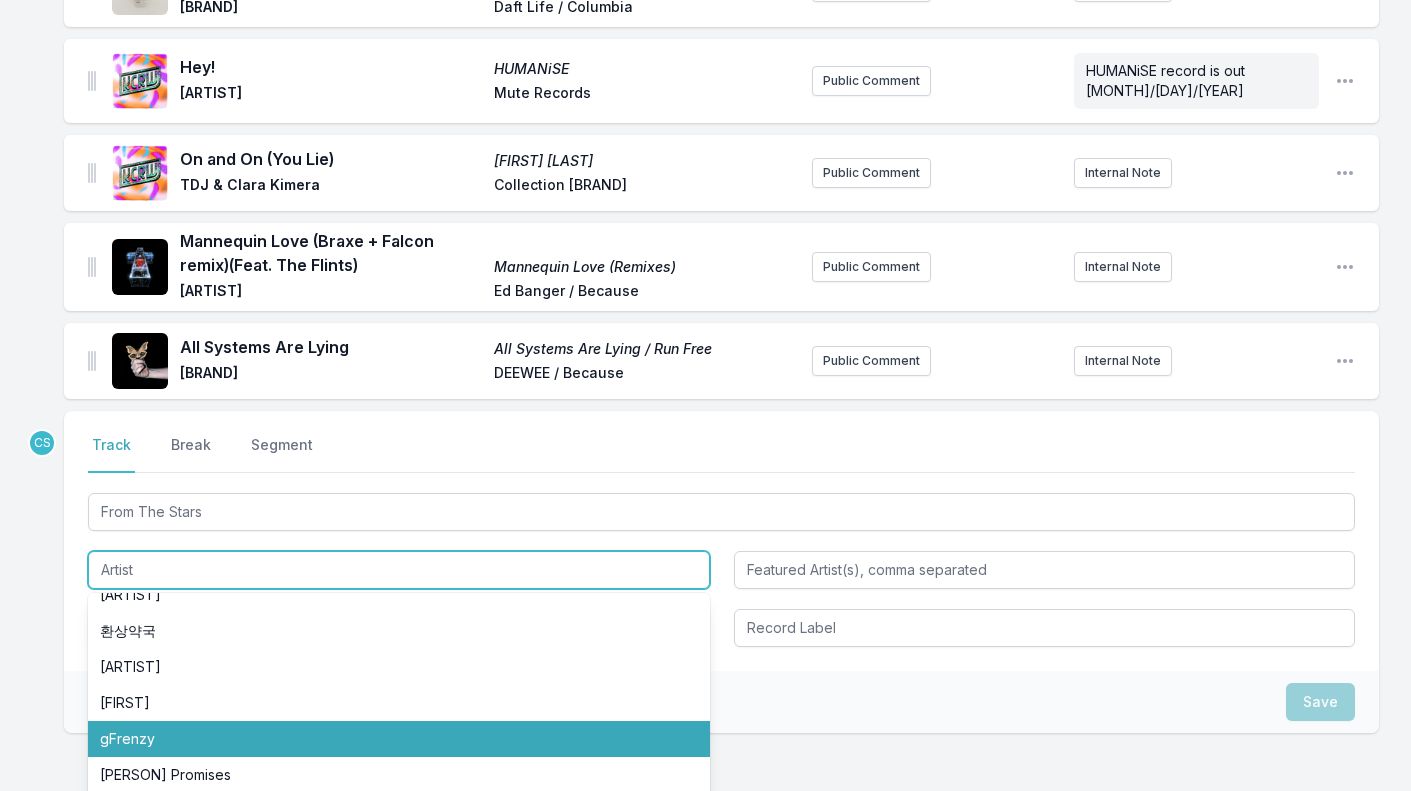scroll, scrollTop: 1028, scrollLeft: 0, axis: vertical 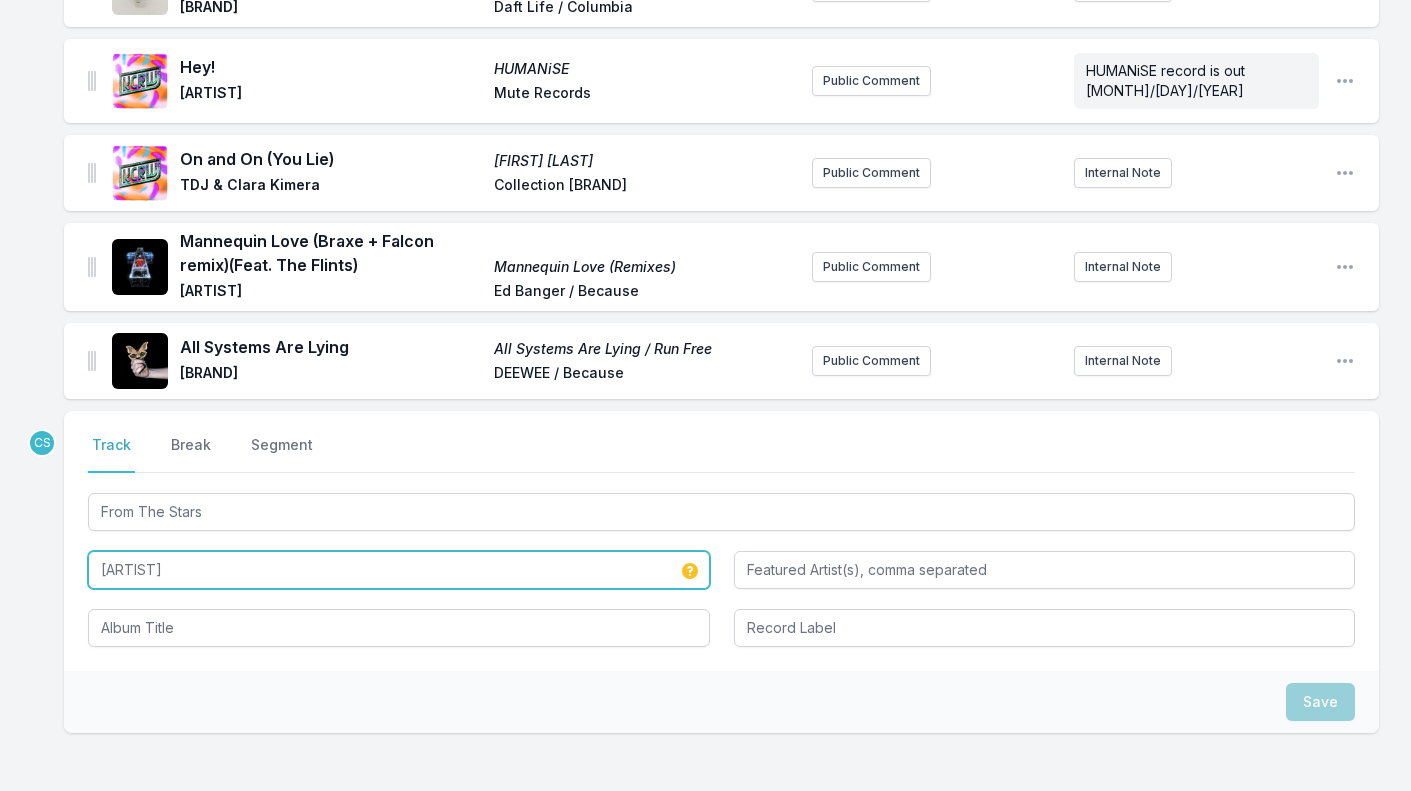 click on "[ARTIST]" at bounding box center (399, 570) 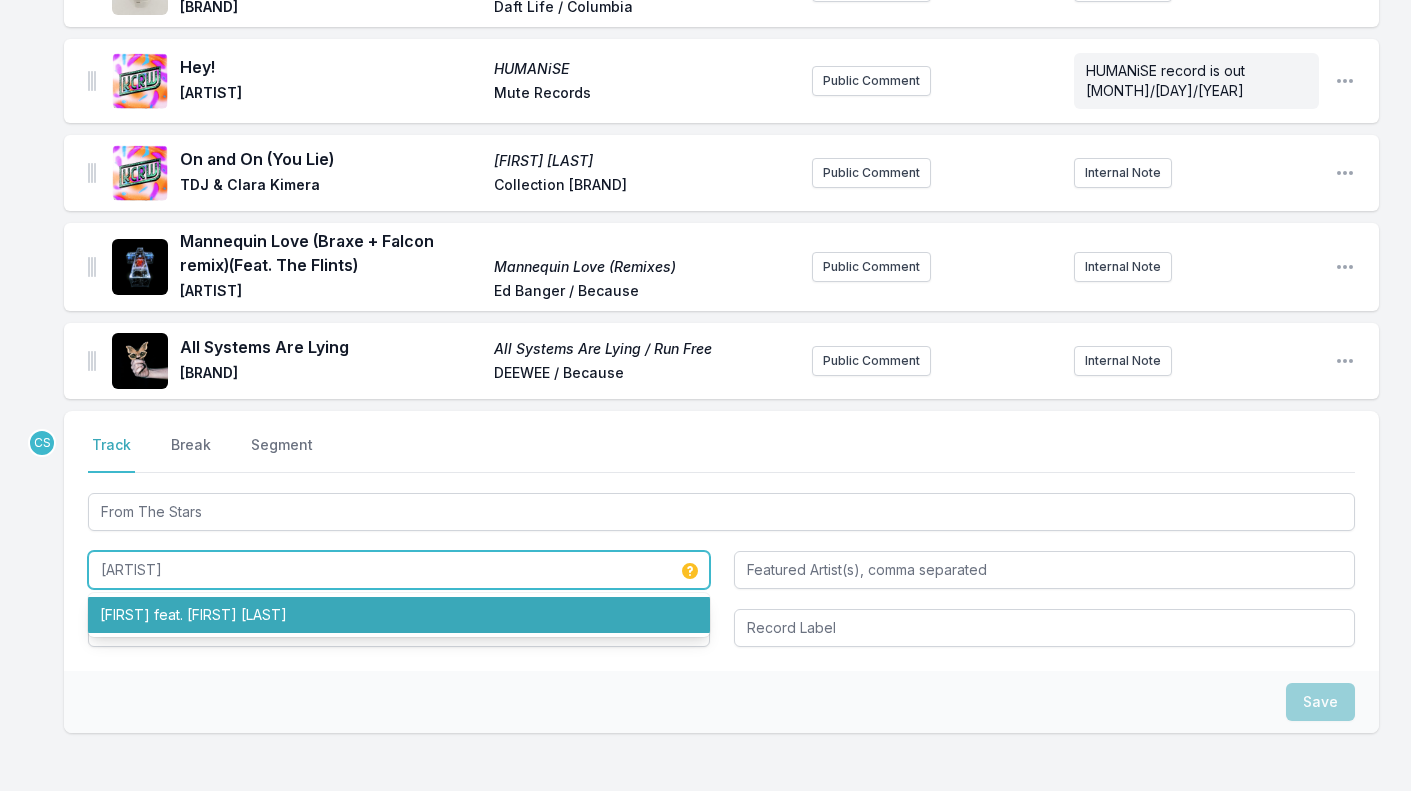 click on "[FIRST] feat. [FIRST] [LAST]" at bounding box center [399, 615] 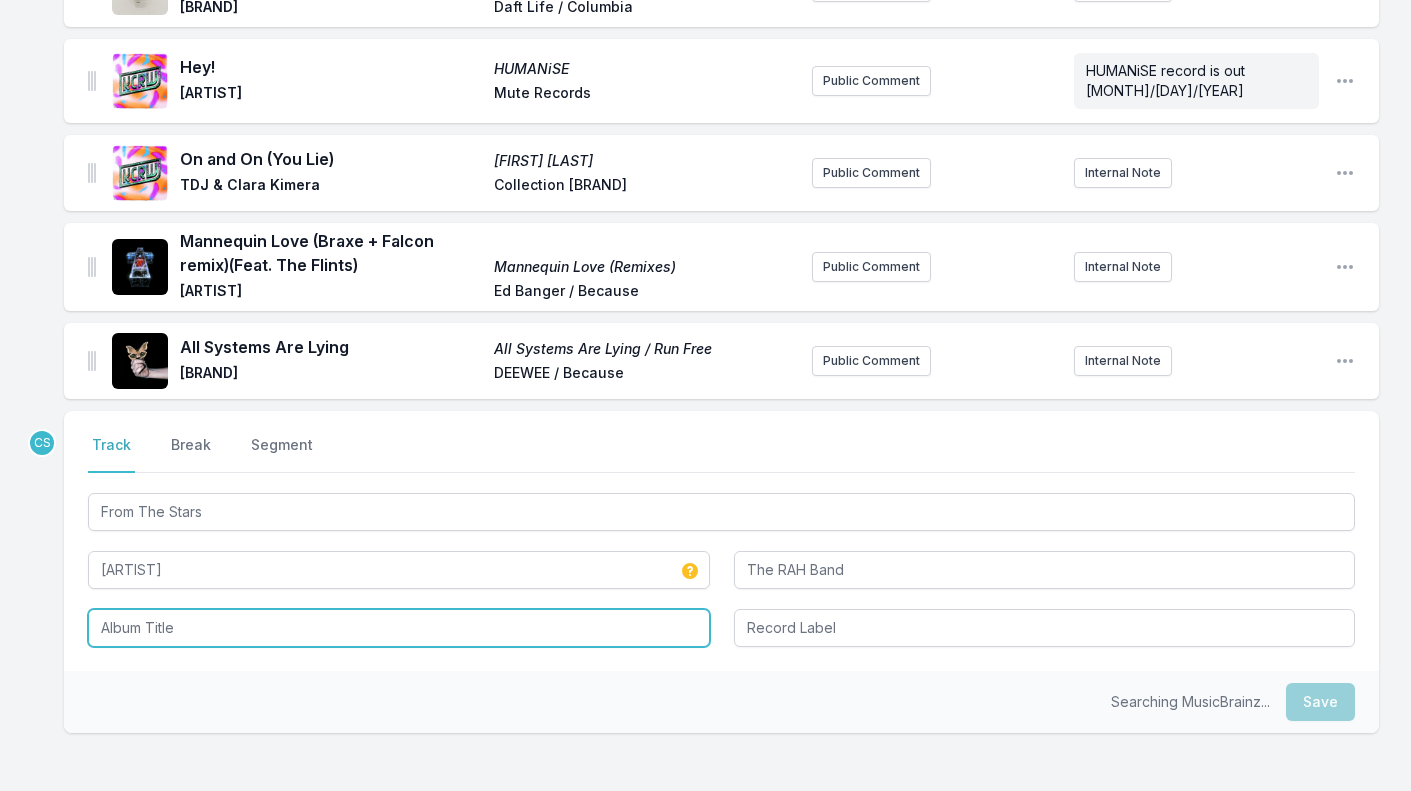 click at bounding box center (399, 628) 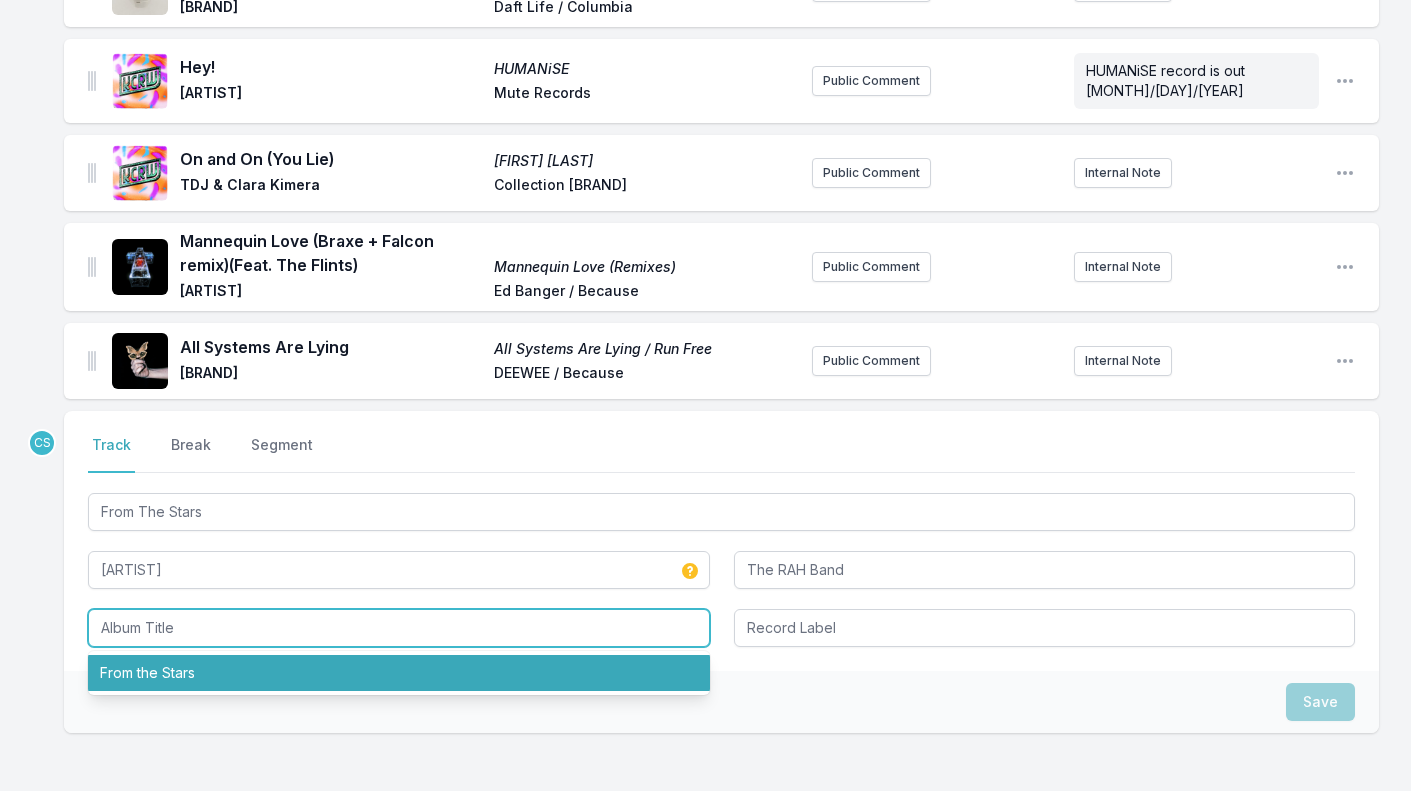 click on "From the Stars" at bounding box center [399, 673] 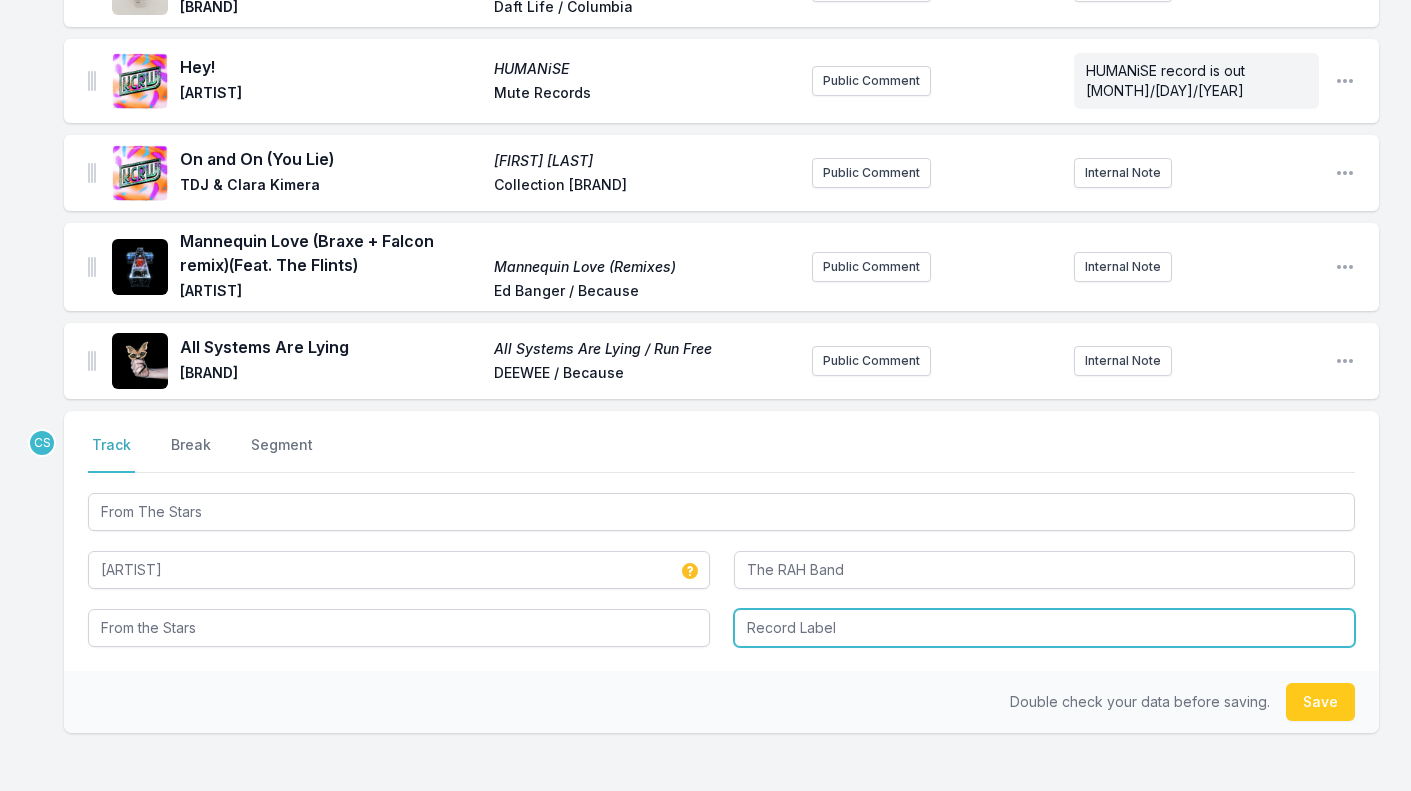 click at bounding box center (1045, 628) 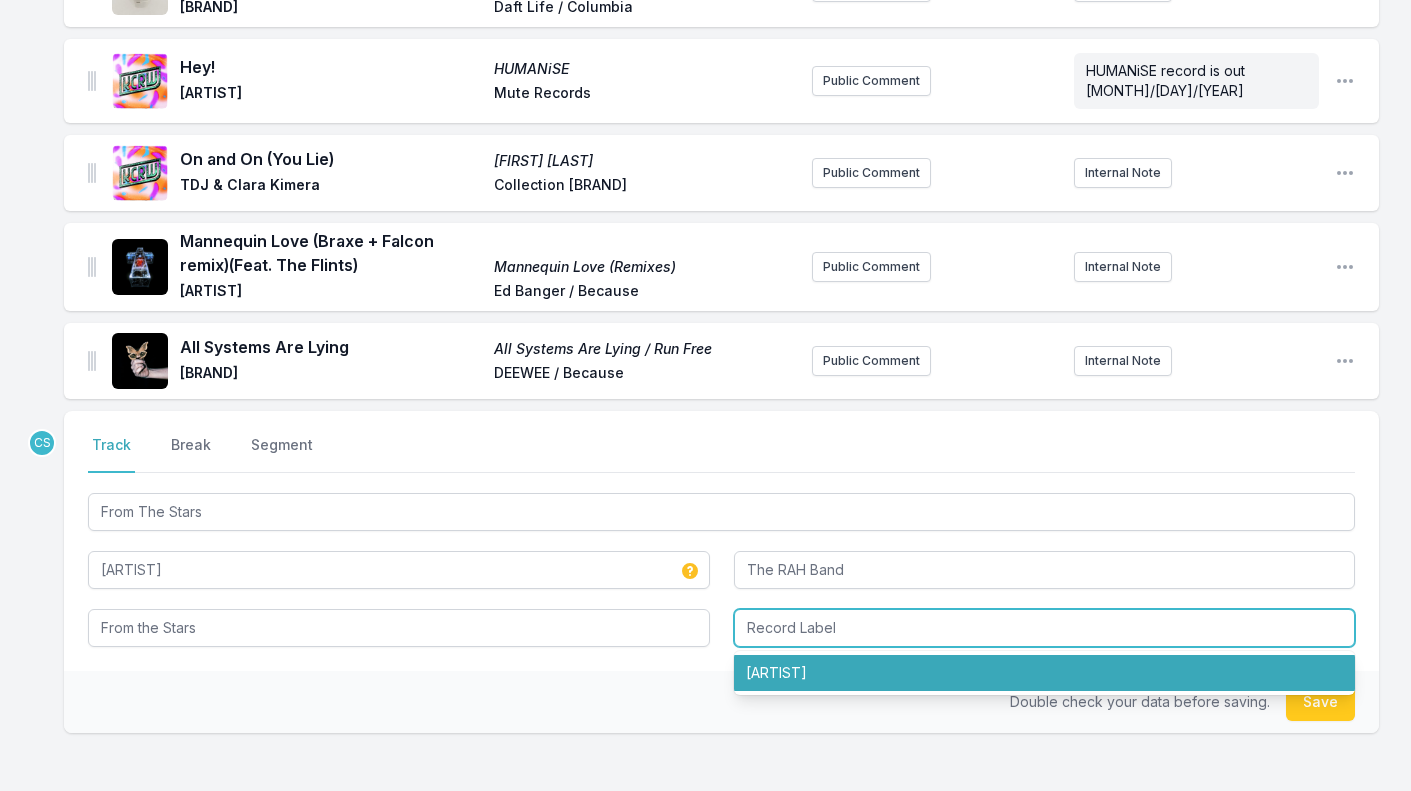 click on "[ARTIST]" at bounding box center (1045, 673) 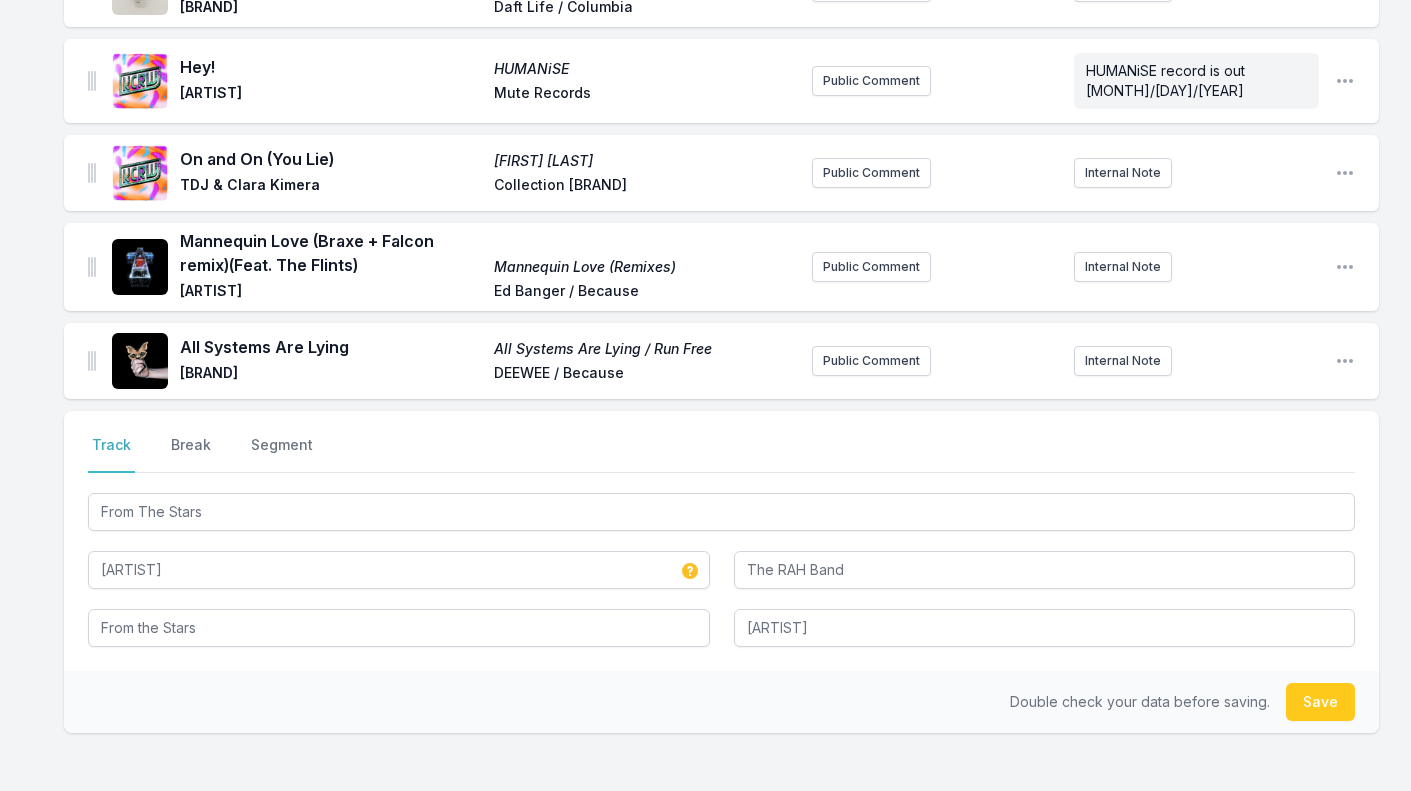click on "Save" at bounding box center [1320, 702] 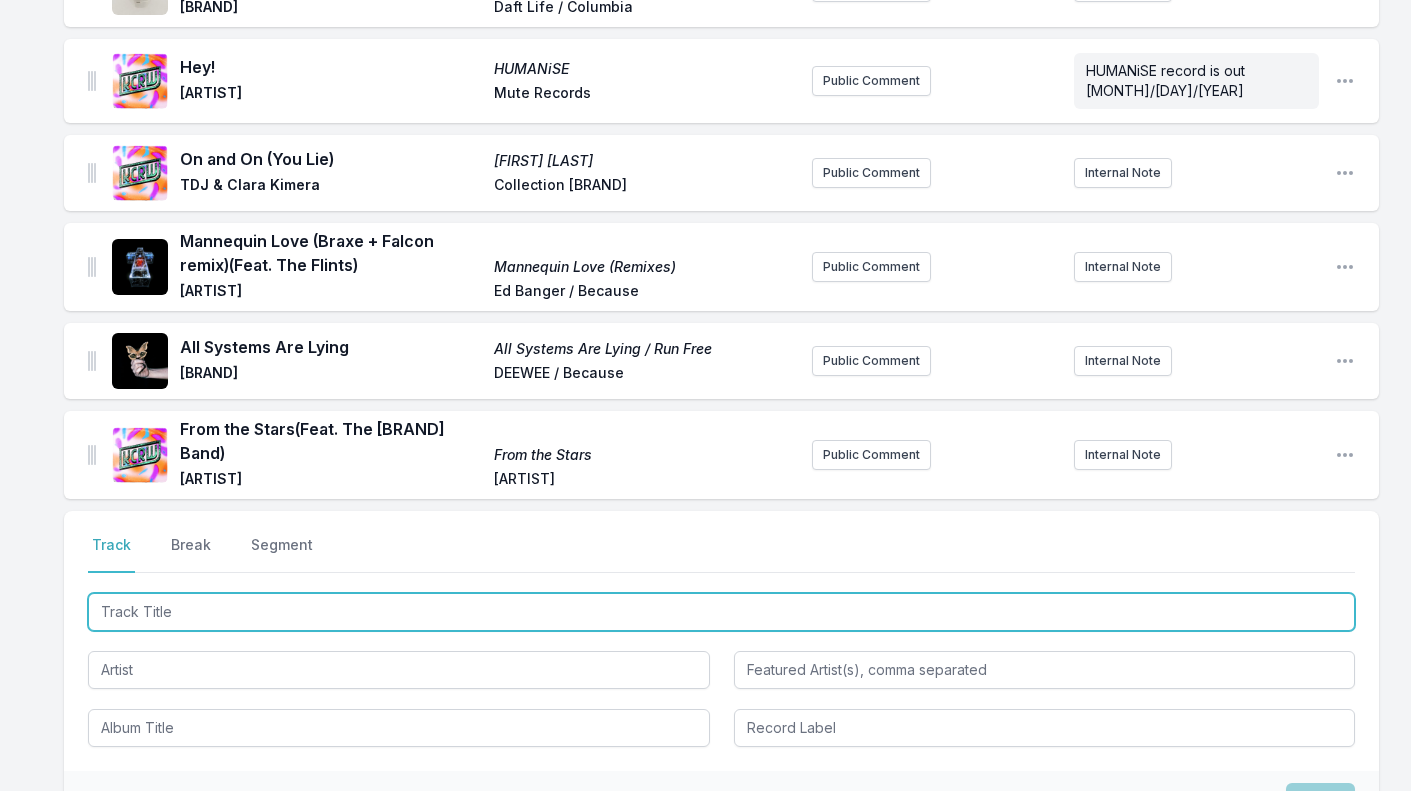 click at bounding box center [721, 612] 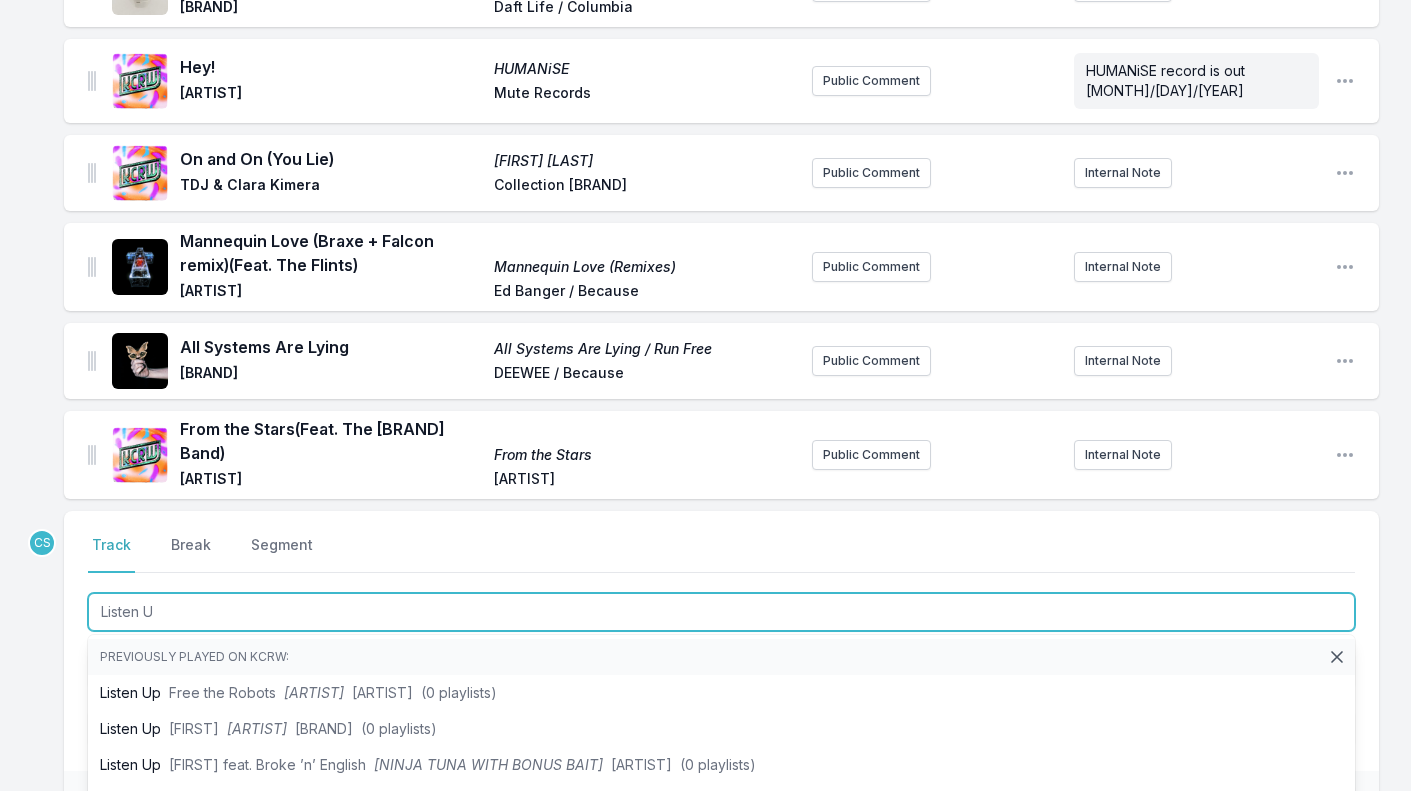 type on "Listen U" 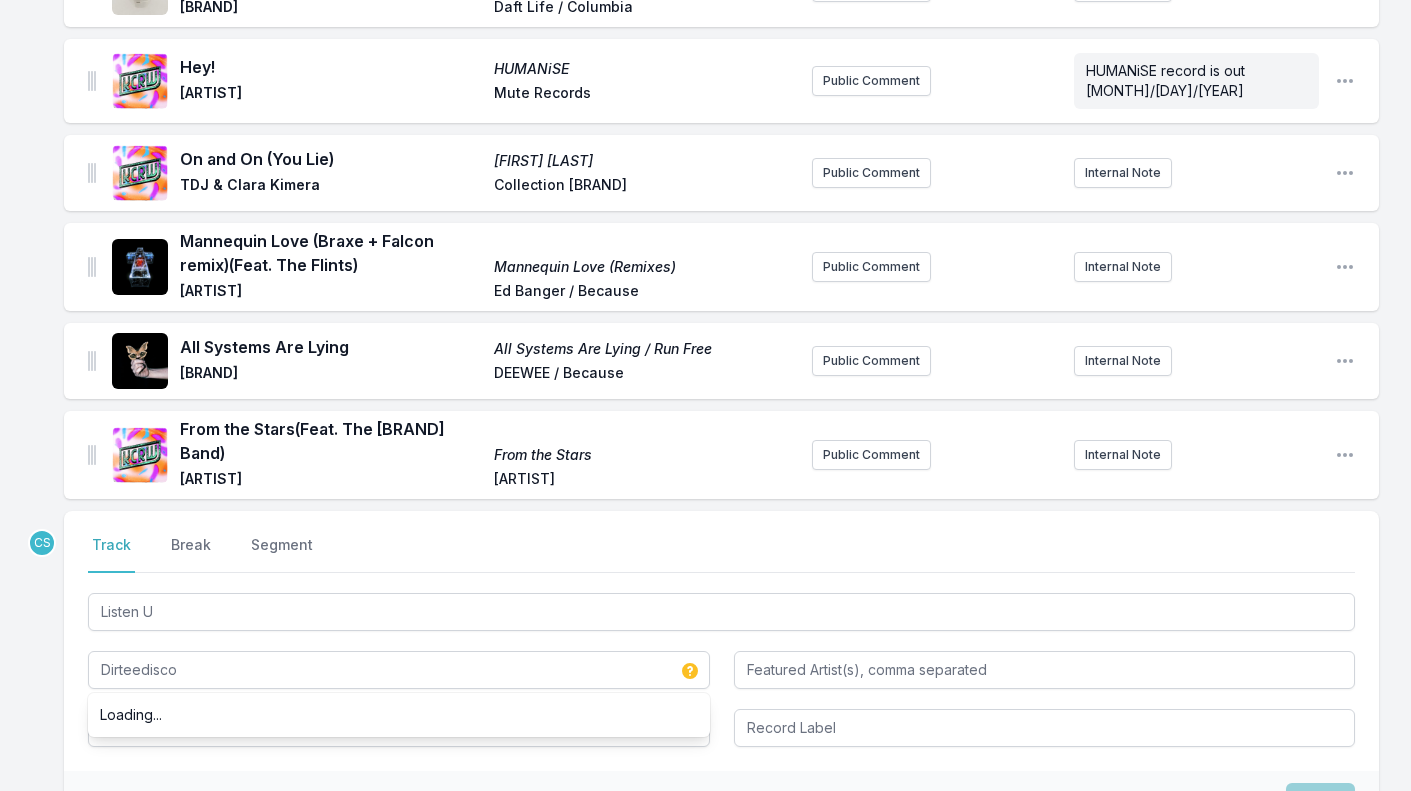 click on "Motherboard (drumless edition) Random Access Memories (drumless edition) [ARTIST] [ARTIST] / Columbia Public Comment Internal Note Open playlist item options Hey! HUMANiSE [ARTIST] [ARTIST] Public Comment Internal Note Open playlist item options On and On (You Lie) [ARTIST] [ARTIST] & [ARTIST] Collection Disques Durs Public Comment Internal Note Open playlist item options Mannequin Love (Braxe + Falcon remix) (Feat. The Flints) Mannequin Love (Remixes) [ARTIST] [ARTIST] / Because Public Comment Internal Note Open playlist item options All Systems Are Lying All Systems Are Lying / Run Free [ARTIST] [ARTIST] / Because Public Comment Internal Note Open playlist item options From the Stars (Feat. The [ARTIST]) From the Stars [ARTIST] [ARTIST] Public Comment Internal Note Open playlist item options CS Select a tab Track Break Segment Track Break Segment Enough!! (c Previously played on KCRW: choke enough [ARTIST] choke enough True Panther (7 playlists) Close Enough [ARTIST] & [ARTIST] Be Quiet, They’re Listening [ARTIST] (0 playlists) Cannot Get Enough [ARTIST] [ARTIST] Sound System [no label] (0 playlists) Cannot Get Enough [ARTIST] [ARTIST] [ARTIST] (3 playlists) Close Enough for Love [ARTIST] Back in Business The Meal Plan (0 playlists) Close Enough to Breathe [ARTIST] Best Case Life AOE / Warner Records / ICY (0 playlists) Never Can Get Enough [ARTIST] Funk Allstars Flesh Eating Disco Zombies Versus the Bionic Hookers From Mars [ARTIST] (0 playlists) Never Can Get Enough [ARTIST] Carry No Ghosts 3ème Bureau (0 playlists) Can't Get Enough [ARTIST] Return To Zero [ARTIST] Records (1 playlist) Can't Get Enough [ARTIST] Return to Zero [ARTIST] (0 playlists) Can't Get Enough (Feat. [ARTIST]) [ARTIST] Flood Can't Get Enough [ARTIST] [ARTIST] (1 playlist) Can't Get Enough [ARTIST] Columbia" at bounding box center [705, 486] 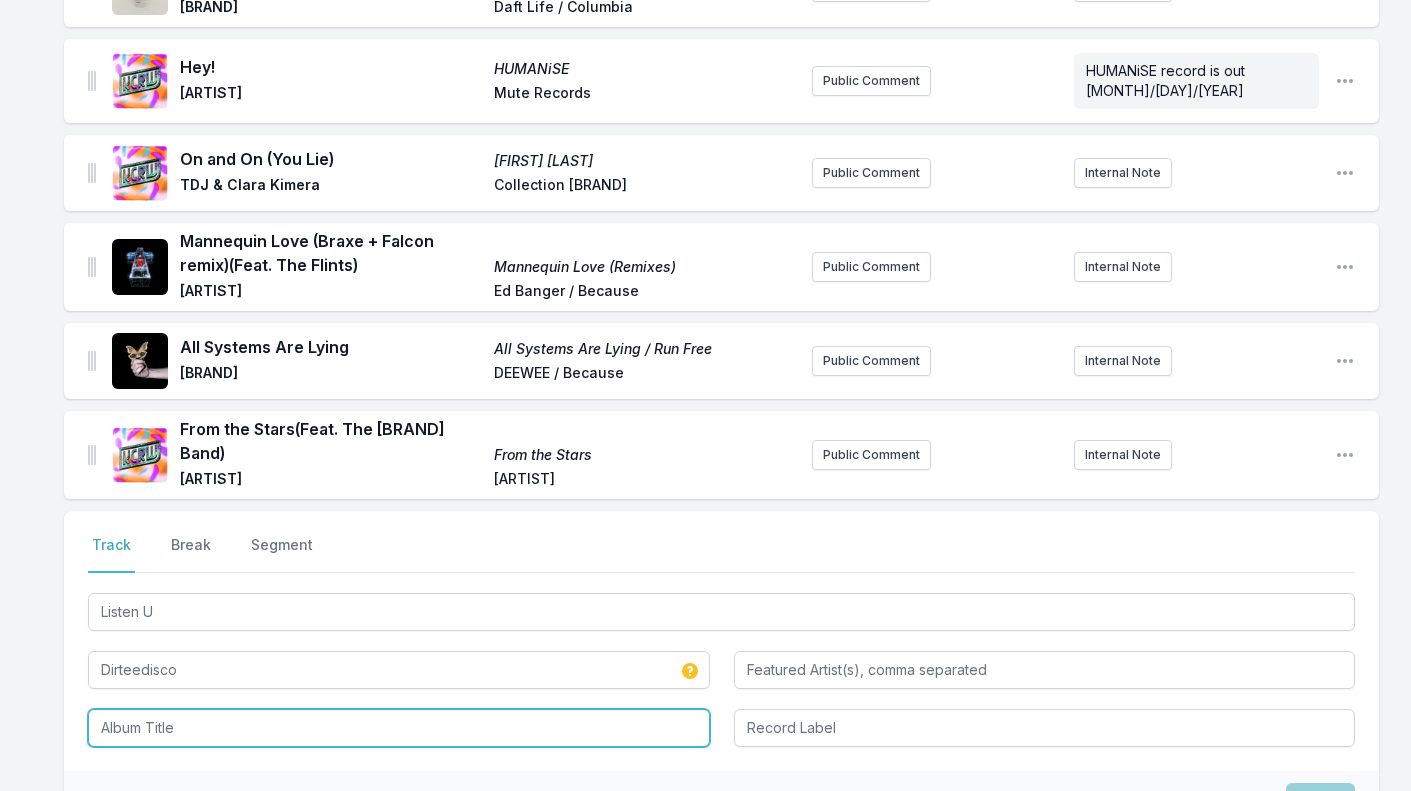 click at bounding box center (399, 728) 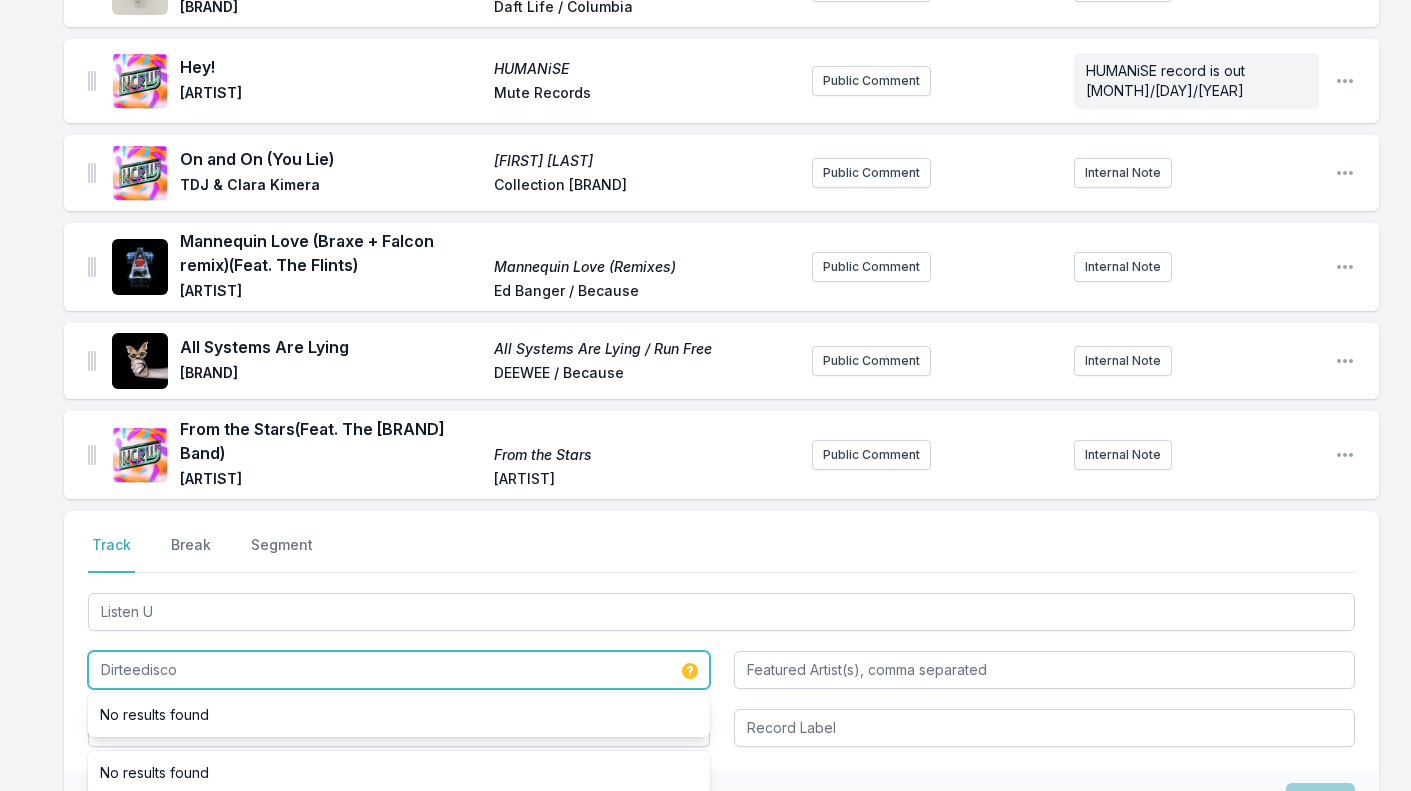 click on "Dirteedisco" at bounding box center (399, 670) 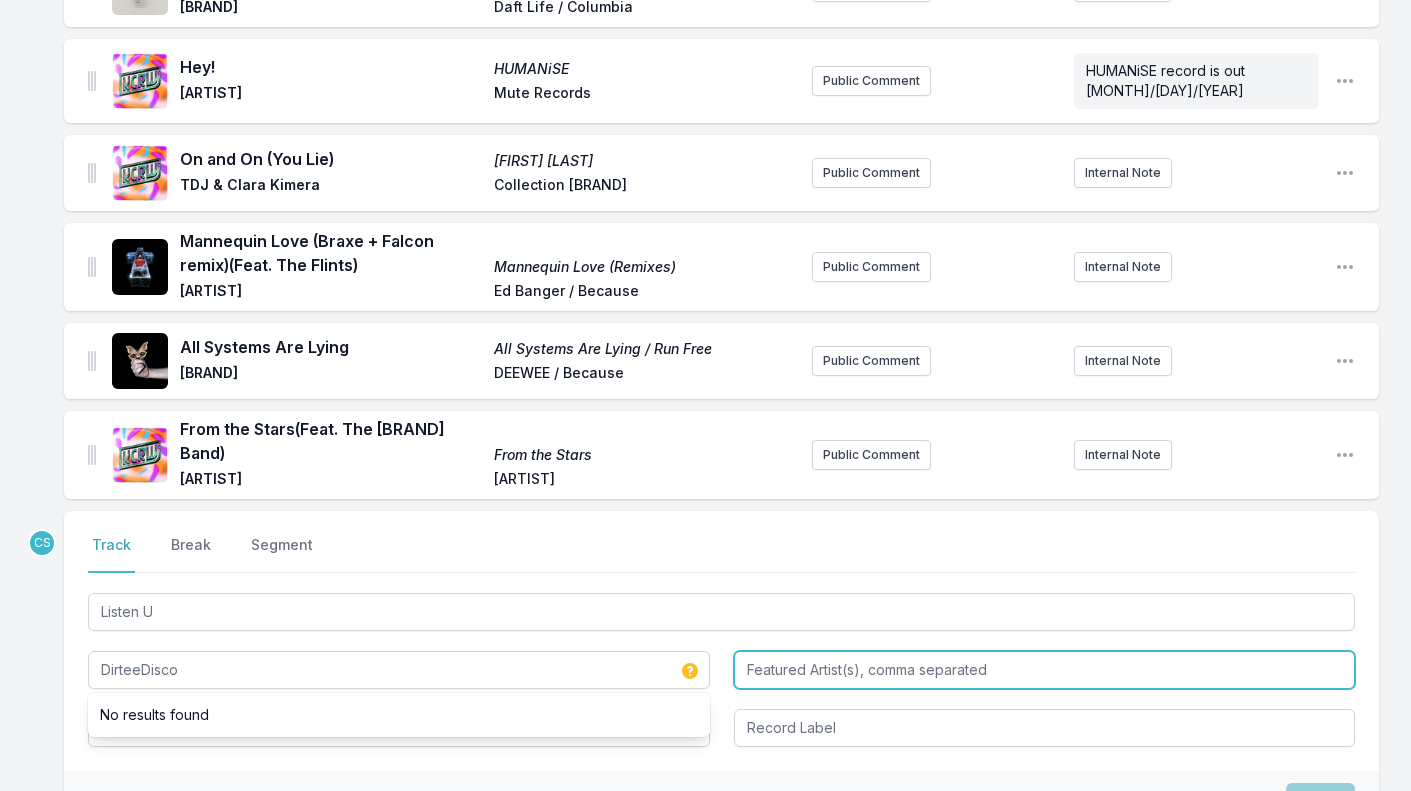 type on "DirteeDisco" 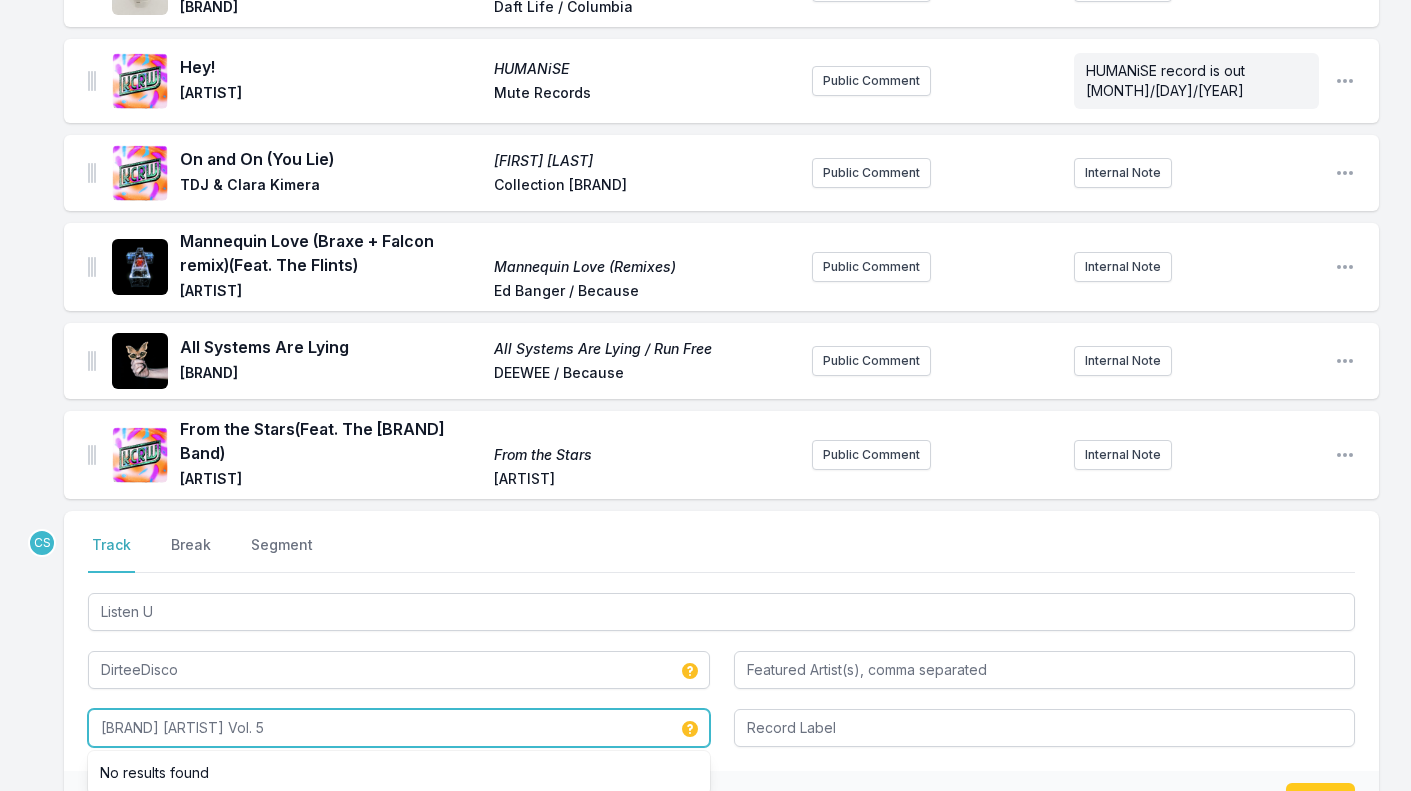 type on "[BRAND] [ARTIST] Vol. 5" 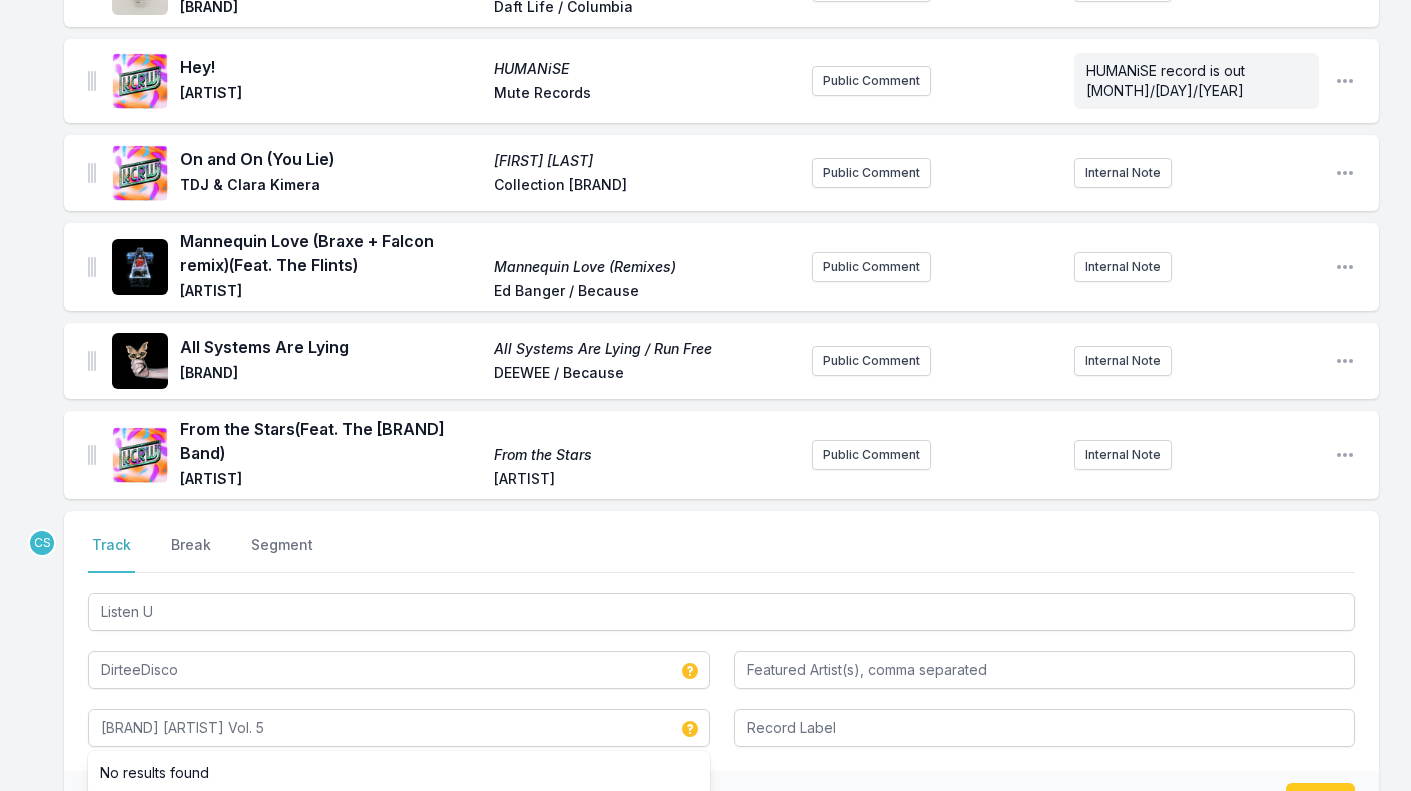 click on "HUMANiSE record is out [DATE] Open playlist item options On and On (You Lie) TDJ TDJ & Clara Kimera Collection Disques Durs Public Comment Internal Note Open playlist item options Mannequin Love (Braxe + Falcon remix) (Feat. The Flints) Mannequin Love (Remixes) Justice Ed Banger / Because Public Comment Internal Note Open playlist item options All Systems Are Lying All Systems Are Lying / Run Free Soulwax DEEWEE / Because Public Comment Internal Note Open playlist item options From the Stars (Feat. The RAH Band) From the Stars Mochakk Ninja Tune Public Comment Internal Note Open playlist item options CS Select a tab Track Break Segment Track Break Segment Listen U DirteeDisco Workshop Tax Vol. 5 No results found Double check your data before saving. Save" at bounding box center [705, 486] 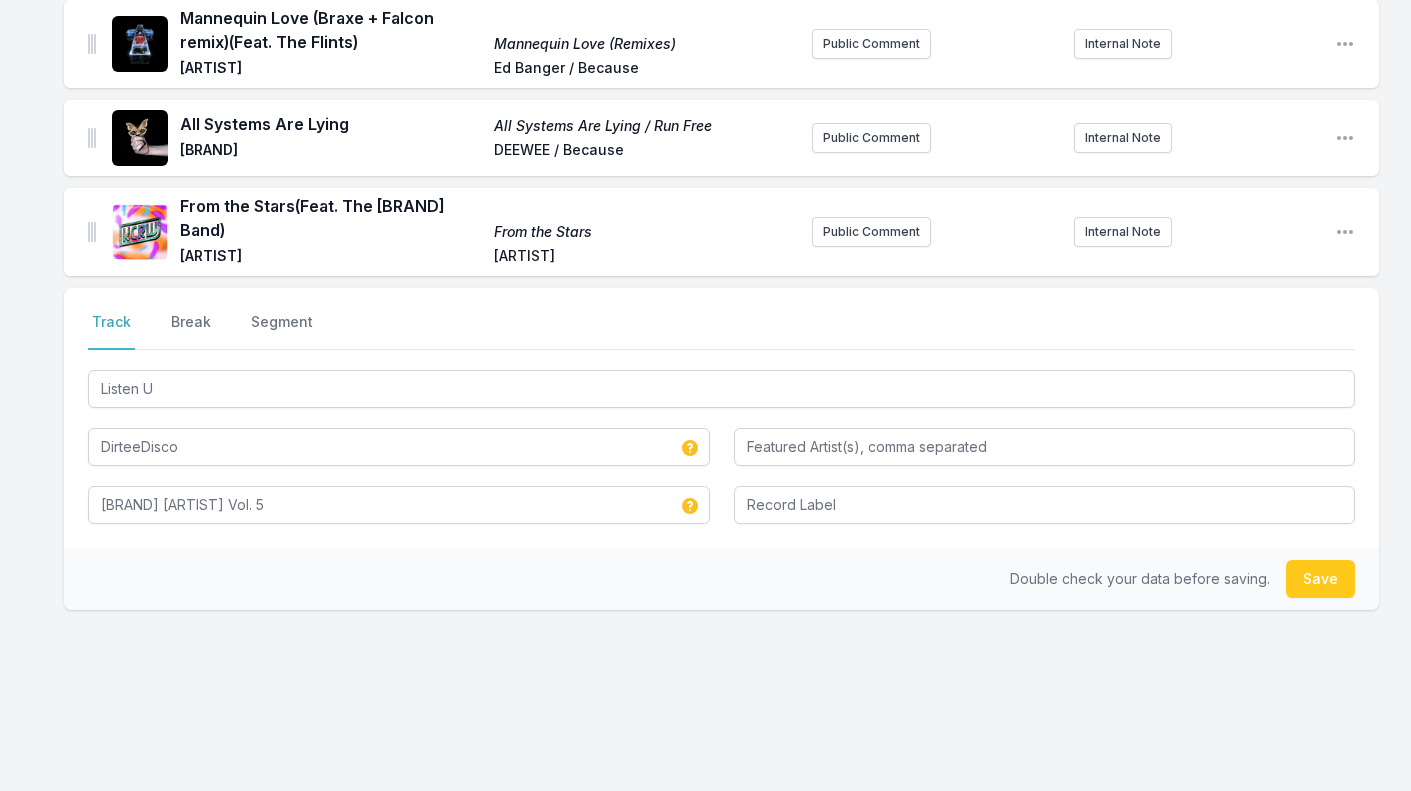 scroll, scrollTop: 483, scrollLeft: 0, axis: vertical 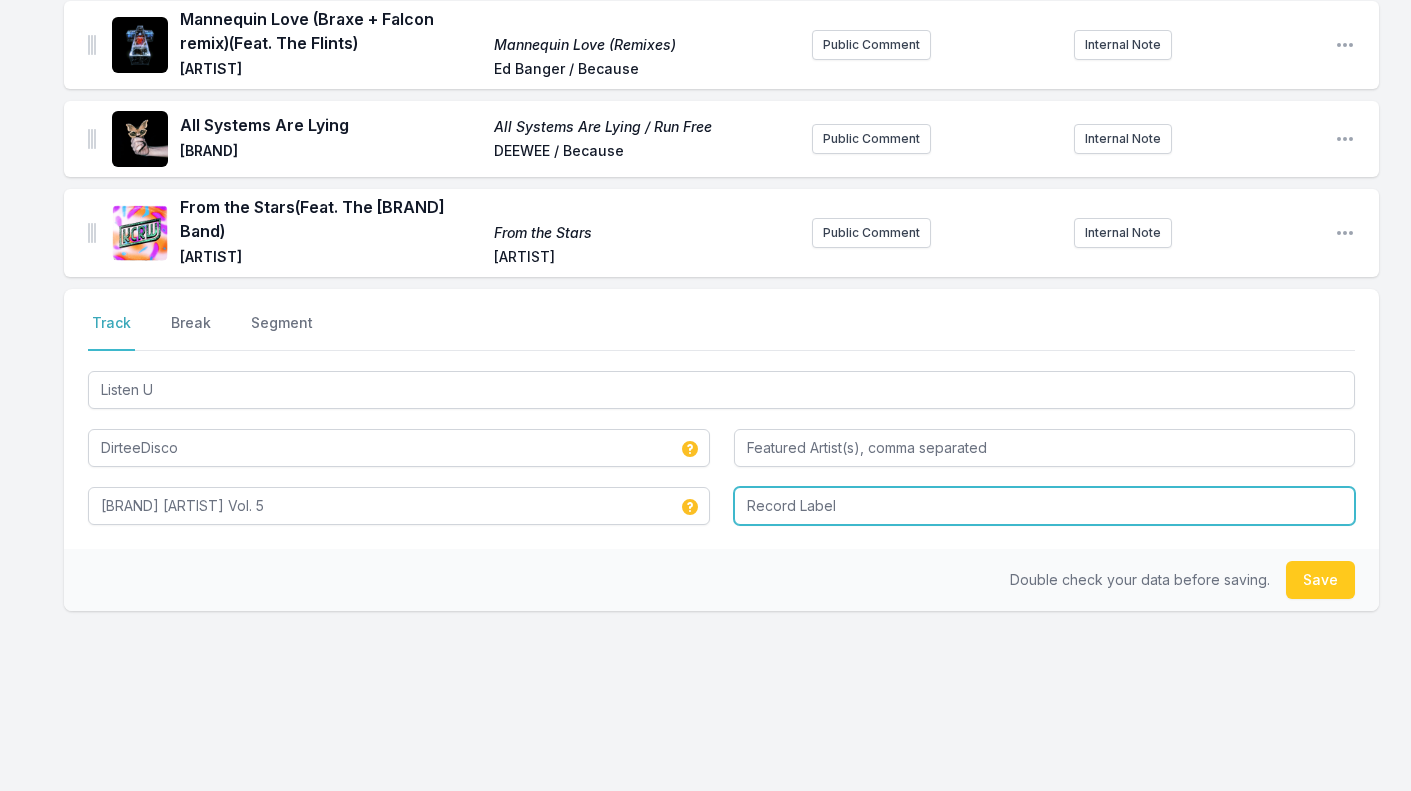 click at bounding box center [1045, 506] 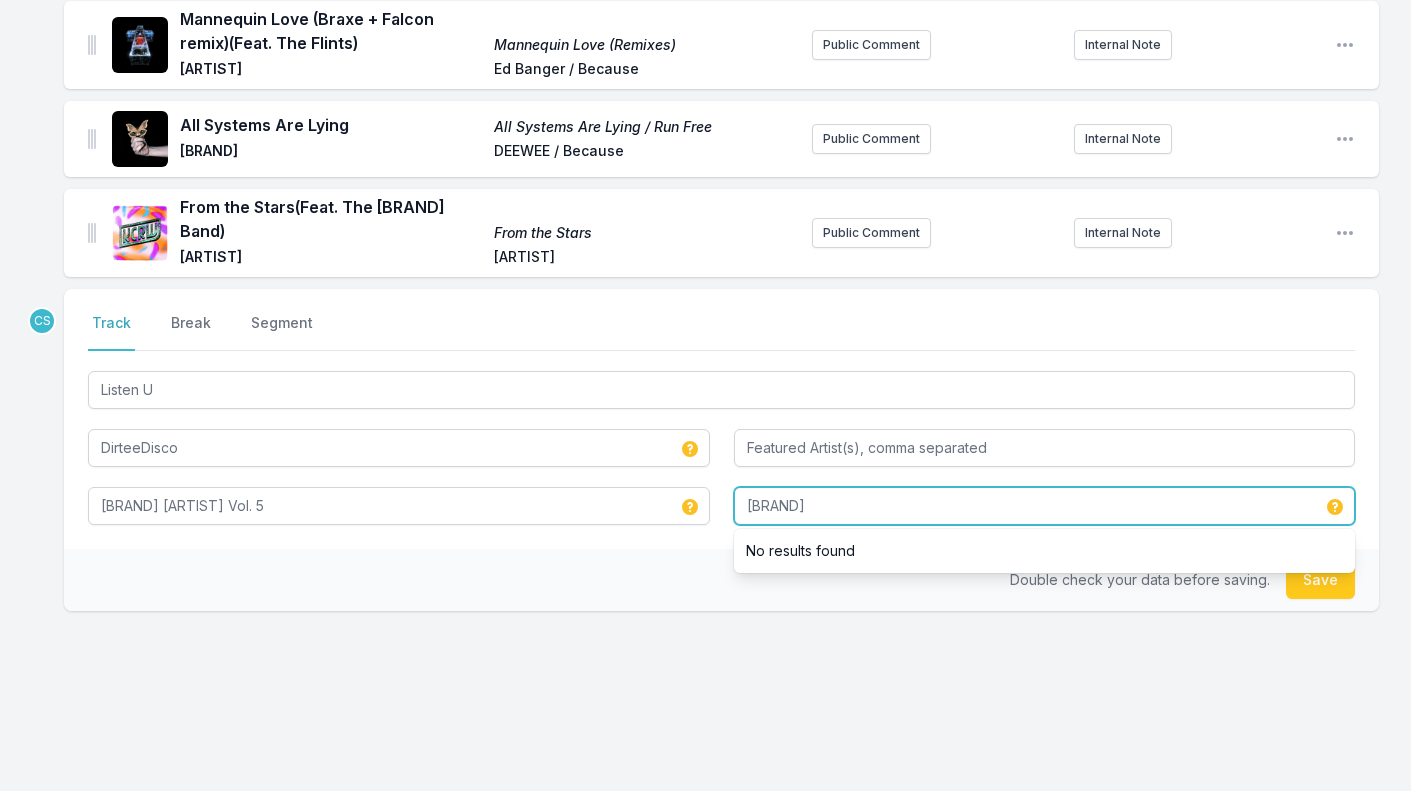 type on "[BRAND]" 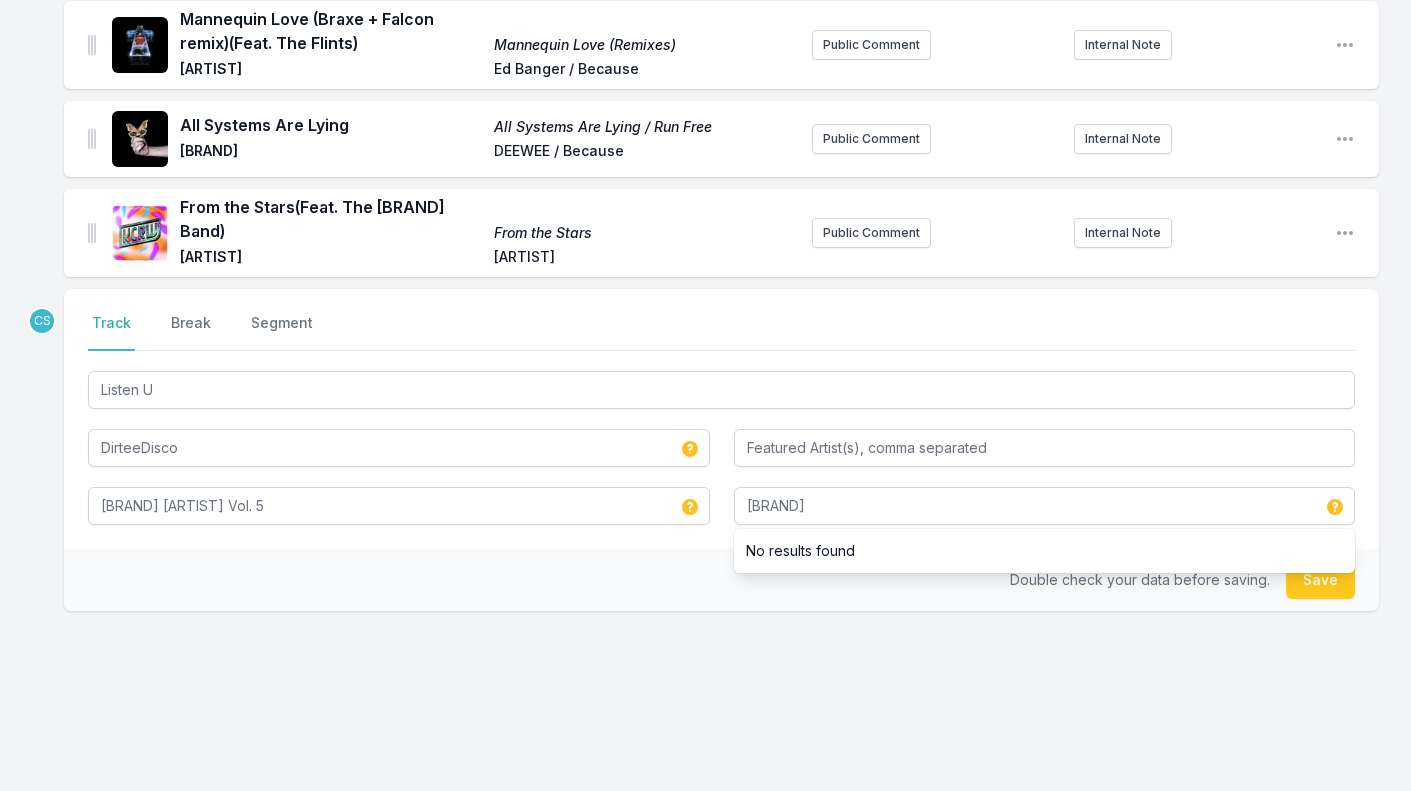 click on "CS Select a tab Track Break Segment Track Break Segment Listen U DirteeDisco Workshop Tax Vol. 5 Fantastic Trax No results found Double check your data before saving. Save" at bounding box center [721, 514] 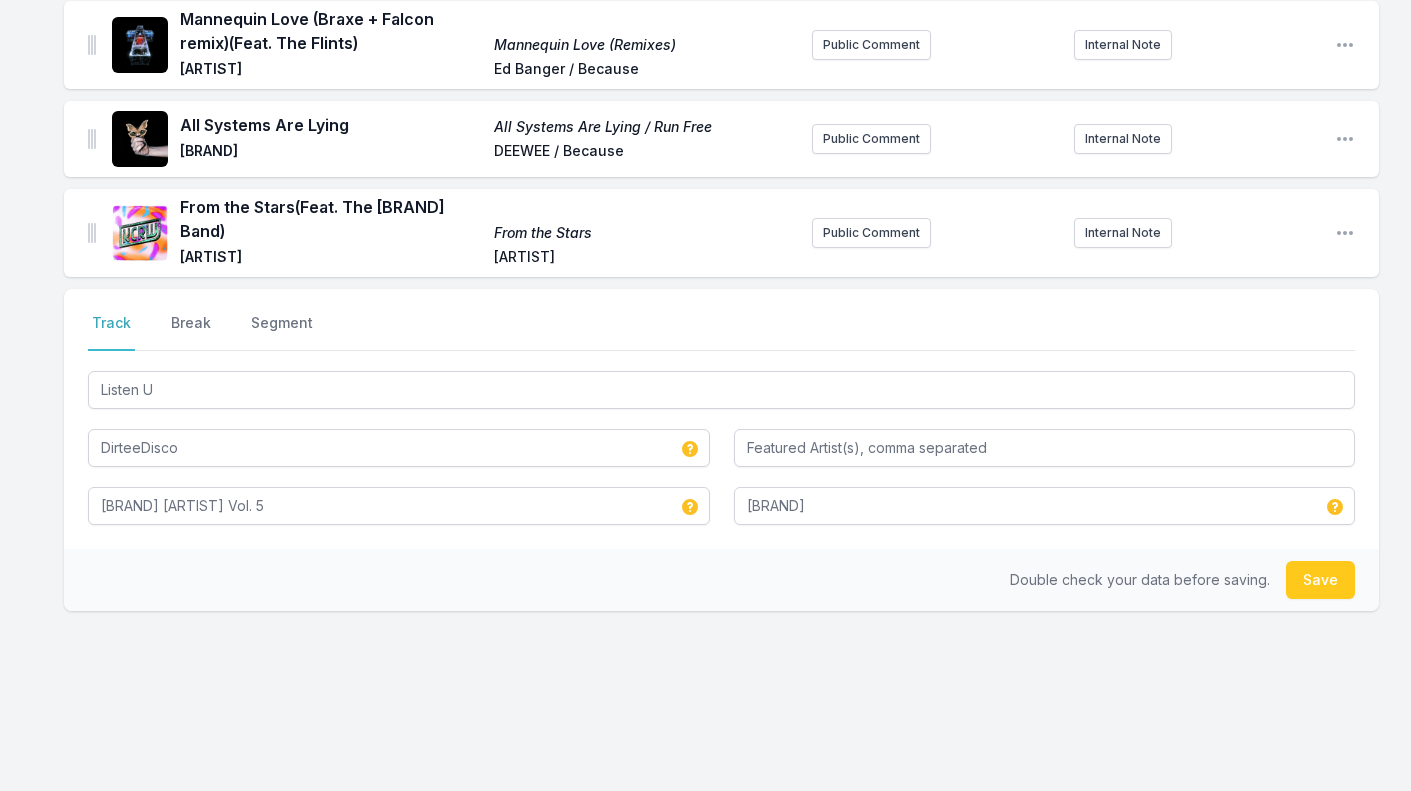 click on "Save" at bounding box center (1320, 580) 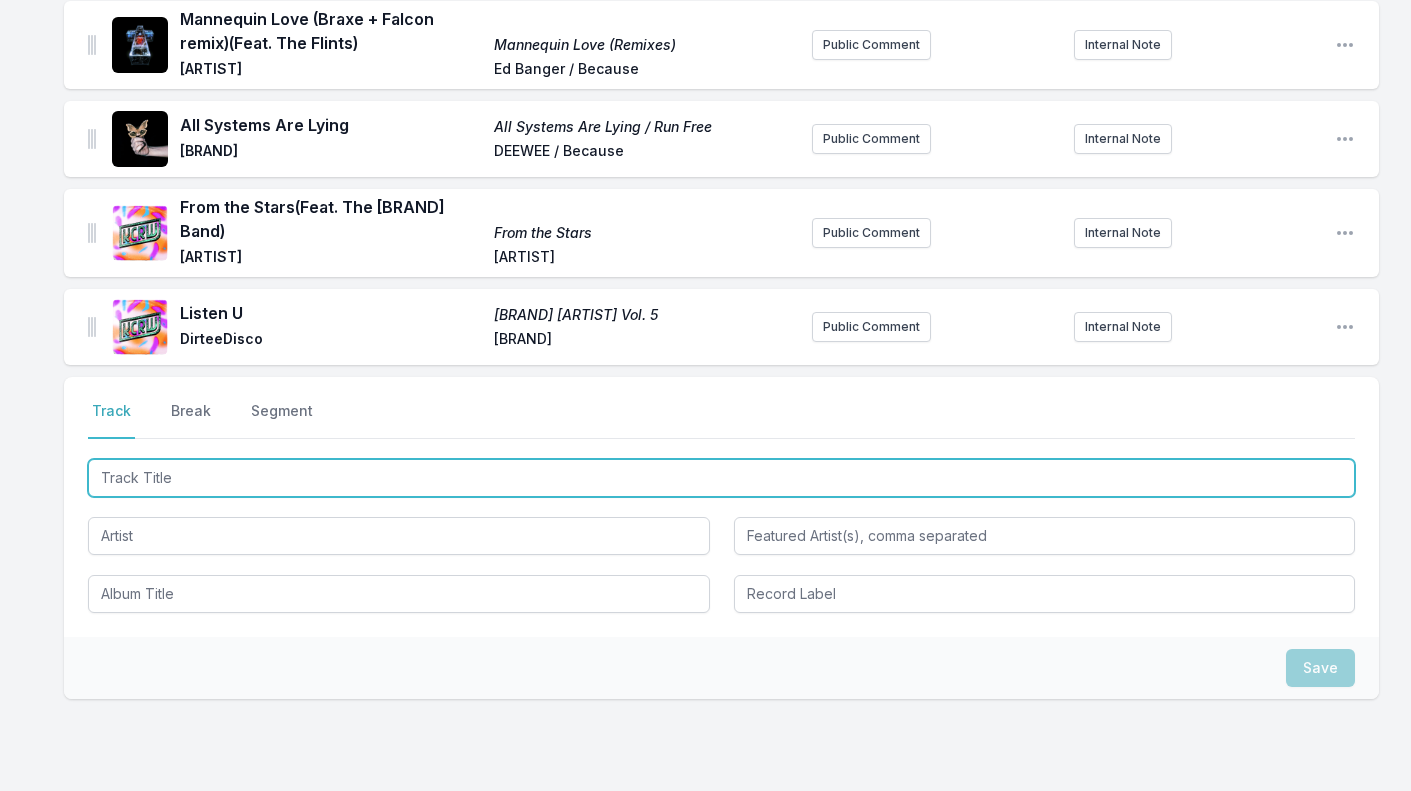 click at bounding box center (721, 478) 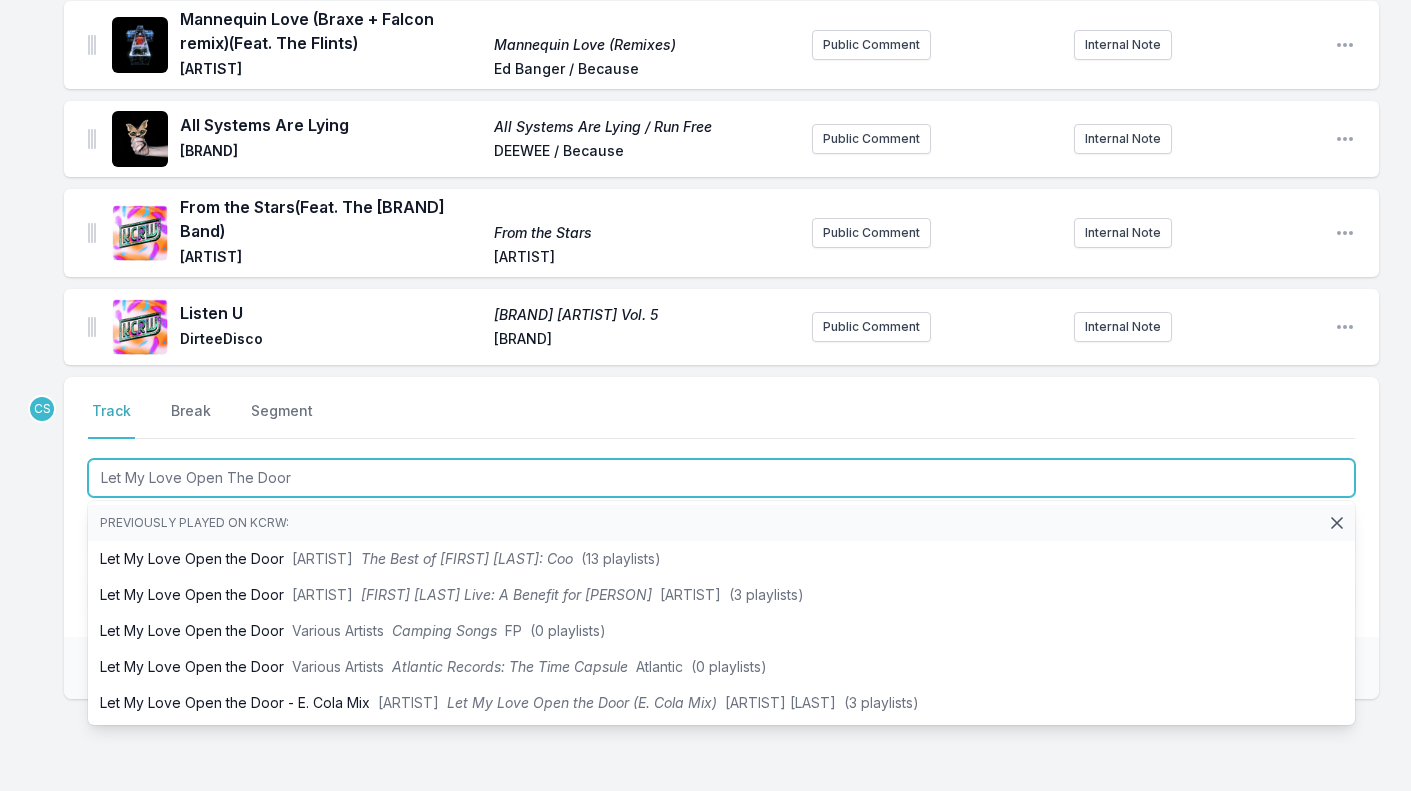 type on "Let My Love Open The Door" 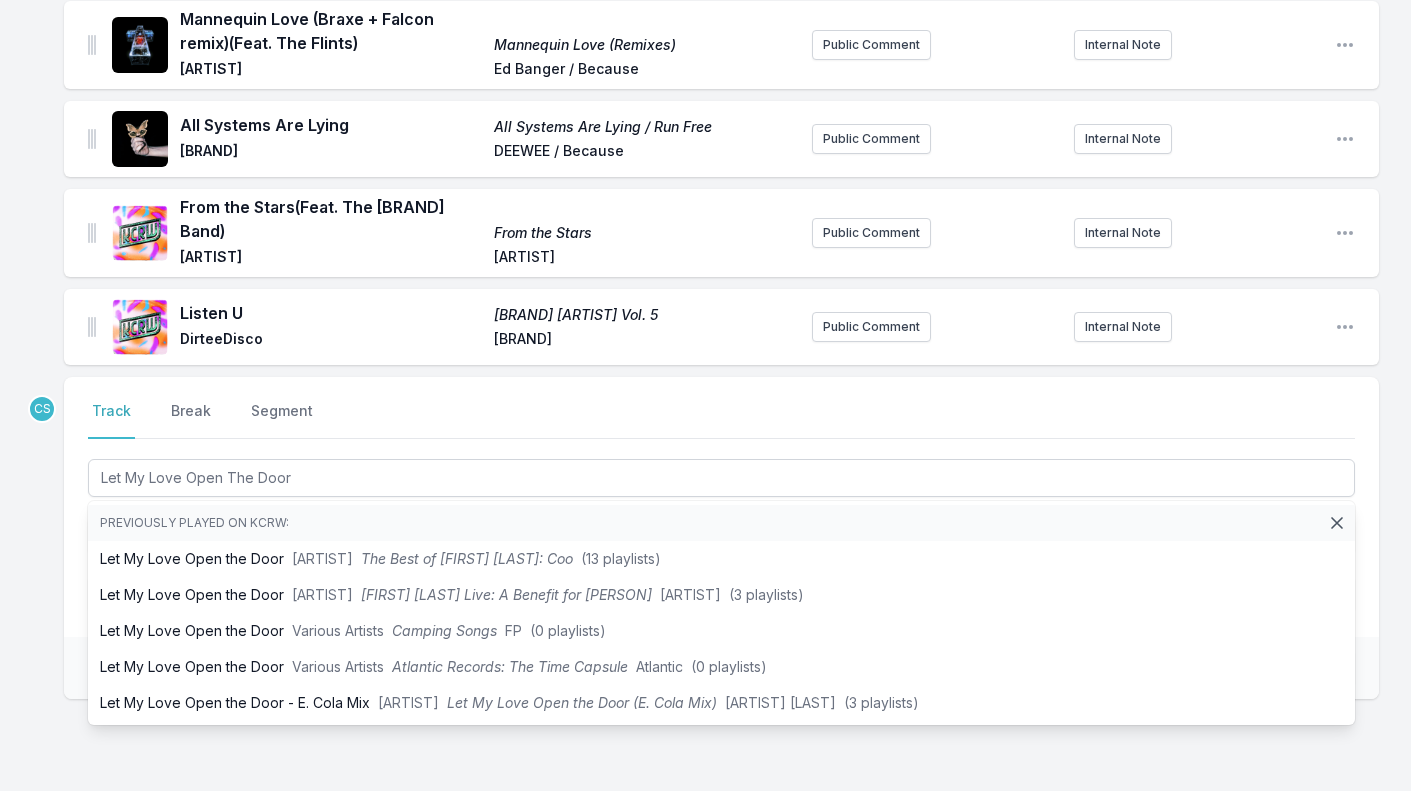 click on "Select a tab Track Break Segment Track Break Segment Let My Love Open The Door Previously played on KCRW: Let My Love Open the Door [FIRST] [LAST] The Best of [FIRST] [LAST]: Coo ([NUMBER] playlists) Let My Love Open the Door [FIRST] [LAST] [FIRST] [LAST] Live: A Benefit for [FIRST] [LAST] Academy Platinum Entertainment ([NUMBER] playlists) Let My Love Open the Door Various Artists Camping Songs FP ([NUMBER] playlists) Let My Love Open the Door Various Artists Atlantic Records: The Time Capsule Atlantic ([NUMBER] playlists) Let My Love Open the Door - E. Cola Mix [FIRST] [LAST] Let My Love Open the Door (E. Cola Mix) Universal Music ([NUMBER] playlists)" at bounding box center (721, 507) 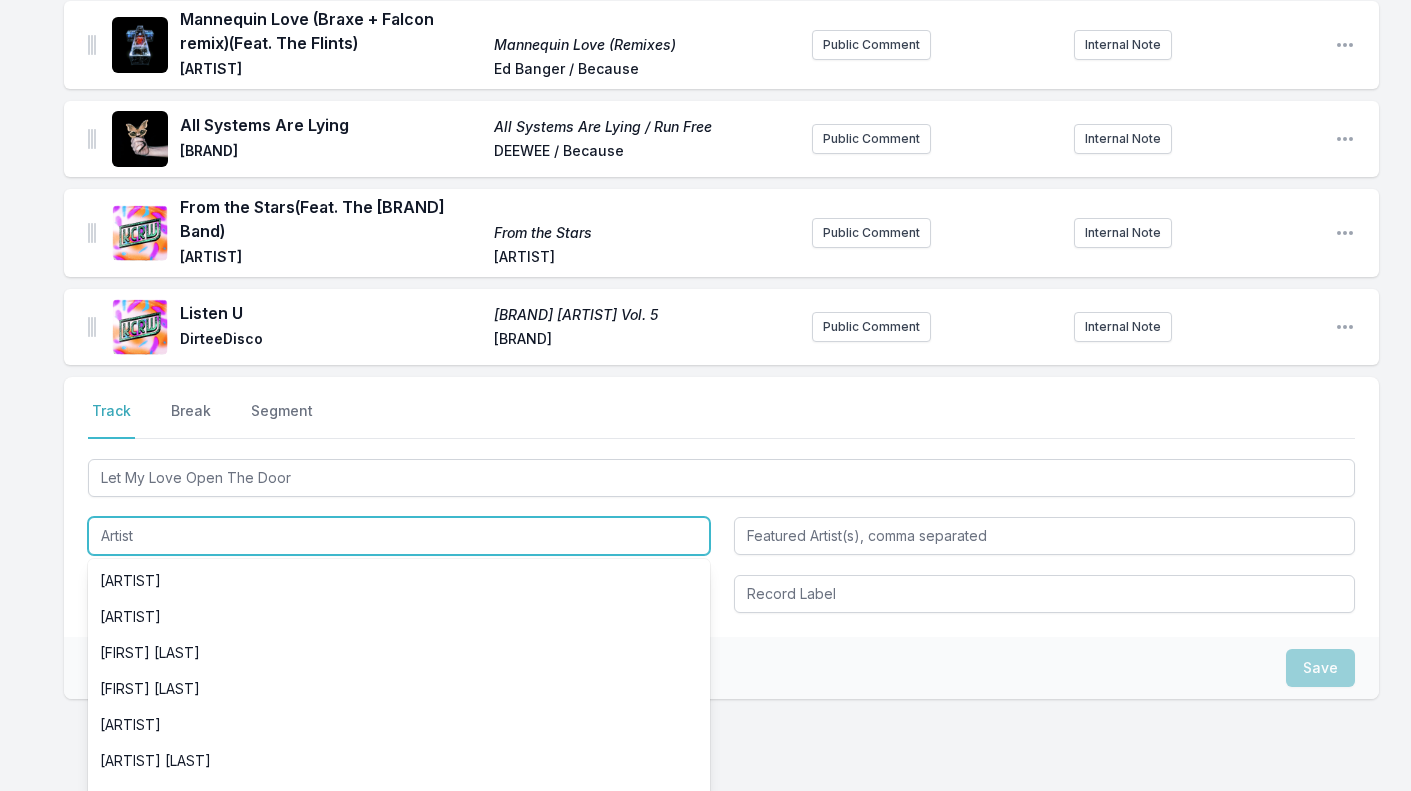 click at bounding box center [399, 536] 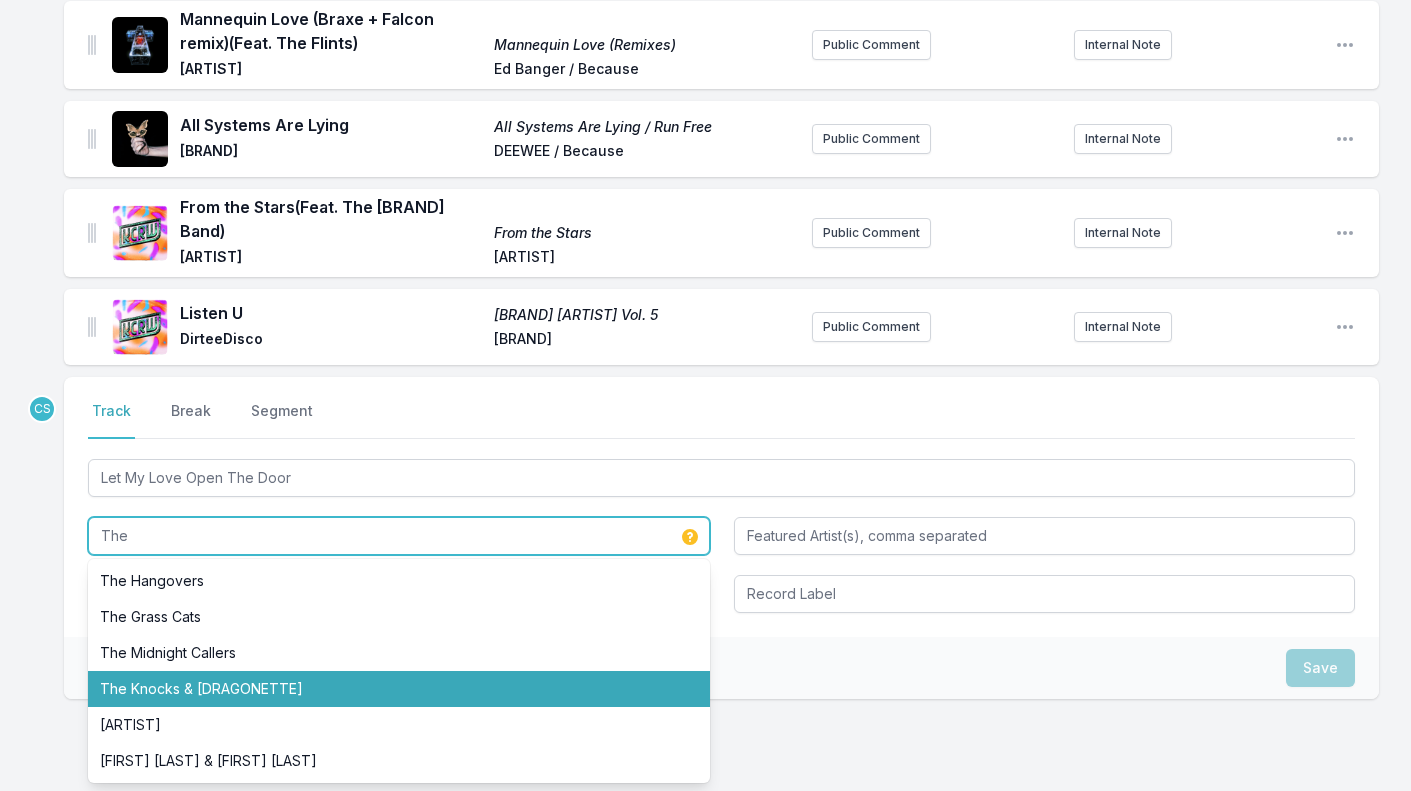 click on "The Knocks & [DRAGONETTE]" at bounding box center (399, 689) 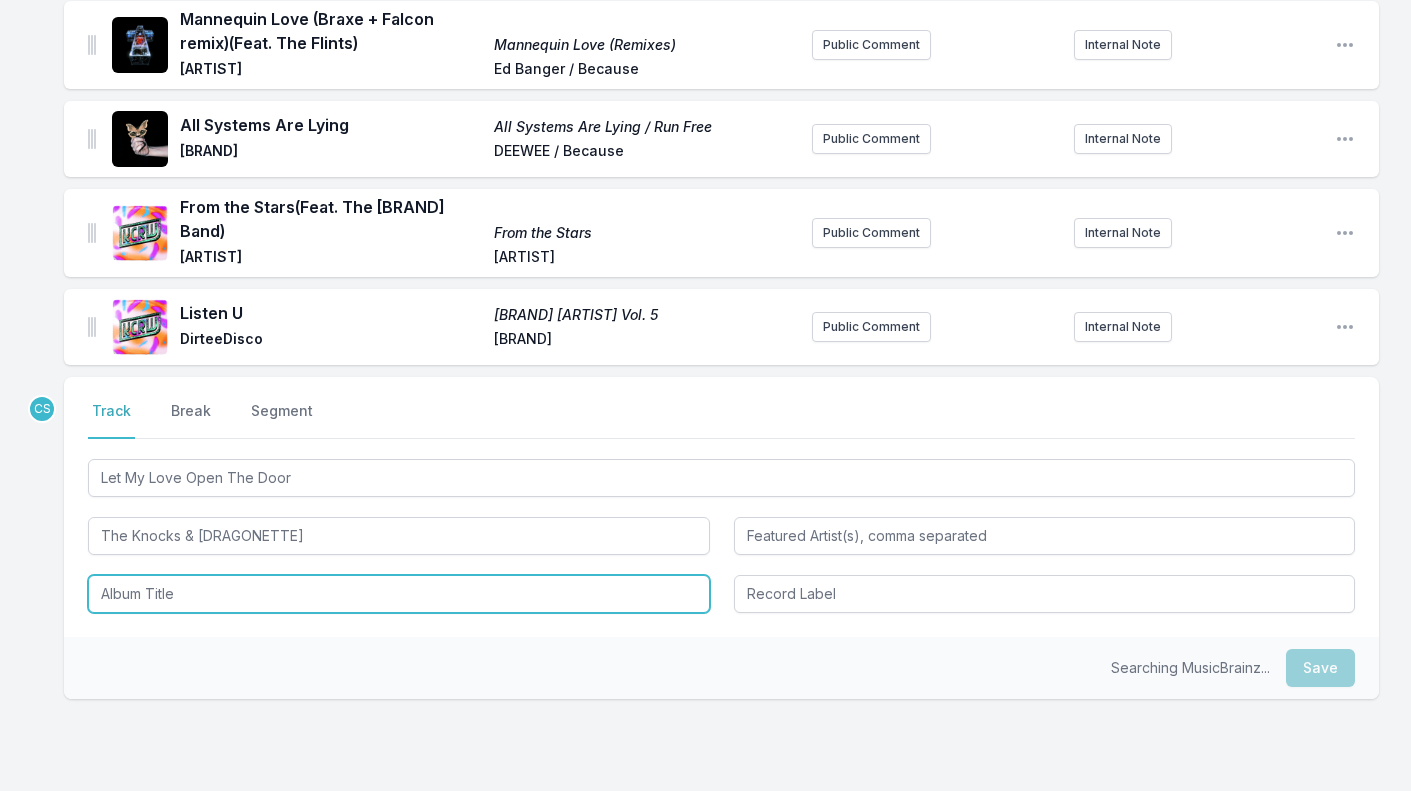 click at bounding box center (399, 594) 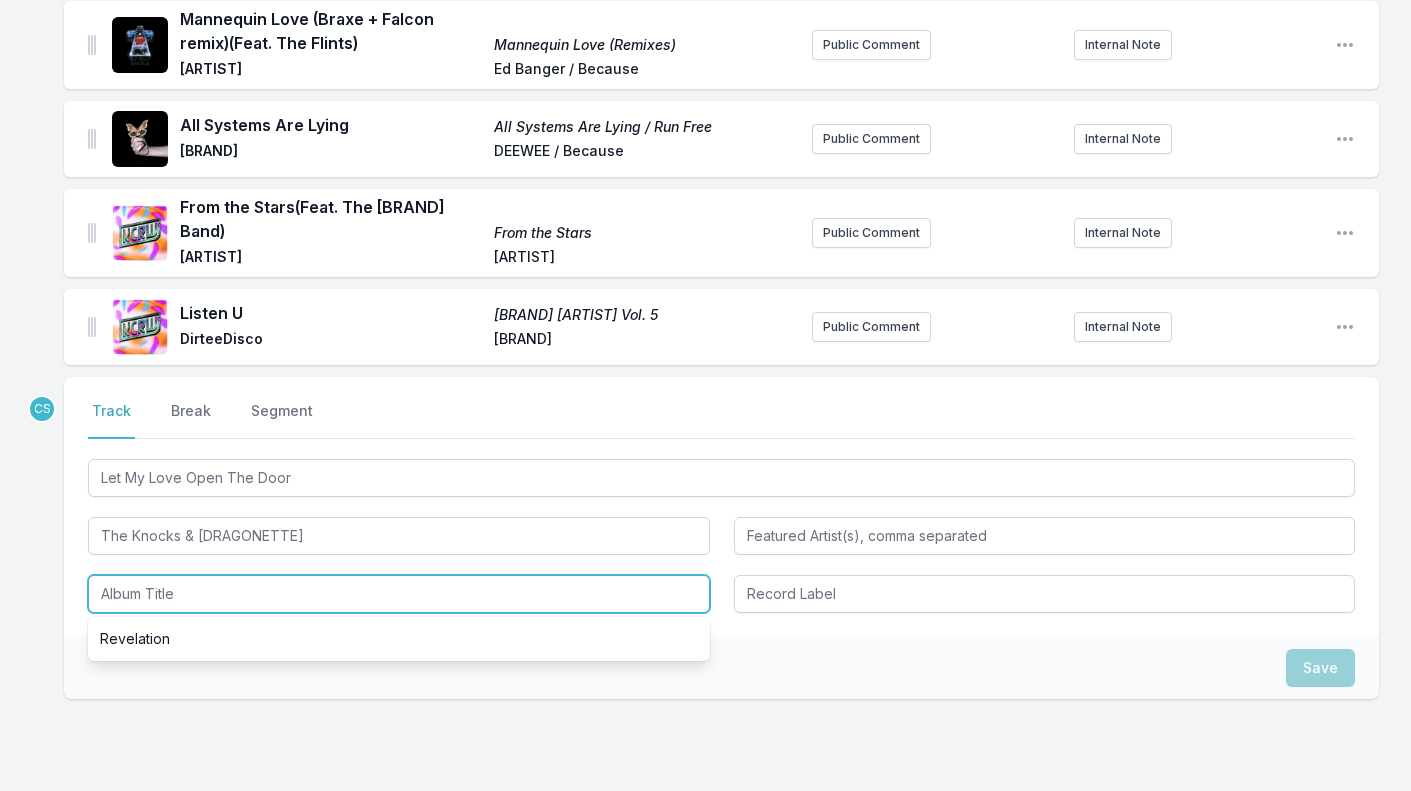 click on "Revelation" at bounding box center [399, 639] 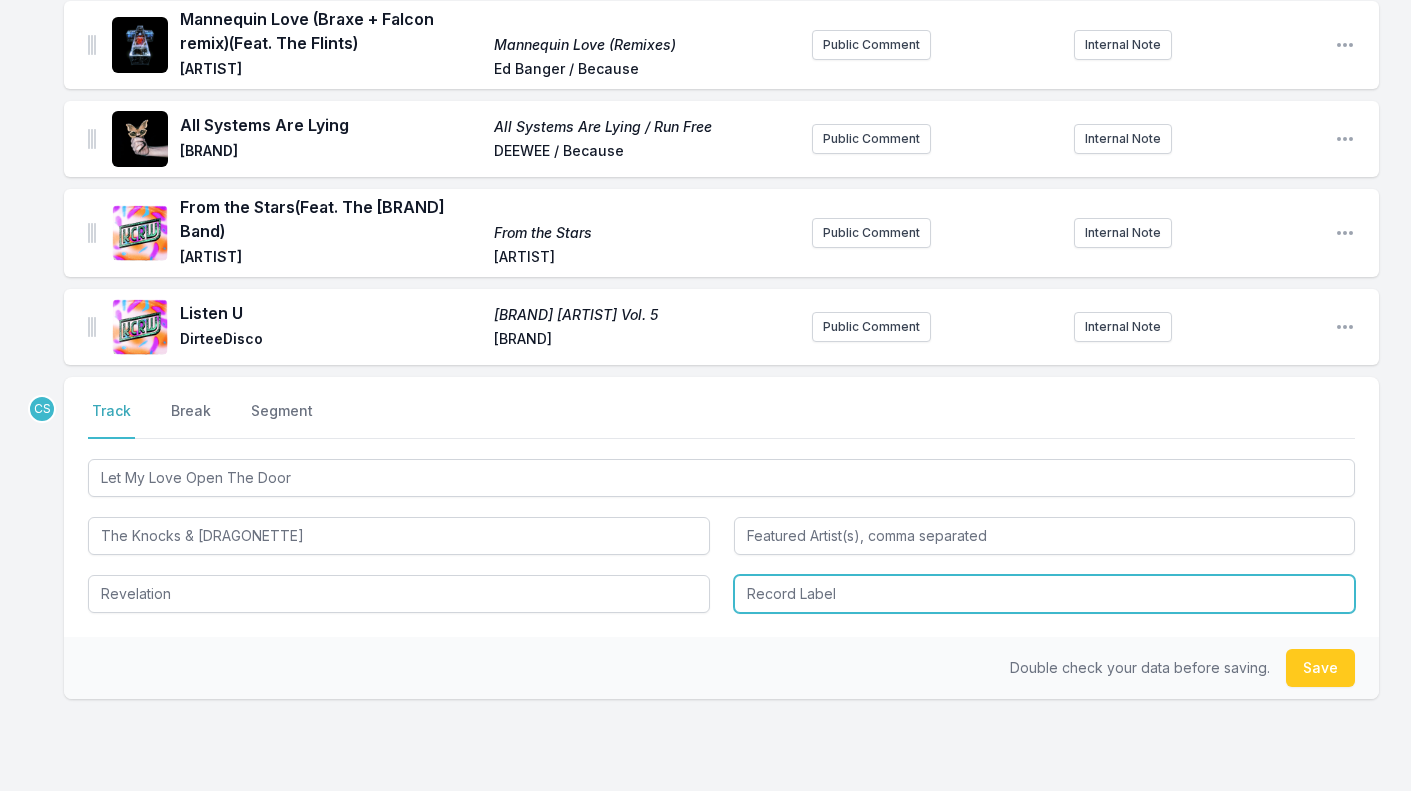 click at bounding box center (1045, 594) 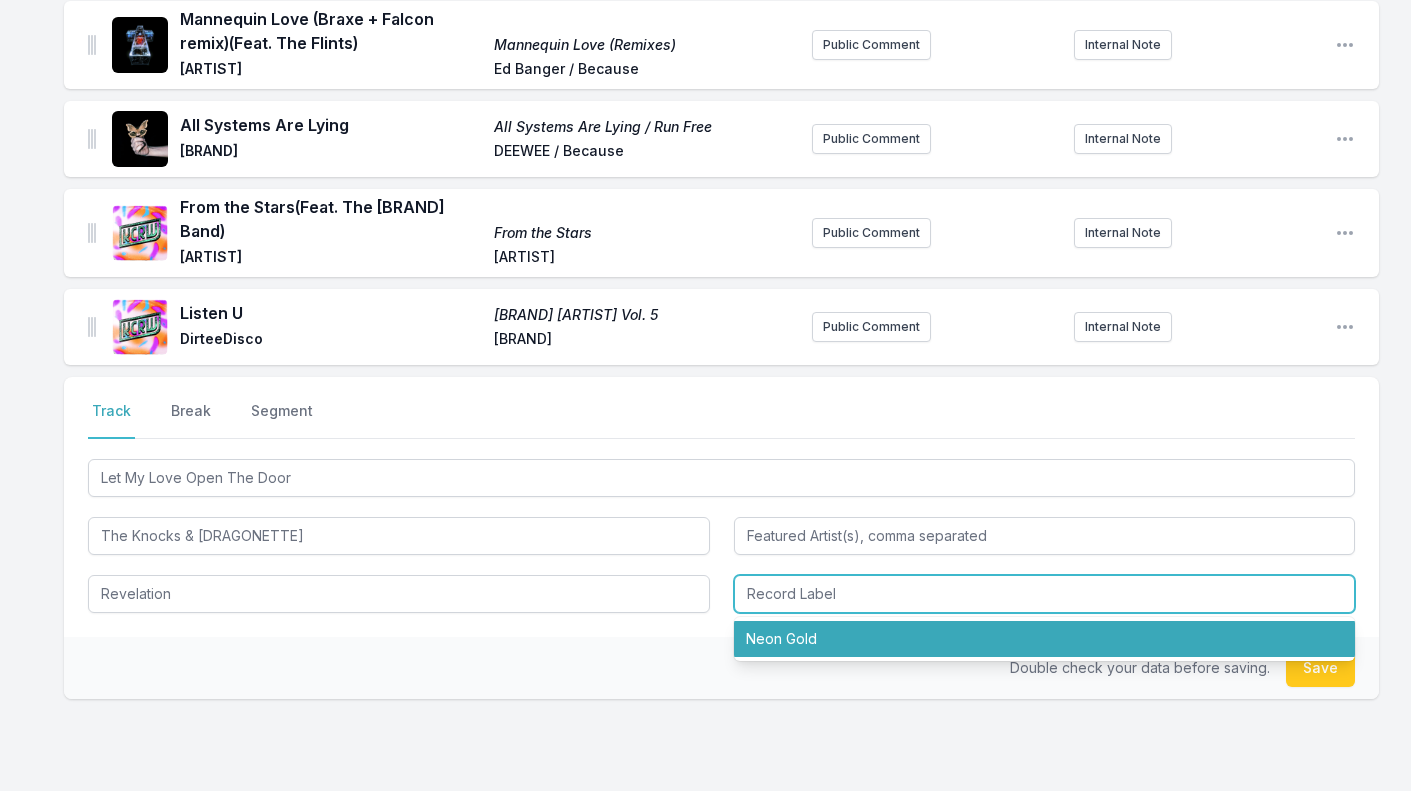 click on "Neon Gold" at bounding box center (1045, 639) 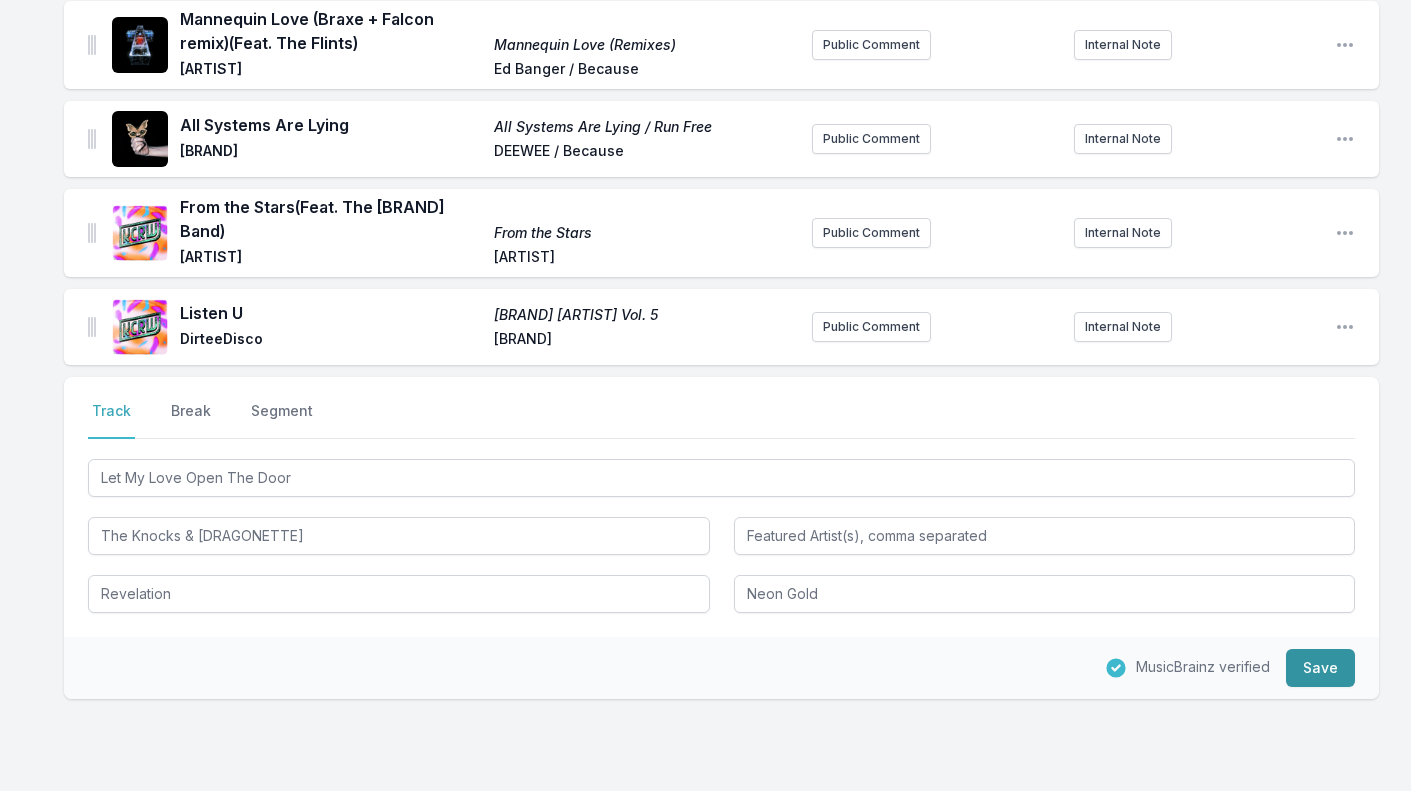 click on "Save" at bounding box center (1320, 668) 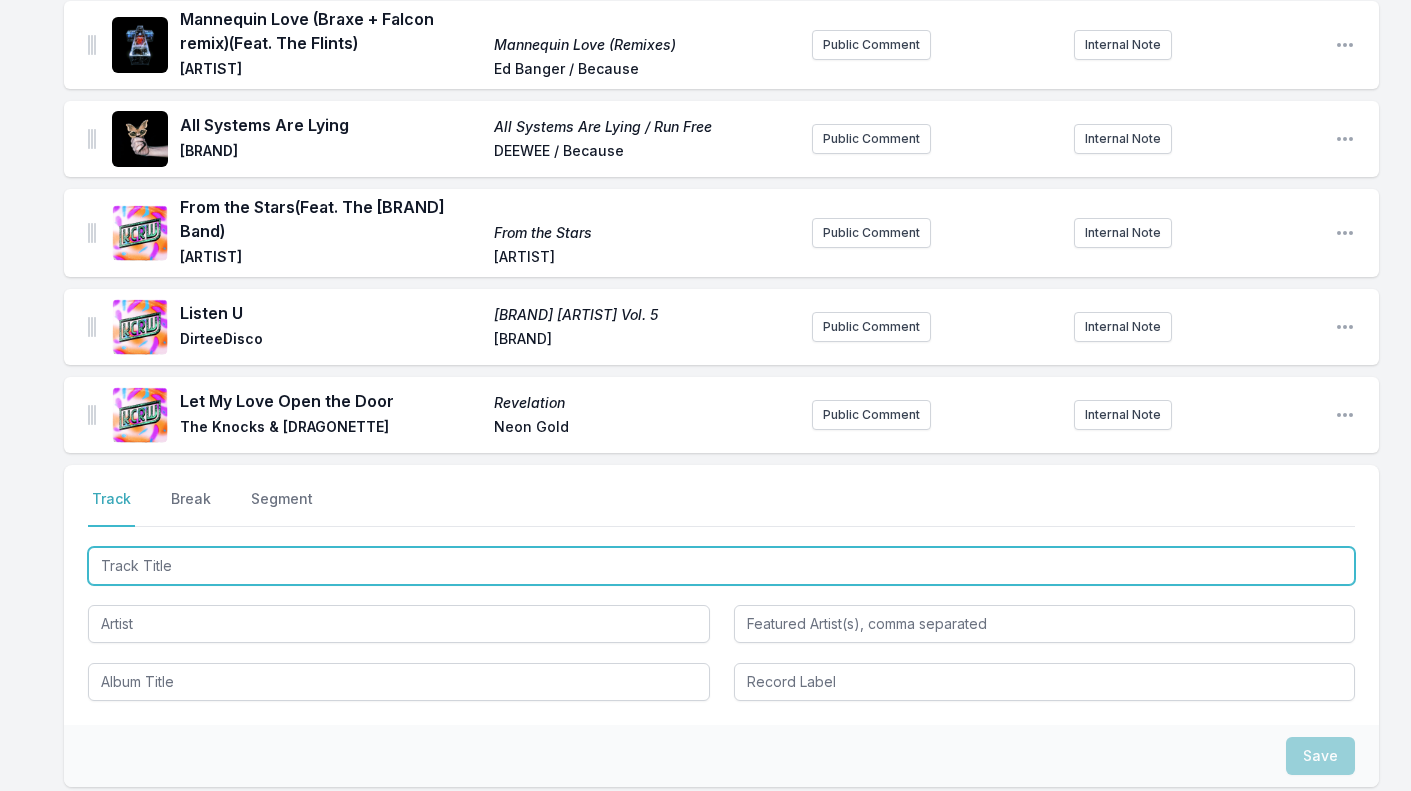 click at bounding box center [721, 566] 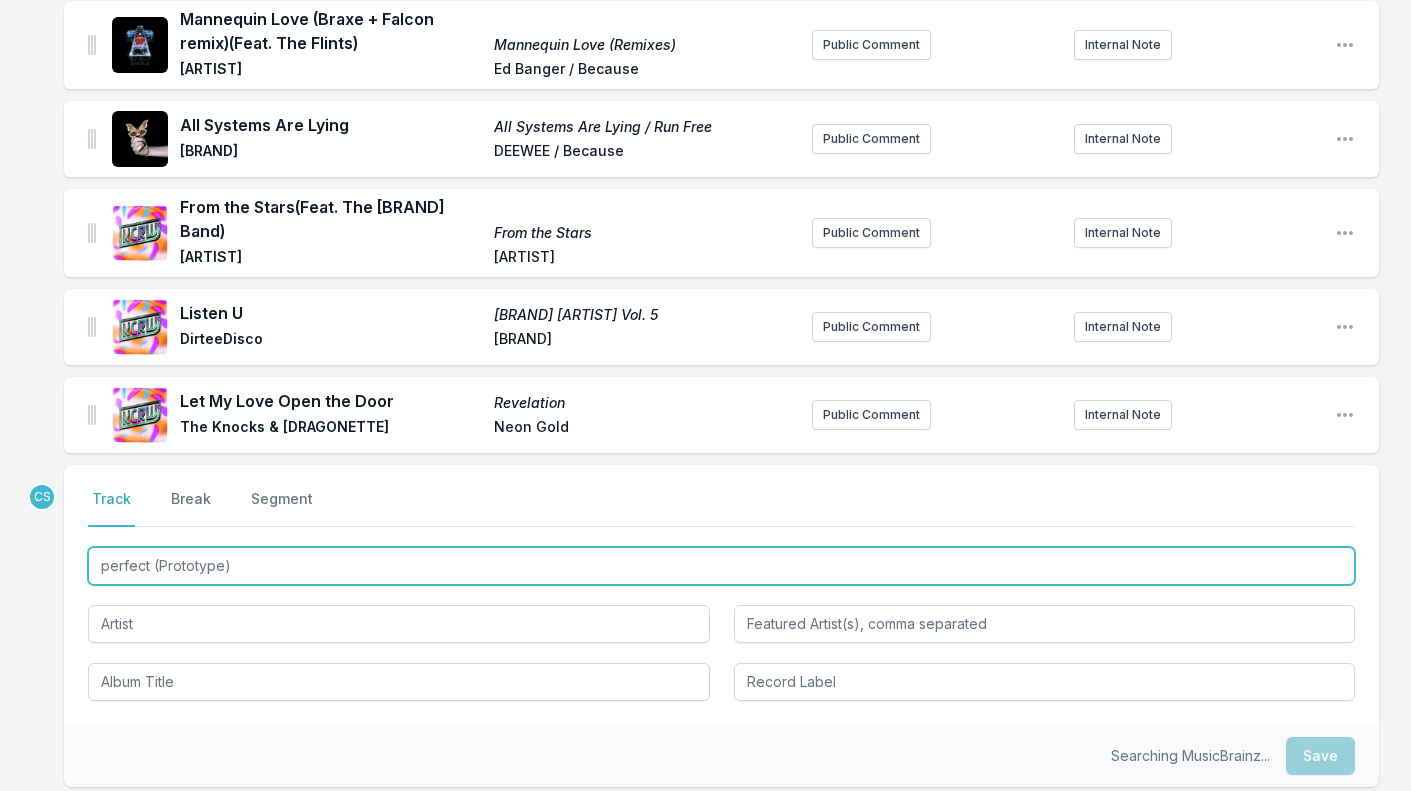 type on "perfect (Prototype)" 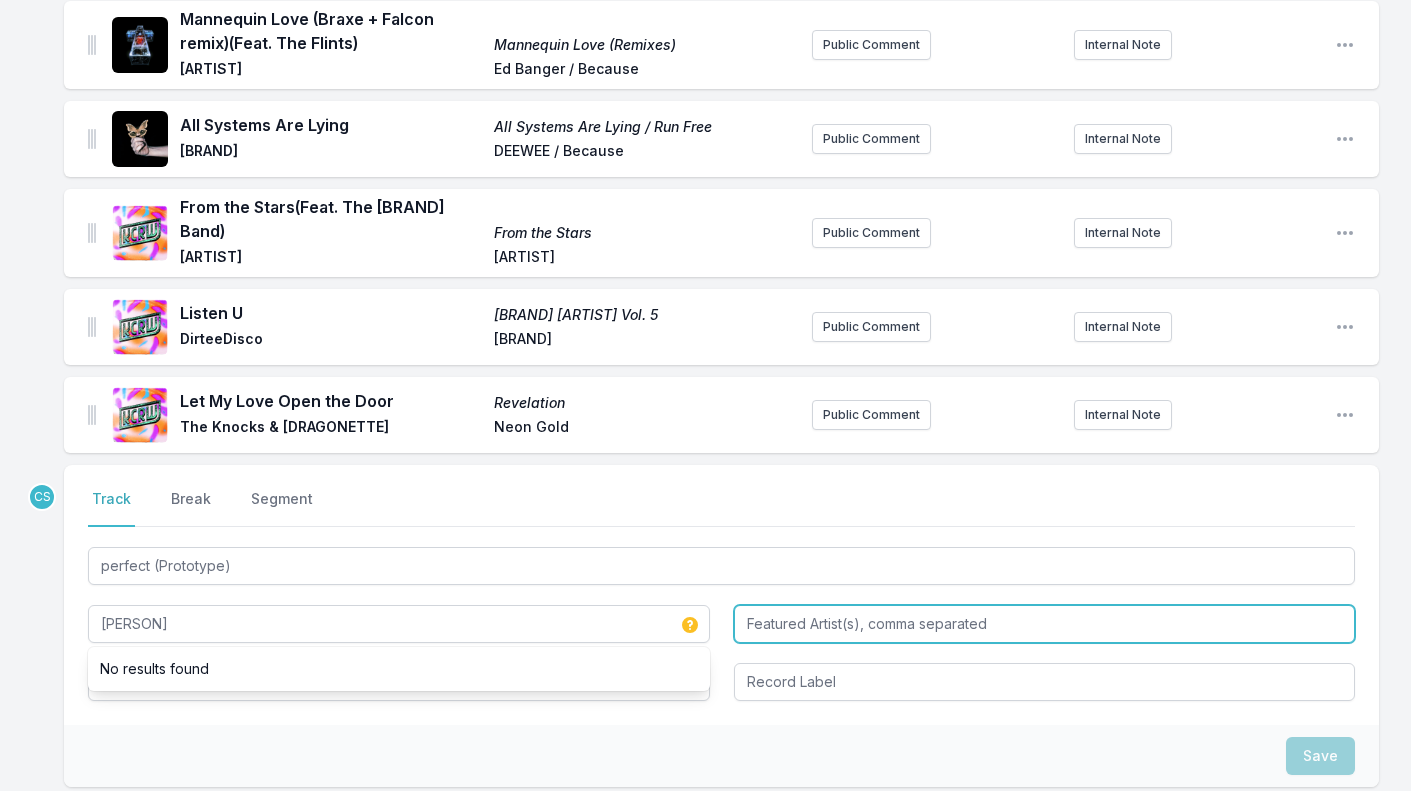 type on "[PERSON]" 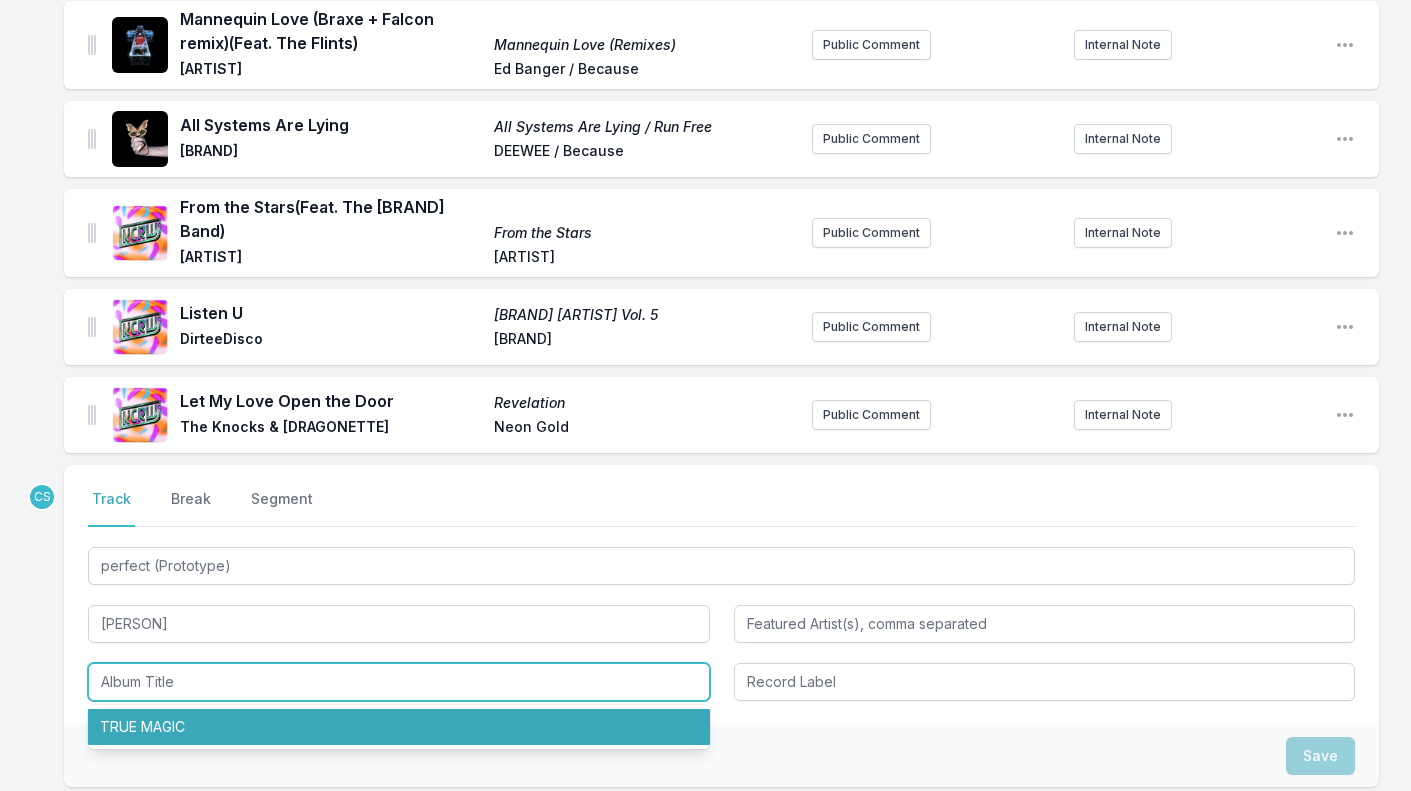 click on "TRUE MAGIC" at bounding box center [399, 727] 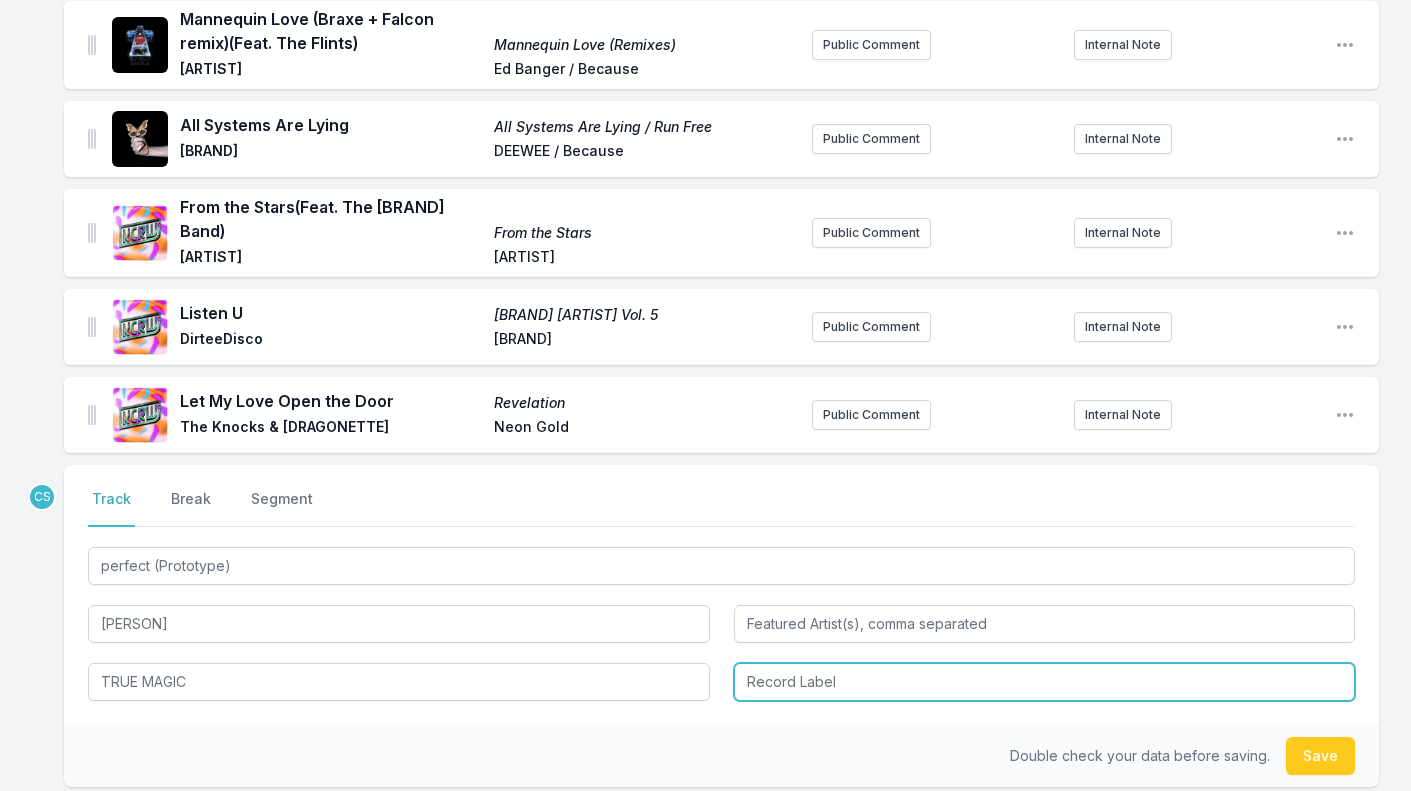 click at bounding box center [1045, 682] 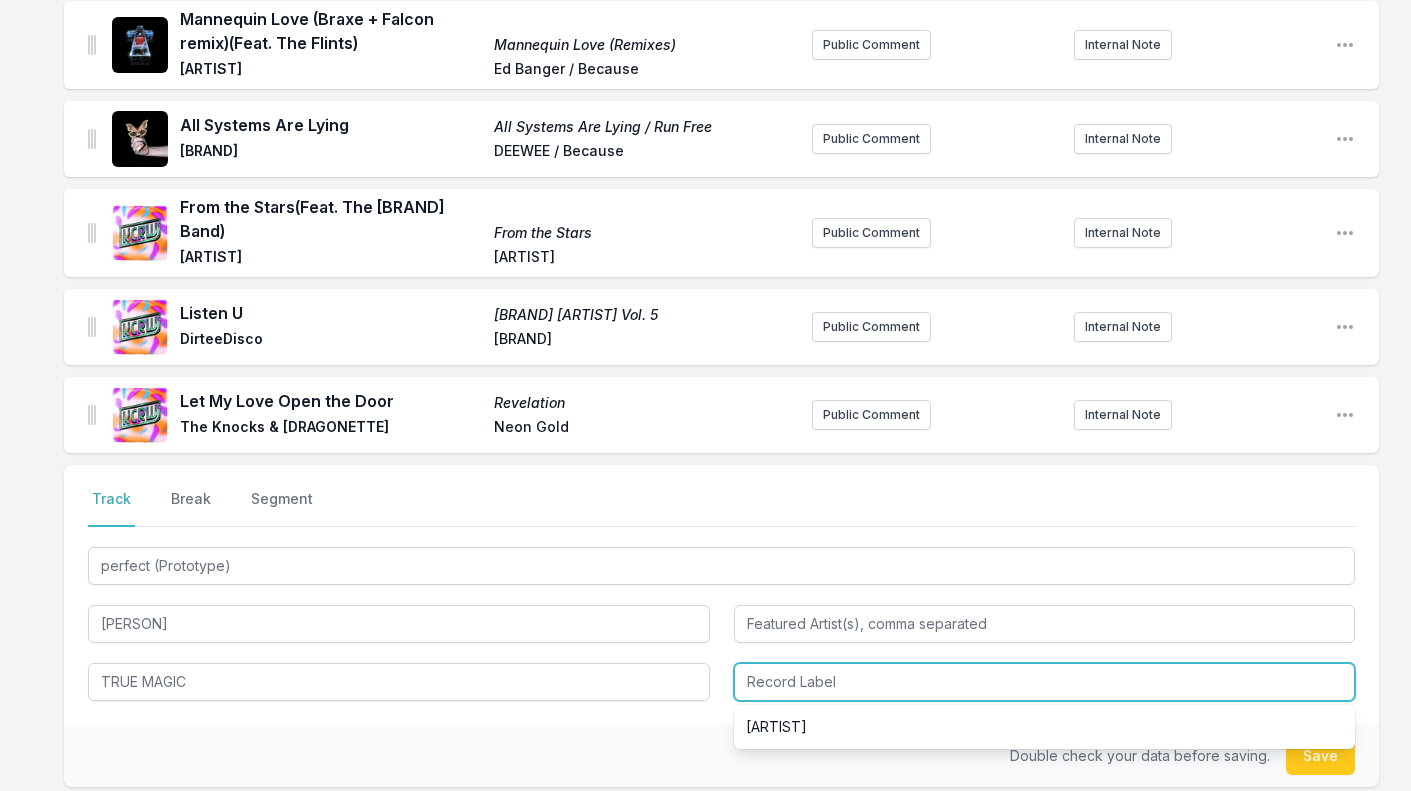 click on "[ARTIST]" at bounding box center [1045, 727] 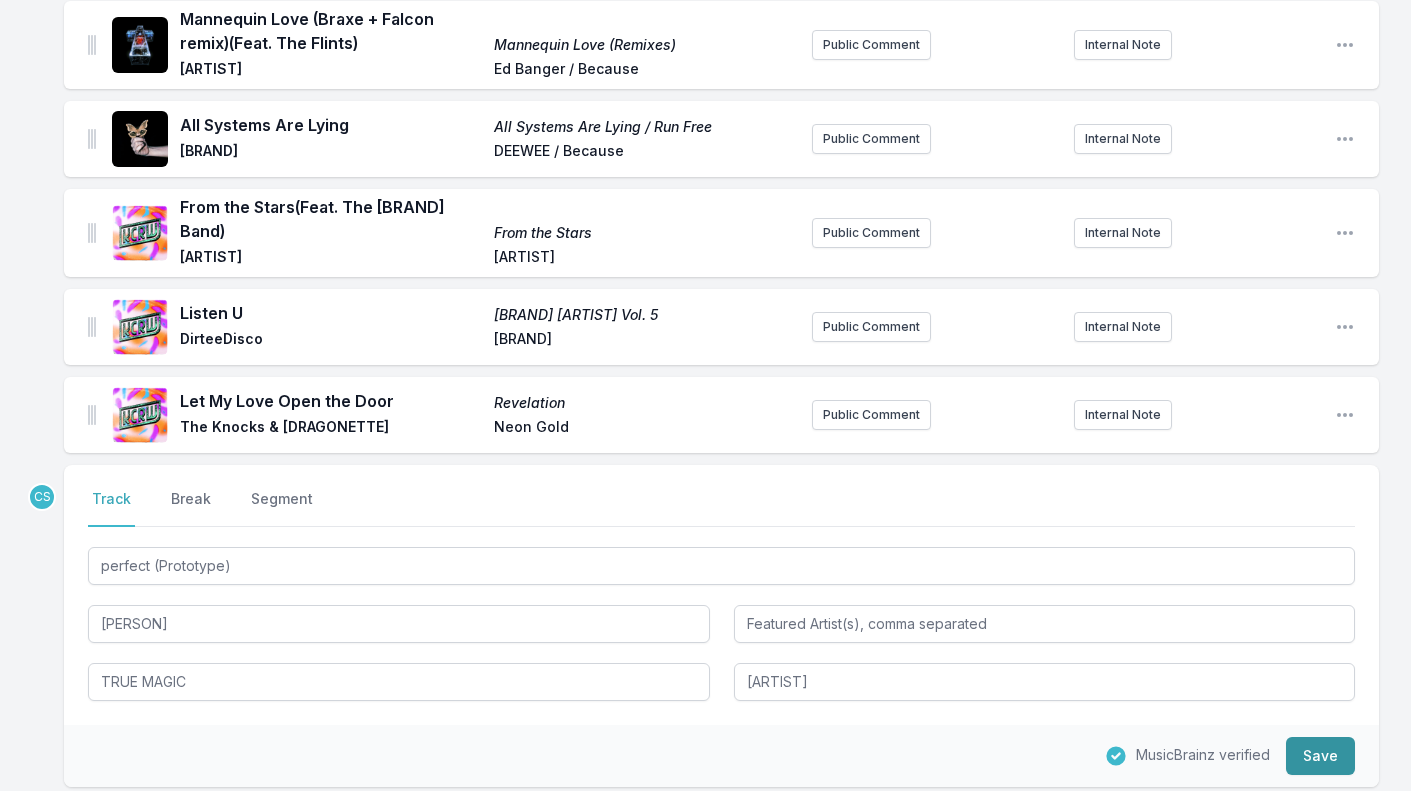 click on "Save" at bounding box center (1320, 756) 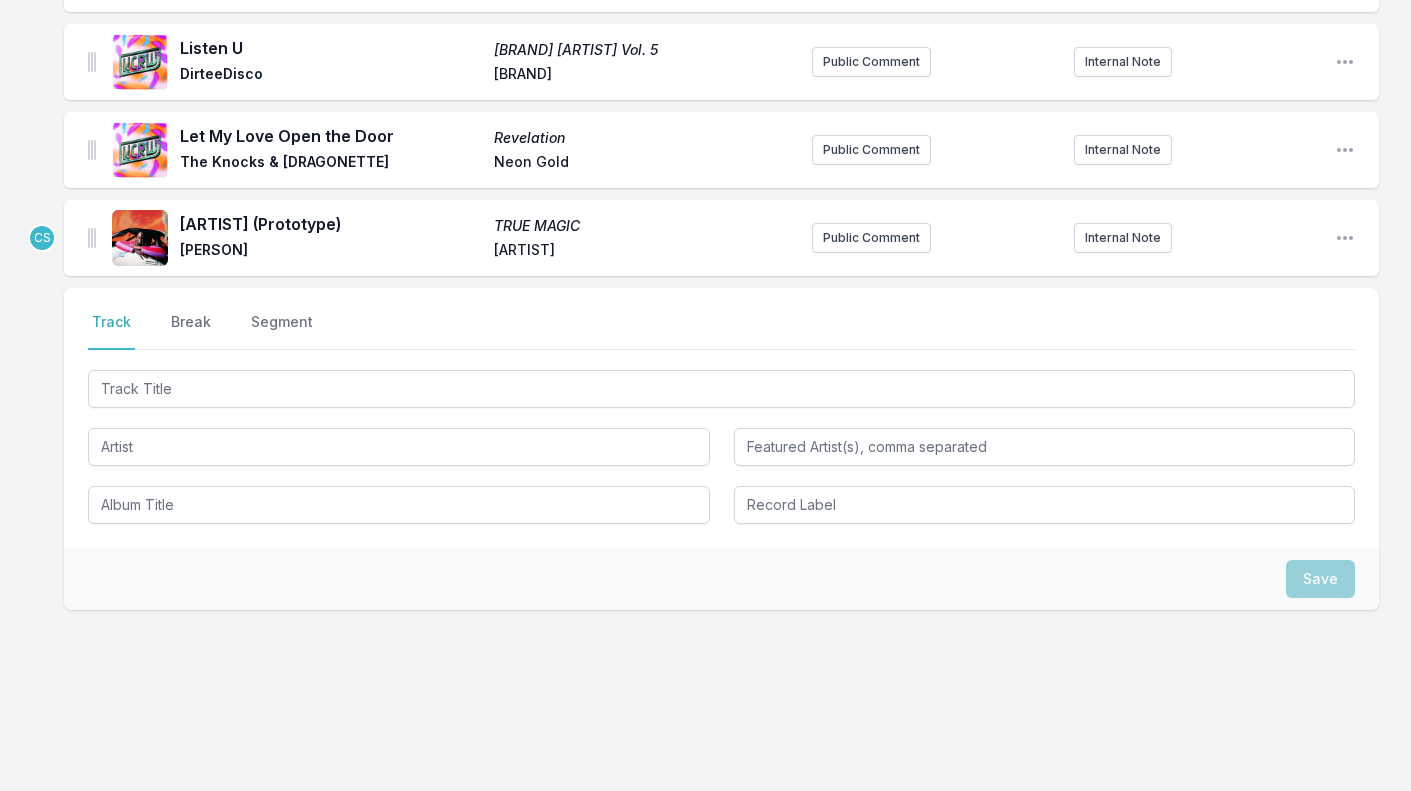 scroll, scrollTop: 747, scrollLeft: 0, axis: vertical 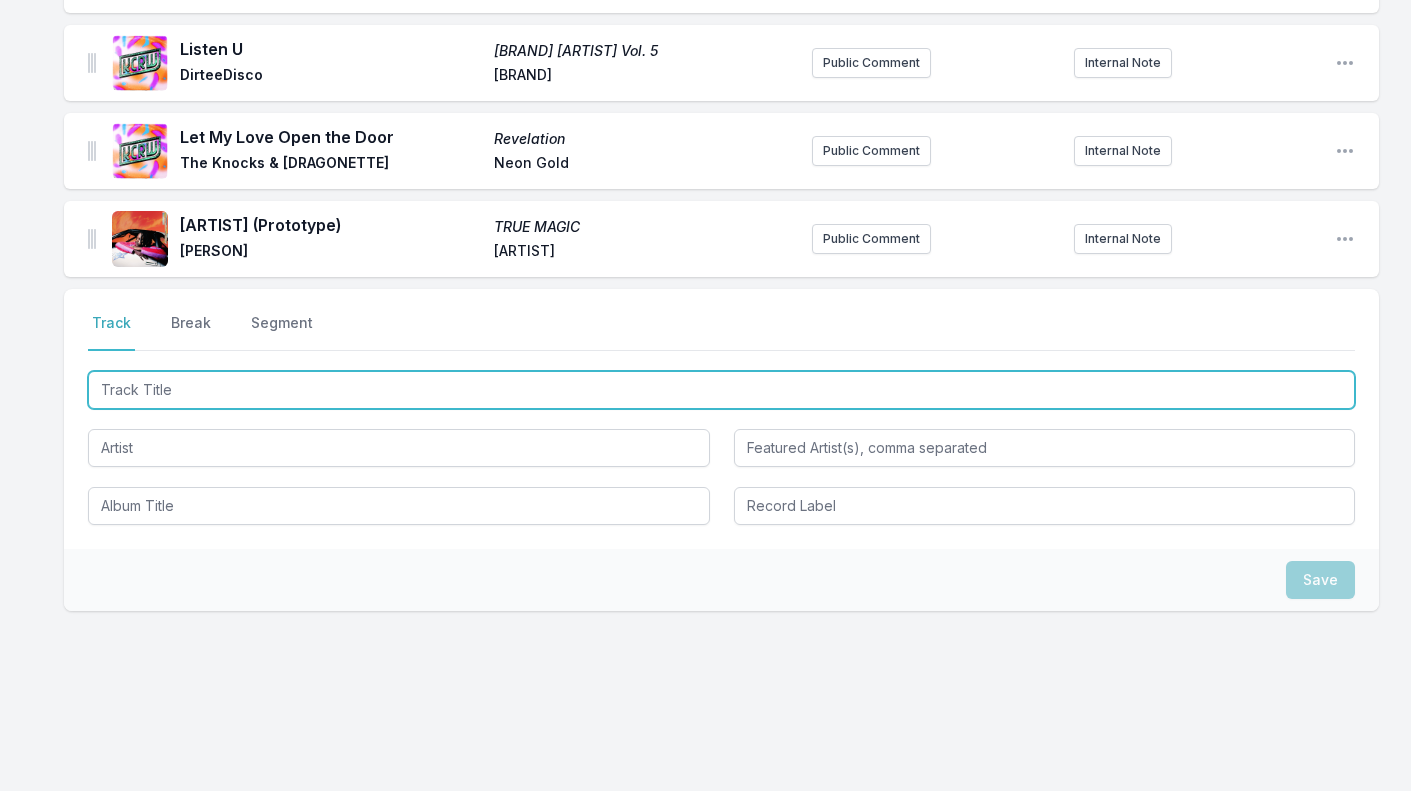 click at bounding box center (721, 390) 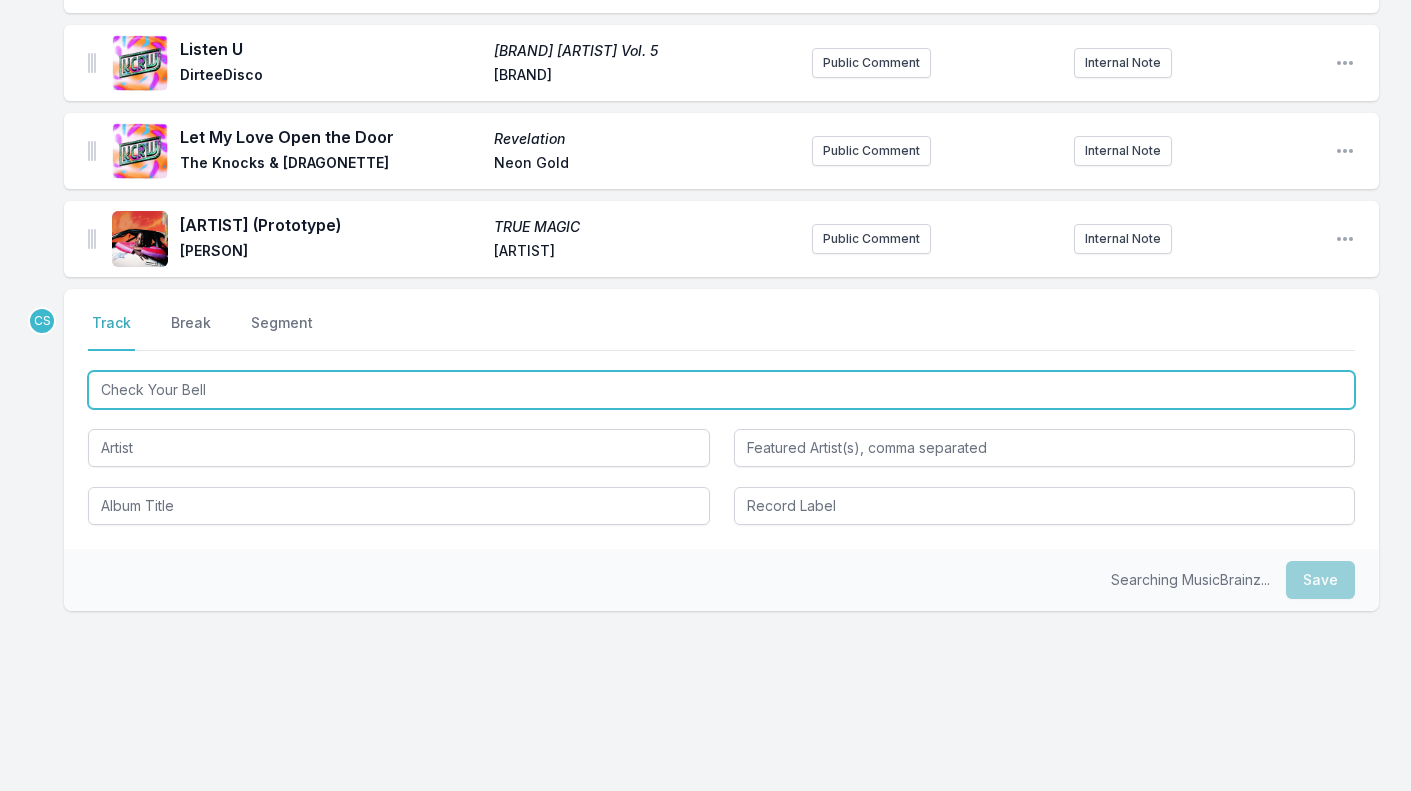 type on "Check Your Bell" 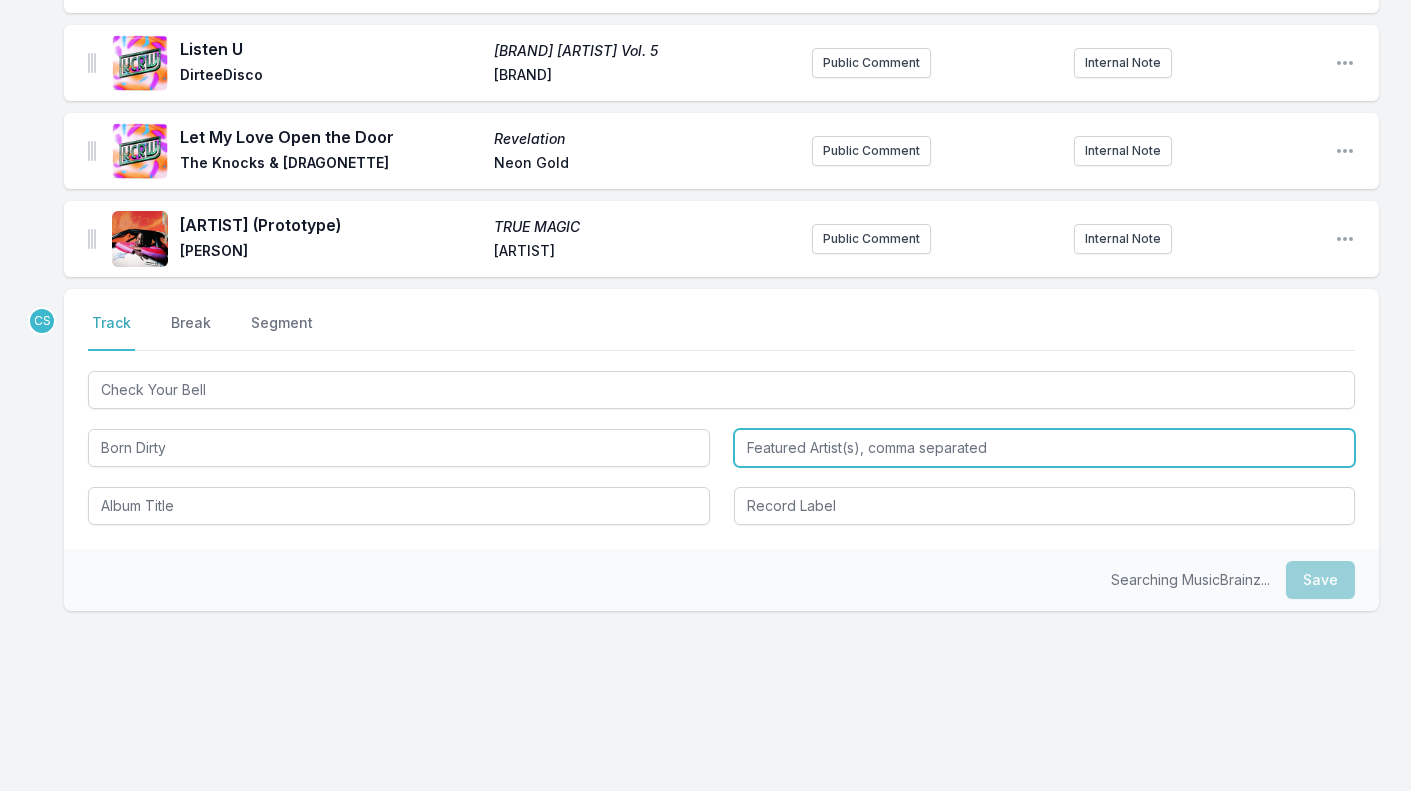 type on "Born Dirty" 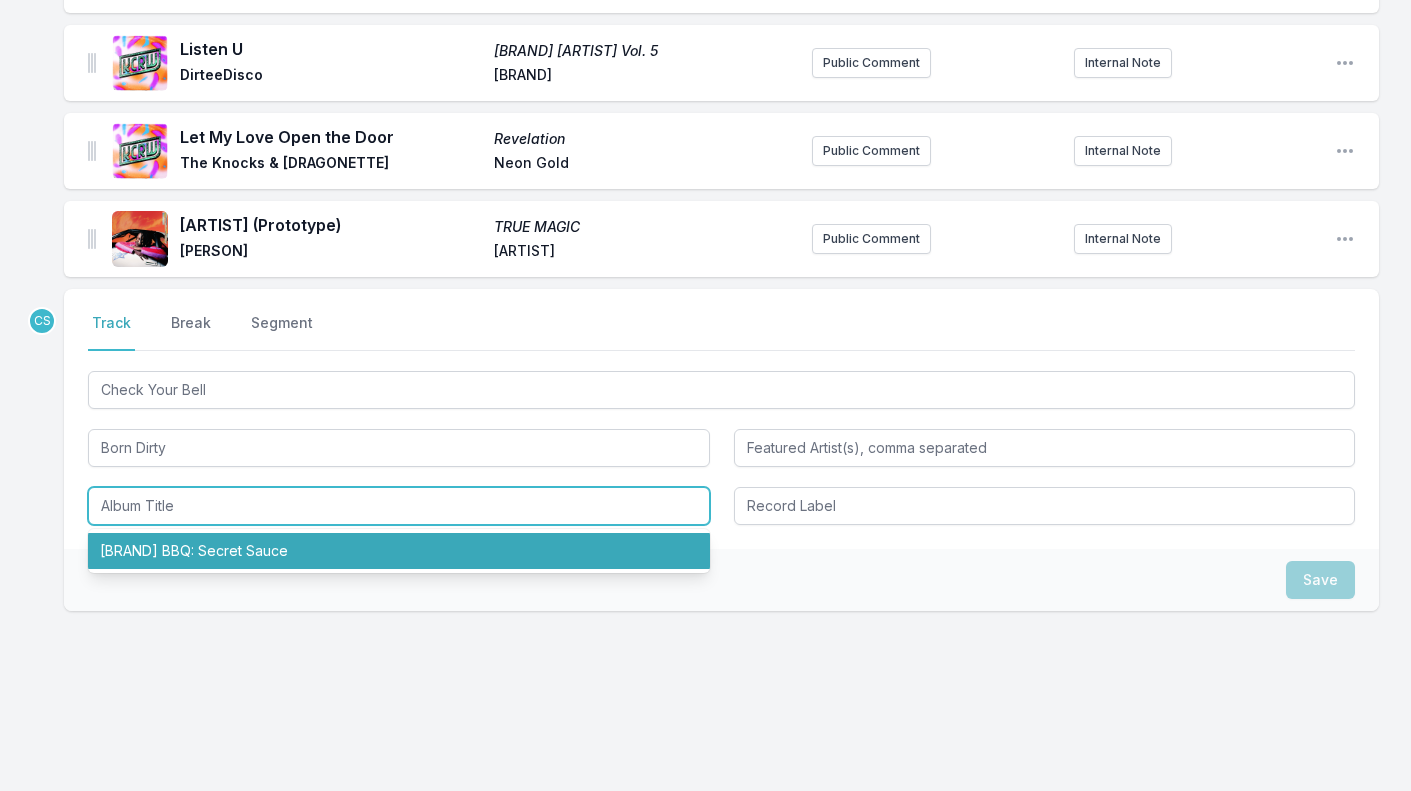 click on "[BRAND] BBQ: Secret Sauce" at bounding box center [399, 551] 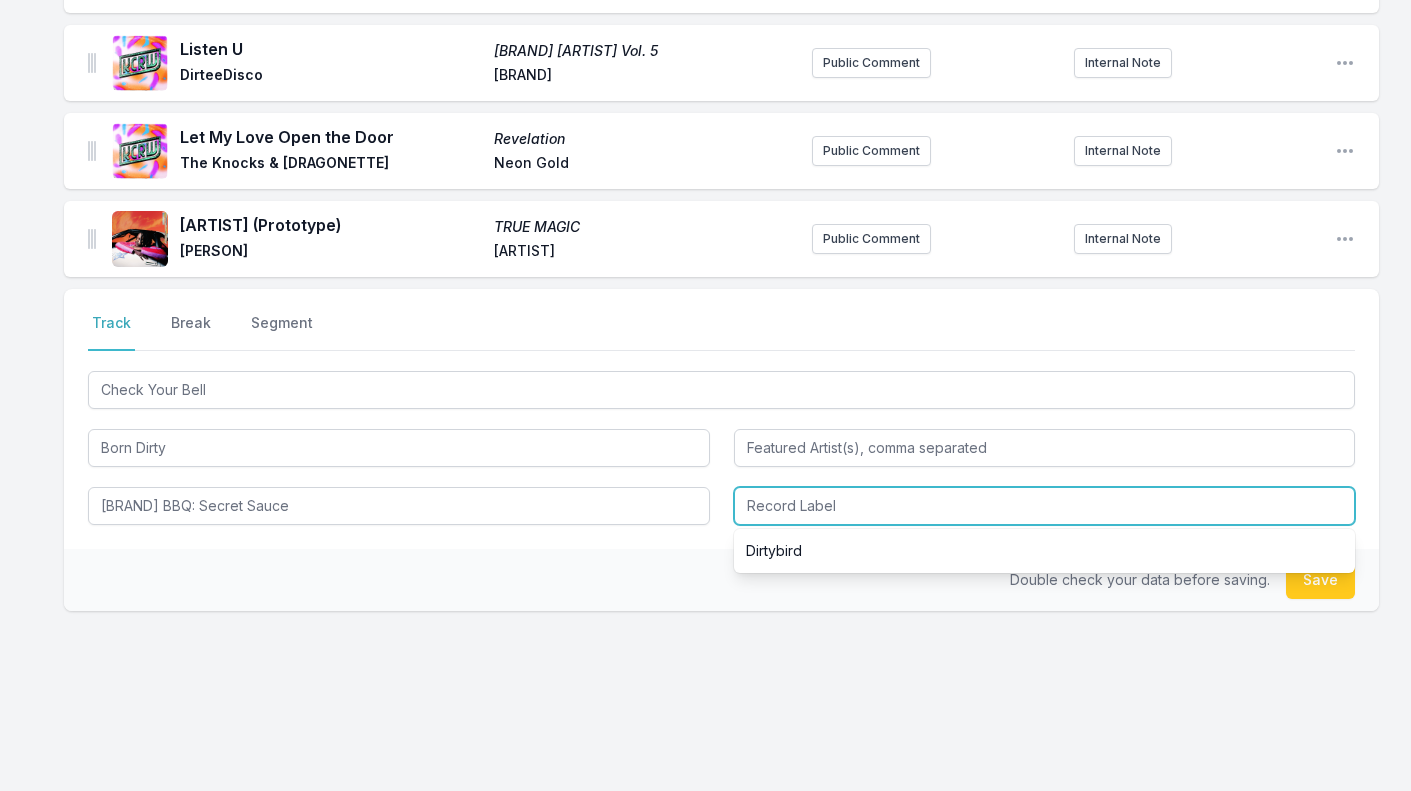 click at bounding box center (1045, 506) 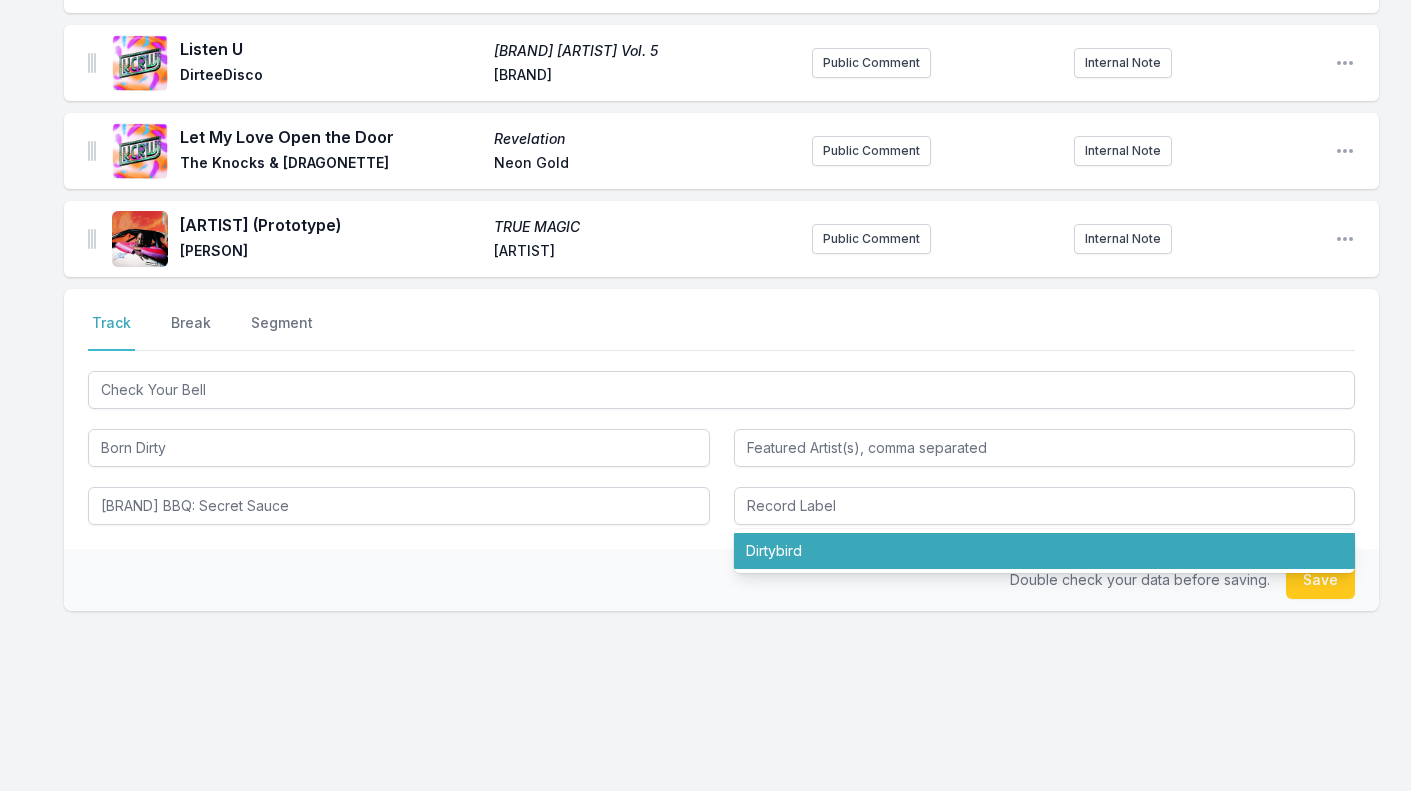 click on "Double check your data before saving. Save" at bounding box center [721, 580] 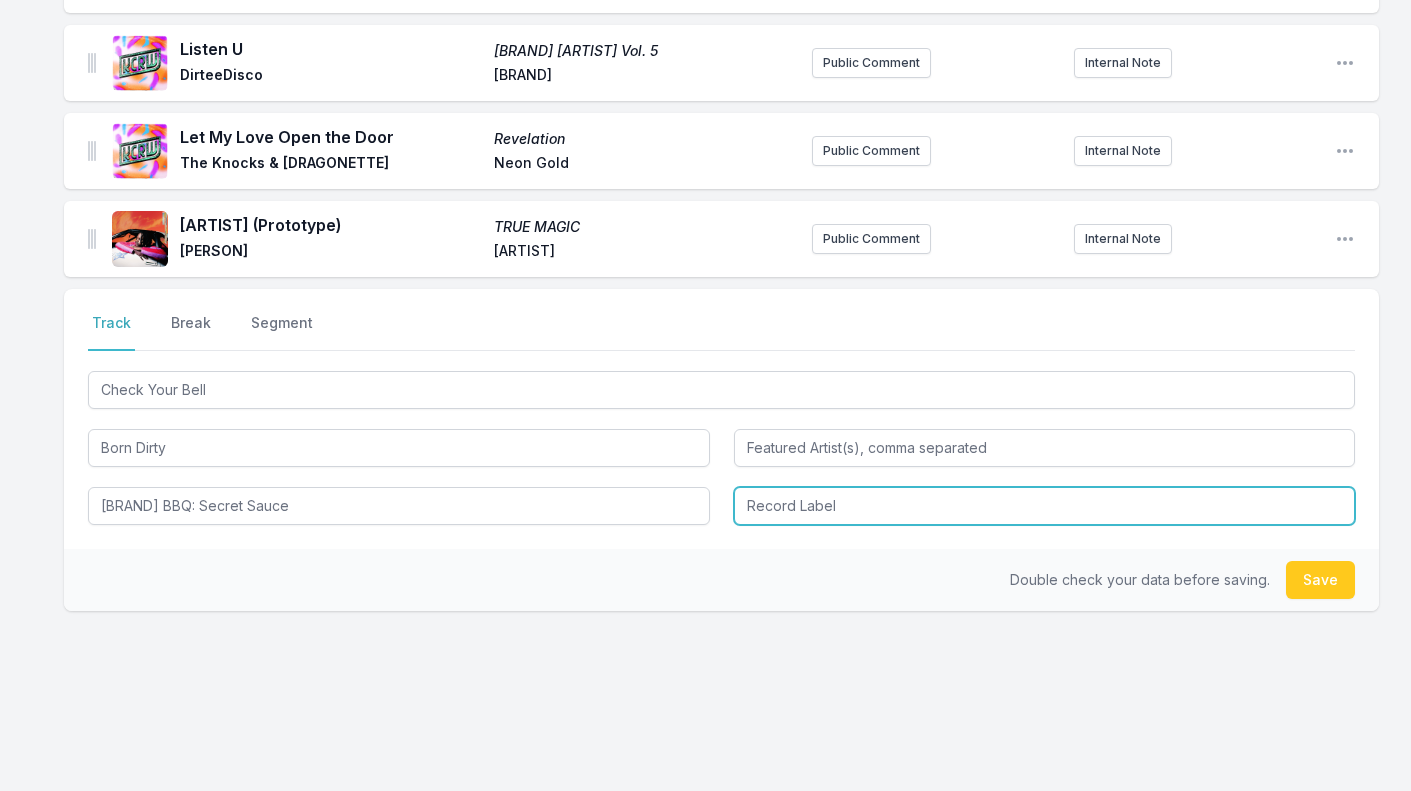 click at bounding box center (1045, 506) 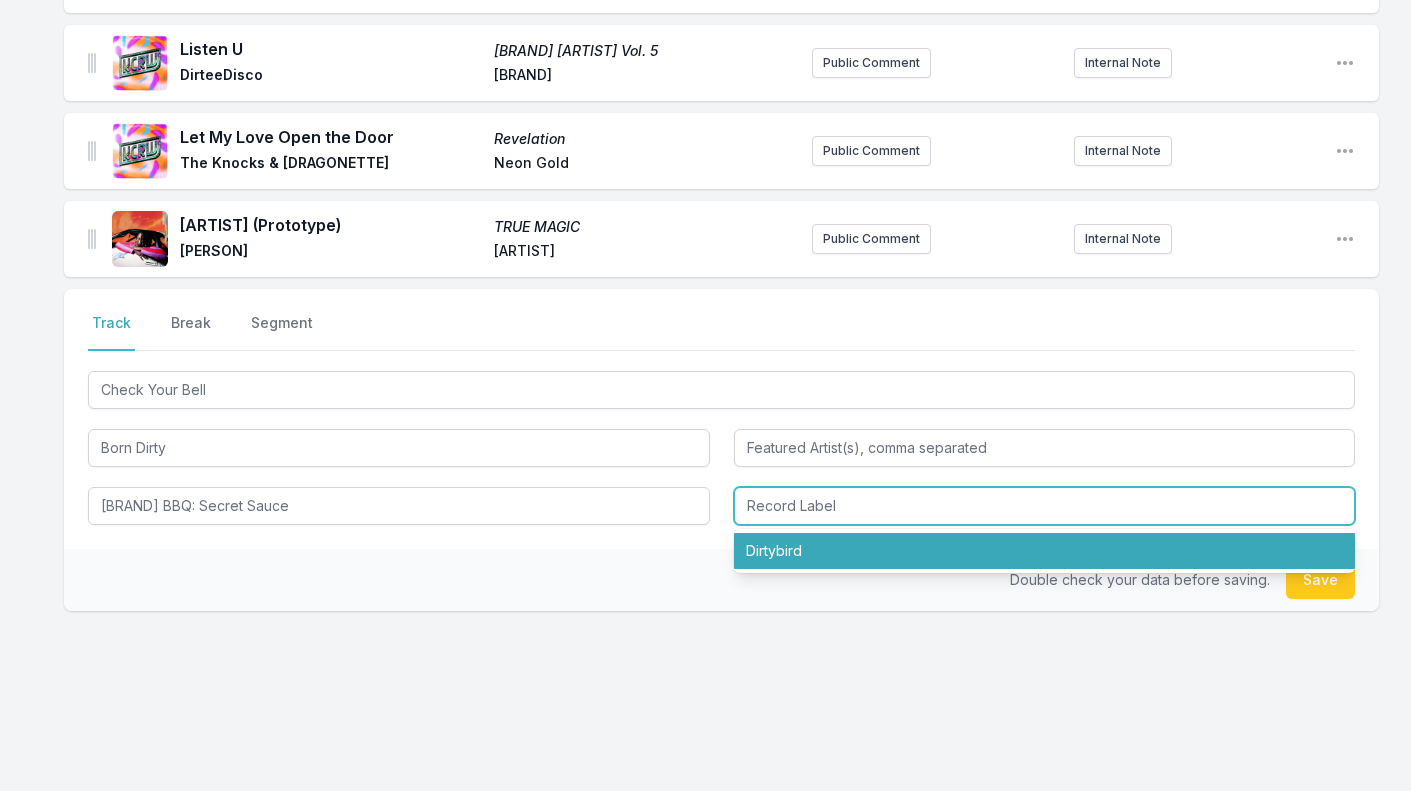 click on "Dirtybird" at bounding box center [1045, 551] 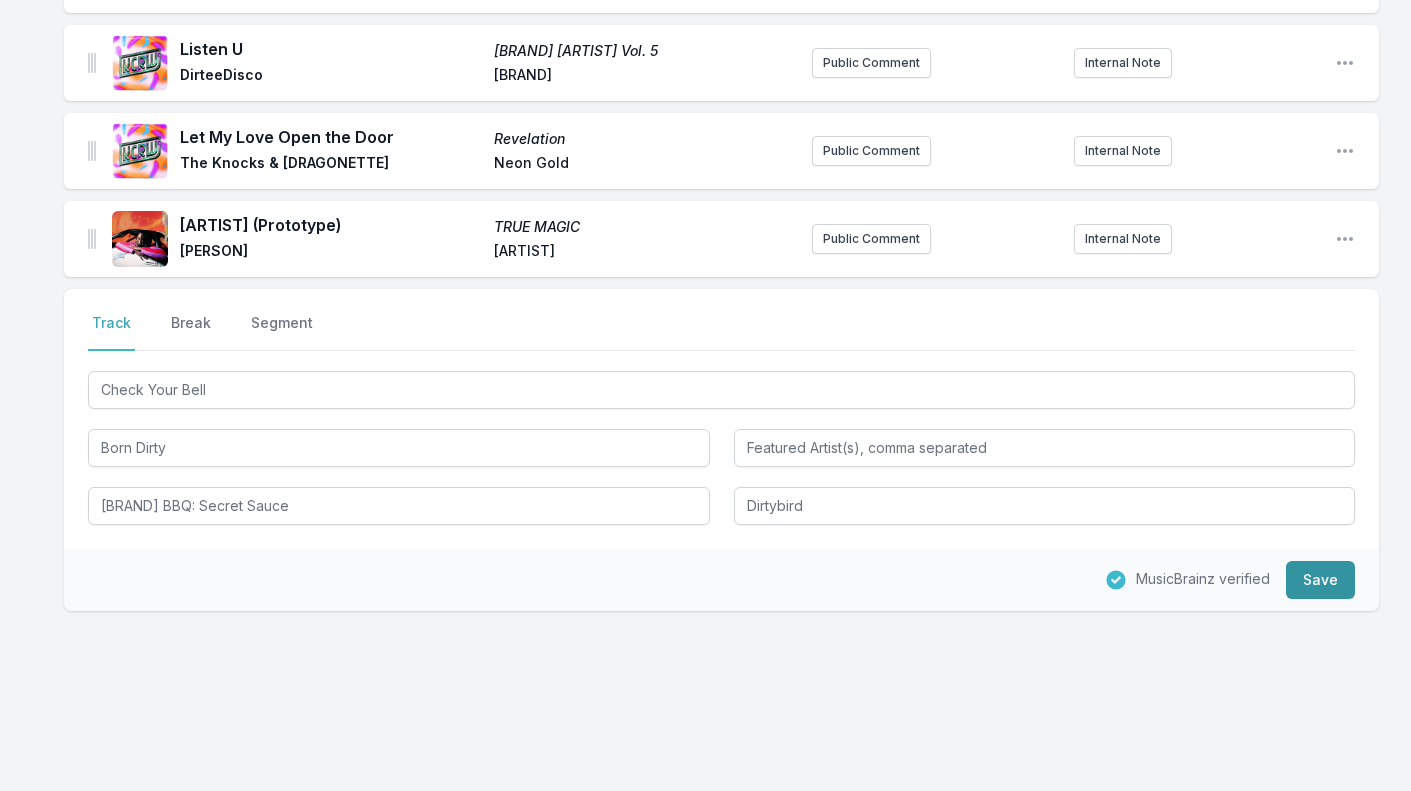 click on "Save" at bounding box center (1320, 580) 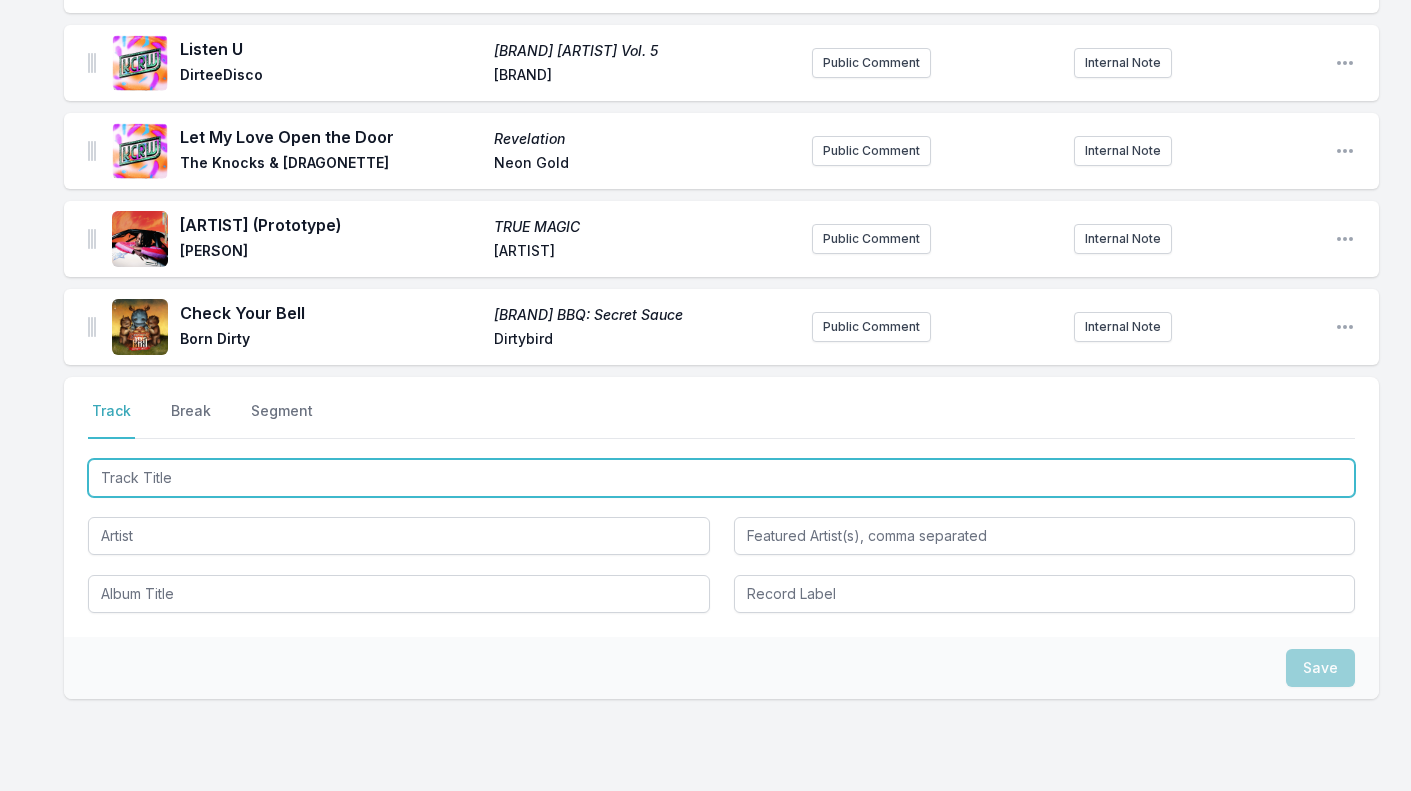 click at bounding box center [721, 478] 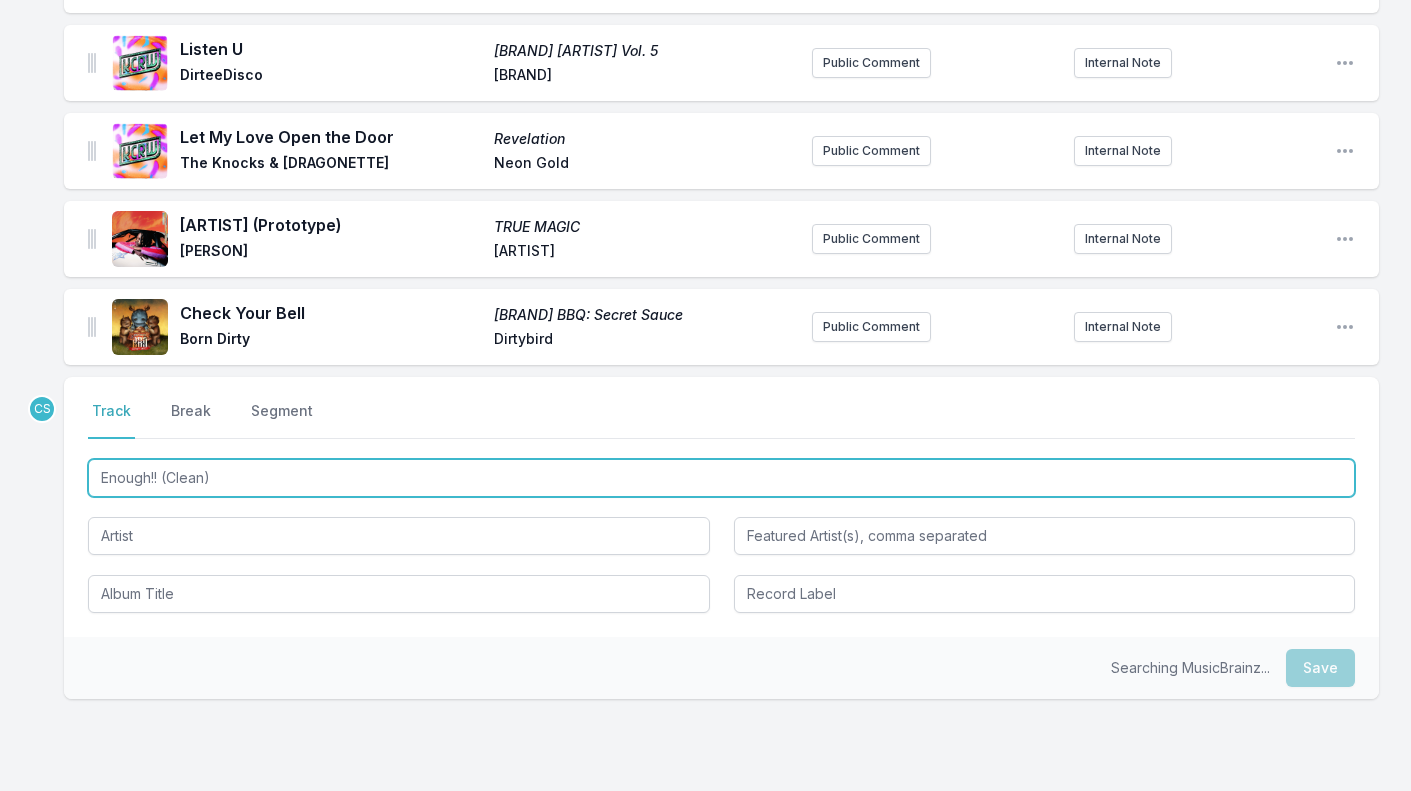 type on "Enough!! (Clean)" 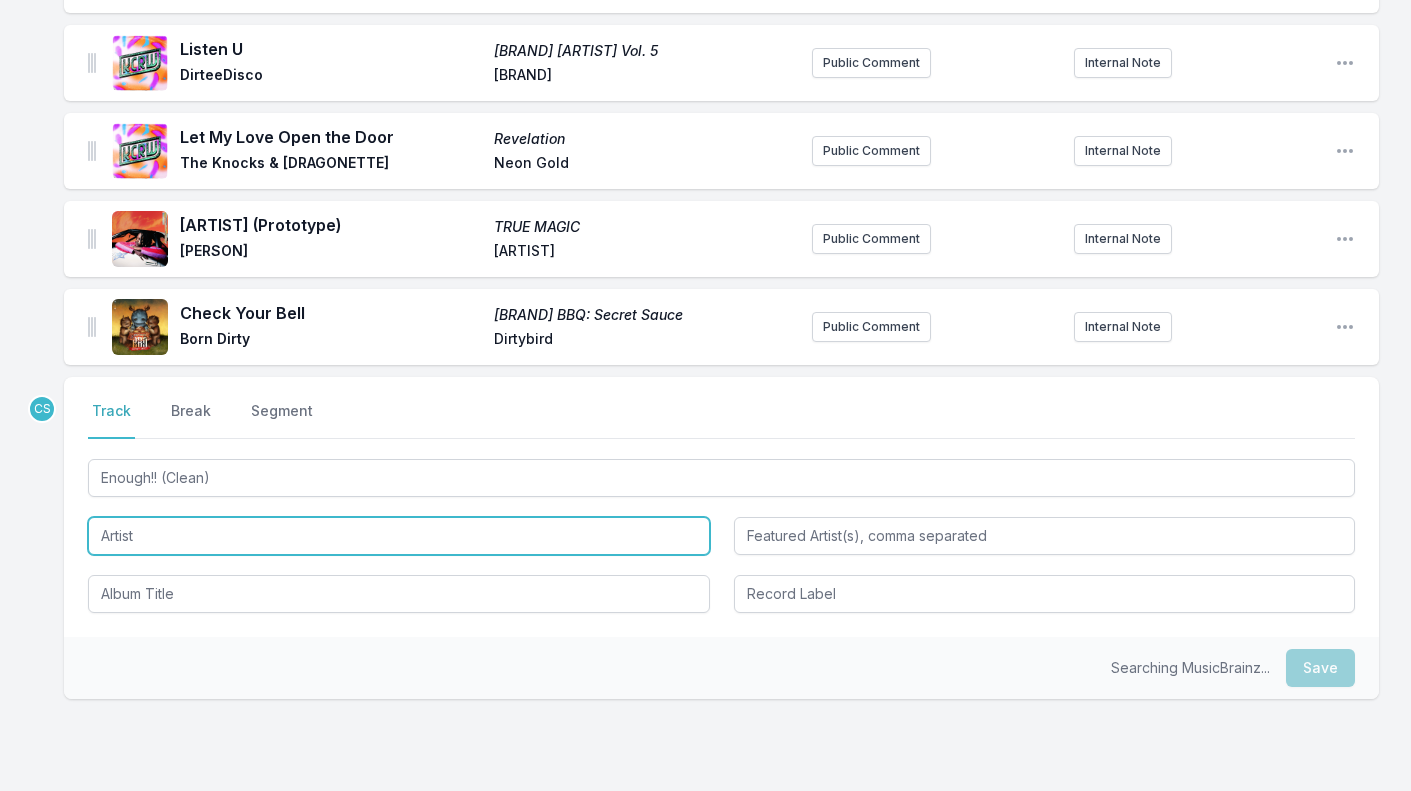click at bounding box center (399, 536) 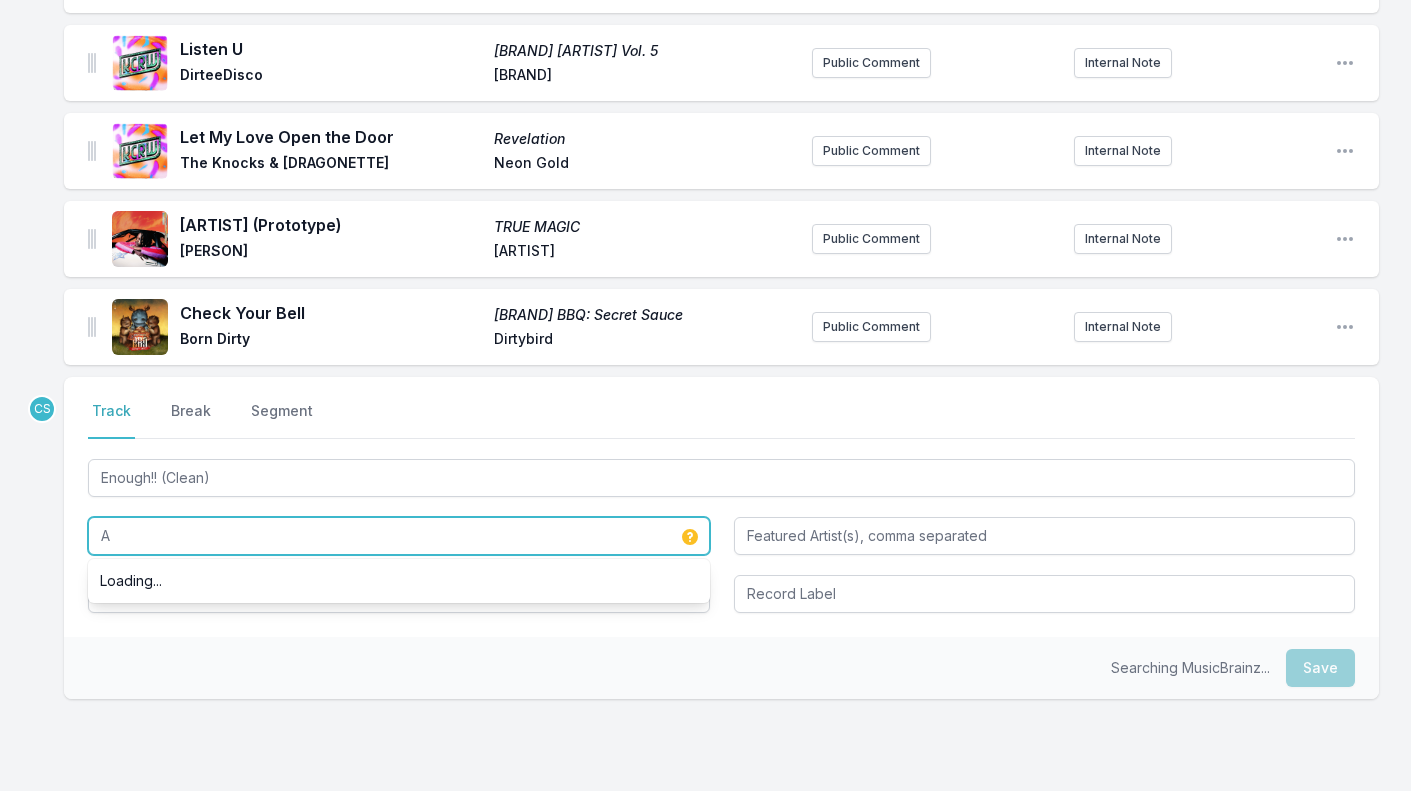 type on "A" 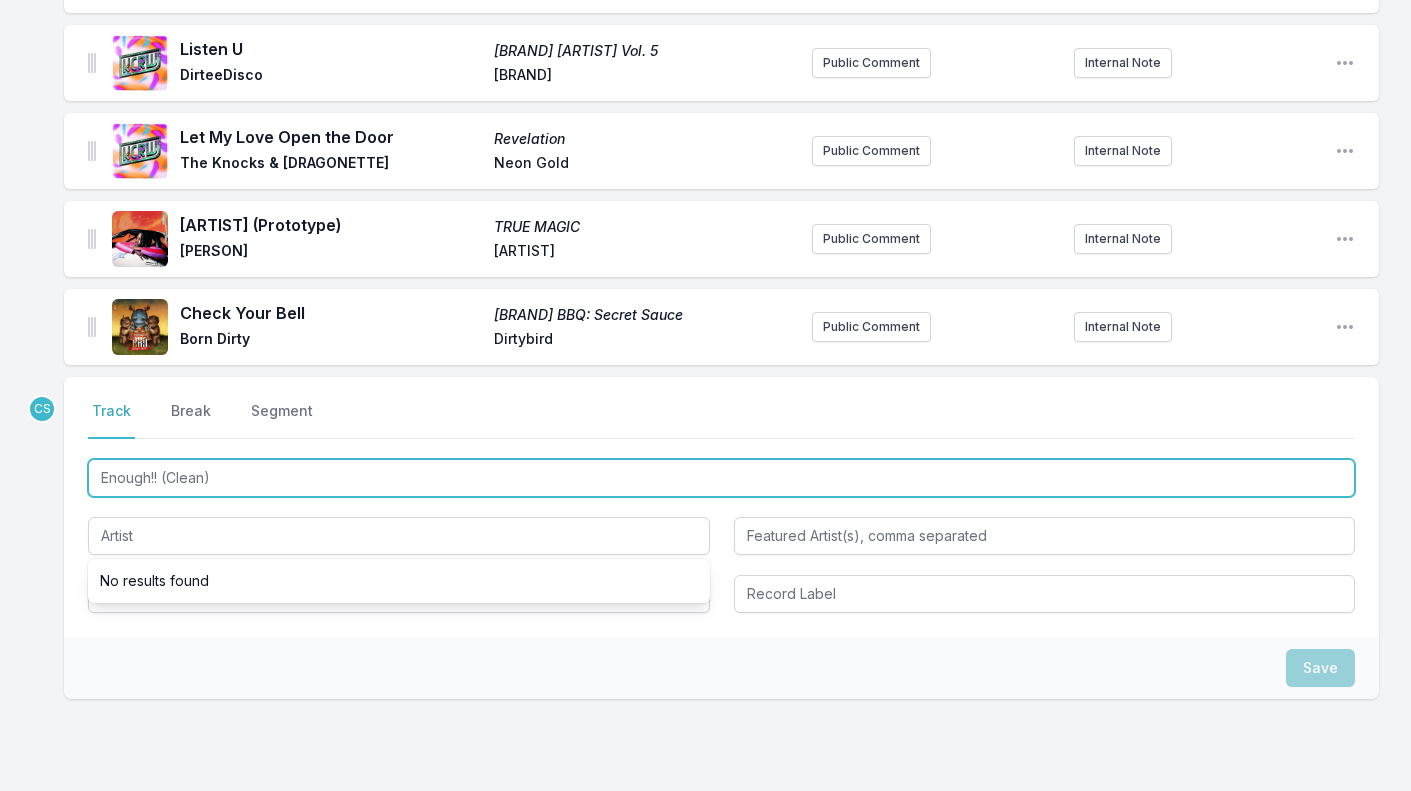 click on "Enough!! (Clean)" at bounding box center [721, 478] 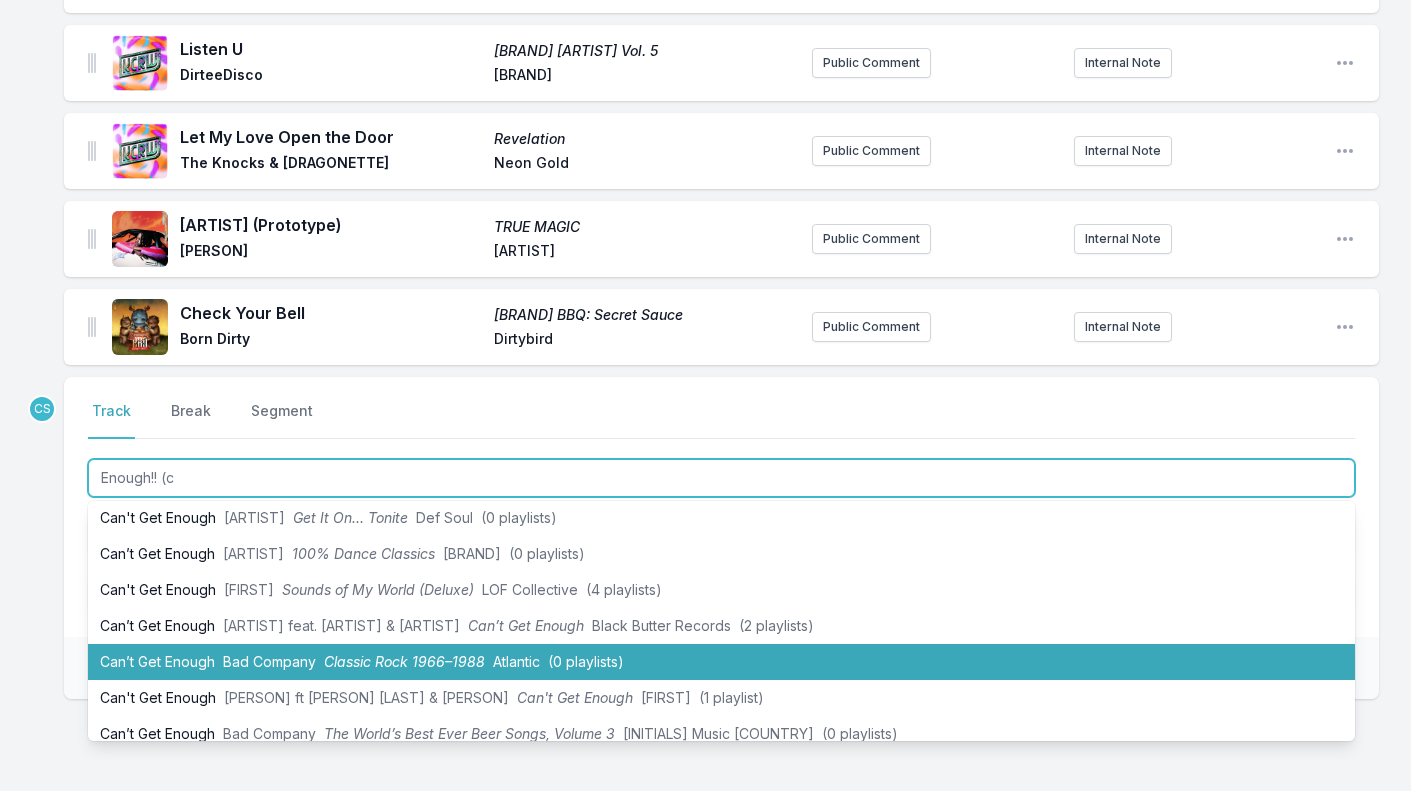 scroll, scrollTop: 524, scrollLeft: 0, axis: vertical 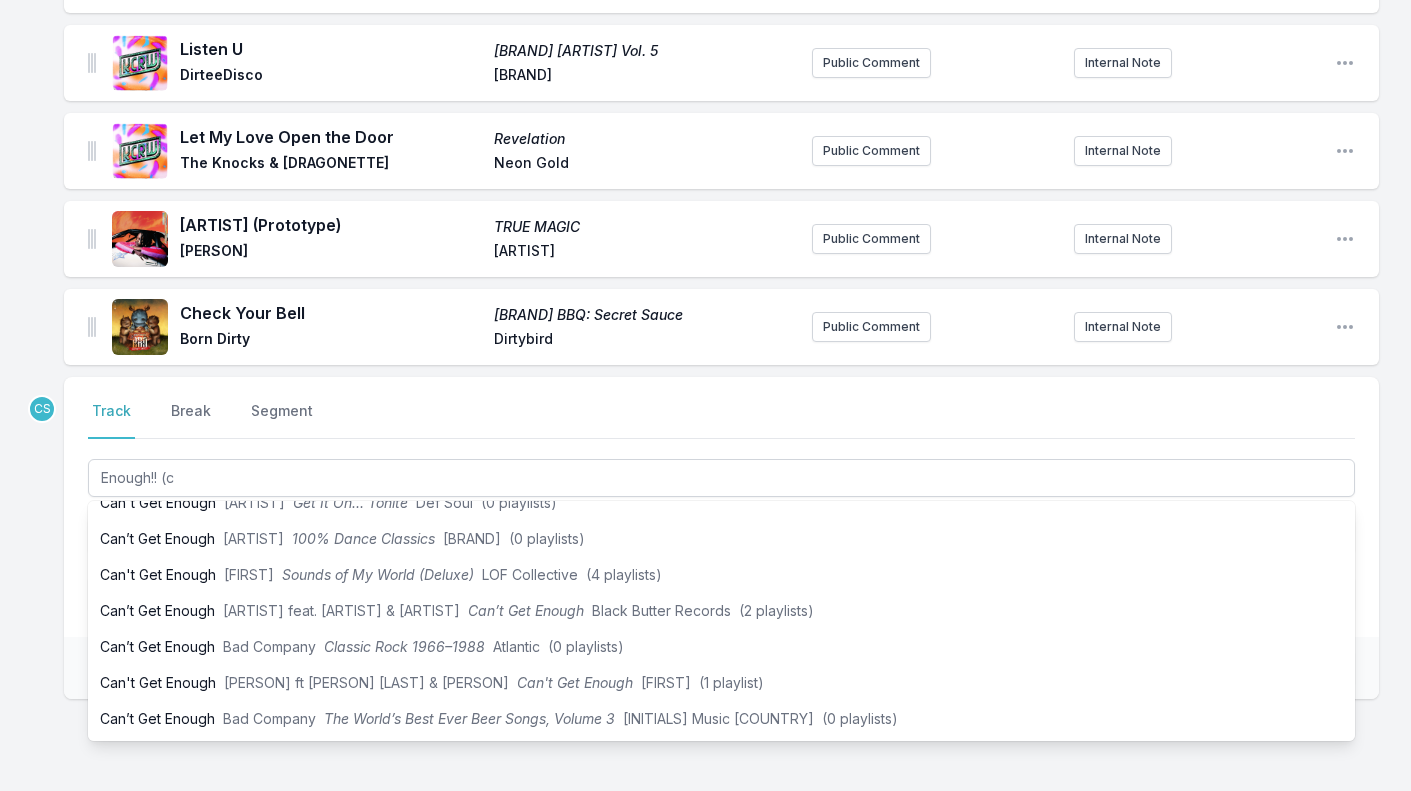 click on "Select a tab Track Break Segment Track Break Segment Enough!! (c Previously played on KCRW: choke enough [ARTIST] choke enough True Panther (7 playlists) Close Enough [ARTIST] & [ARTIST] Be Quiet, They’re Listening [ARTIST] (0 playlists) Cannot Get Enough [ARTIST] [ARTIST] Sound System [no label] (0 playlists) Cannot Get Enough [ARTIST] [ARTIST] [ARTIST] (3 playlists) Close Enough for Love [ARTIST] Back in Business The Meal Plan (0 playlists) Close Enough to Breathe [ARTIST] Best Case Life AOE / Warner Records / ICY (0 playlists) Never Can Get Enough [ARTIST] Funk Allstars Flesh Eating Disco Zombies Versus the Bionic Hookers From Mars [ARTIST] (0 playlists) Never Can Get Enough [ARTIST] Carry No Ghosts 3ème Bureau (0 playlists) Can't Get Enough [ARTIST] Return To Zero [ARTIST] Records (1 playlist) Can't Get Enough [ARTIST] Return to Zero [ARTIST] (0 playlists) Can't Get Enough (Feat. [ARTIST]) [ARTIST] Flood Can't Get Enough [ARTIST] [ARTIST] (1 playlist) Can't Get Enough [ARTIST] Columbia" at bounding box center (721, 507) 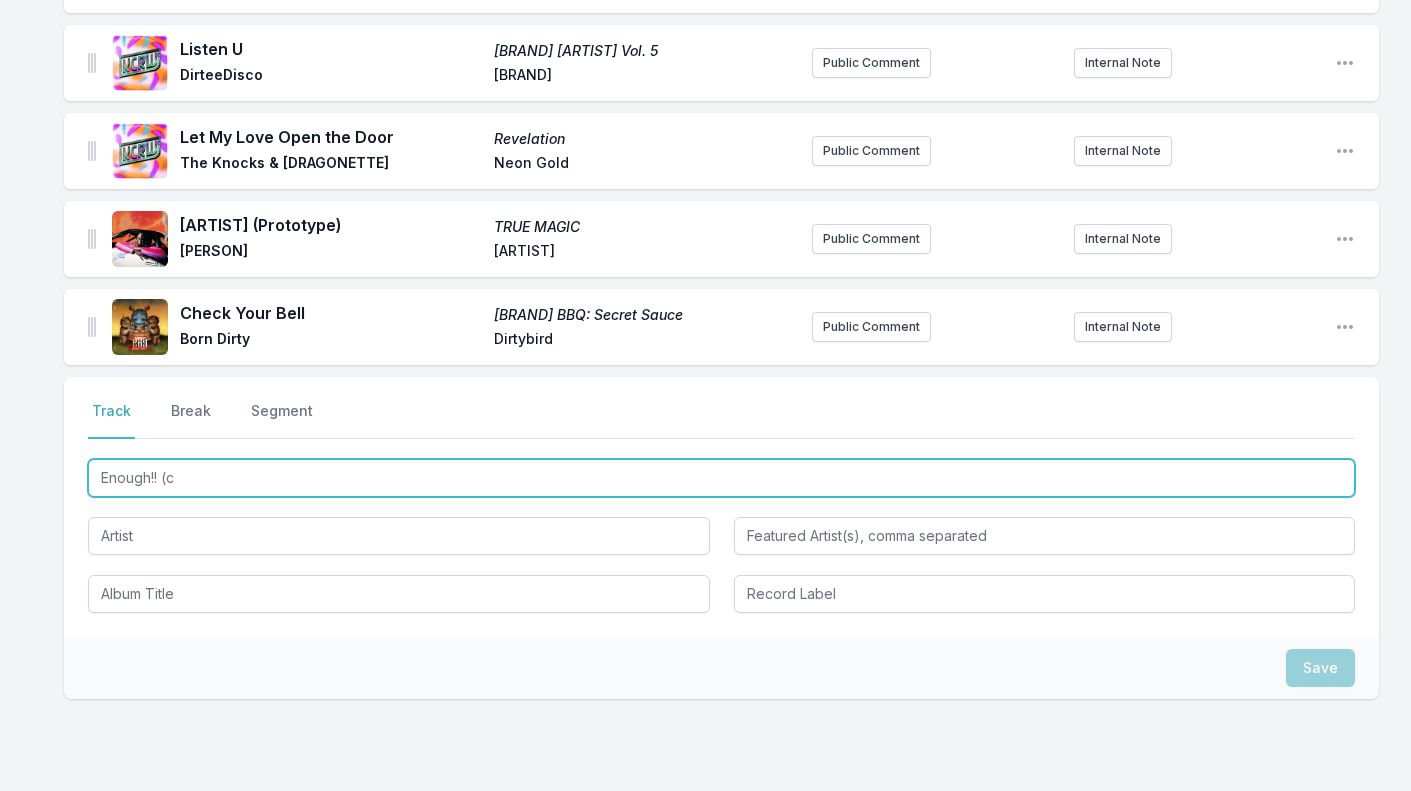 click on "Enough!! (c" at bounding box center [721, 478] 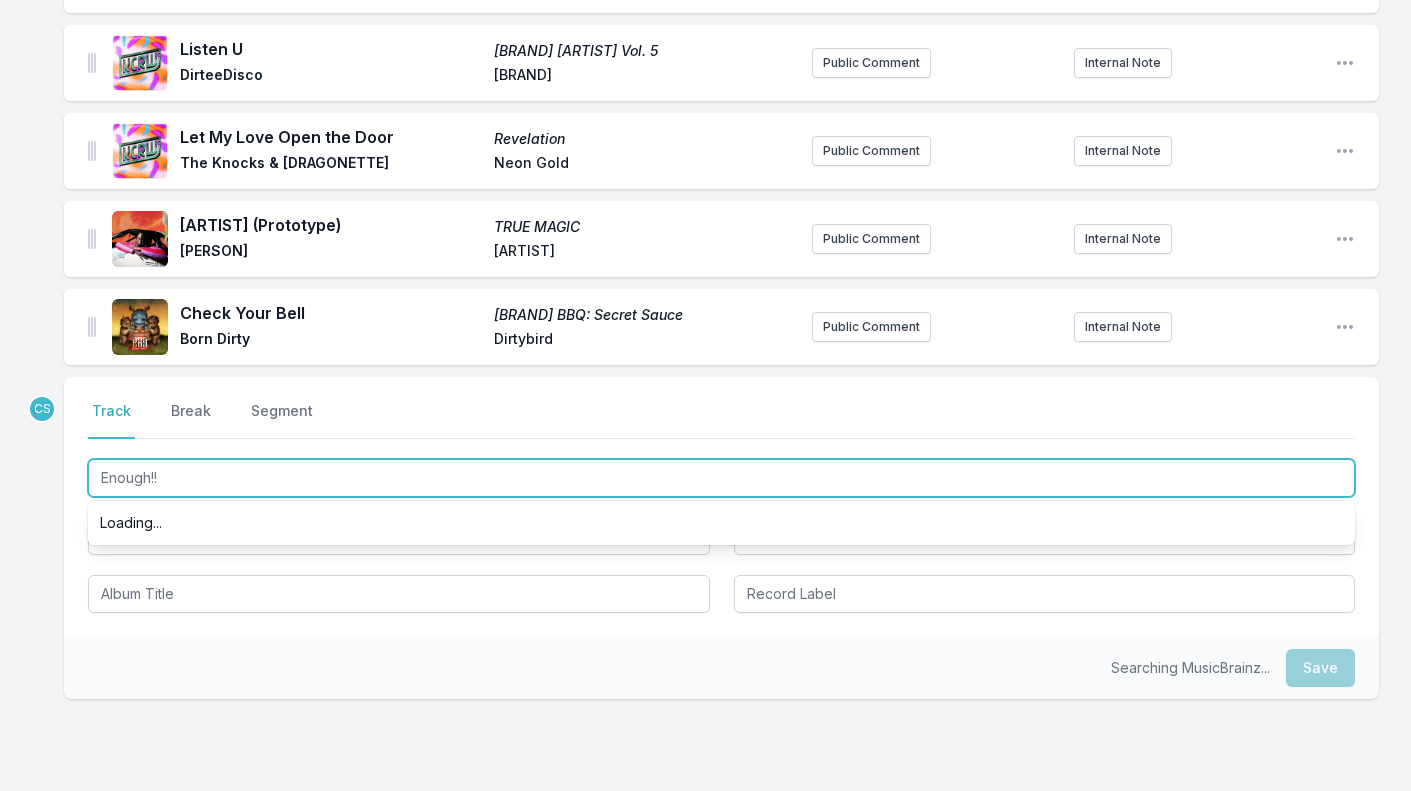 scroll, scrollTop: 0, scrollLeft: 0, axis: both 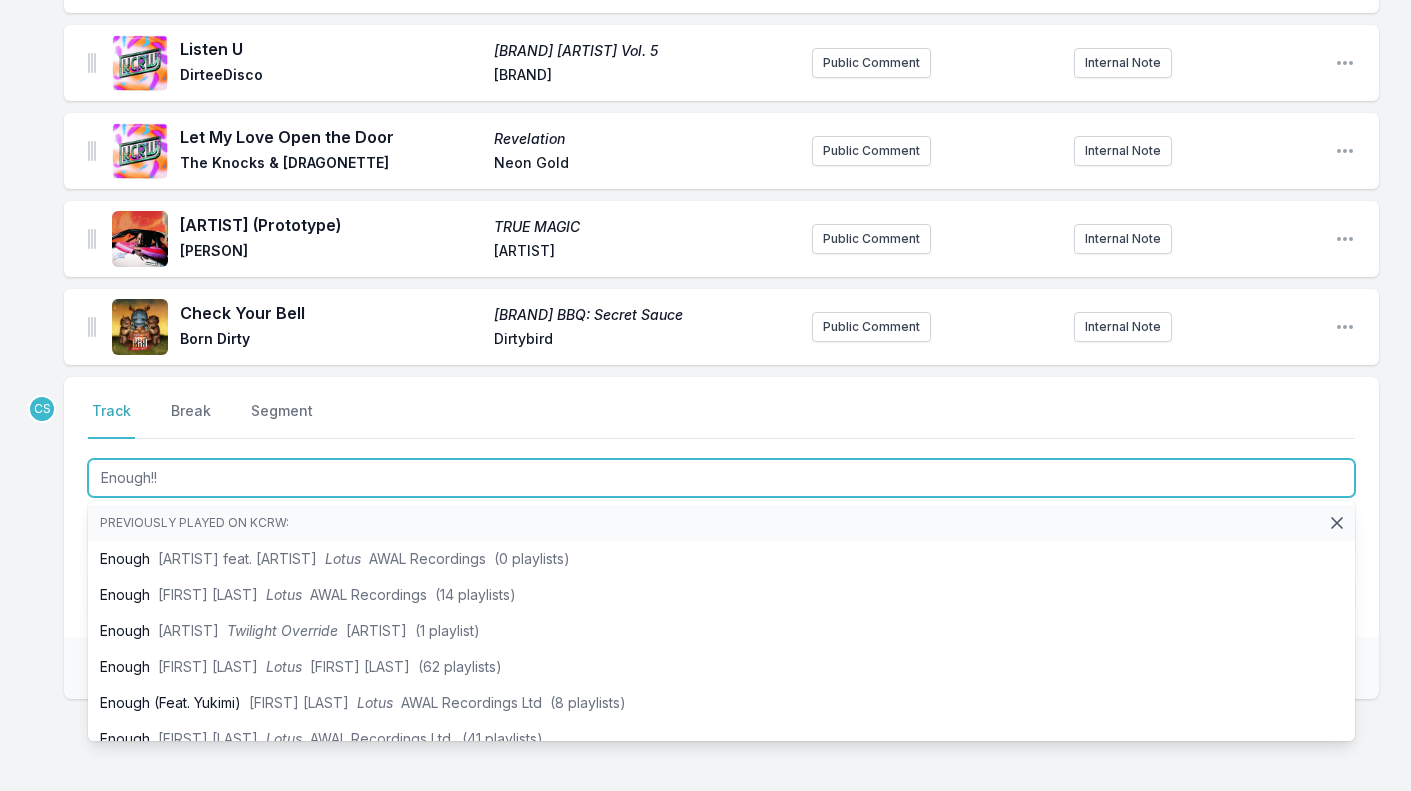 type on "Enough!!" 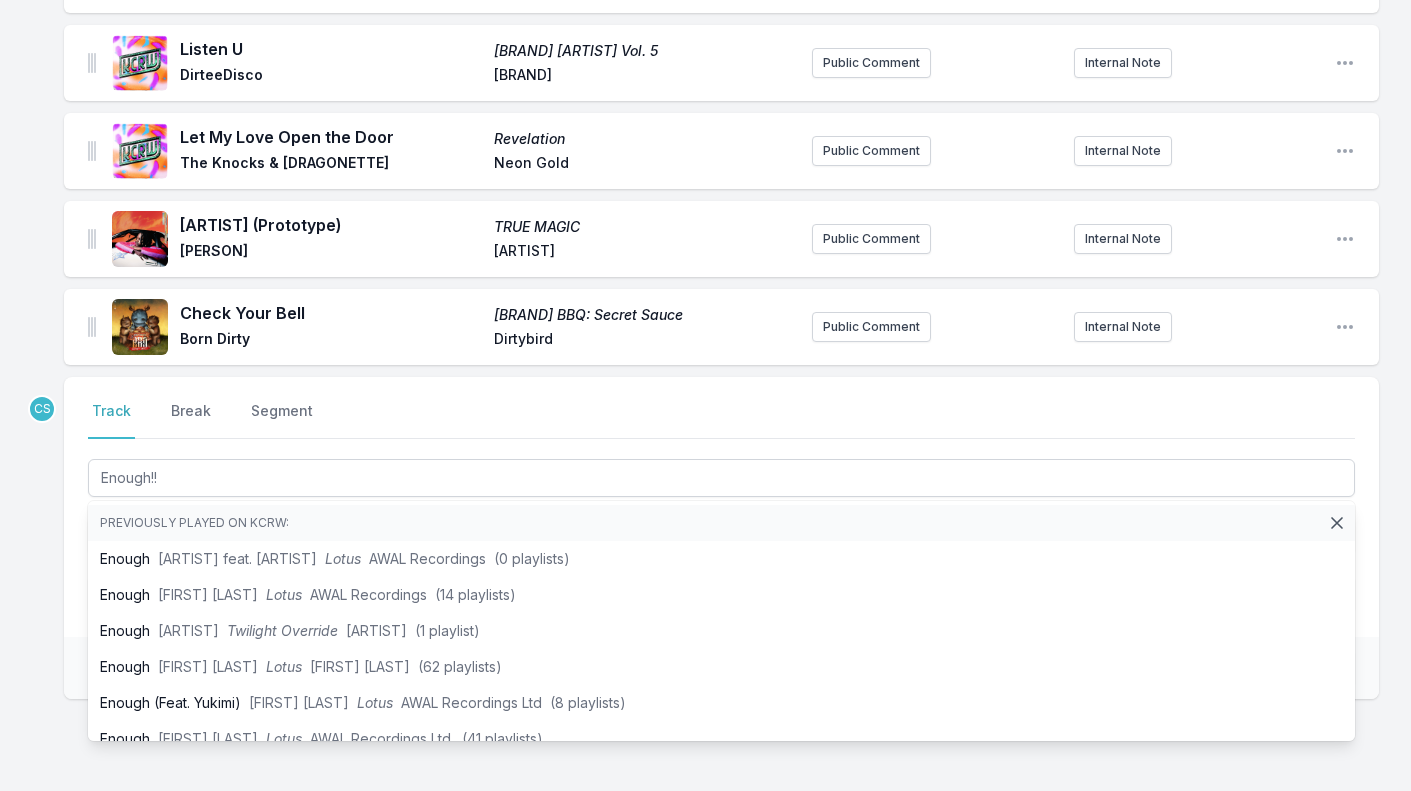 click on "Select a tab Track Break Segment Track Break Segment Enough!! Previously played on KCRW: Enough [FIRST] [LAST] feat. [FIRST] [LAST] AWAL Recordings ([NUMBER] playlists) Enough [FIRST] [LAST] [FIRST] [LAST] AWAL Recordings ([NUMBER] playlists) Enough [FIRST] [LAST] [FIRST] [LAST] dBPM ([NUMBER] playlist) Enough [FIRST] [LAST] [FIRST] [LAST] [FIRST] [LAST] ([NUMBER] playlists) Enough (Feat. [FIRST]) [FIRST] [LAST] [FIRST] [LAST] AWAL Recordings Ltd ([NUMBER] playlists) Enough [FIRST] [LAST] [FIRST] [LAST] AWAL Recordings Ltd. ([NUMBER] playlists) Enough Bohemian Vendetta The Essential Pebbles Collection, Volume 1 AIP Records ([NUMBER] playlists) Enough [FIRST] [LAST] [FIRST] [LAST] AWAL ([NUMBER] playlists) Enough Landlady You Must Admit / Enough Landlady ([NUMBER] playlists) Enough [FIRST] [LAST] Take Me Apart Beat Records / Warp ([NUMBER] playlists) Enough [FIRST] [LAST] & Brian Eno Secret Life Text ([NUMBER] playlists) Enough [FIRST] [LAST] French Cuisine Compost Records ([NUMBER] playlist) Enough (Feat. [FIRST], [FIRST] [LAST]) [FIRST] [LAST] I Thought It'd Be Different Avant Garden ([NUMBER] playlist) Enough [FIRST] [LAST] I Love You, I’m Trying Fueled by Ramen ([NUMBER] playlists) Enough Text" at bounding box center [721, 507] 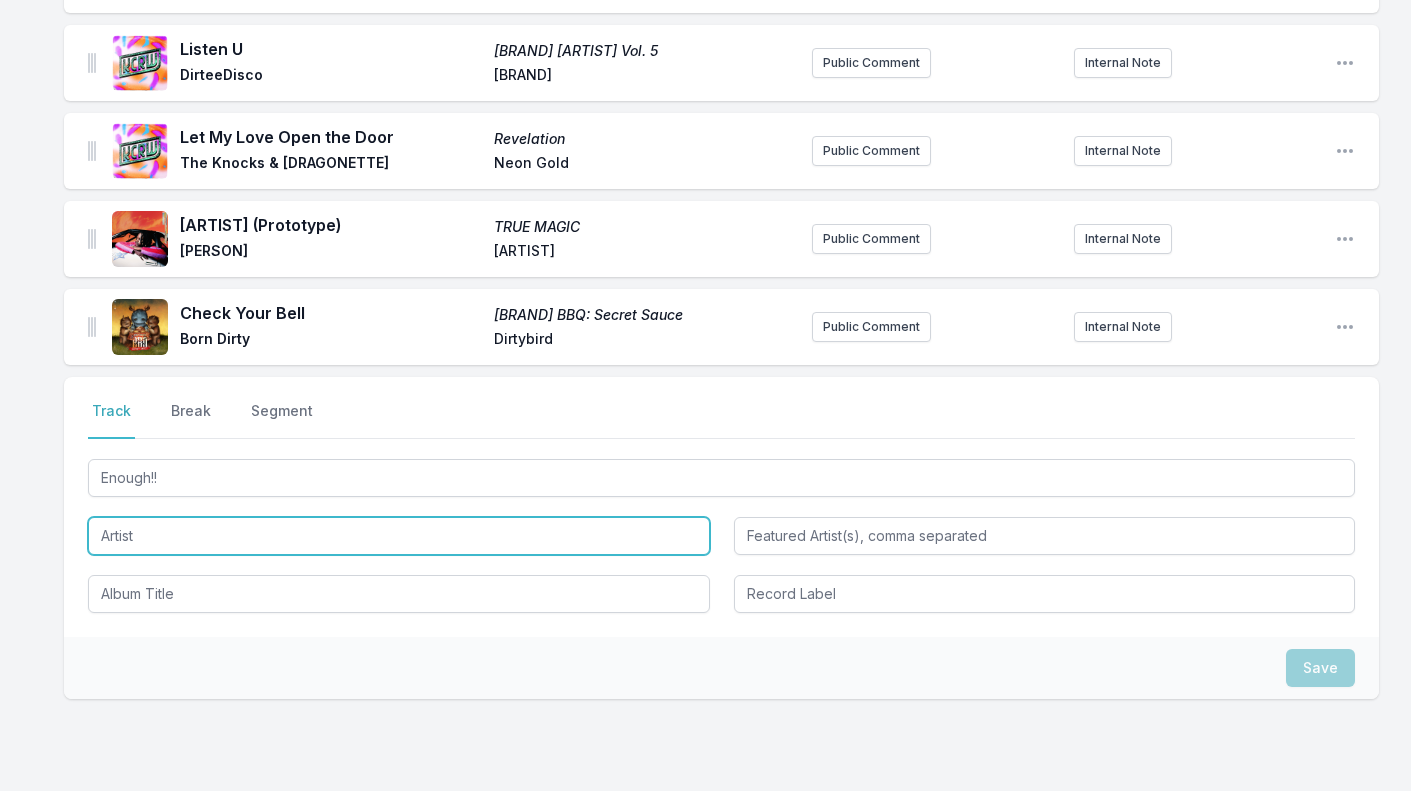 click at bounding box center (399, 536) 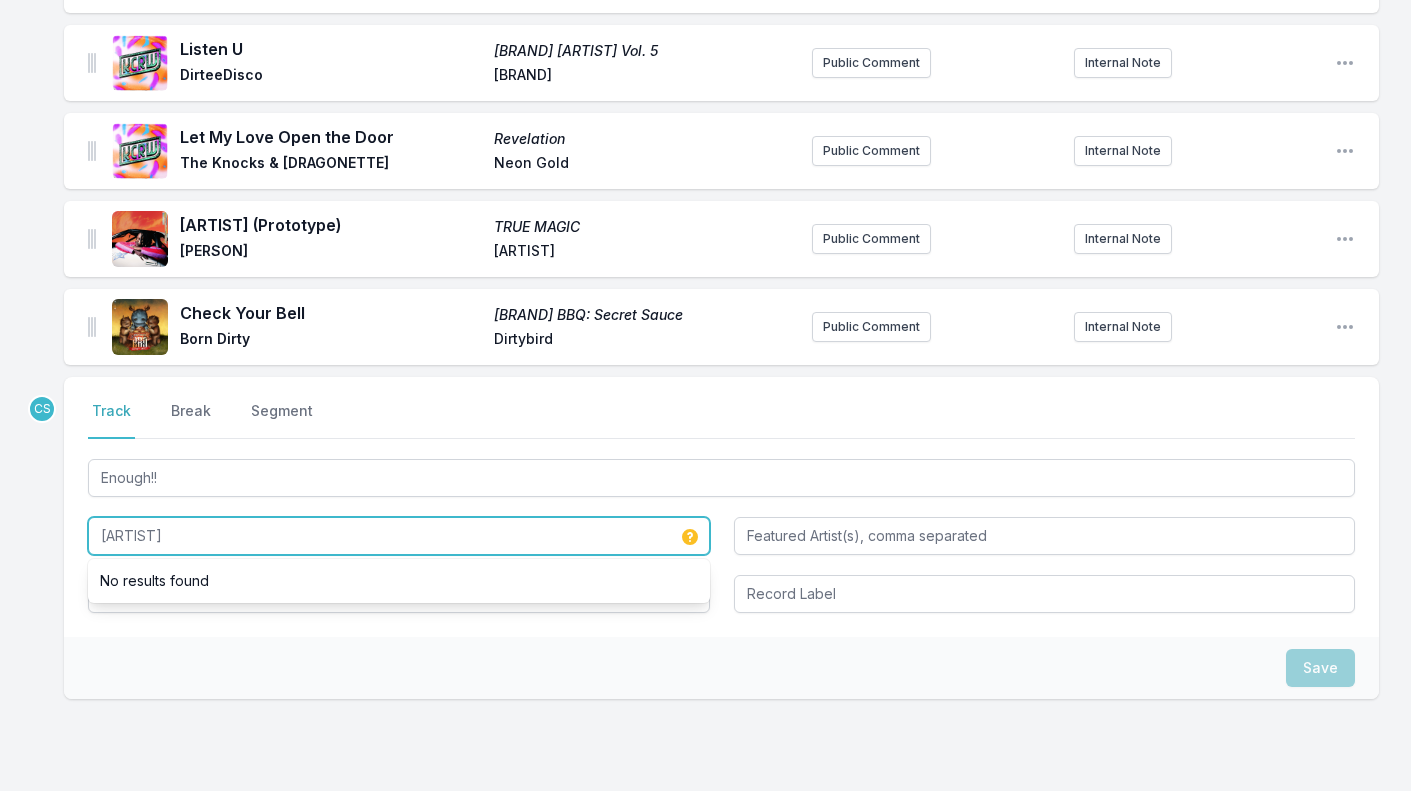 type on "[ARTIST]" 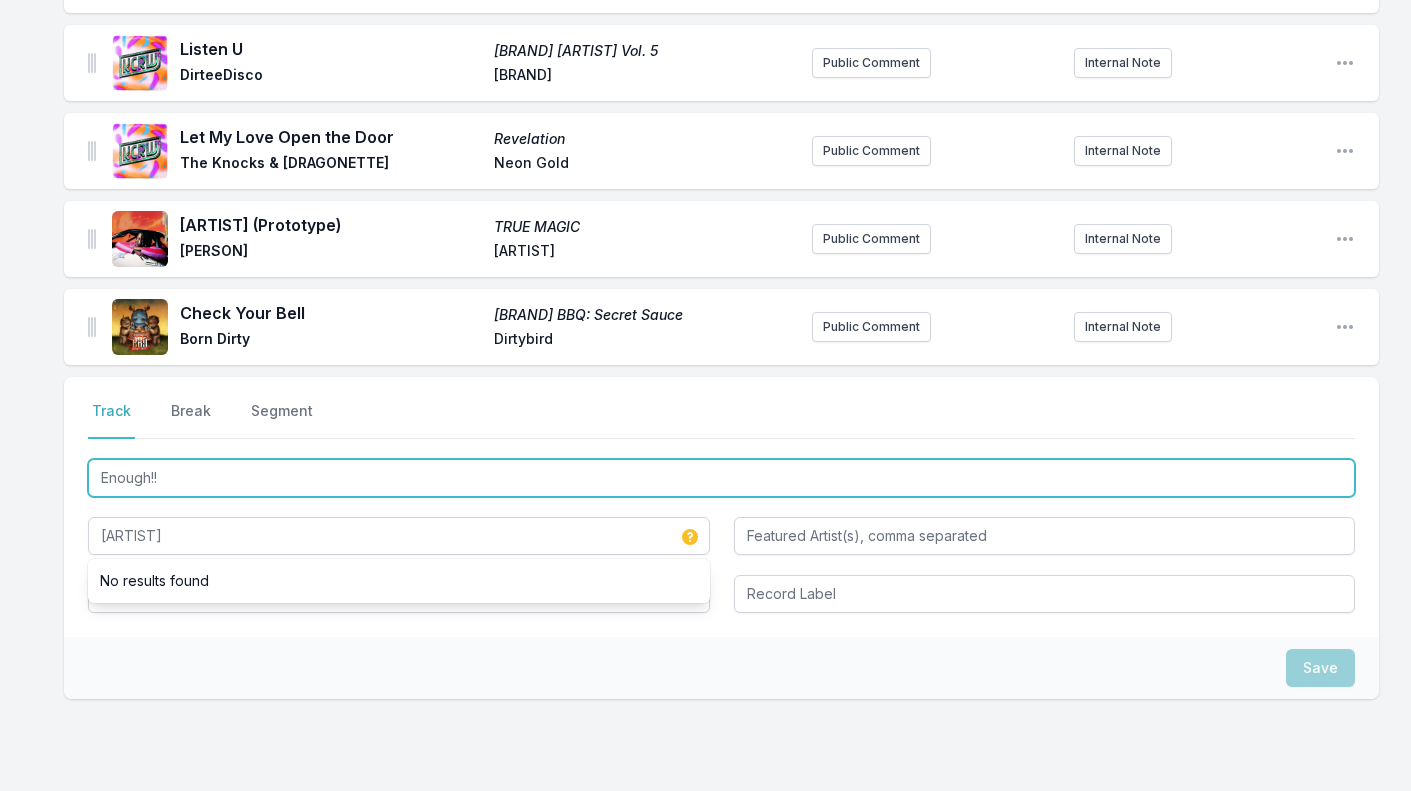 click on "Enough!!" at bounding box center (721, 478) 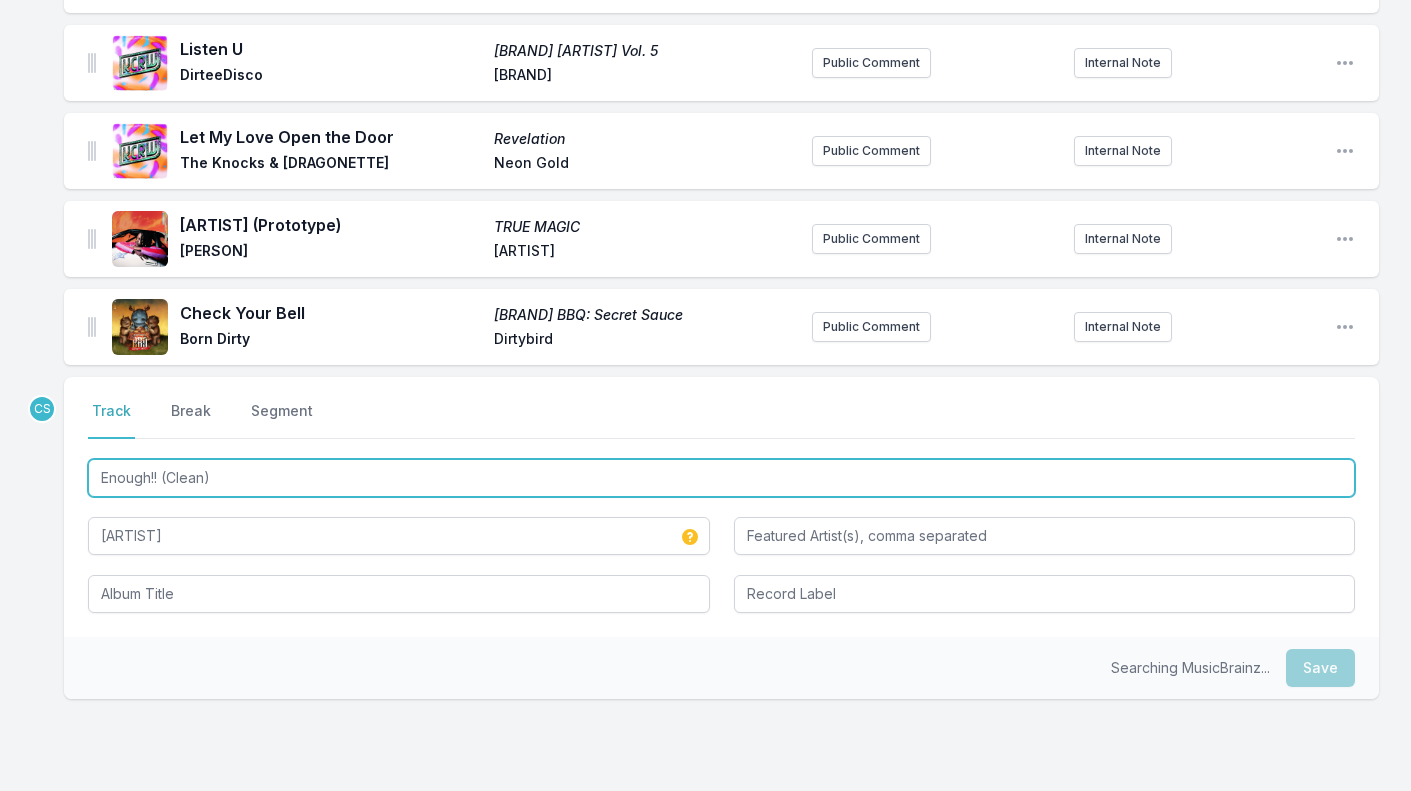 type on "Enough!! (Clean)" 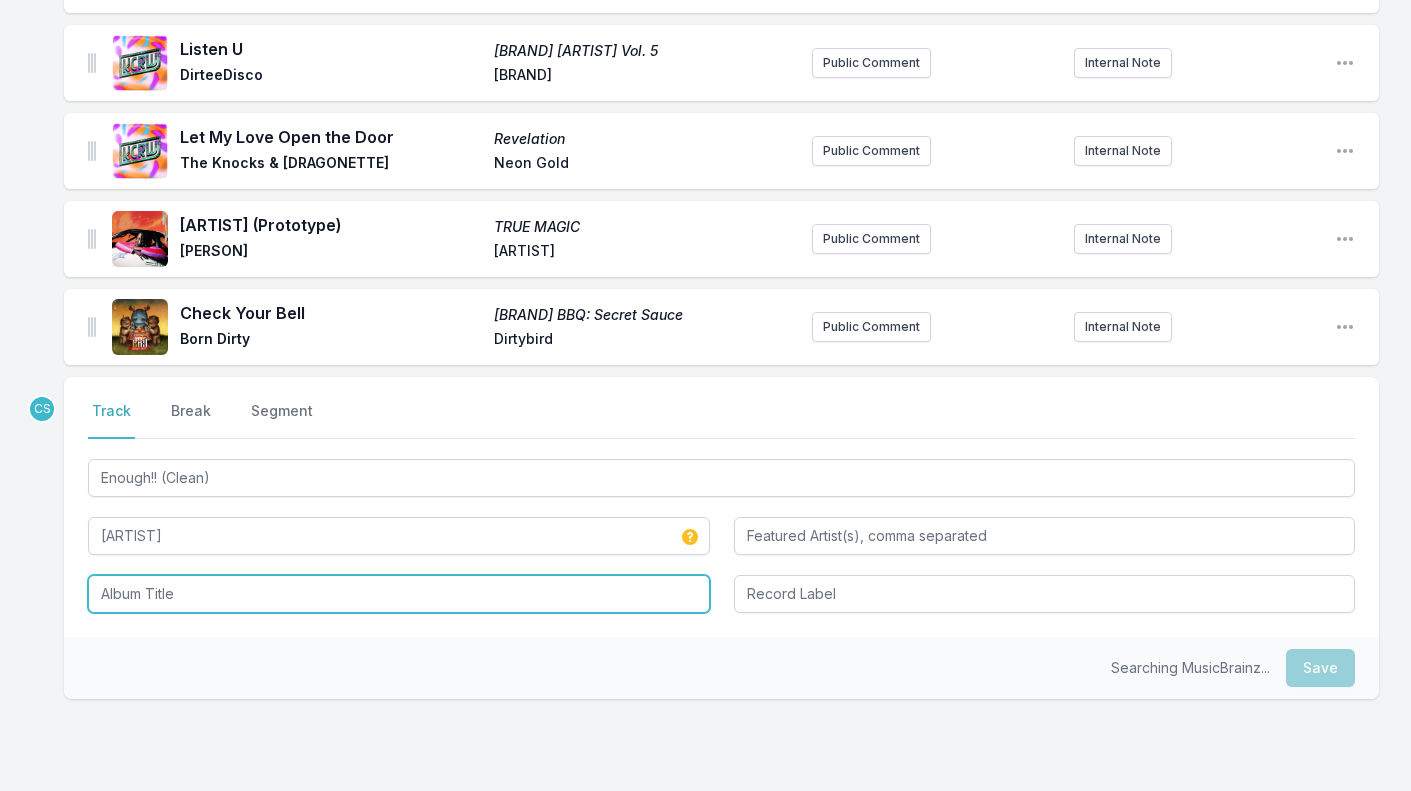 click at bounding box center [399, 594] 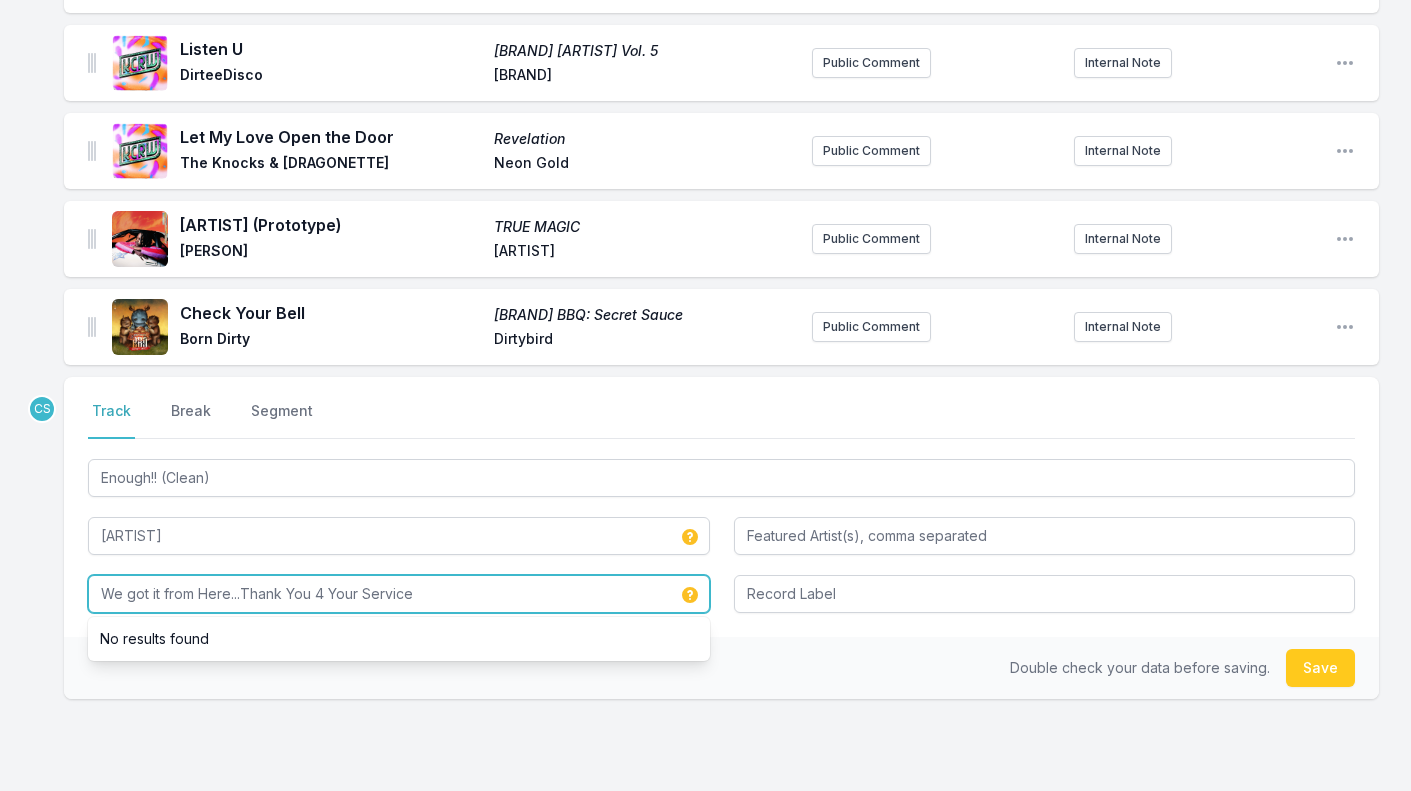 type on "We got it from Here...Thank You 4 Your Service" 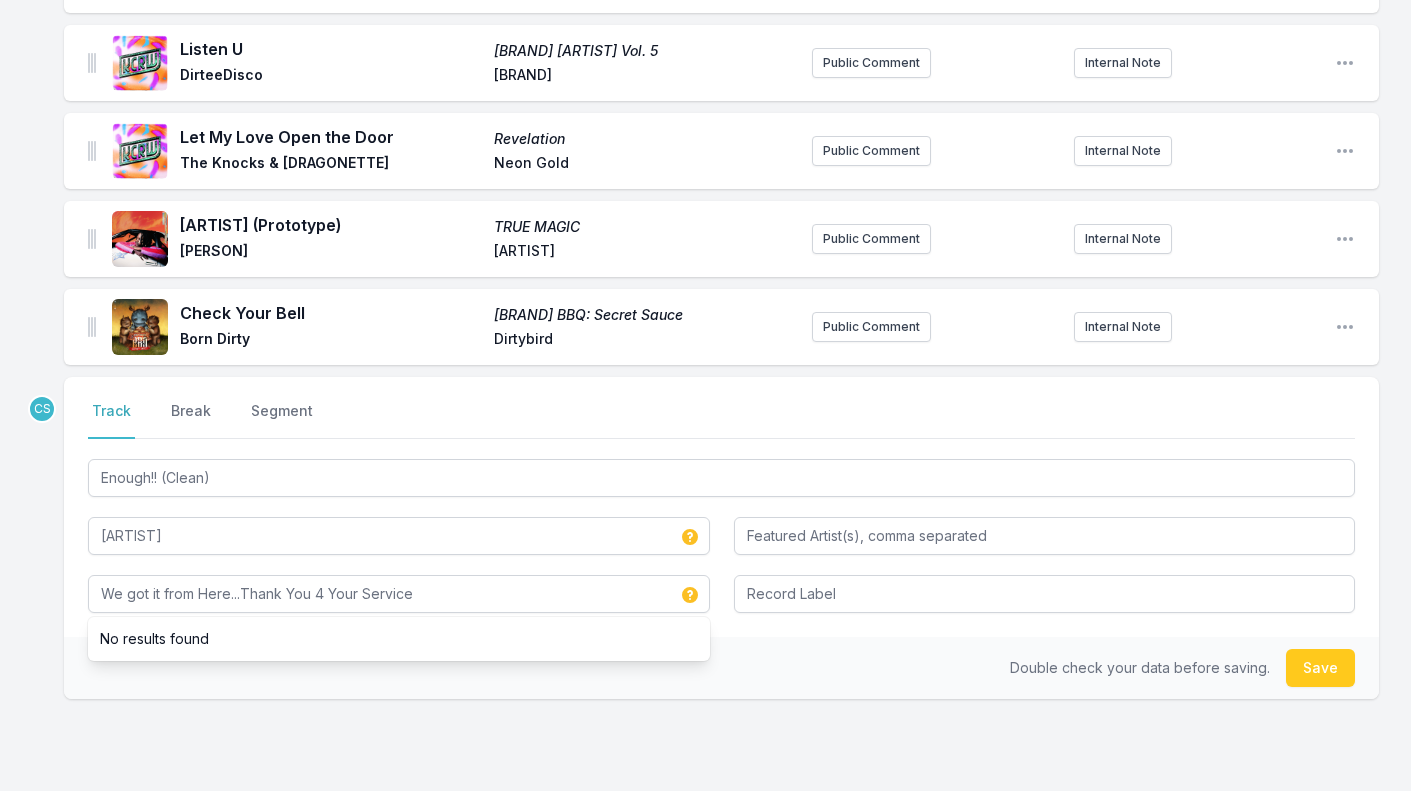 click on "CS Select a tab Track Break Segment Track Break Segment Enough!! (Clean) [ARTIST] [ALBUM] No results found Double check your data before saving. Save" at bounding box center [721, 602] 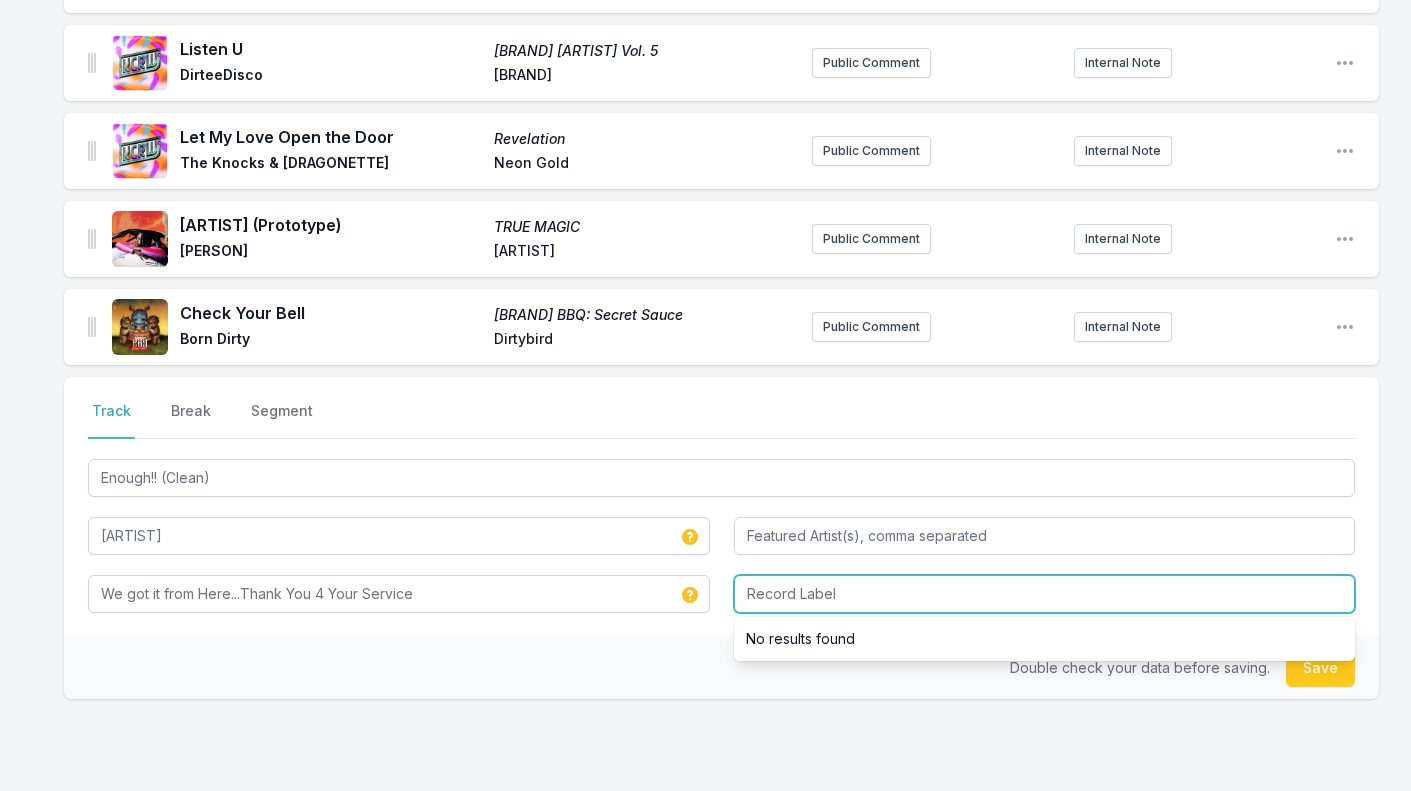 click at bounding box center [1045, 594] 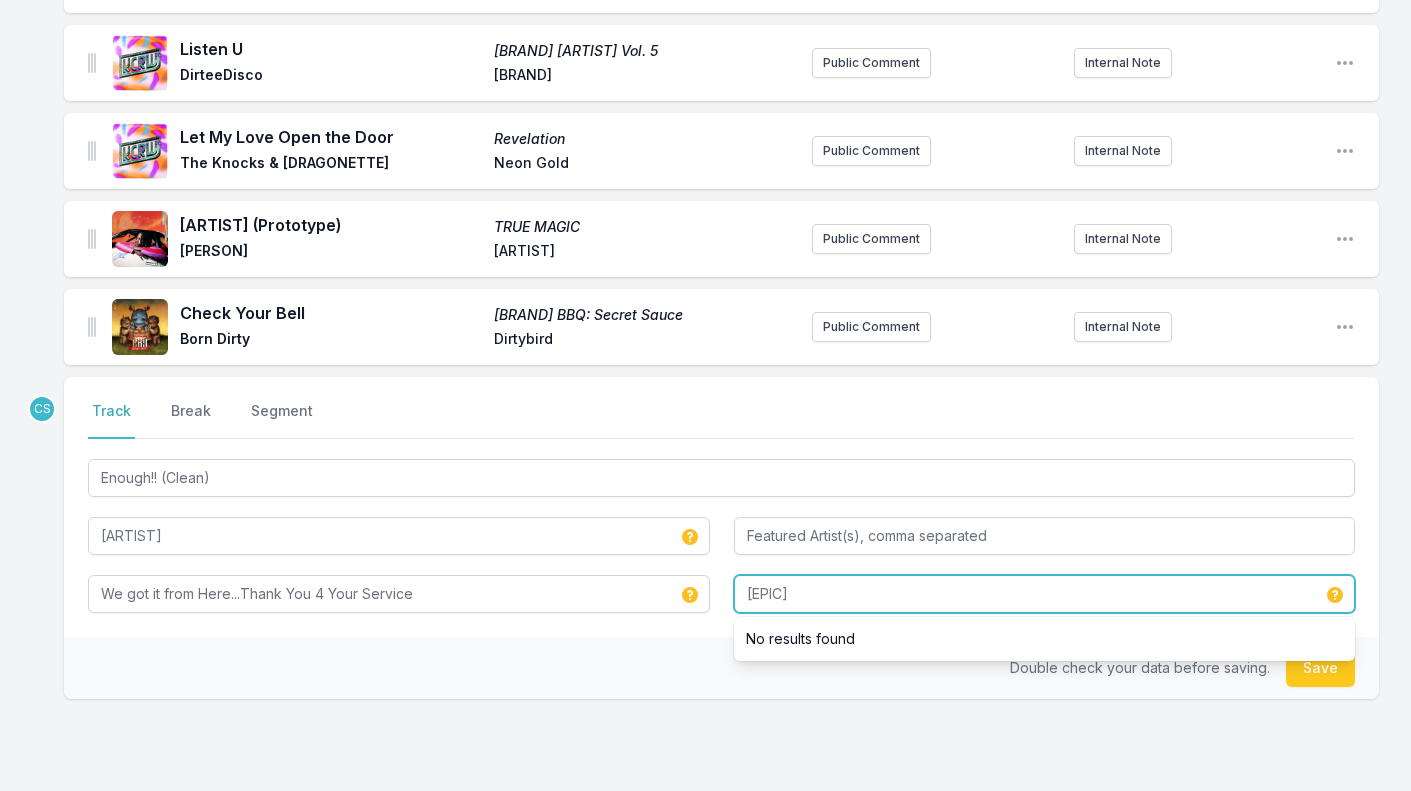 type on "[EPIC]" 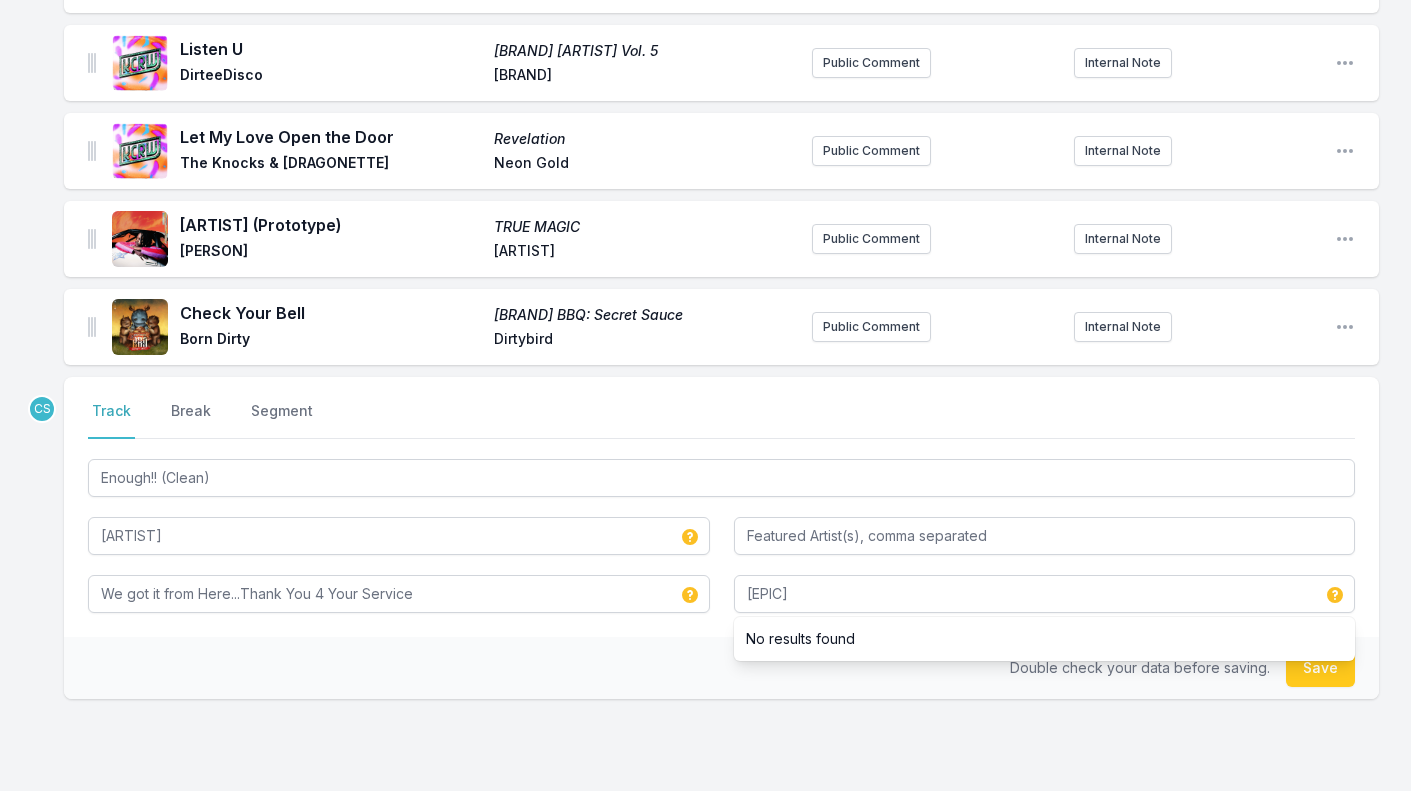 click on "No results found" at bounding box center (1045, 639) 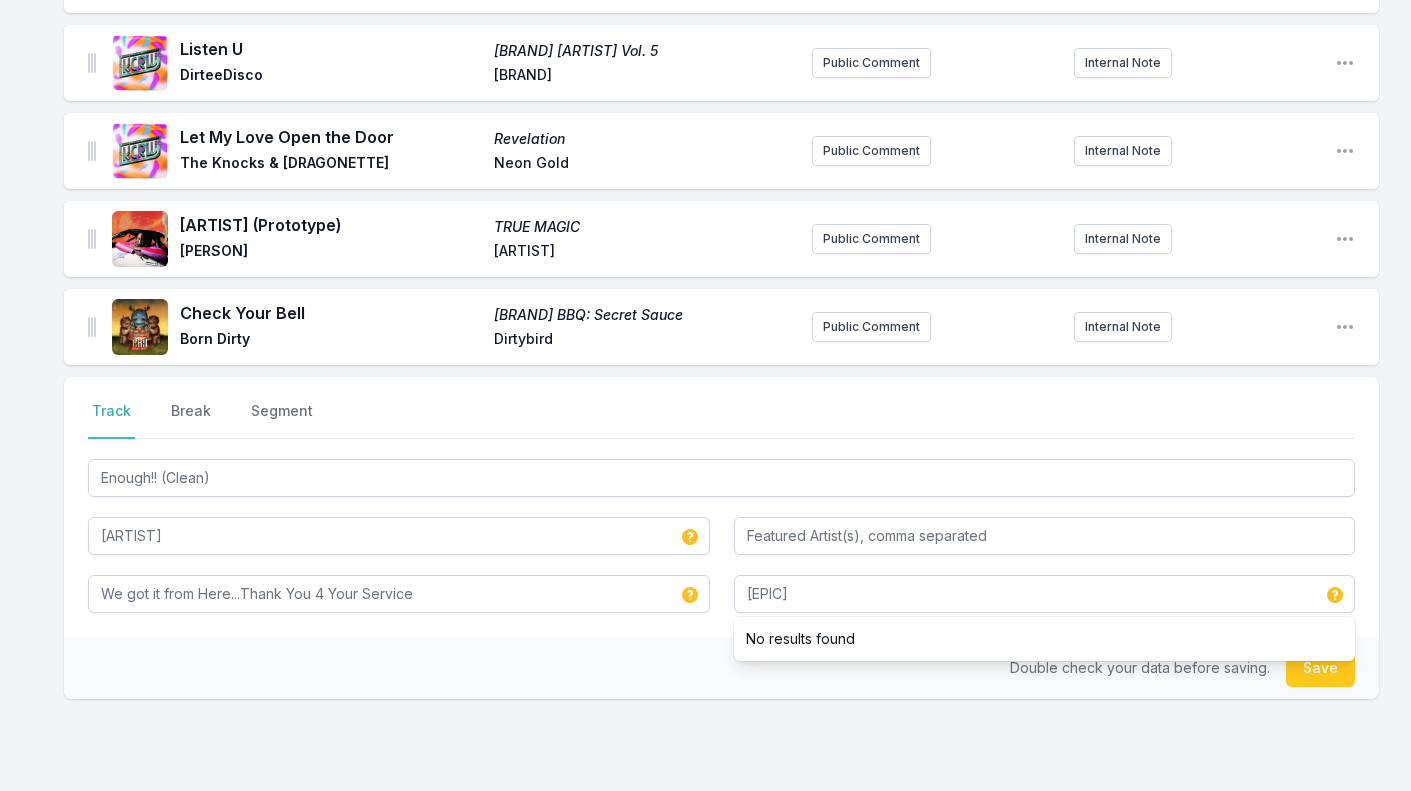 click on "Double check your data before saving. Save" at bounding box center [721, 668] 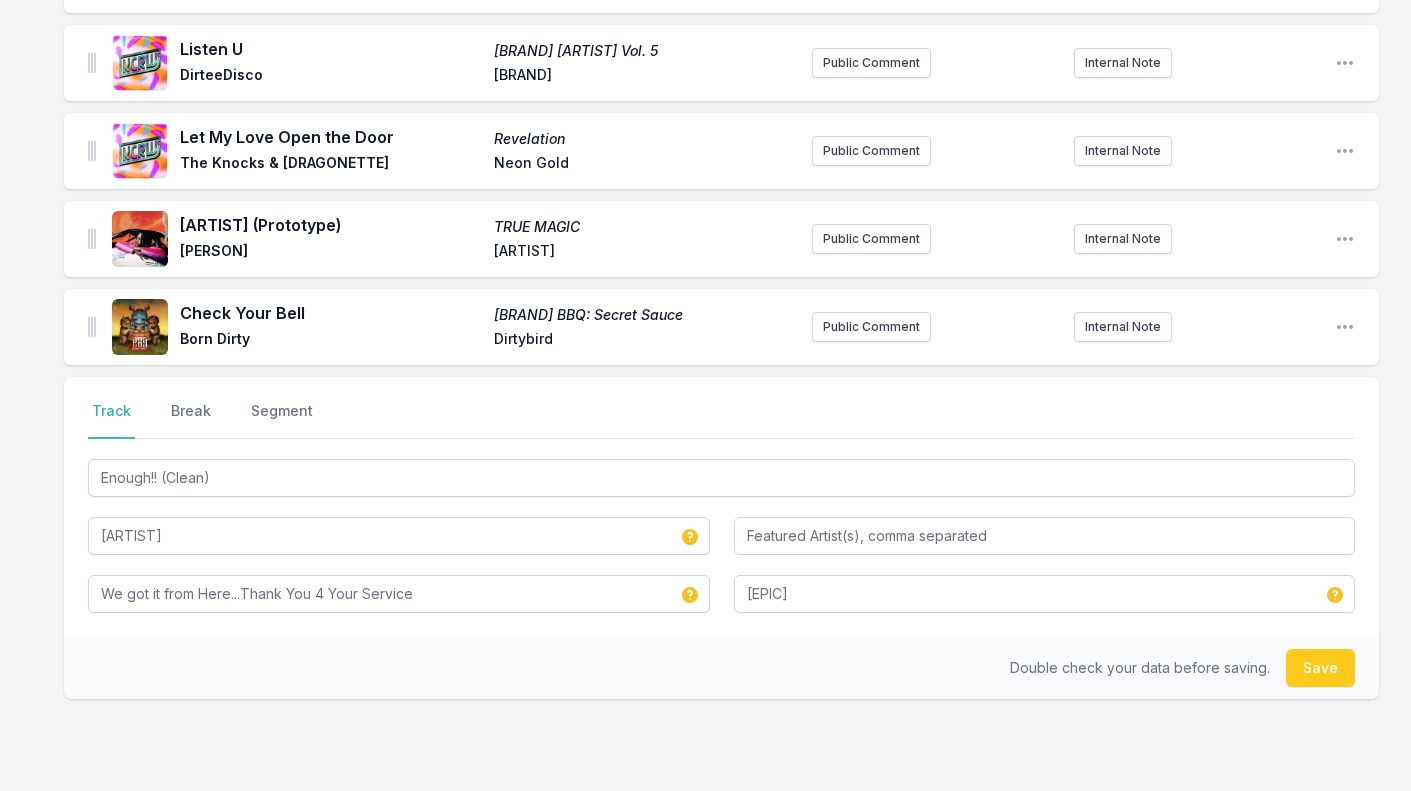 click on "Save" at bounding box center (1320, 668) 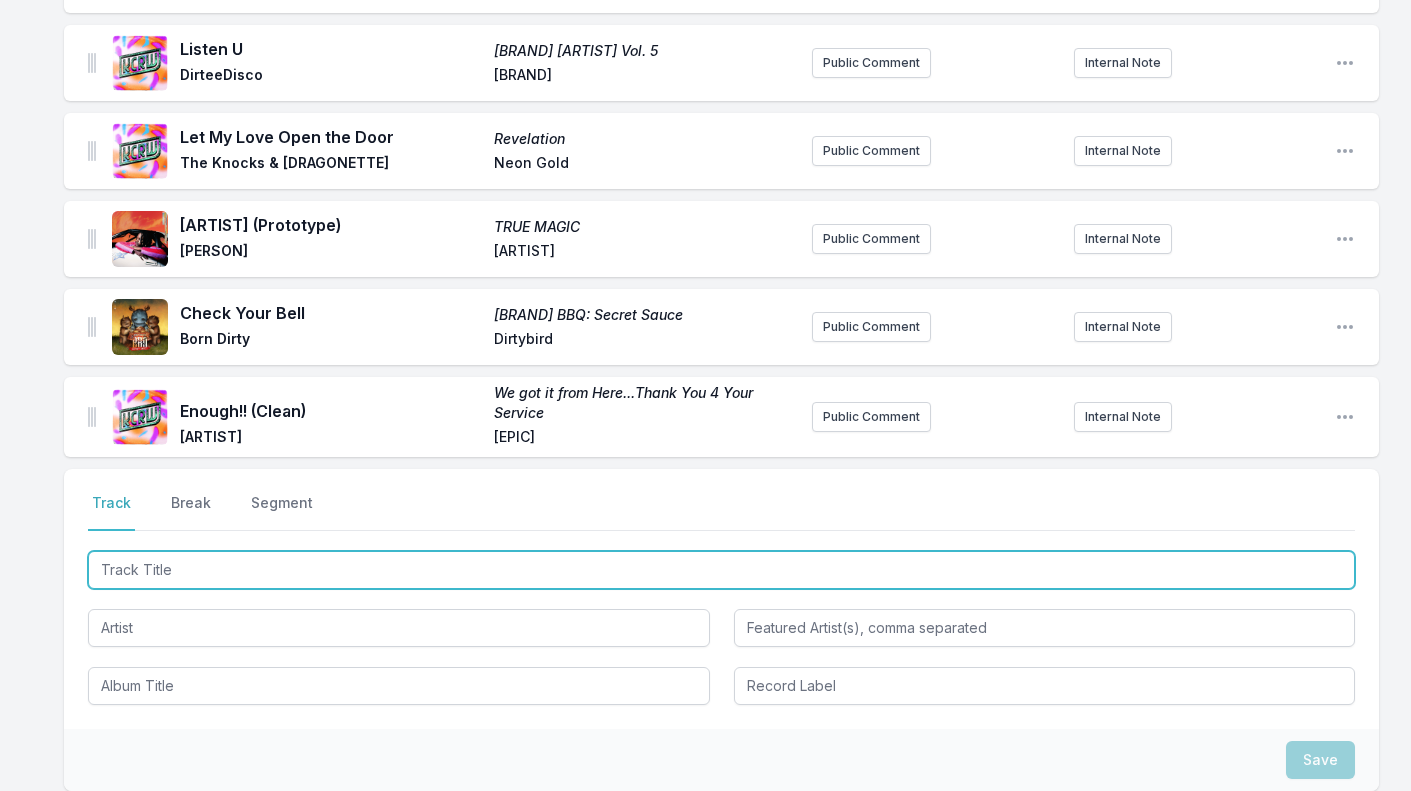 click at bounding box center (721, 570) 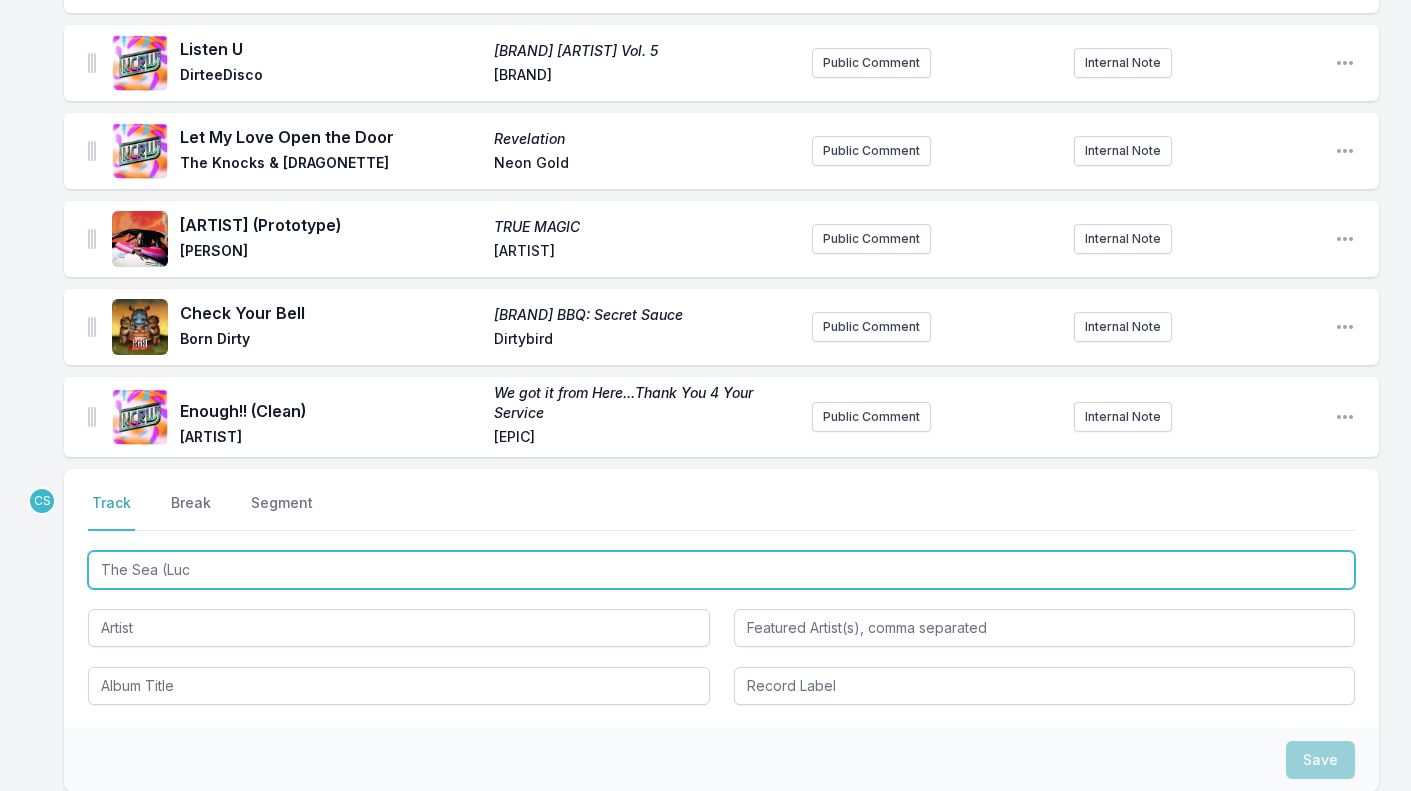 type on "The Sea (Luca" 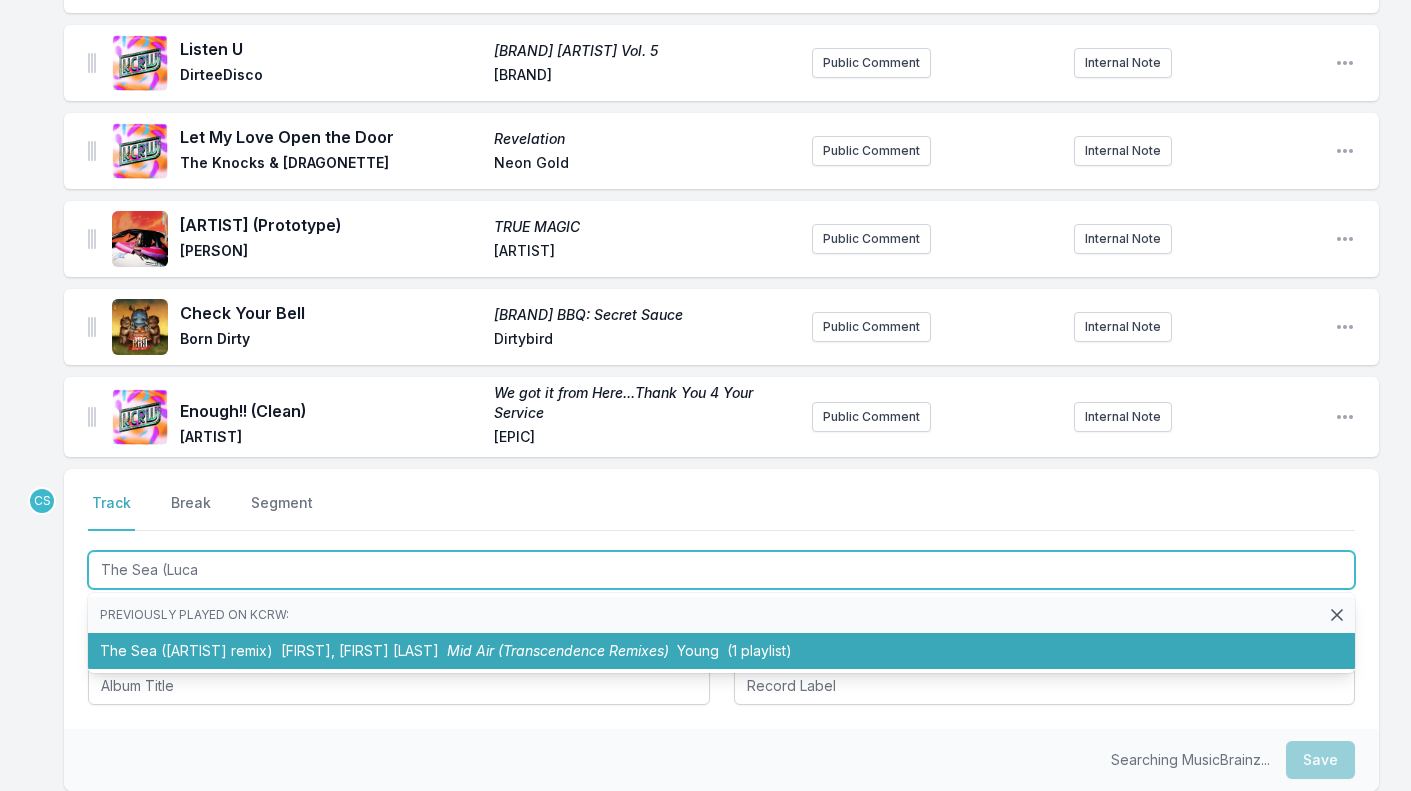 click on "The Sea ([ARTIST] remix) [ARTIST], [ARTIST] Mid Air (Transcendence Remixes) [ARTIST] (1 playlist)" at bounding box center (721, 651) 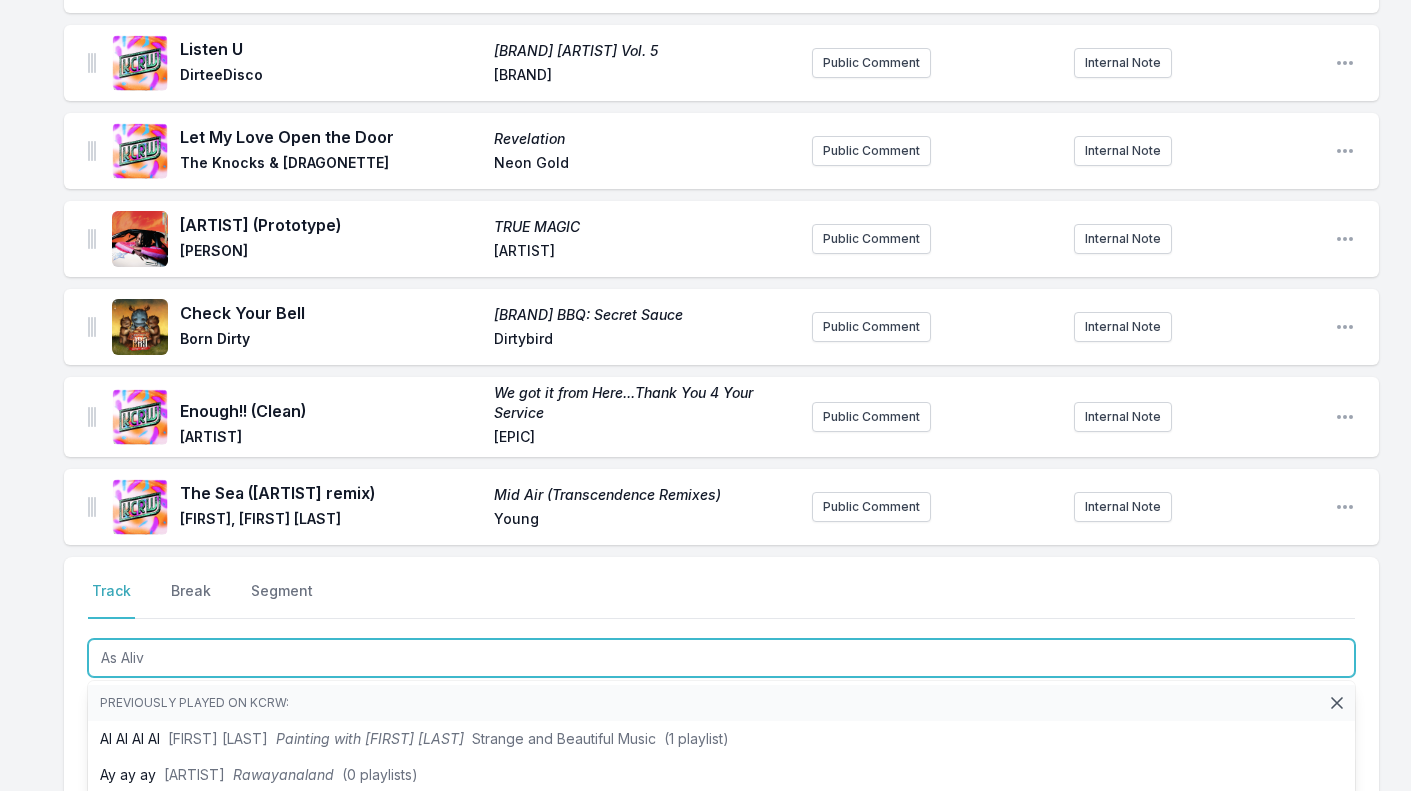 type on "As Alive" 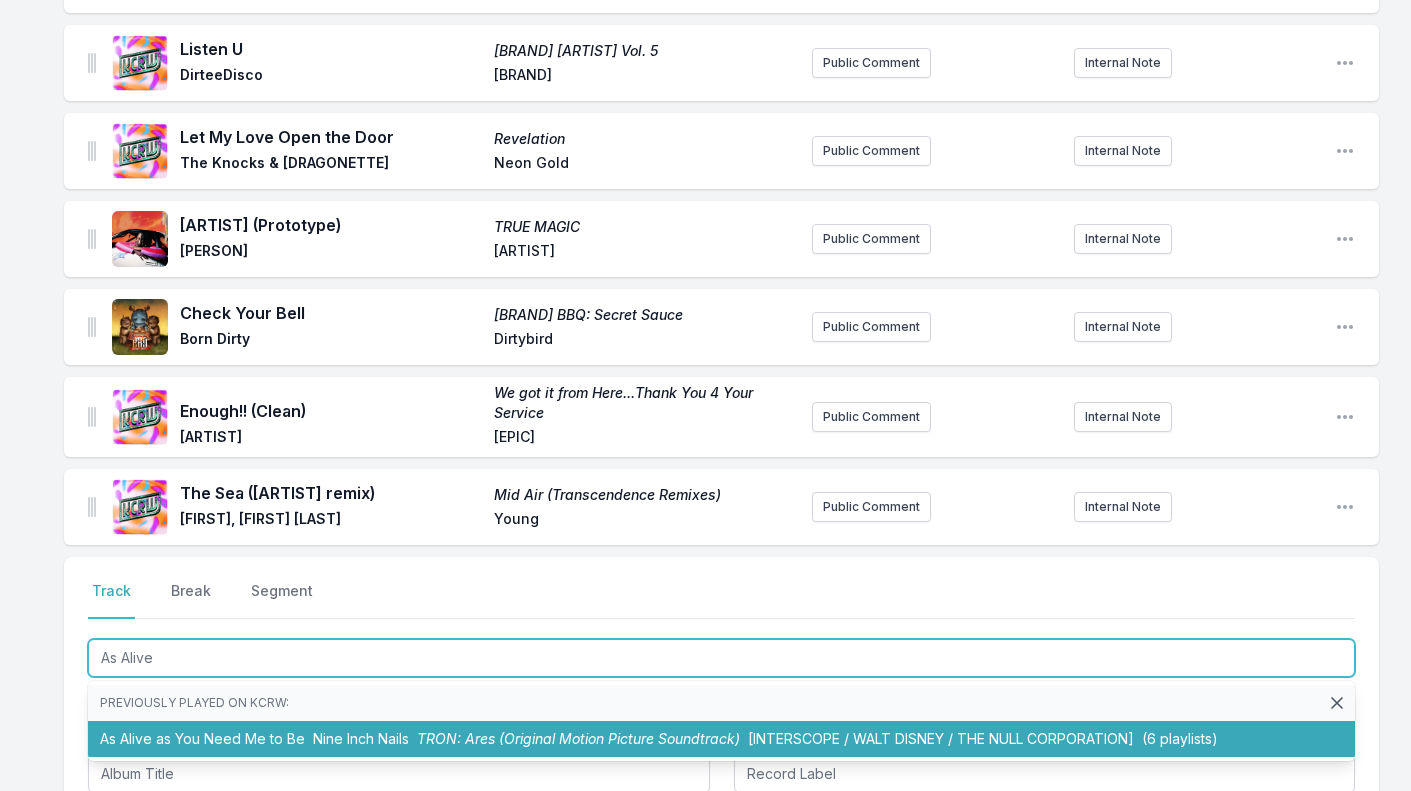 click on "Nine Inch Nails TRON: Ares (Original Motion Picture Soundtrack) Interscope / Walt Disney / The Null Corporation ([NUMBER] playlists)" at bounding box center [721, 739] 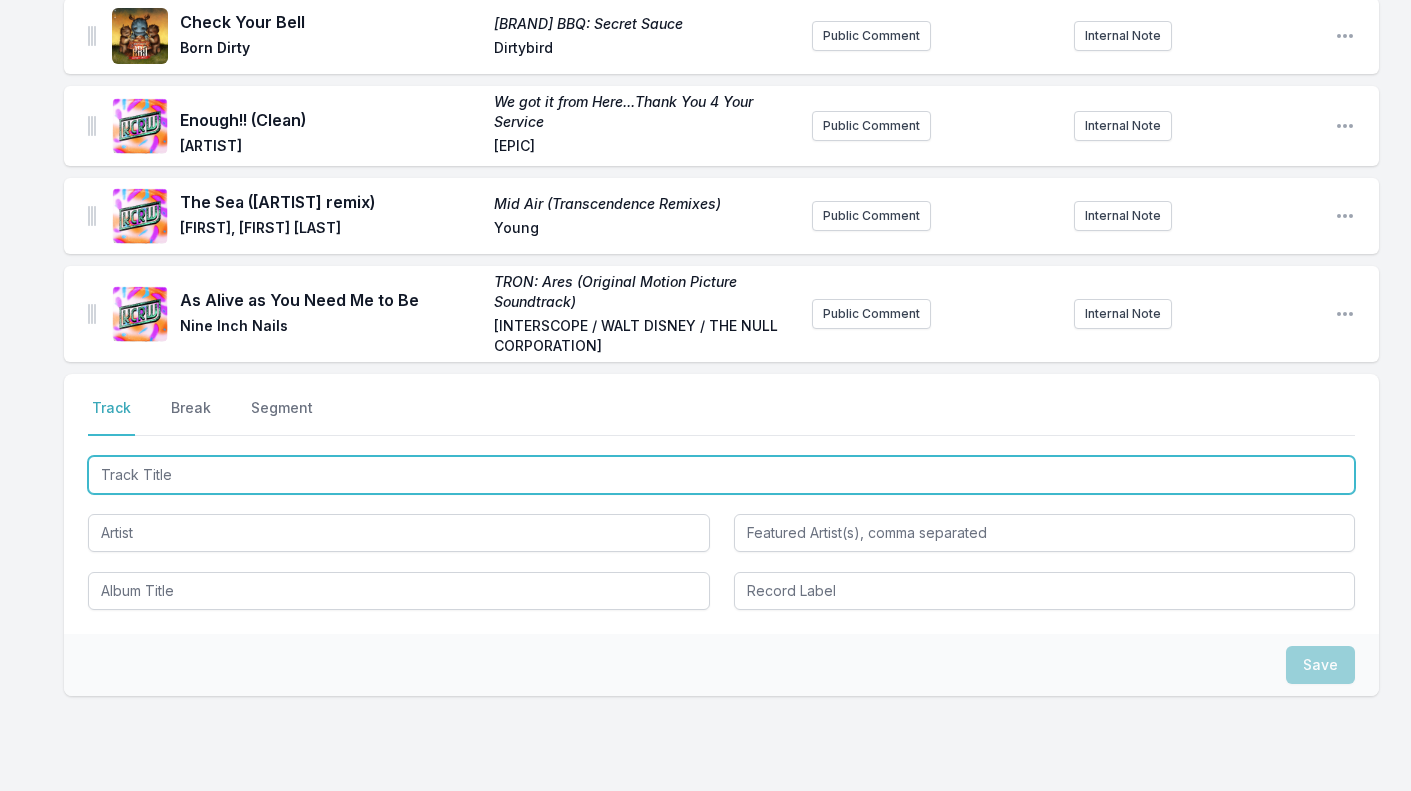 scroll, scrollTop: 1040, scrollLeft: 0, axis: vertical 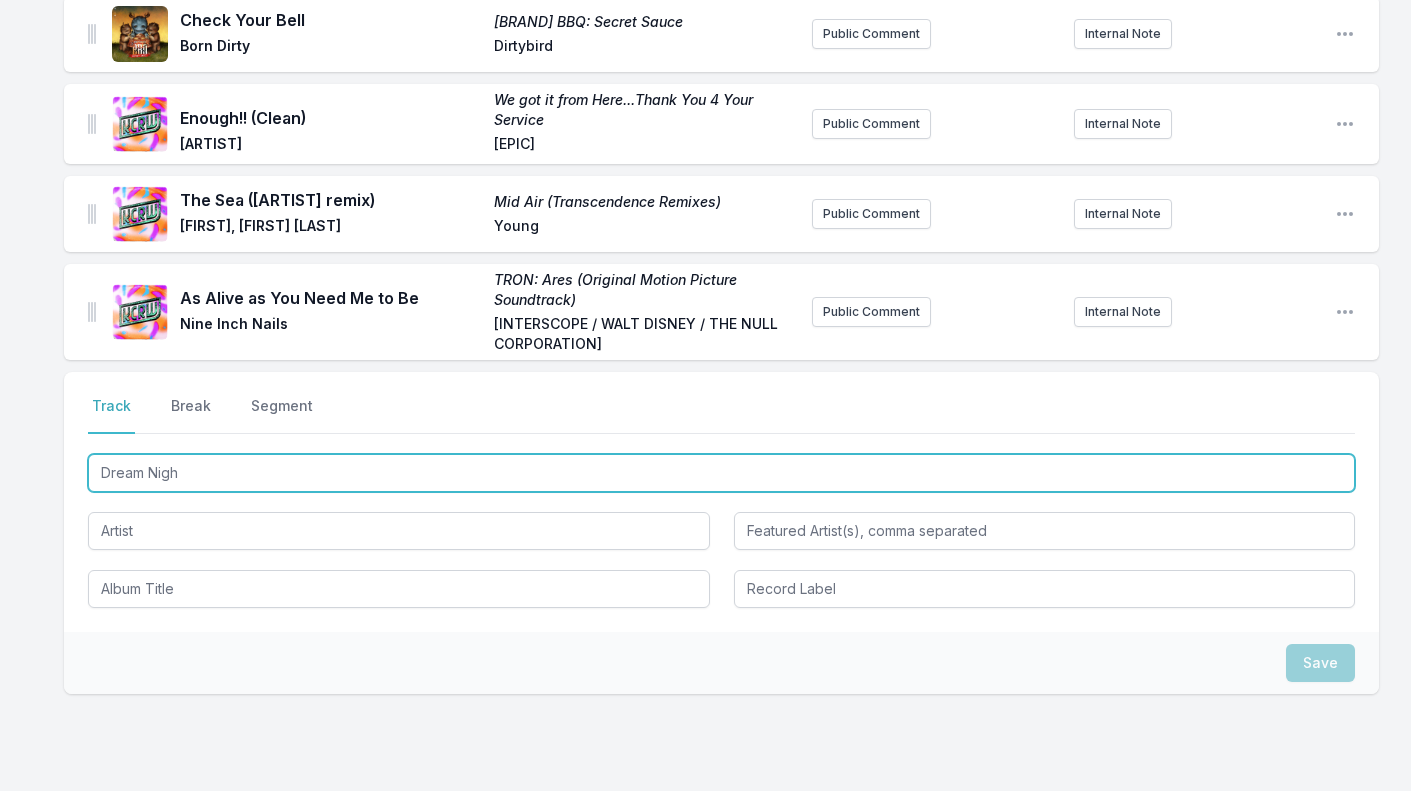type on "Dream Night" 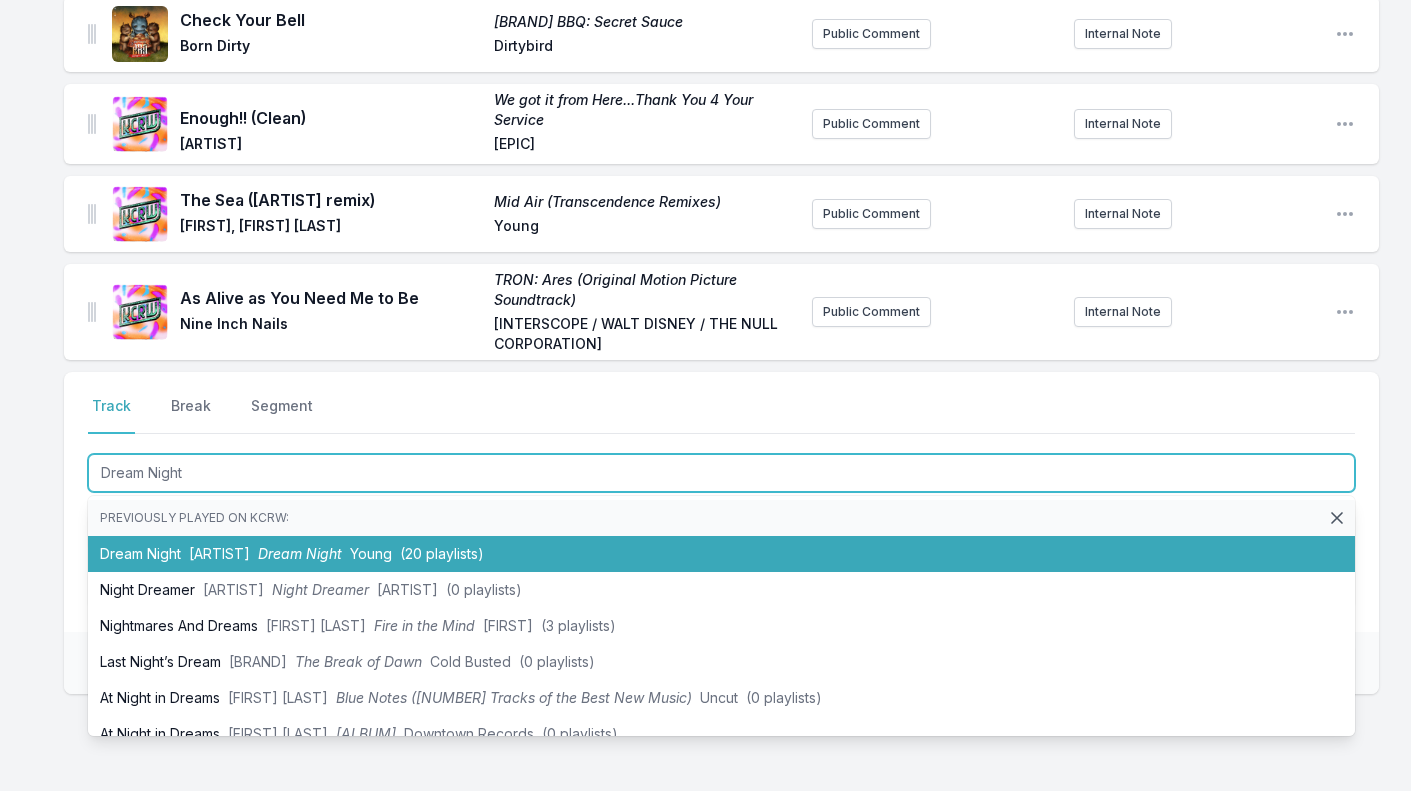 click on "Dream Night" at bounding box center (300, 553) 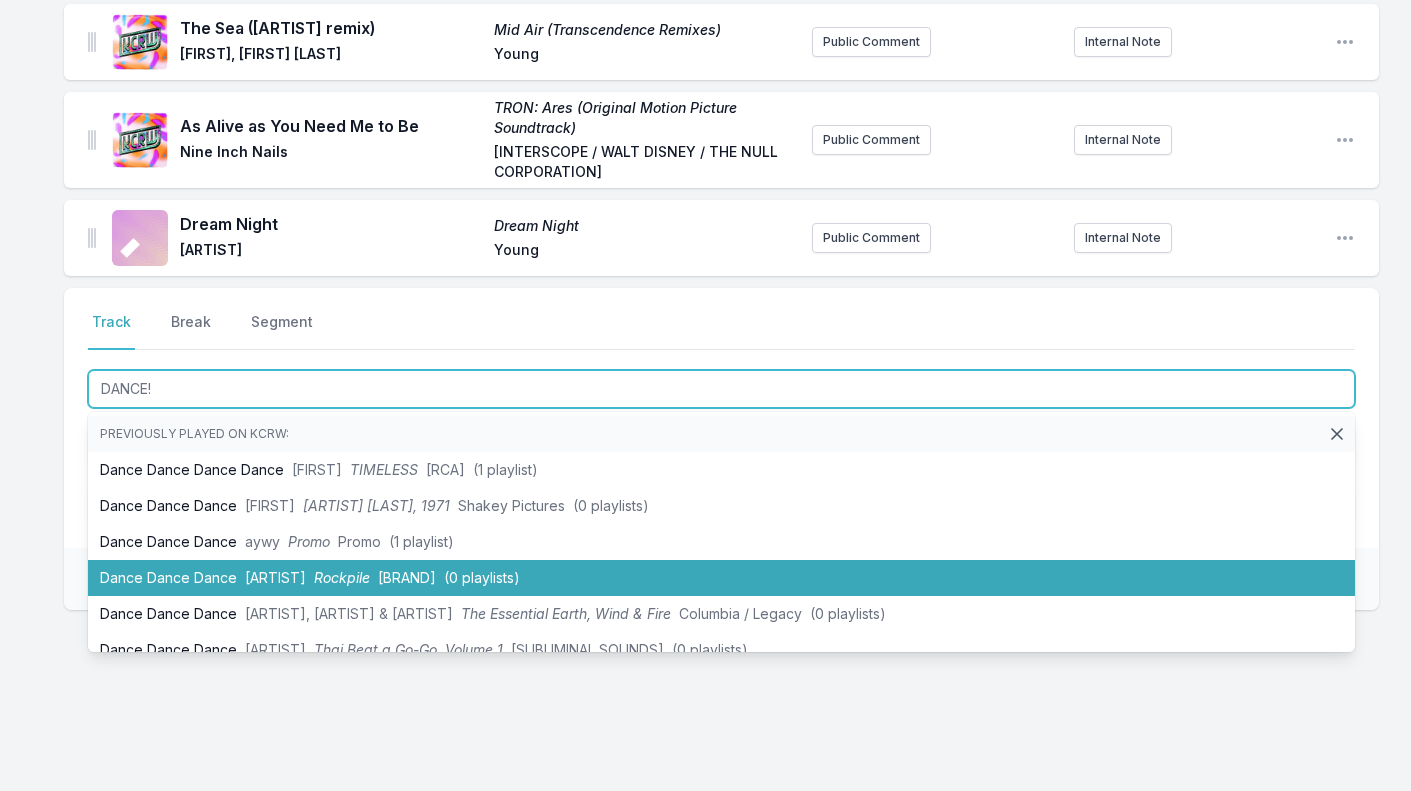 scroll, scrollTop: 1211, scrollLeft: 0, axis: vertical 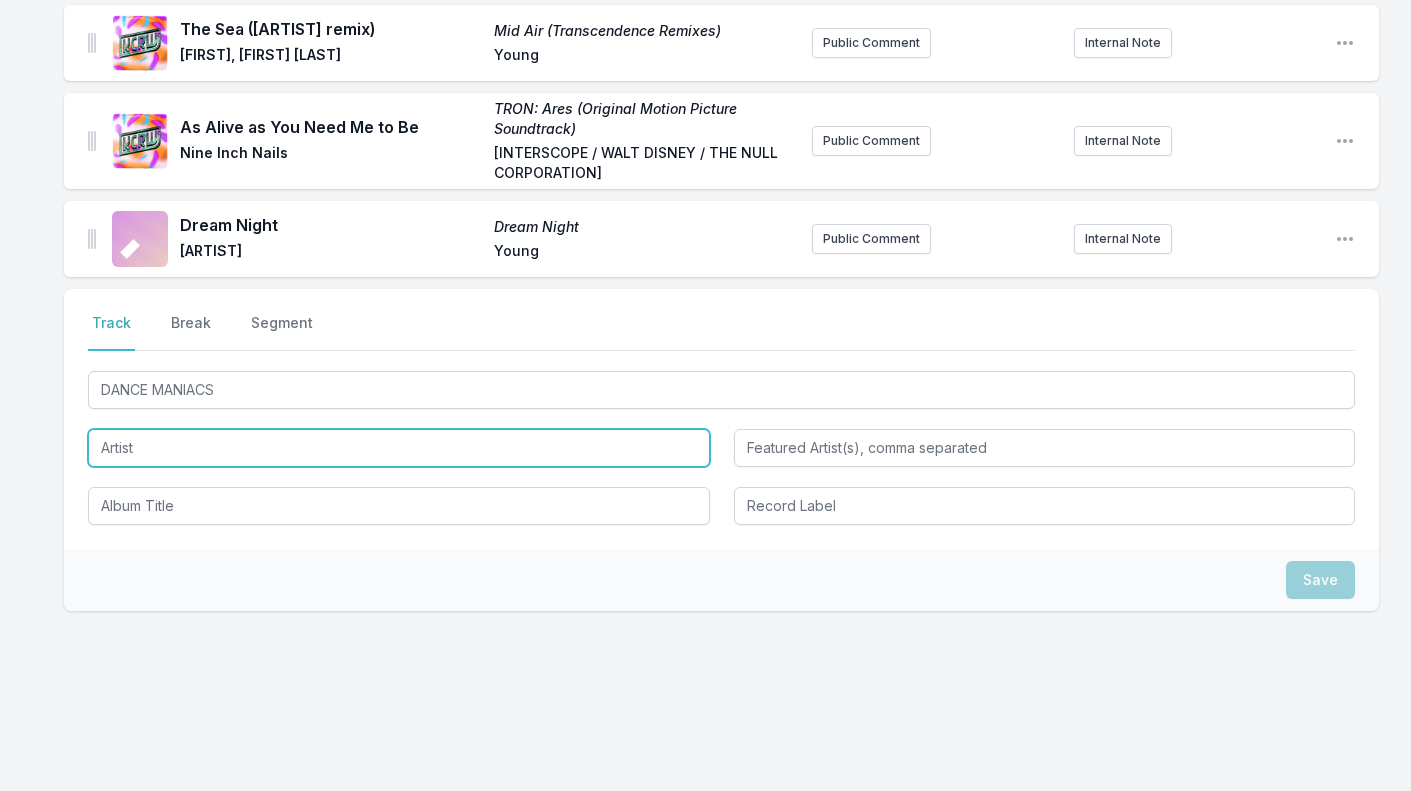 click at bounding box center [399, 448] 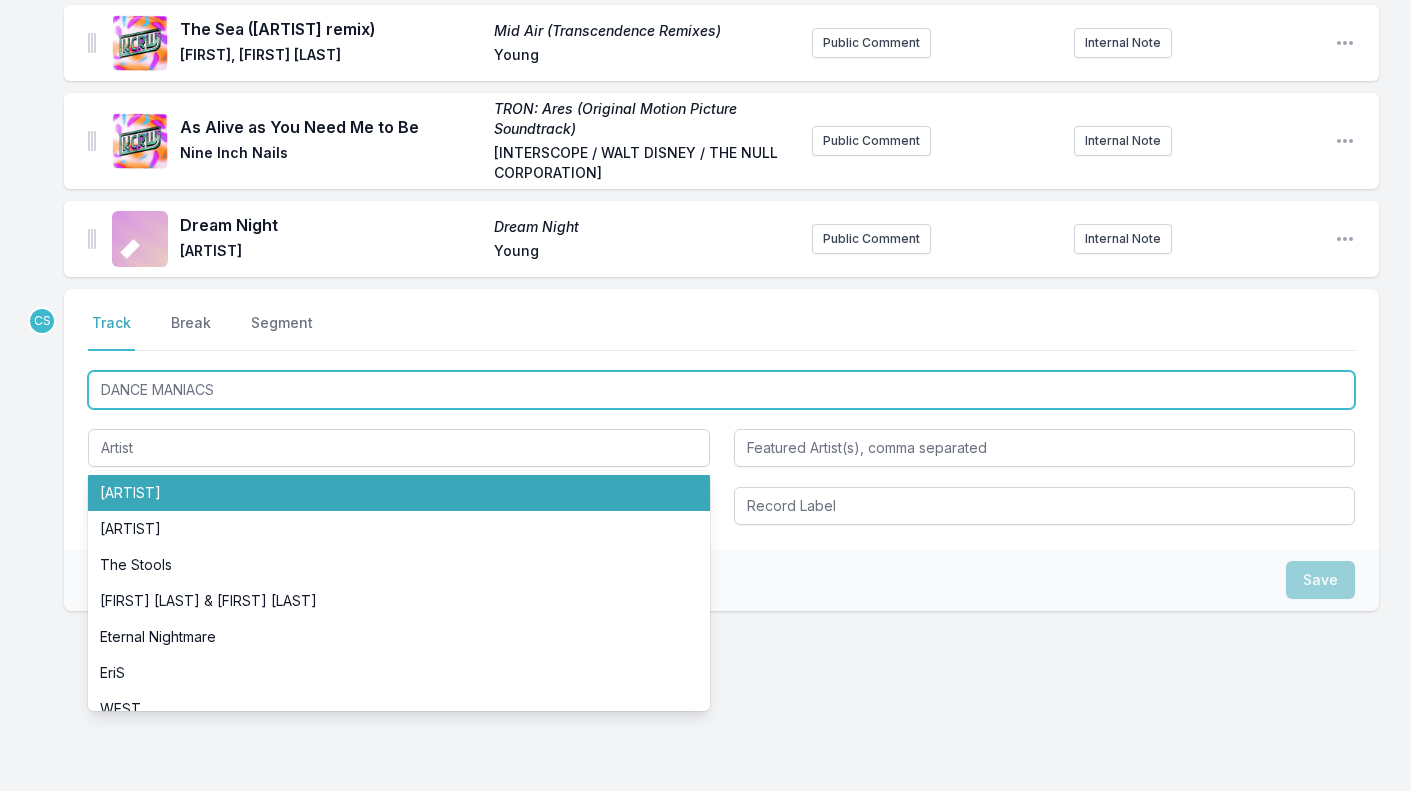 click on "DANCE MANIACS" at bounding box center (721, 390) 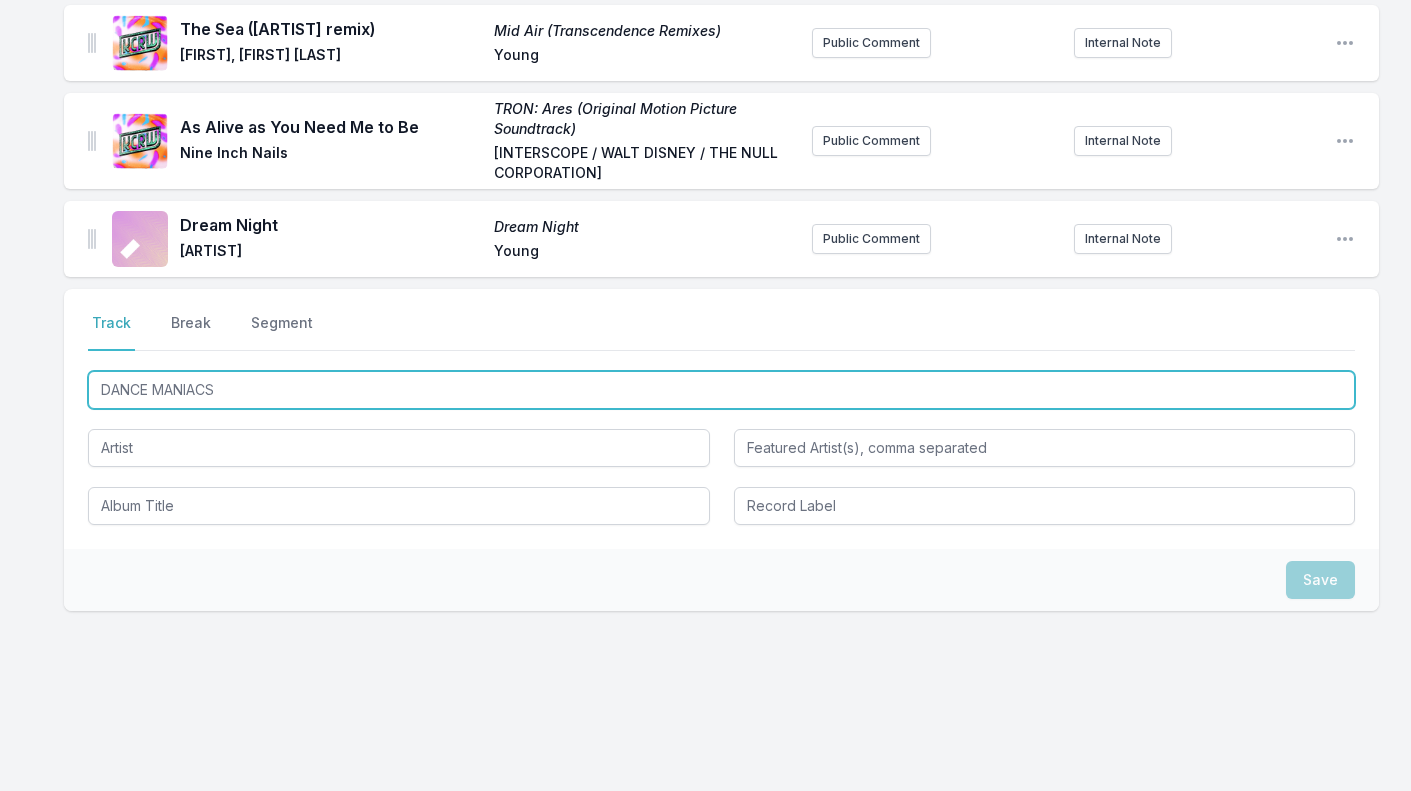 click on "DANCE MANIACS" at bounding box center (721, 390) 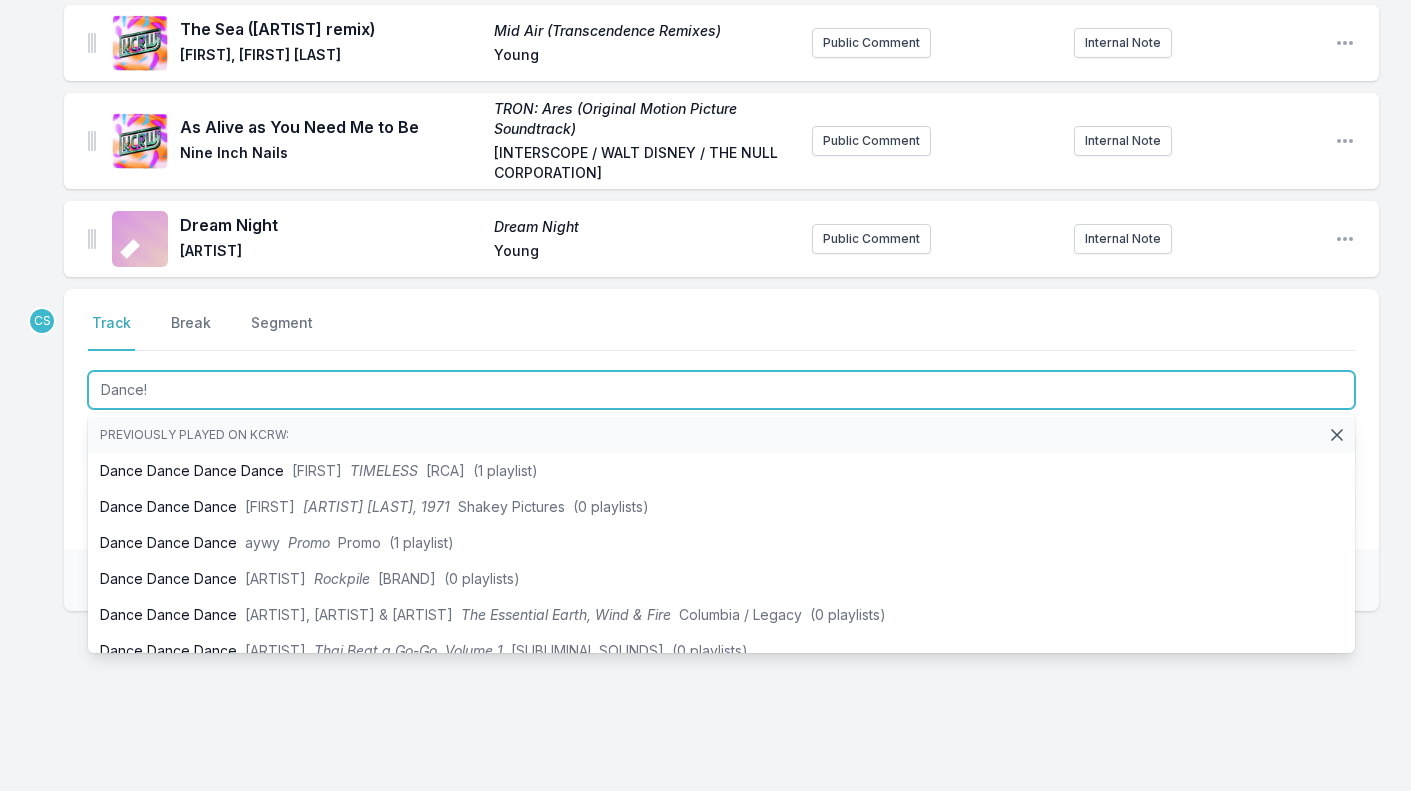 type on "Dance!" 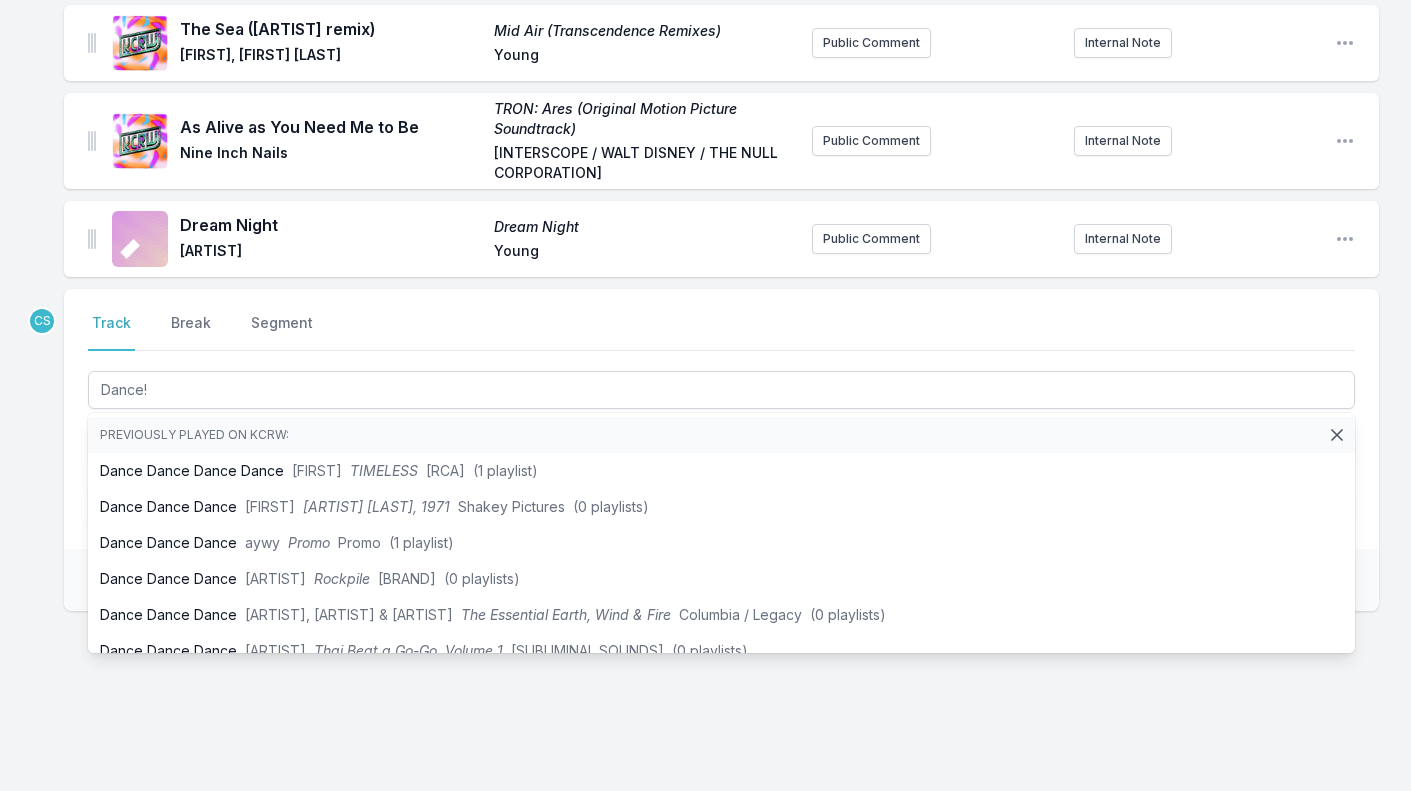 click on "[ARTIST] (drumless edition) [ALBUM] (drumless edition) [ARTIST] [ARTIST] Public Comment Internal Note Open playlist item options Hey! [ARTIST] [ARTIST] Public Comment [ARTIST] record is out 10/10/[YEAR] Open playlist item options On and On (You Lie) [ARTIST] [ARTIST] Collection [ARTIST] Public Comment Internal Note Open playlist item options Mannequin Love (Braxe + Falcon remix) (Feat. [ARTIST]) Mannequin Love (Remixes) [ARTIST] [ARTIST] Public Comment Internal Note Open playlist item options All Systems Are Lying All Systems Are Lying / Run Free [ARTIST] [ARTIST] Public Comment Internal Note Open playlist item options From the Stars (Feat. [ARTIST]) From the Stars [ARTIST] [ARTIST] Public Comment Internal Note Open playlist item options Listen U [ARTIST] [ARTIST] Public Comment Internal Note Open playlist item options" at bounding box center (705, -100) 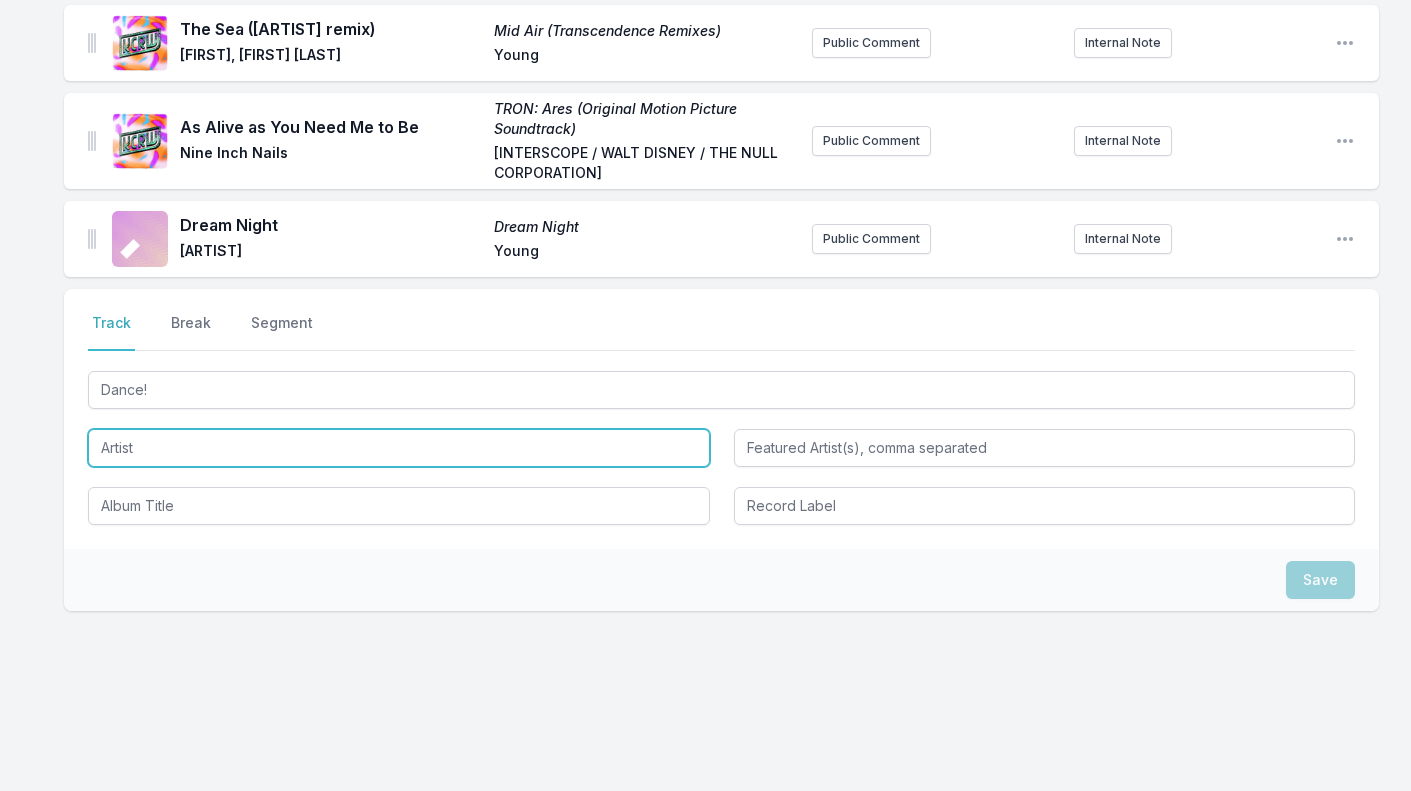 click at bounding box center (399, 448) 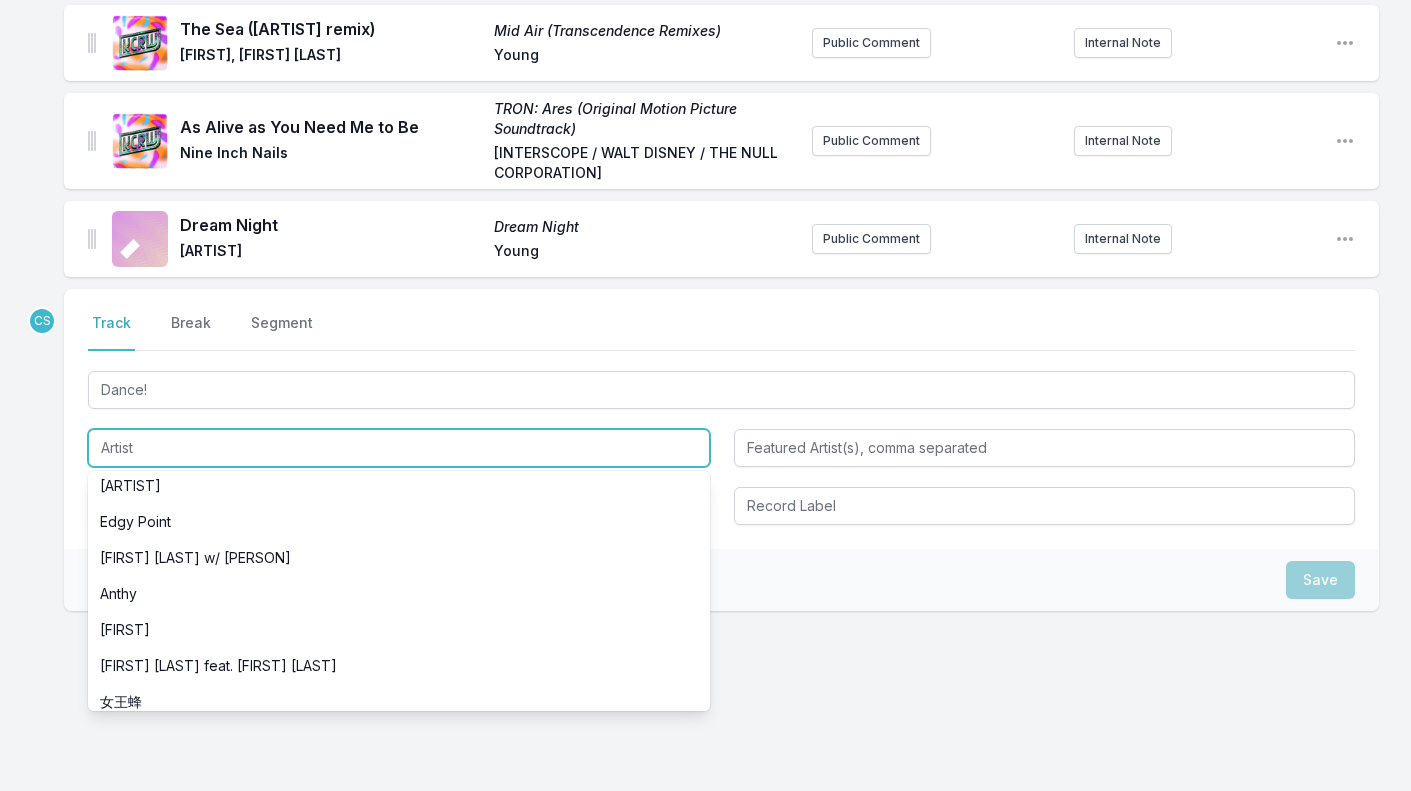 scroll, scrollTop: 1881, scrollLeft: 0, axis: vertical 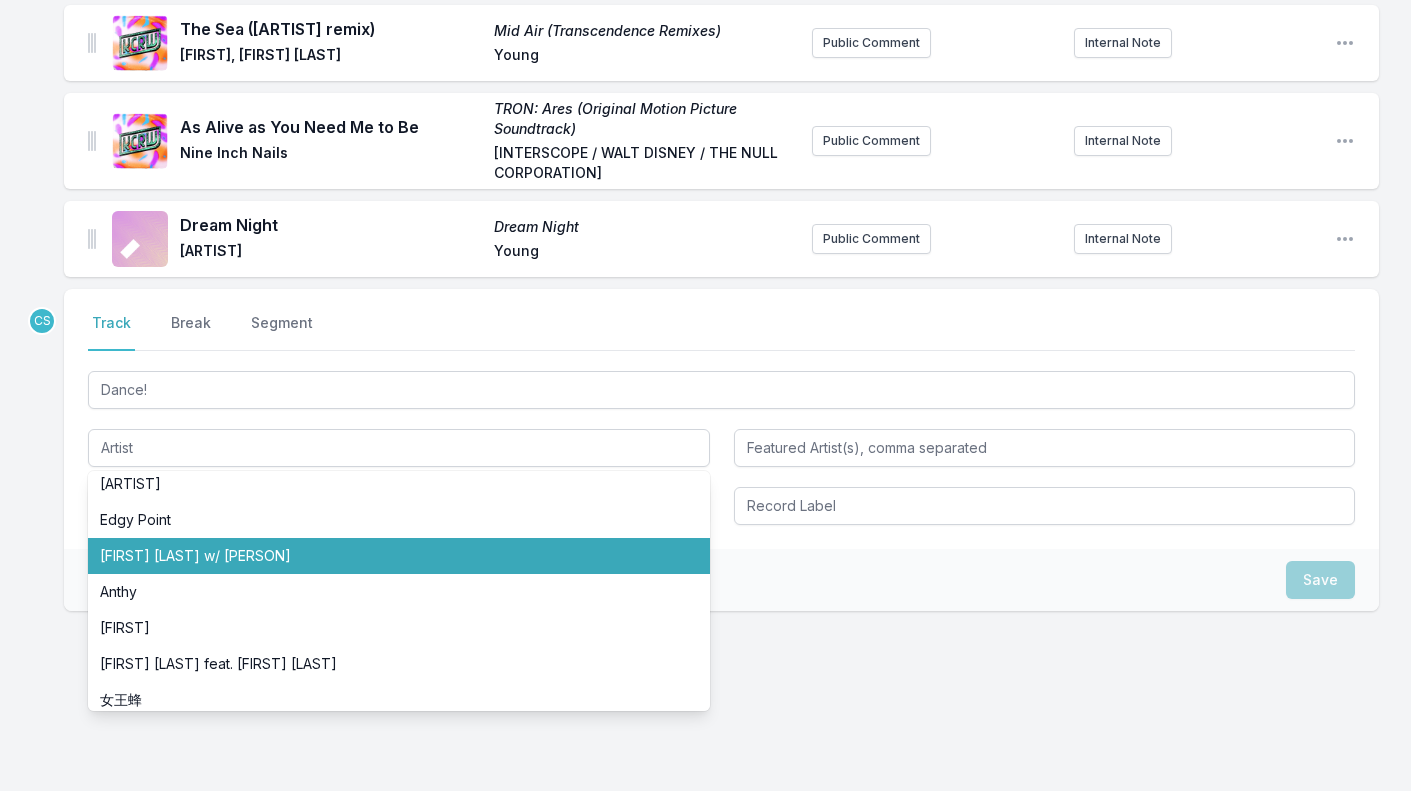 click on "[ARTIST] (drumless edition) [ALBUM] (drumless edition) [ARTIST] [ARTIST] Public Comment Internal Note Open playlist item options Hey! [ARTIST] [ARTIST] Public Comment [ARTIST] record is out 10/10/[YEAR] Open playlist item options On and On (You Lie) [ARTIST] [ARTIST] Collection [ARTIST] Public Comment Internal Note Open playlist item options Mannequin Love (Braxe + Falcon remix) (Feat. [ARTIST]) Mannequin Love (Remixes) [ARTIST] [ARTIST] Public Comment Internal Note Open playlist item options All Systems Are Lying All Systems Are Lying / Run Free [ARTIST] [ARTIST] Public Comment Internal Note Open playlist item options From the Stars (Feat. [ARTIST]) From the Stars [ARTIST] [ARTIST] Public Comment Internal Note Open playlist item options Listen U [ARTIST] [ARTIST] Public Comment Internal Note Open playlist item options" at bounding box center [705, -100] 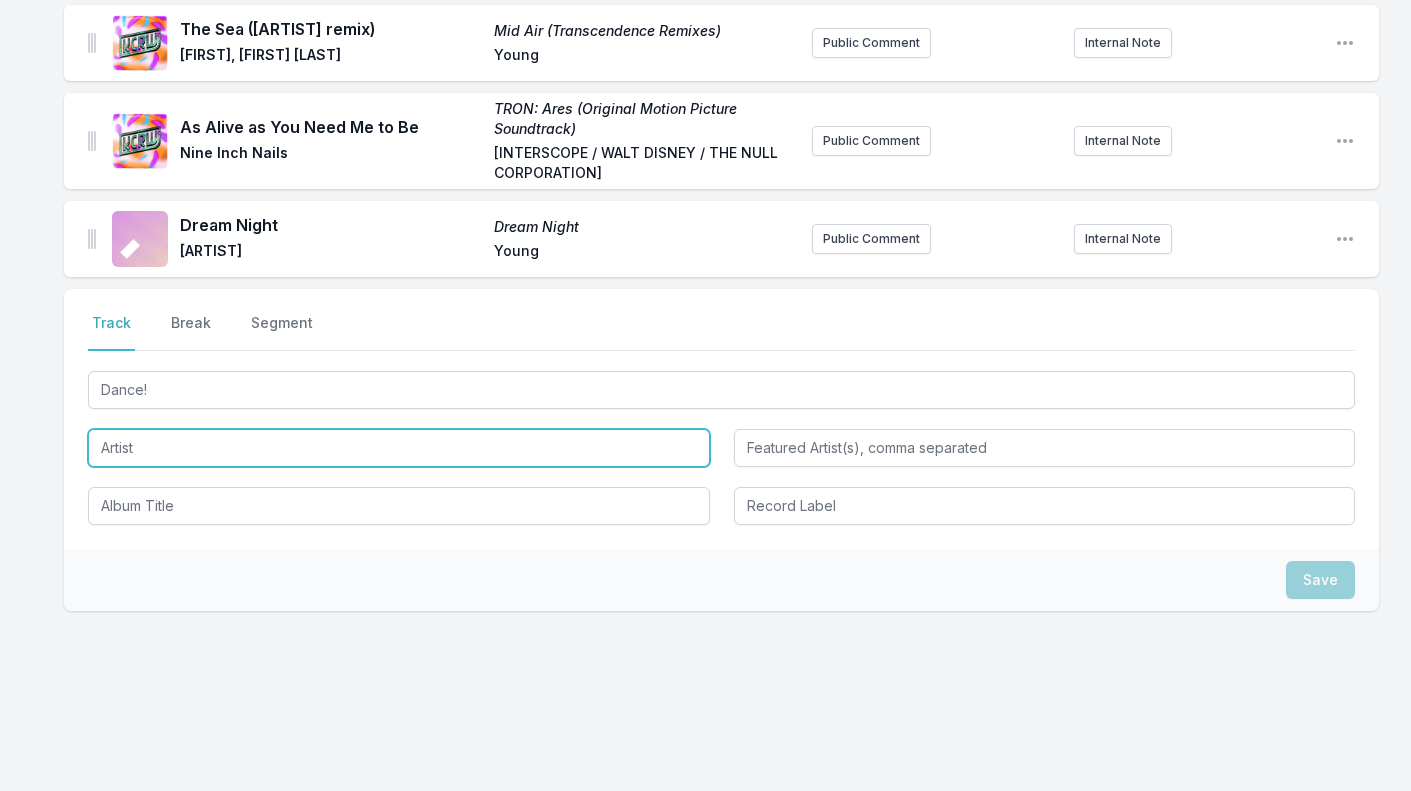 click at bounding box center (399, 448) 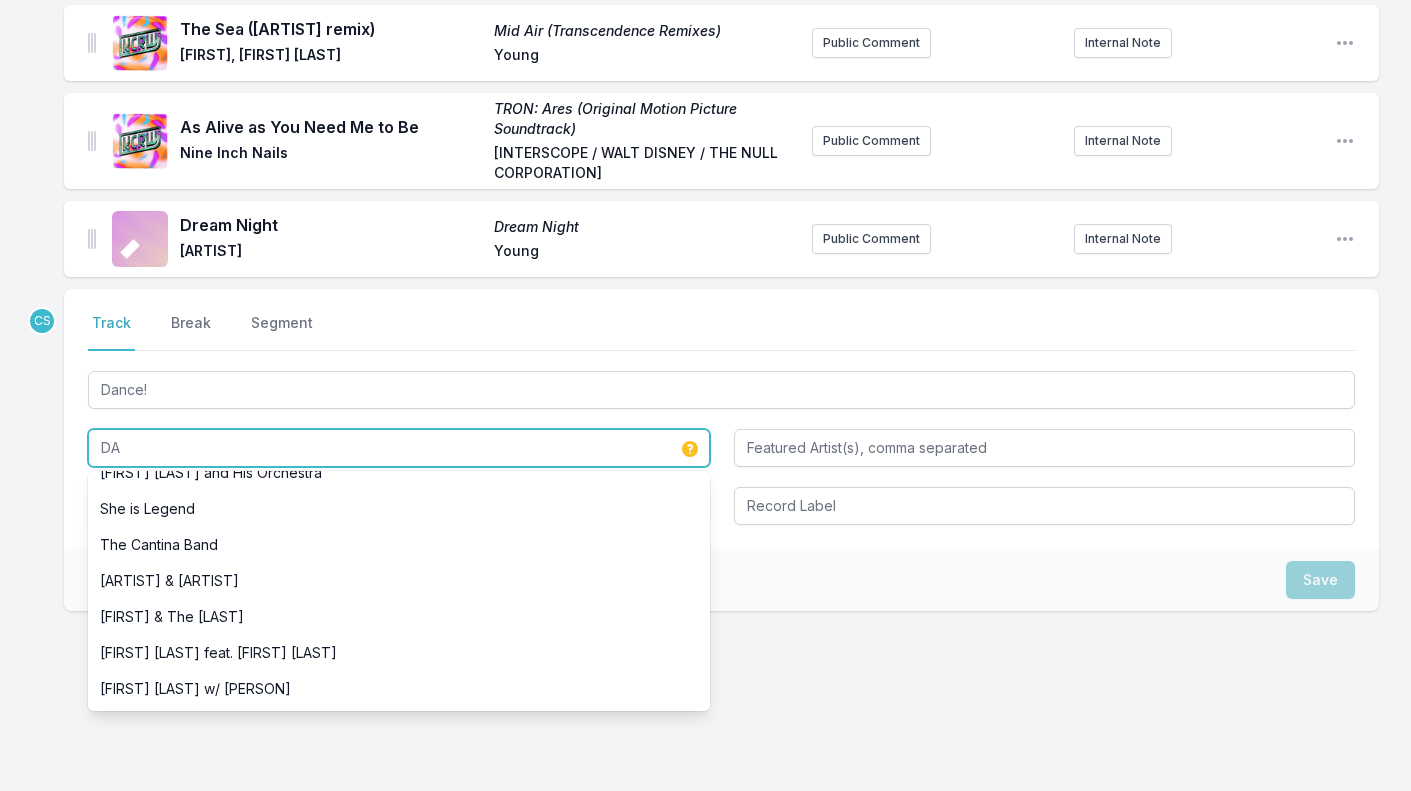 scroll, scrollTop: 0, scrollLeft: 0, axis: both 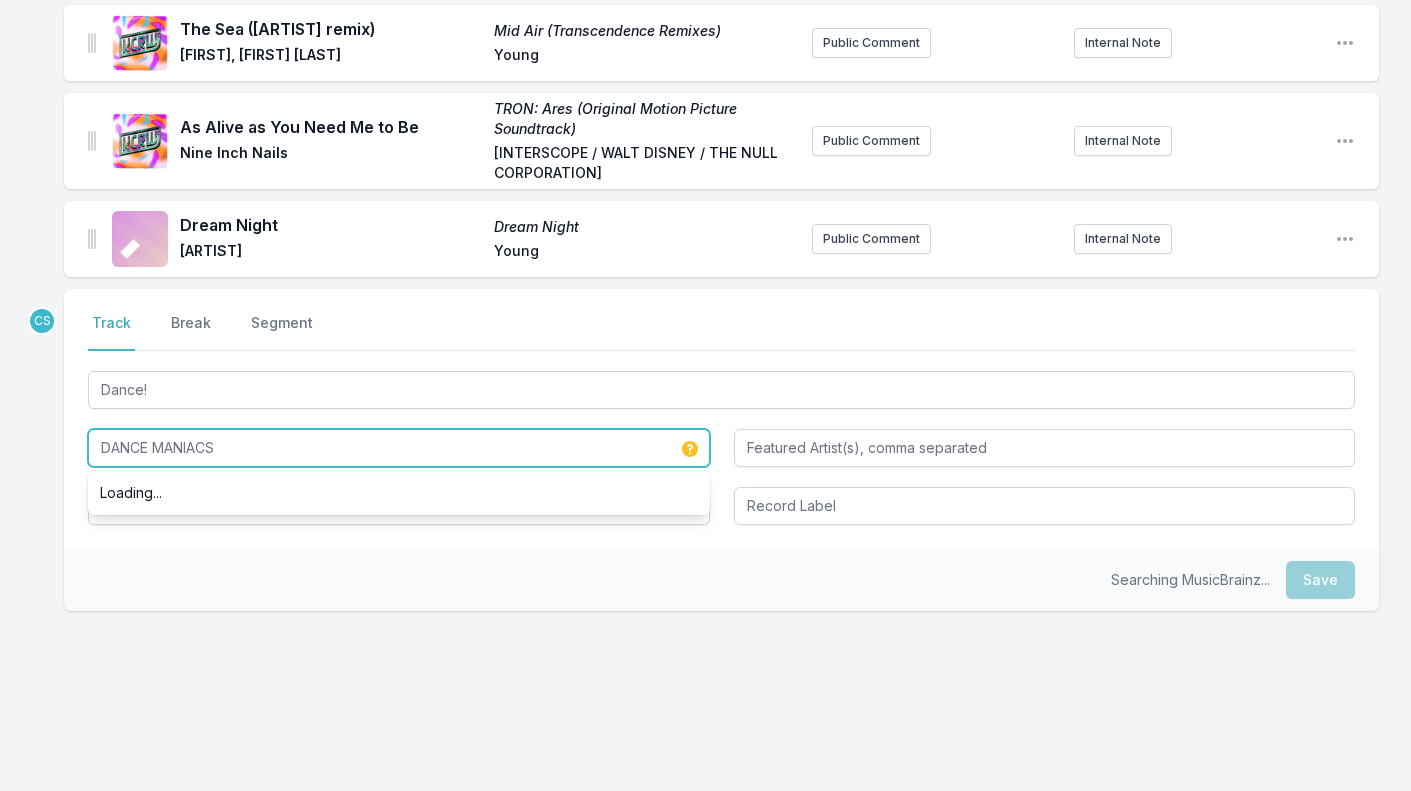 type on "DANCE MANIACS" 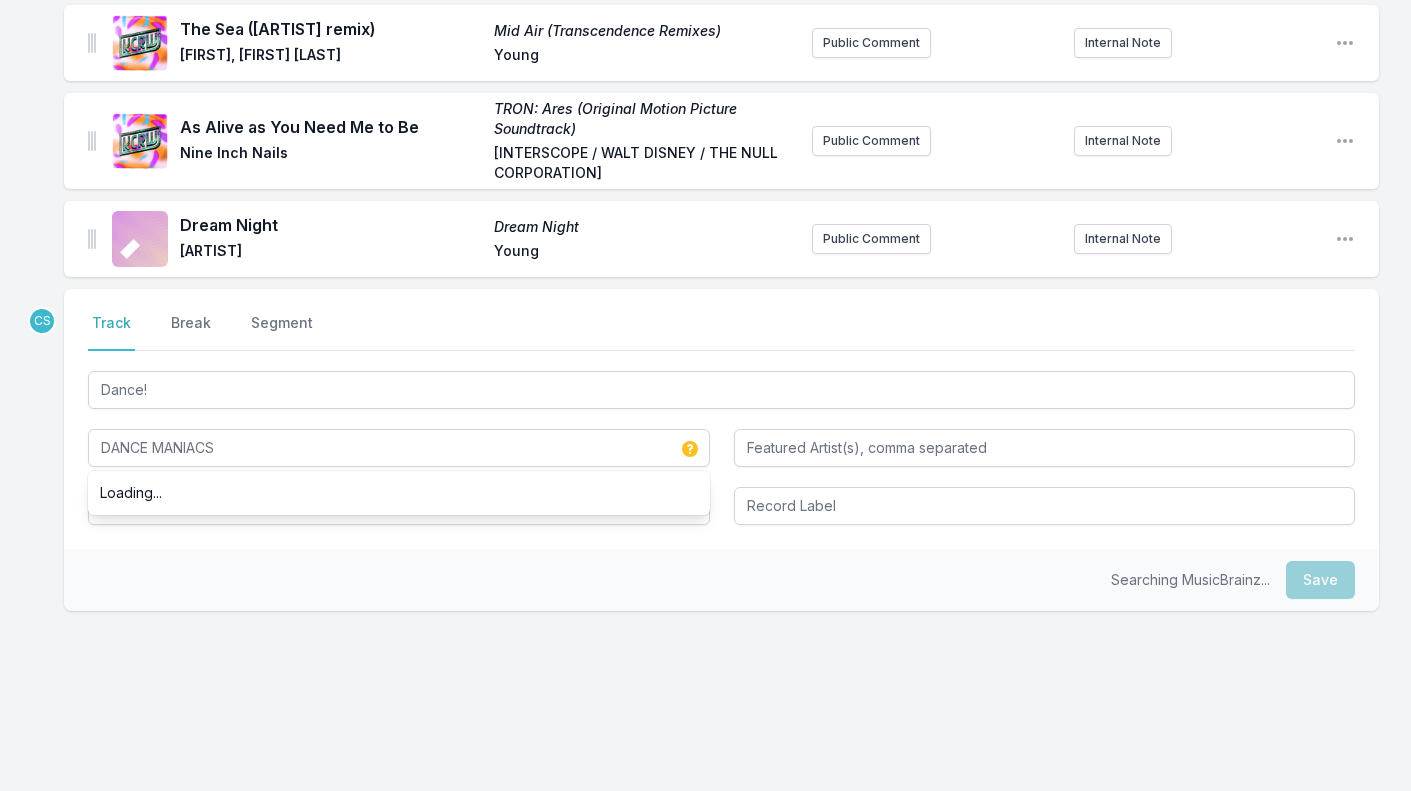 click on "Searching MusicBrainz... Save" at bounding box center [721, 580] 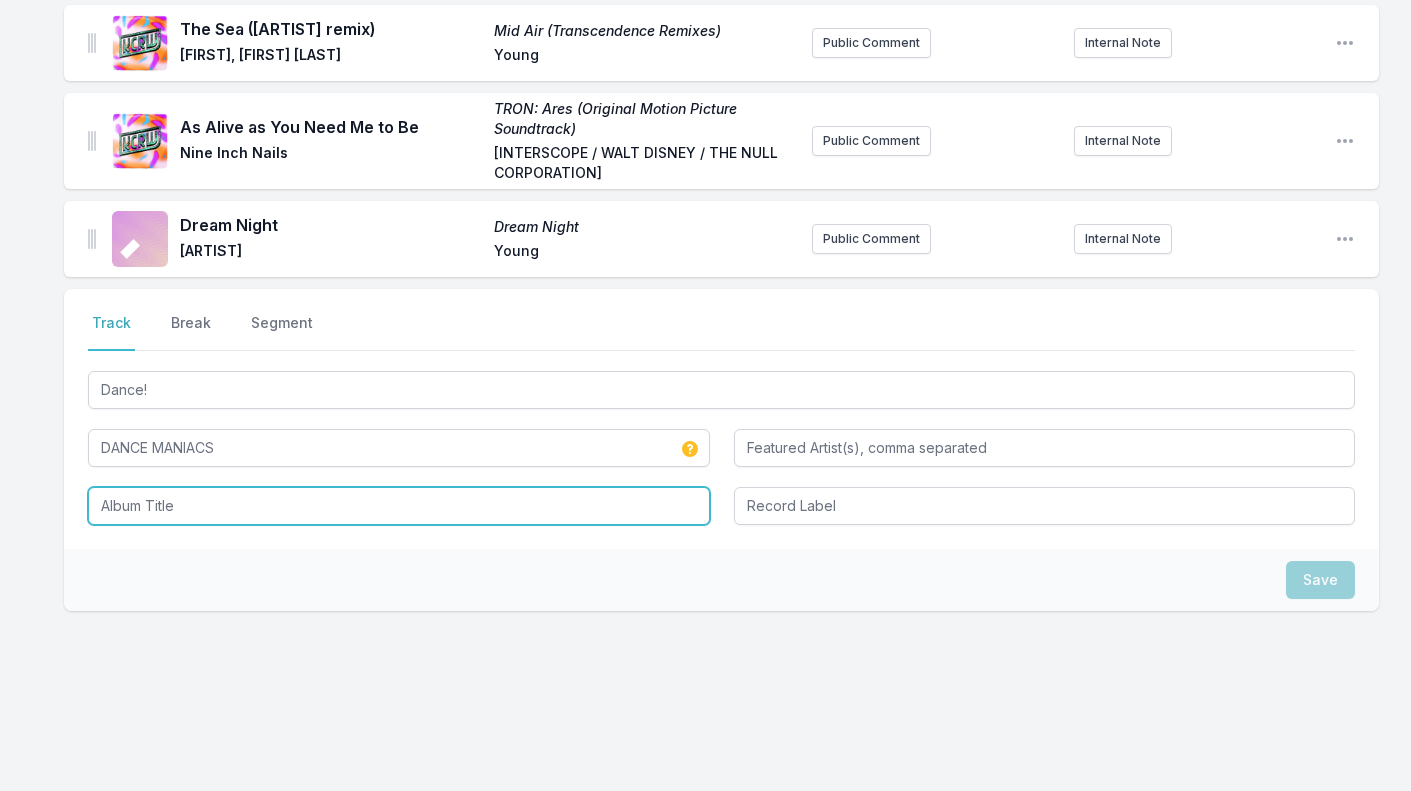 click at bounding box center [399, 506] 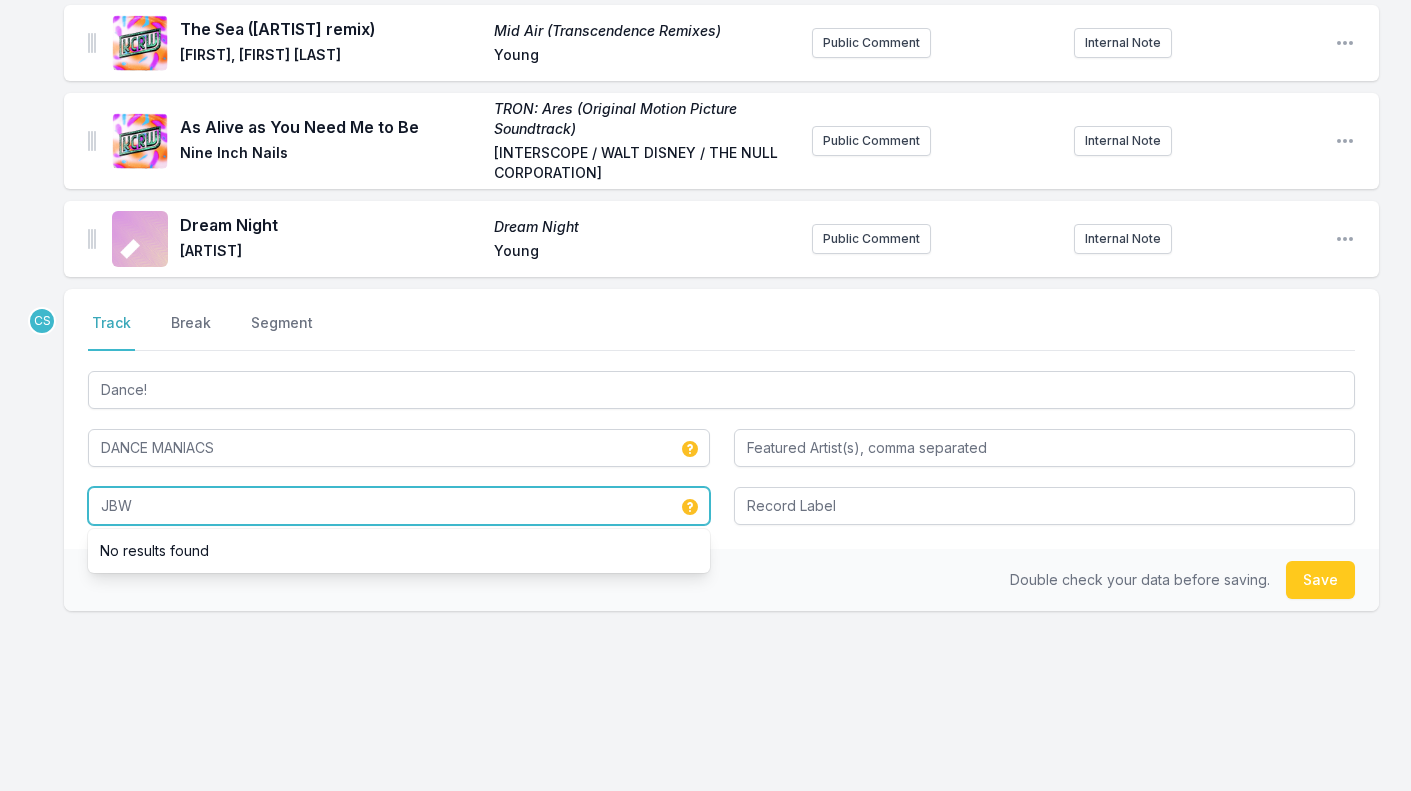 click on "JBW" at bounding box center (399, 506) 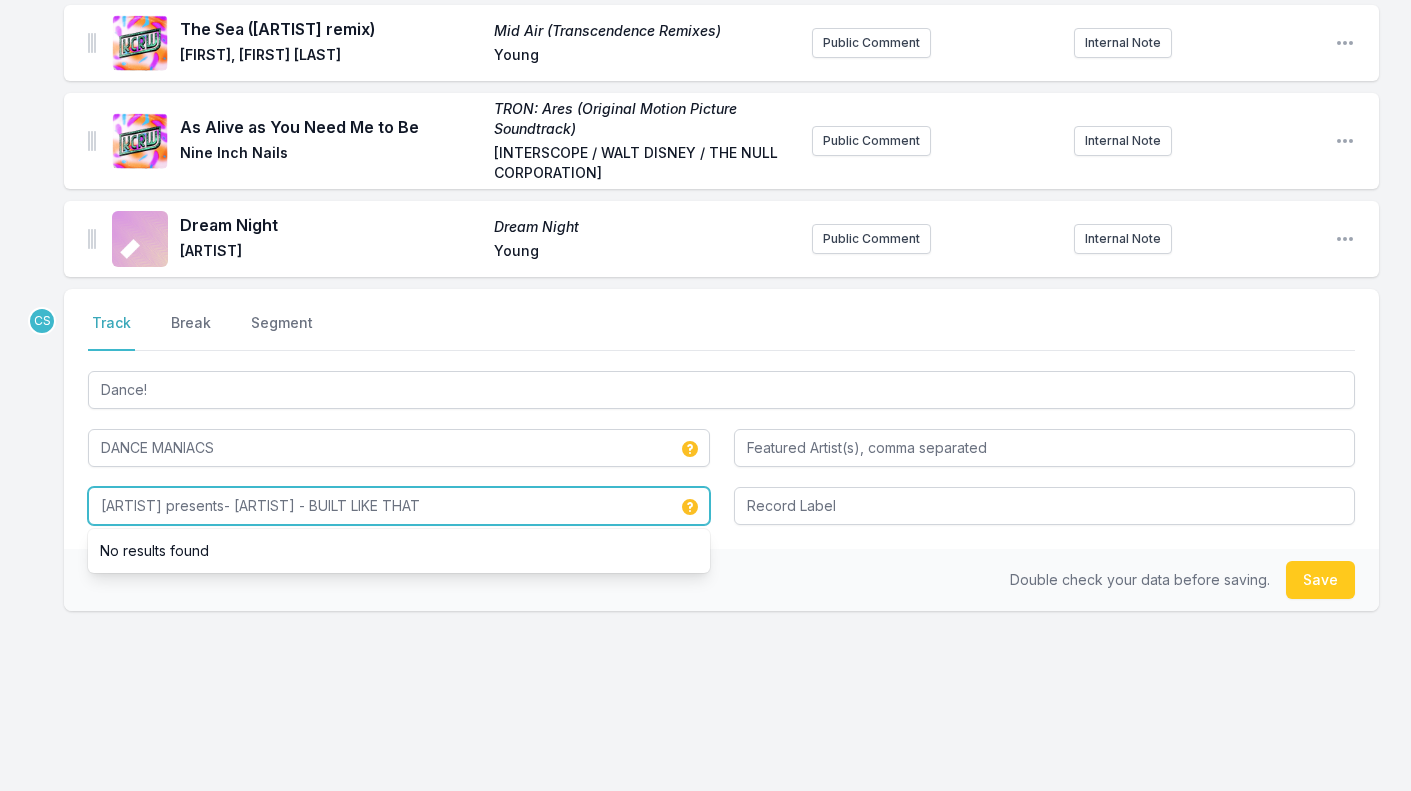 type on "[ARTIST] presents- [ARTIST] - BUILT LIKE THAT" 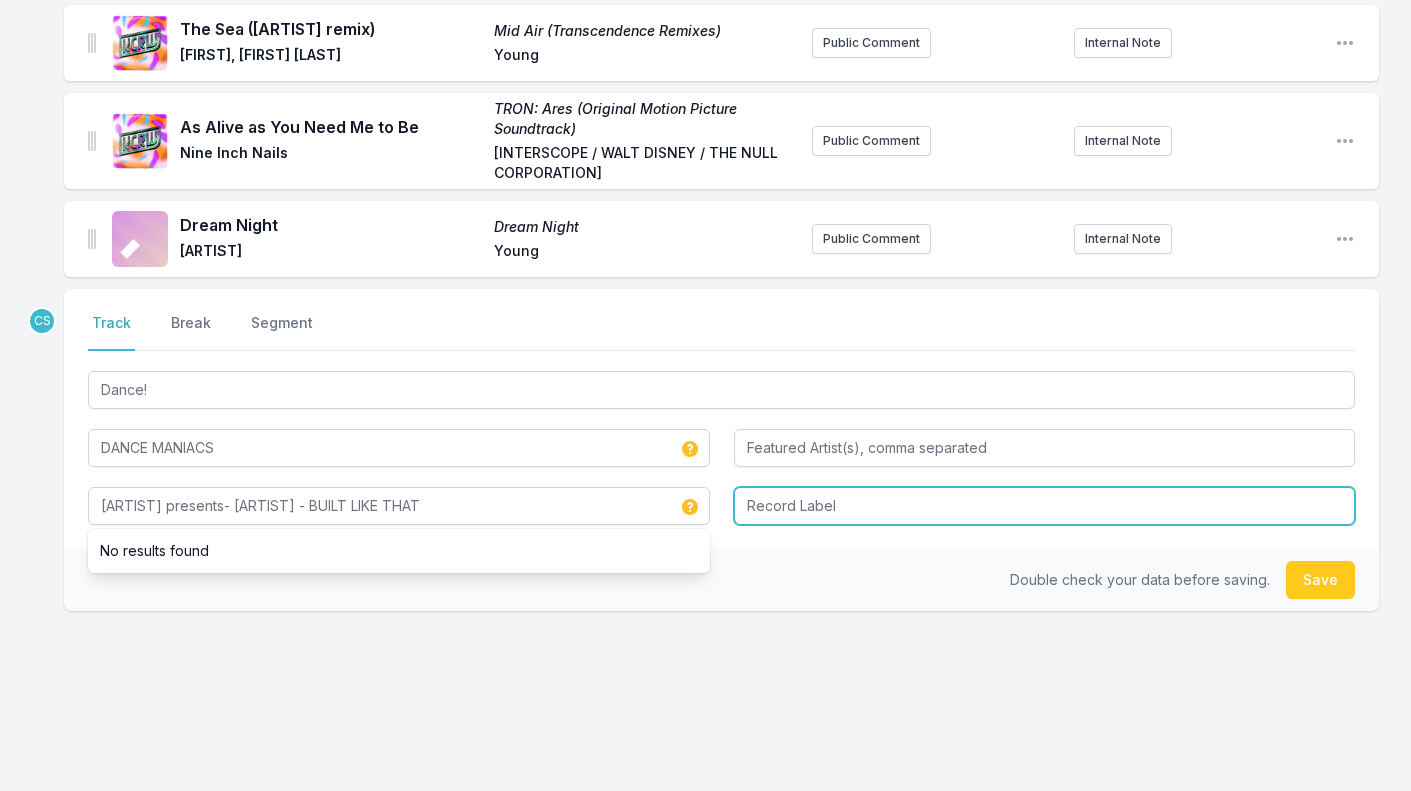 click at bounding box center [1045, 506] 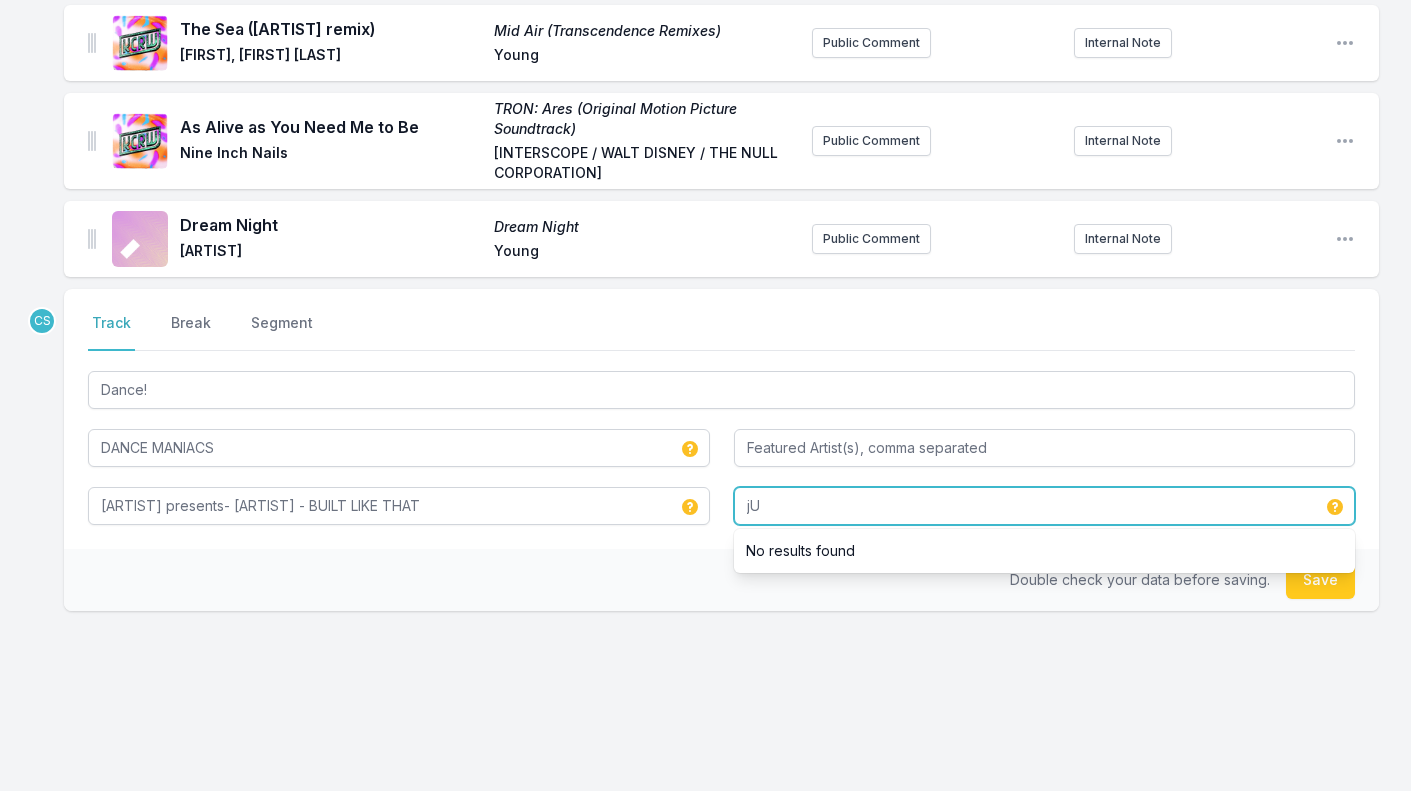 type on "j" 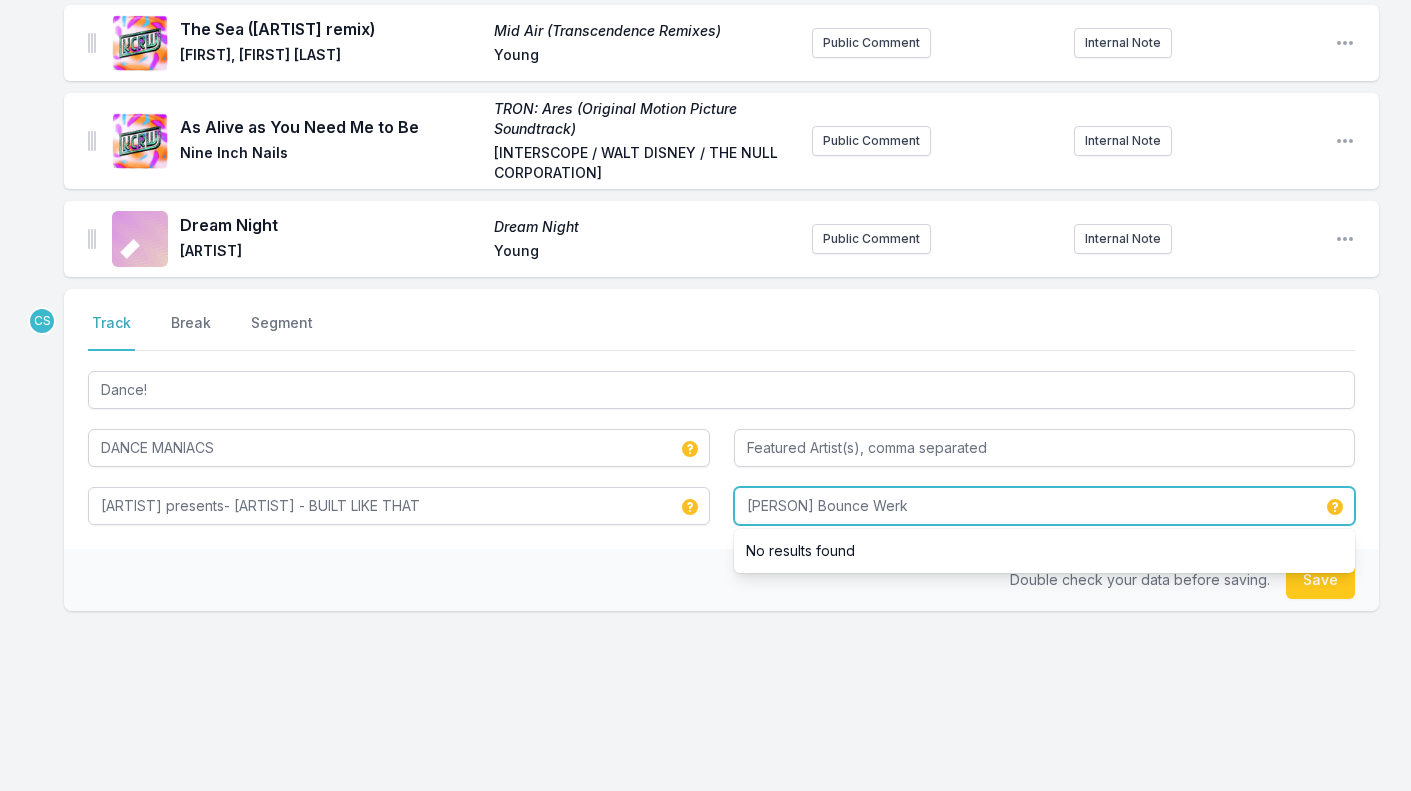 type on "[PERSON] Bounce Werk" 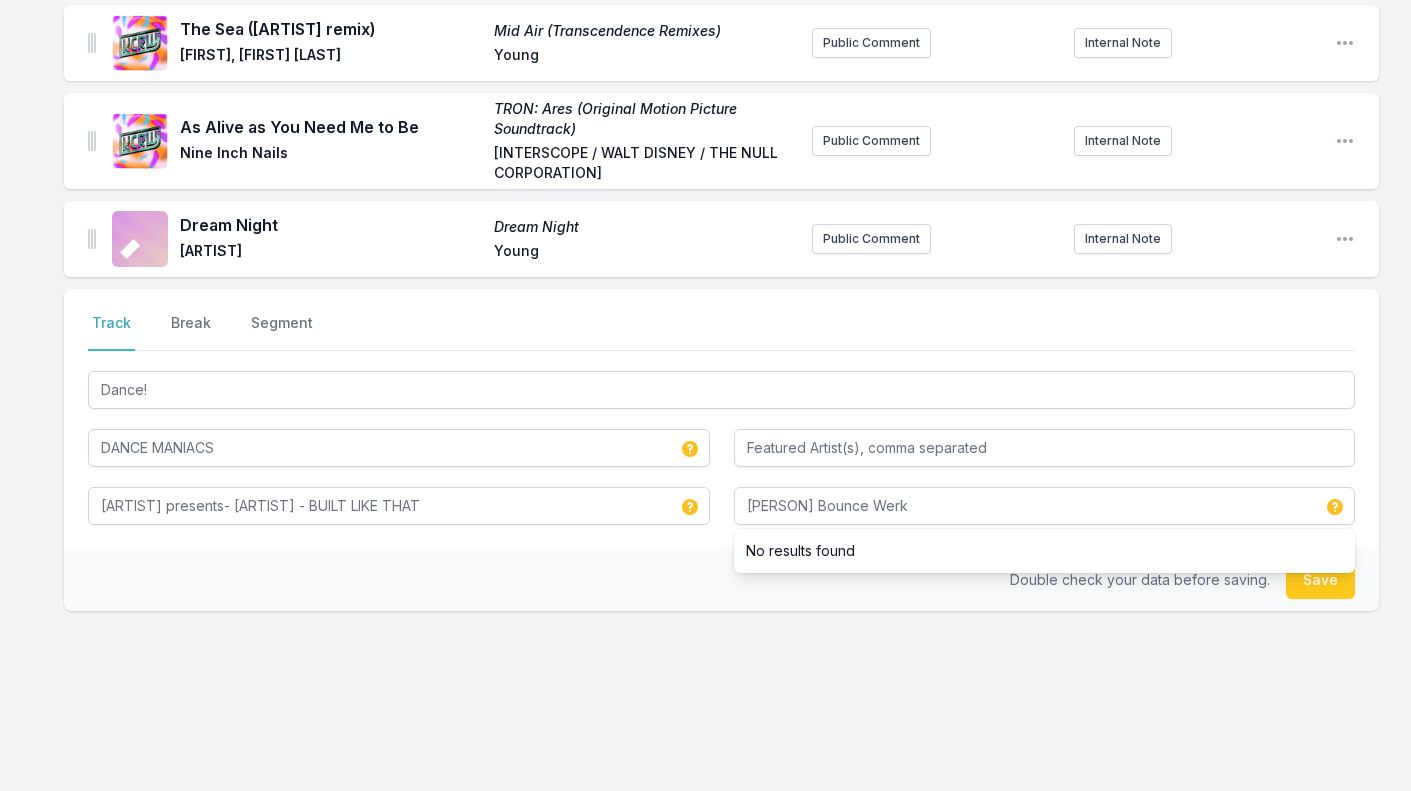 click on "Double check your data before saving. Save" at bounding box center (721, 580) 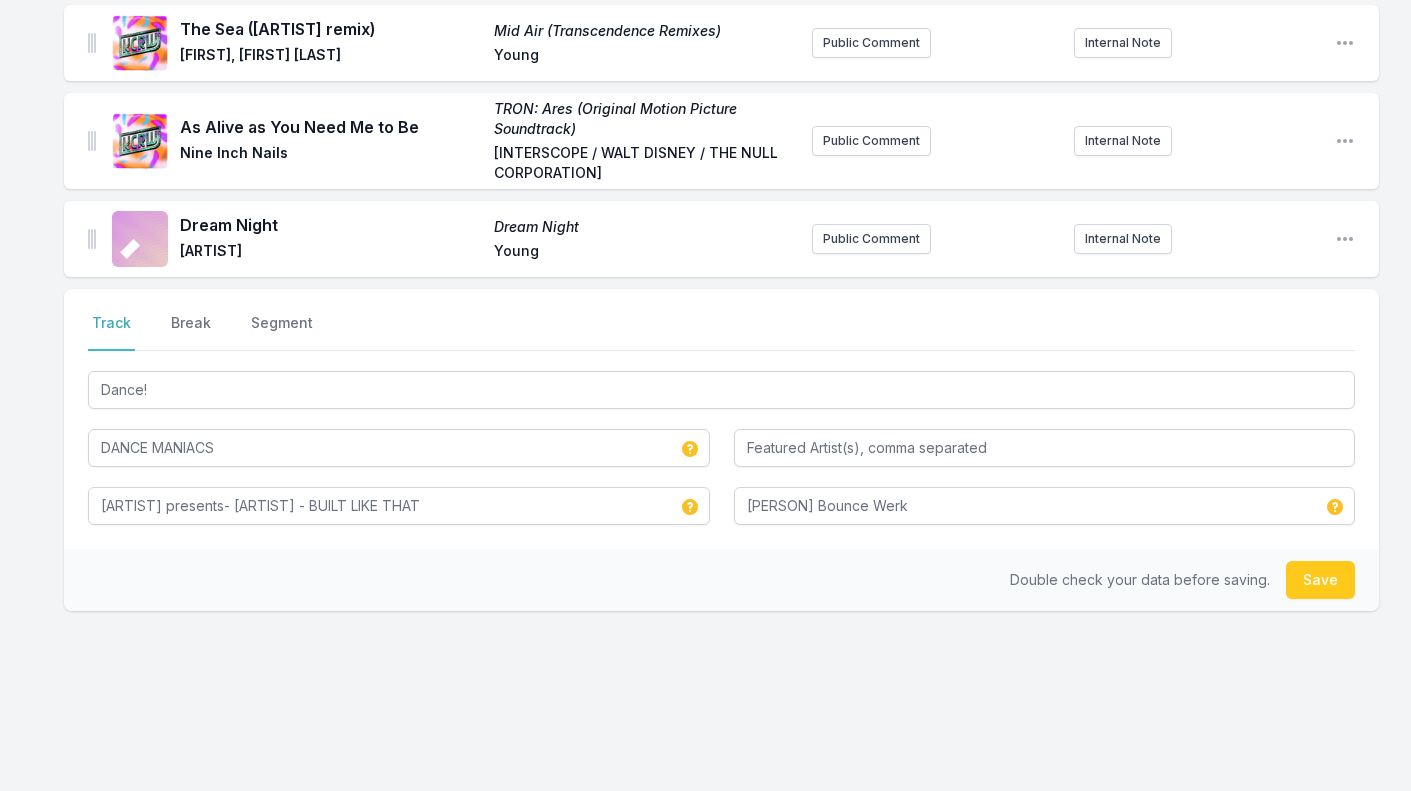 click on "Save" at bounding box center [1320, 580] 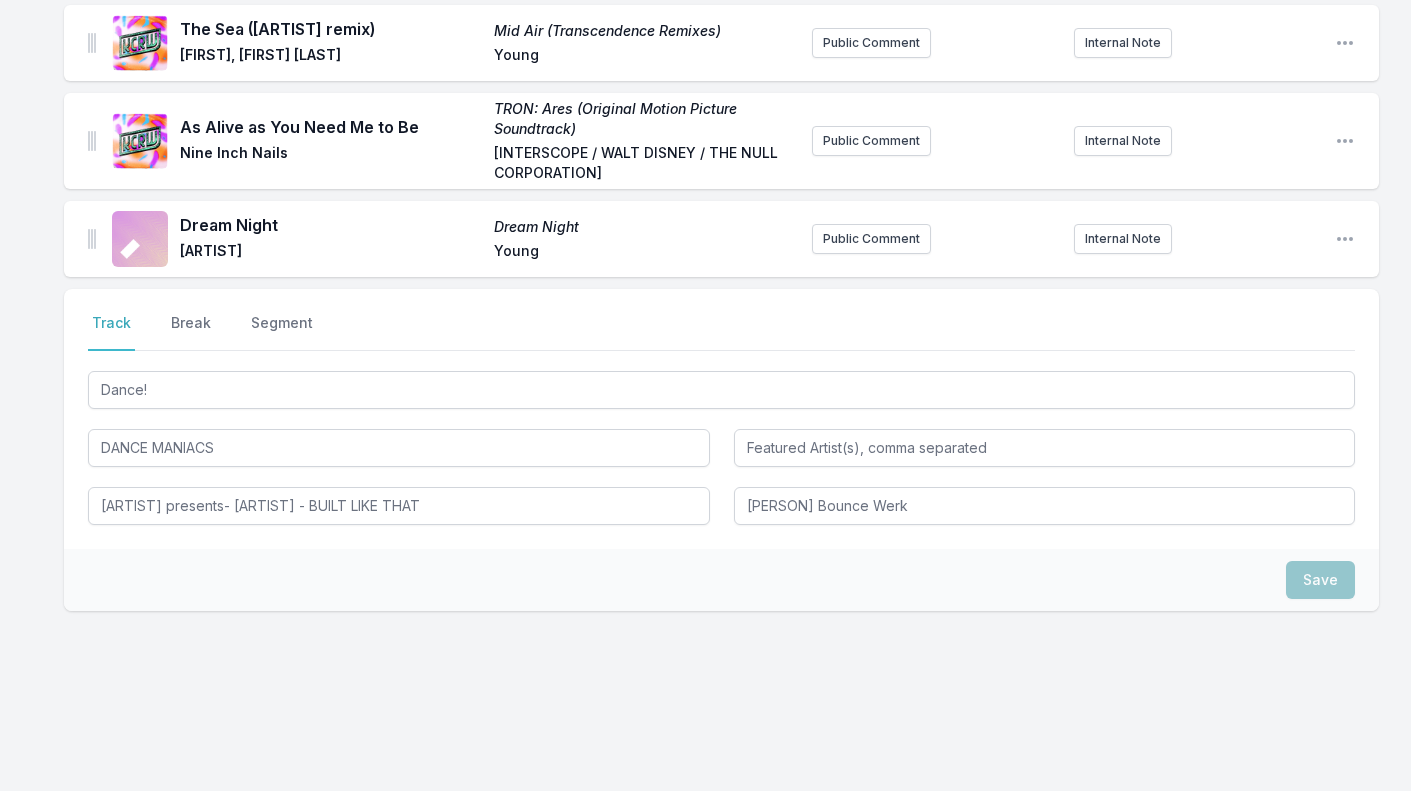 type 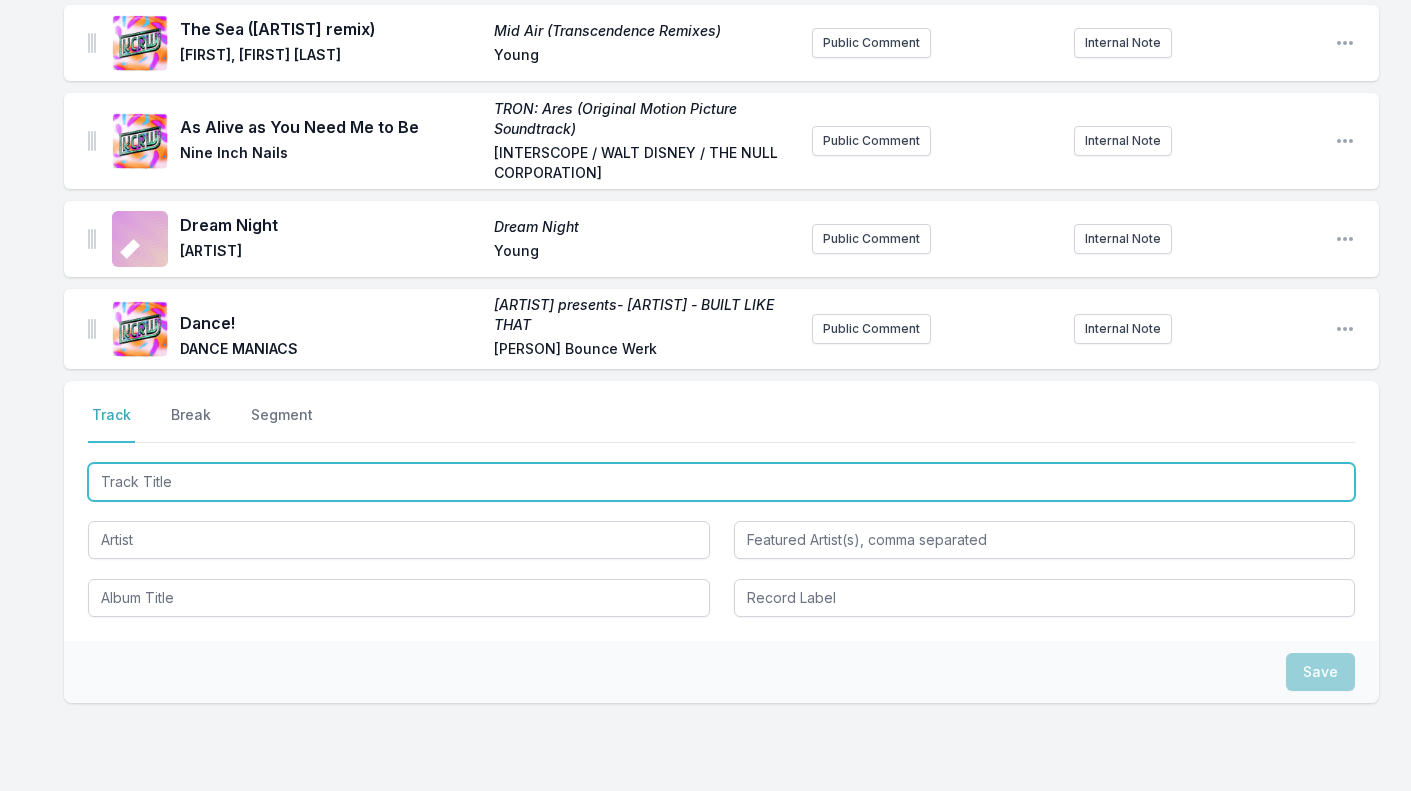click at bounding box center (721, 482) 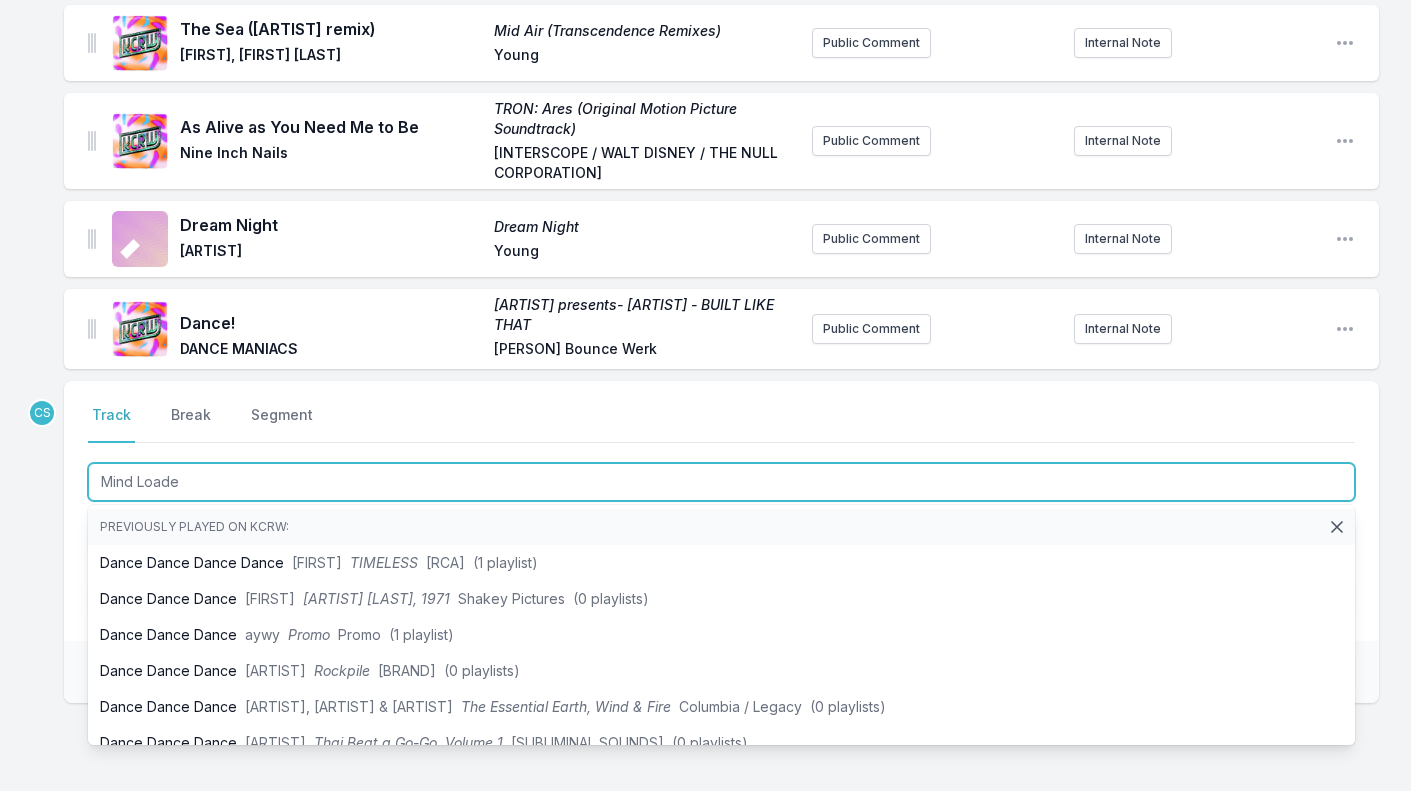 type on "[PERSON] Loaded" 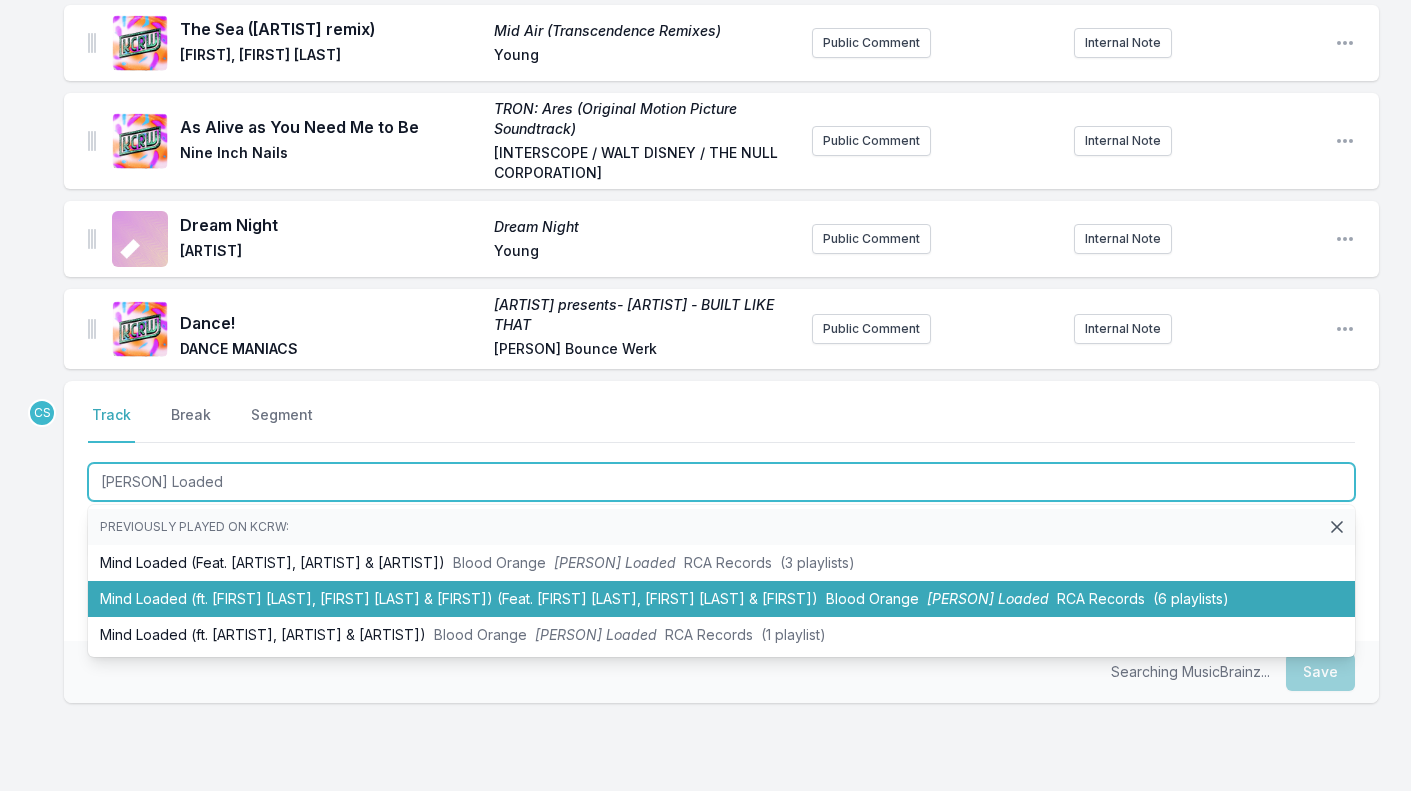 click on "[ARTIST] [ARTIST] (Feat. [ARTIST], [ARTIST] & [ARTIST]) [ARTIST] [ARTIST]" at bounding box center [721, 599] 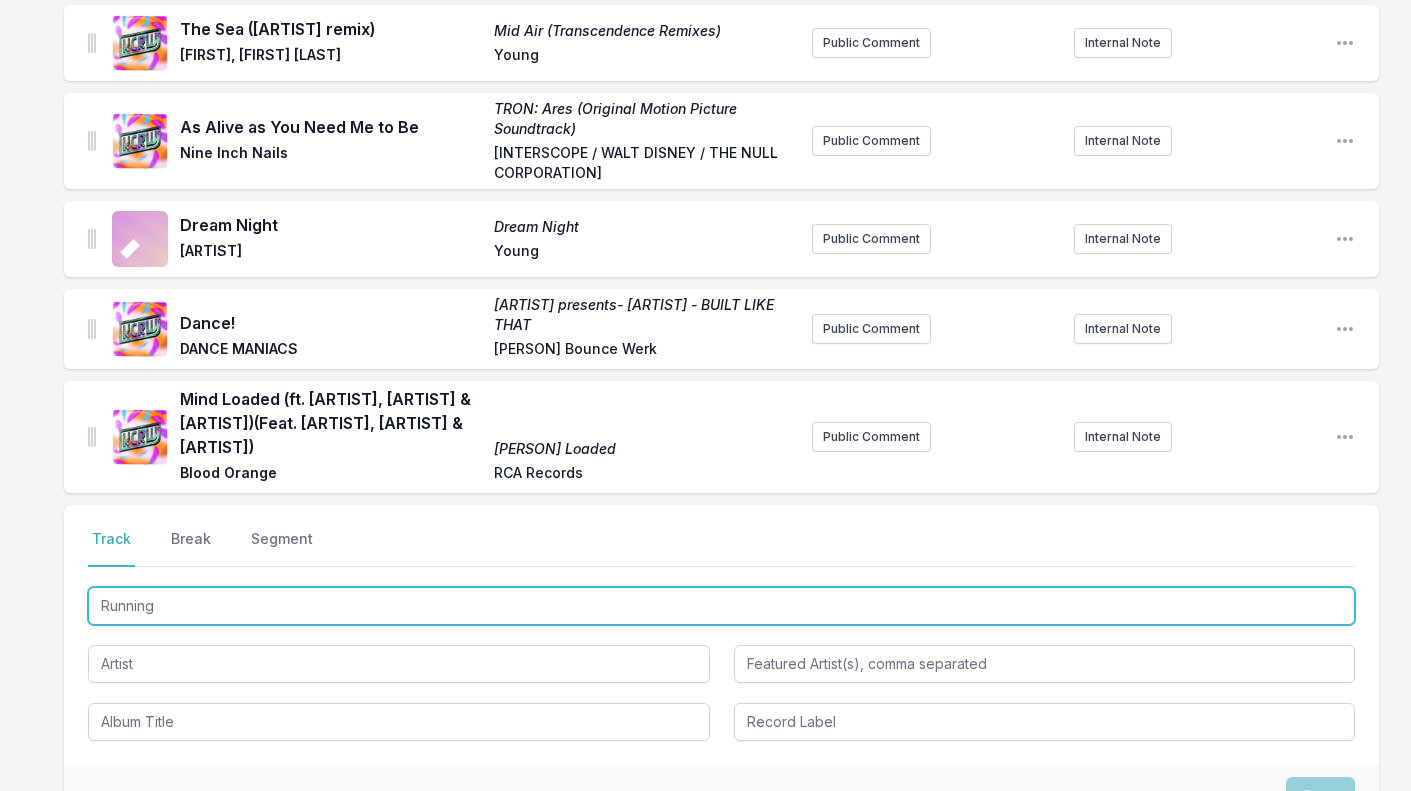 type on "Running" 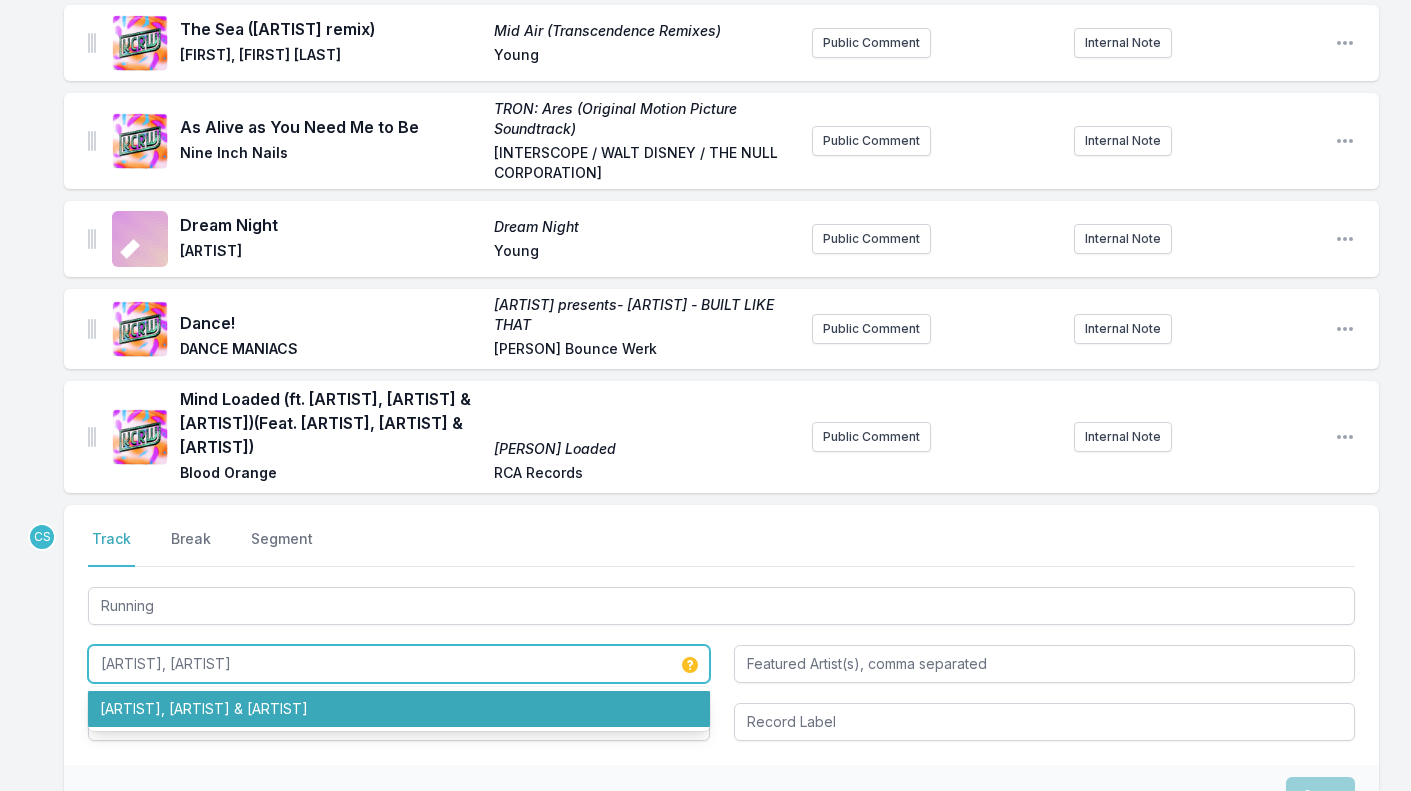 click on "[ARTIST], [ARTIST] & [ARTIST]" at bounding box center (399, 709) 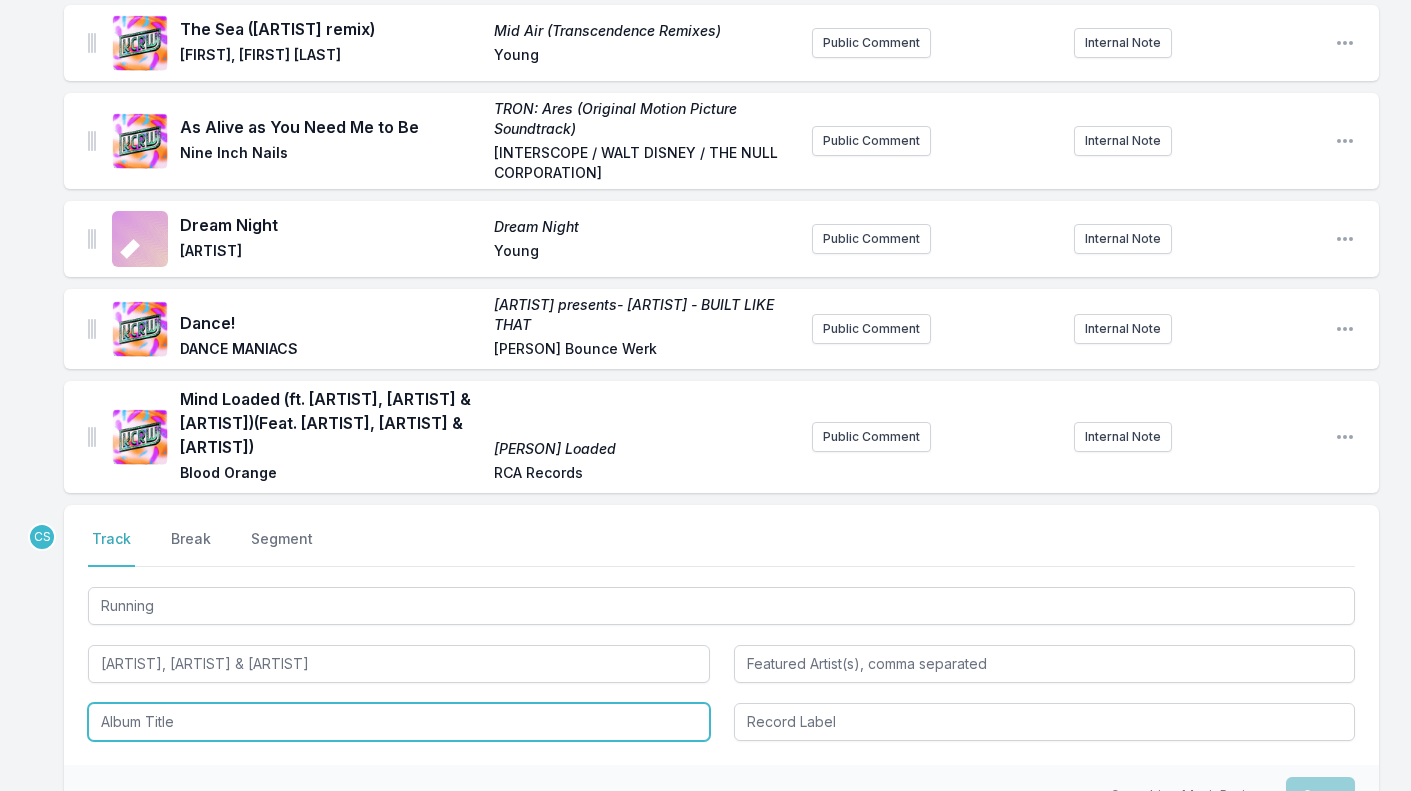 click at bounding box center (399, 722) 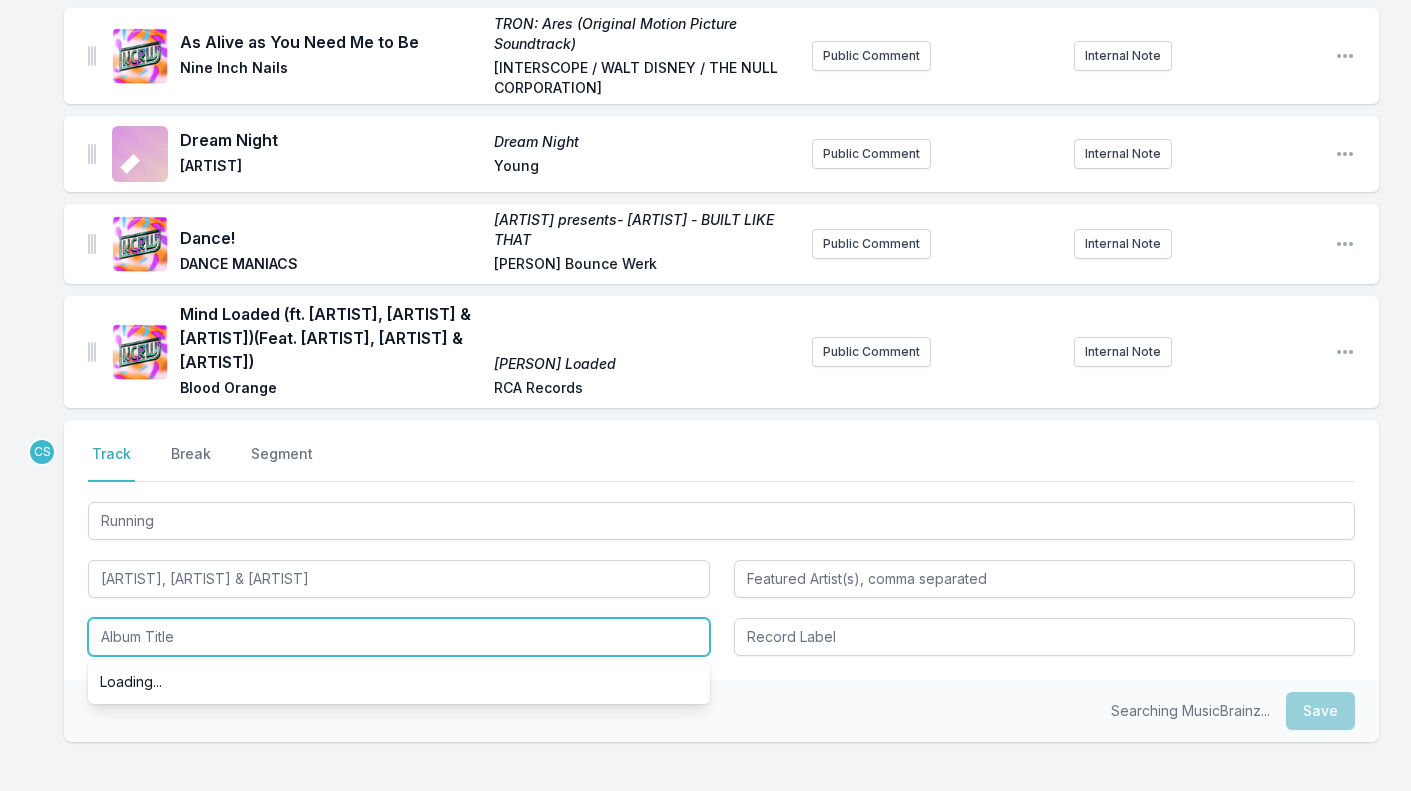 scroll, scrollTop: 1355, scrollLeft: 0, axis: vertical 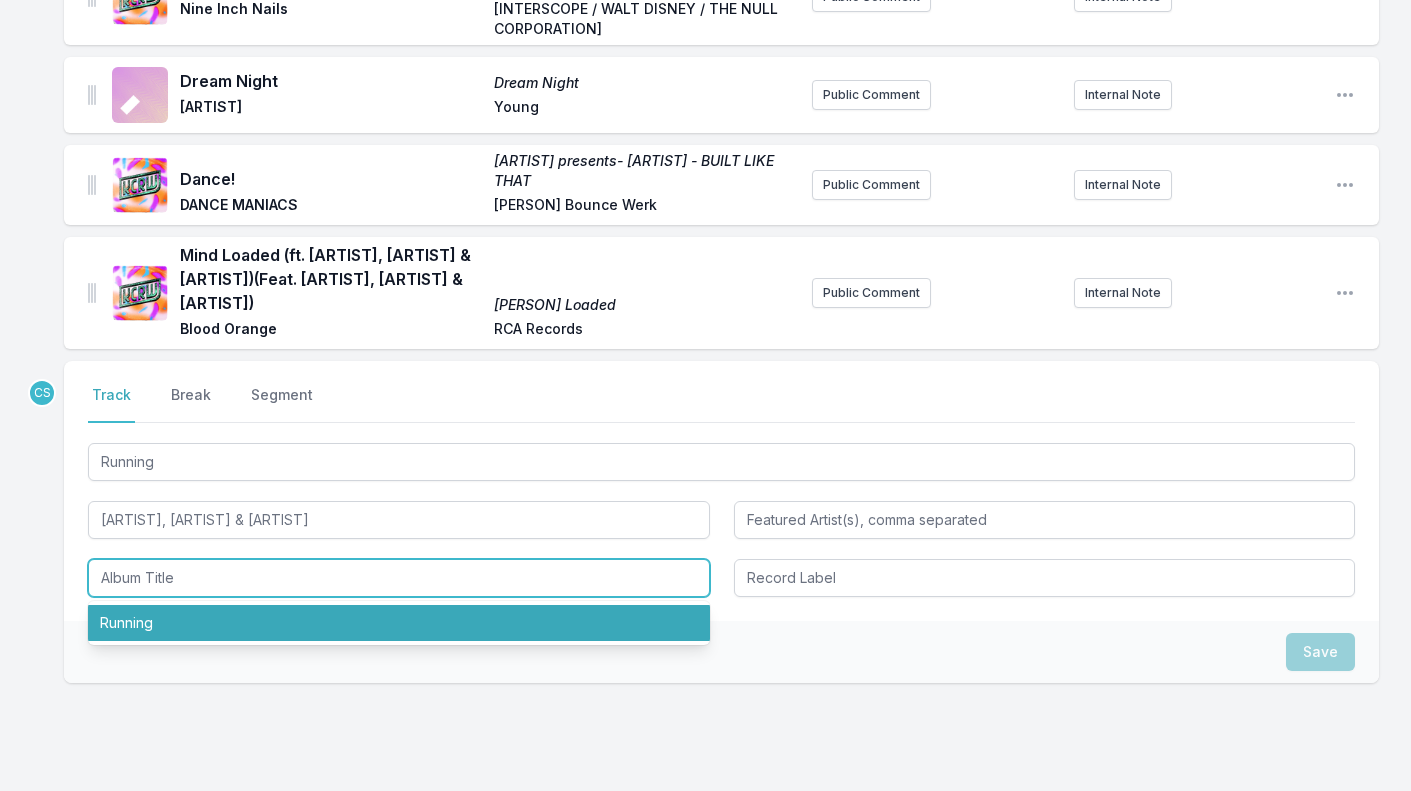 click on "Running" at bounding box center [399, 623] 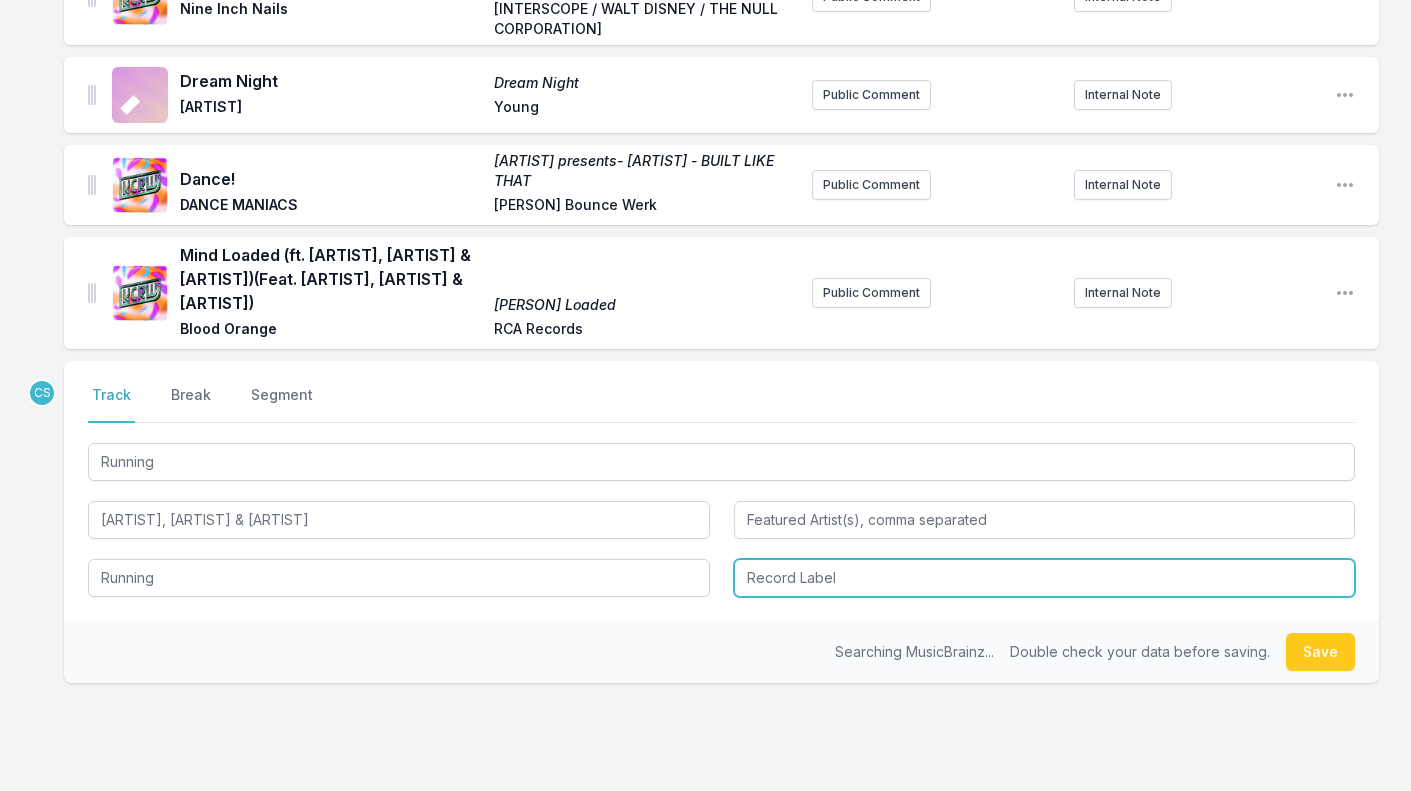 click at bounding box center [1045, 578] 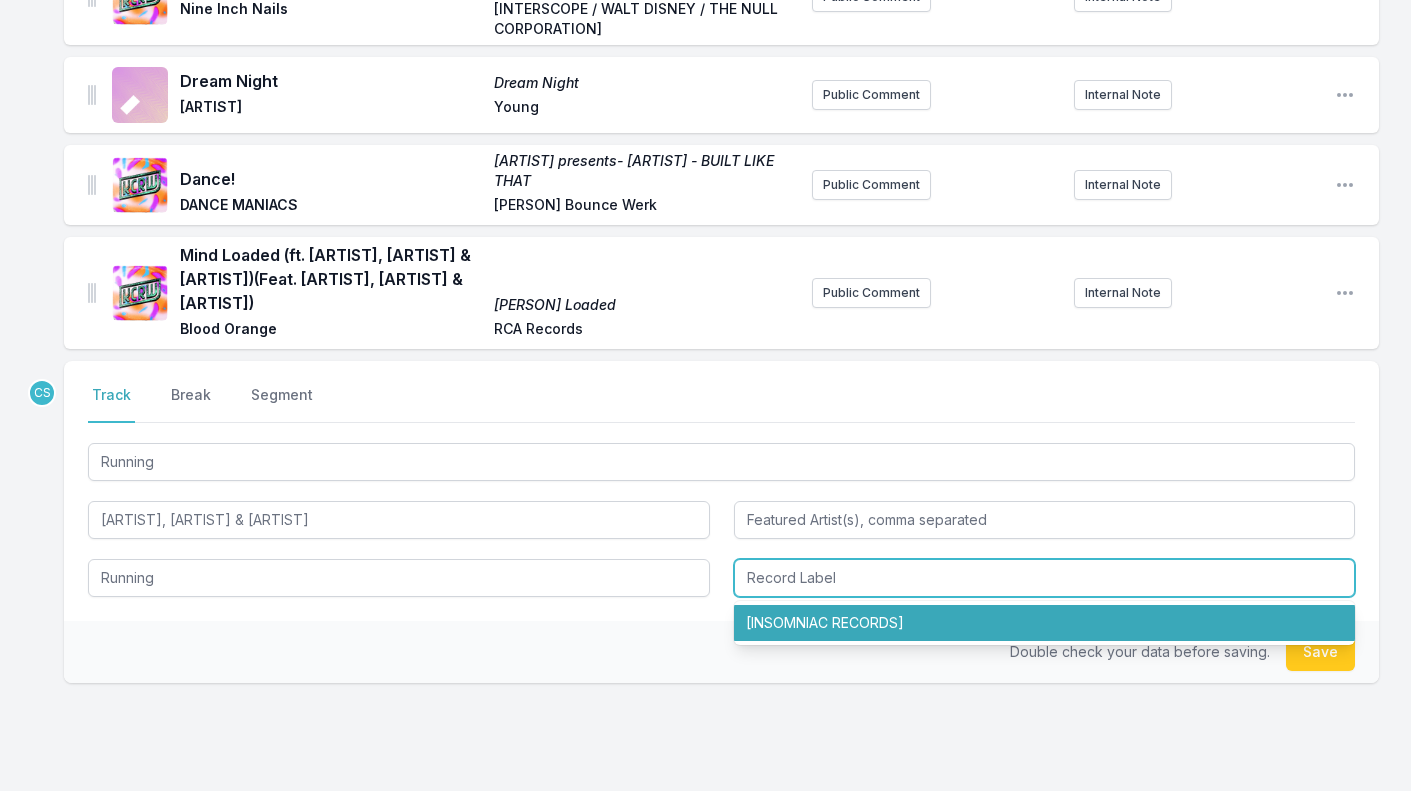 click on "[INSOMNIAC RECORDS]" at bounding box center [1045, 623] 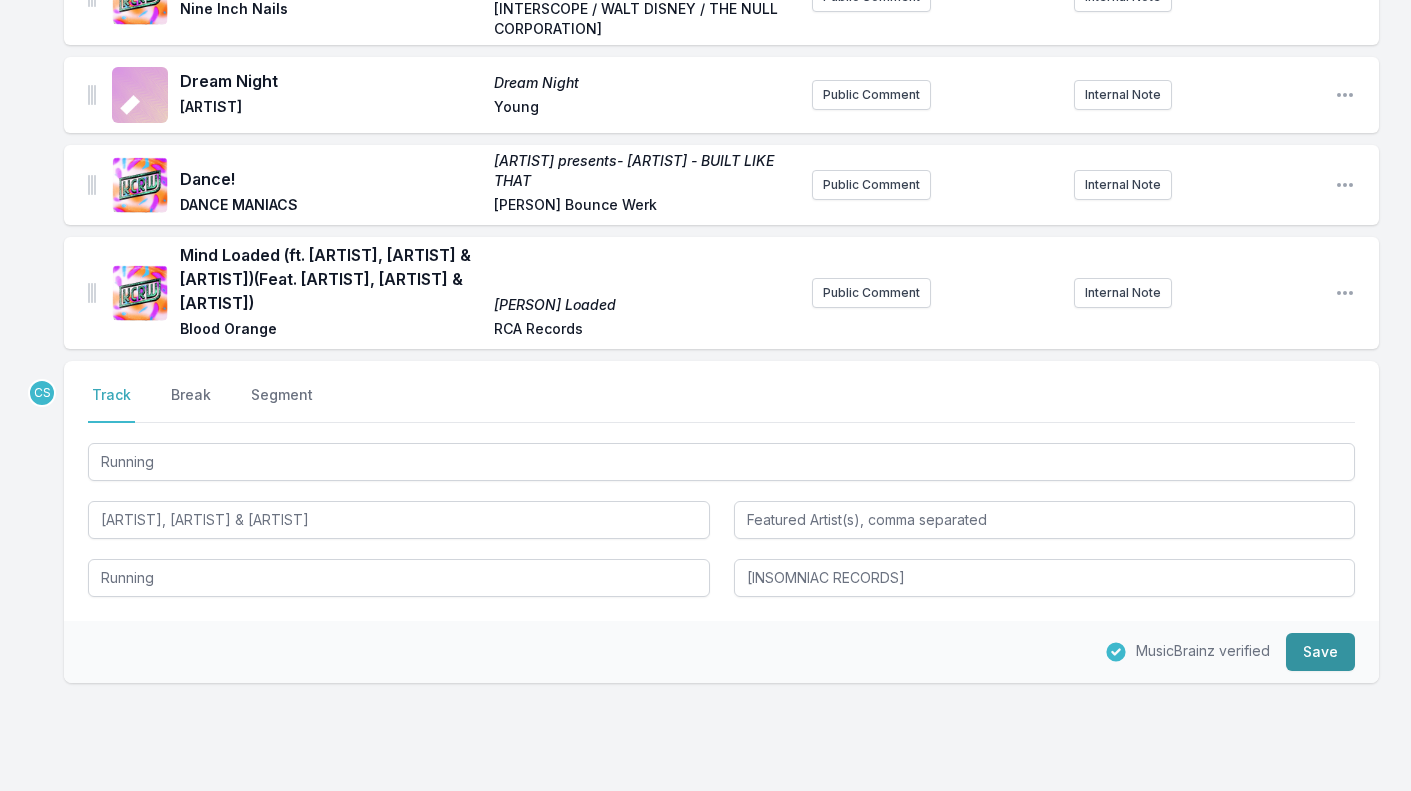click on "Save" at bounding box center [1320, 652] 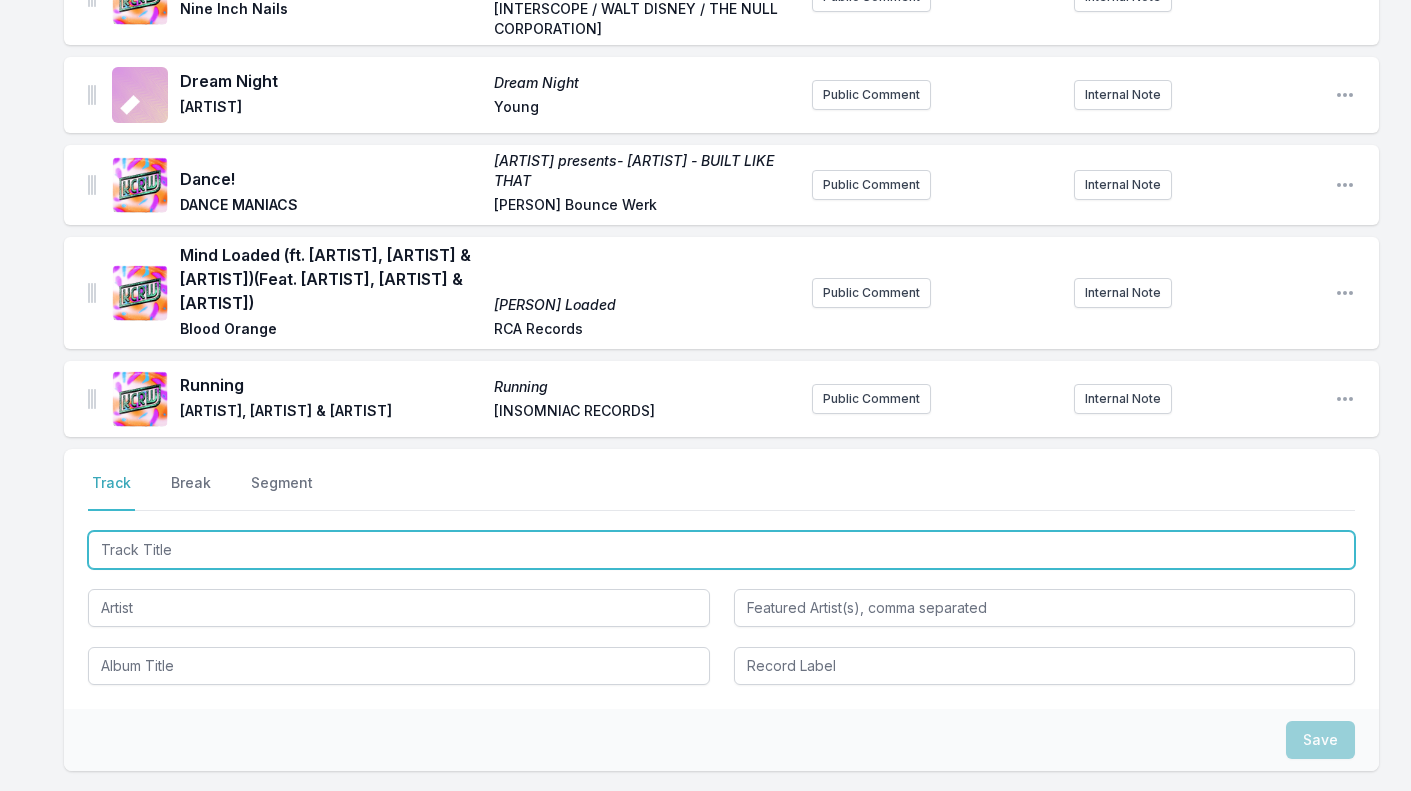 click at bounding box center (721, 550) 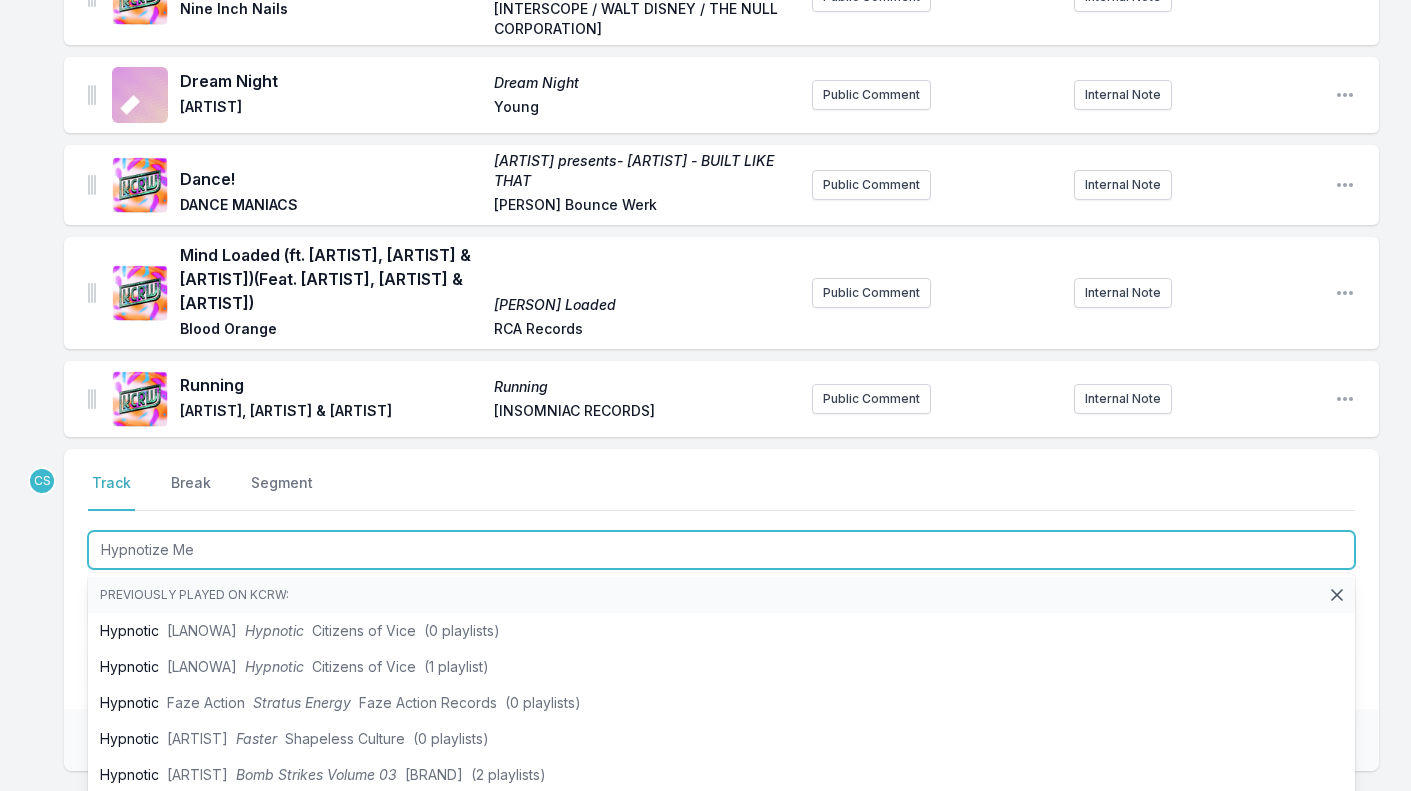 type on "Hypnotize Me" 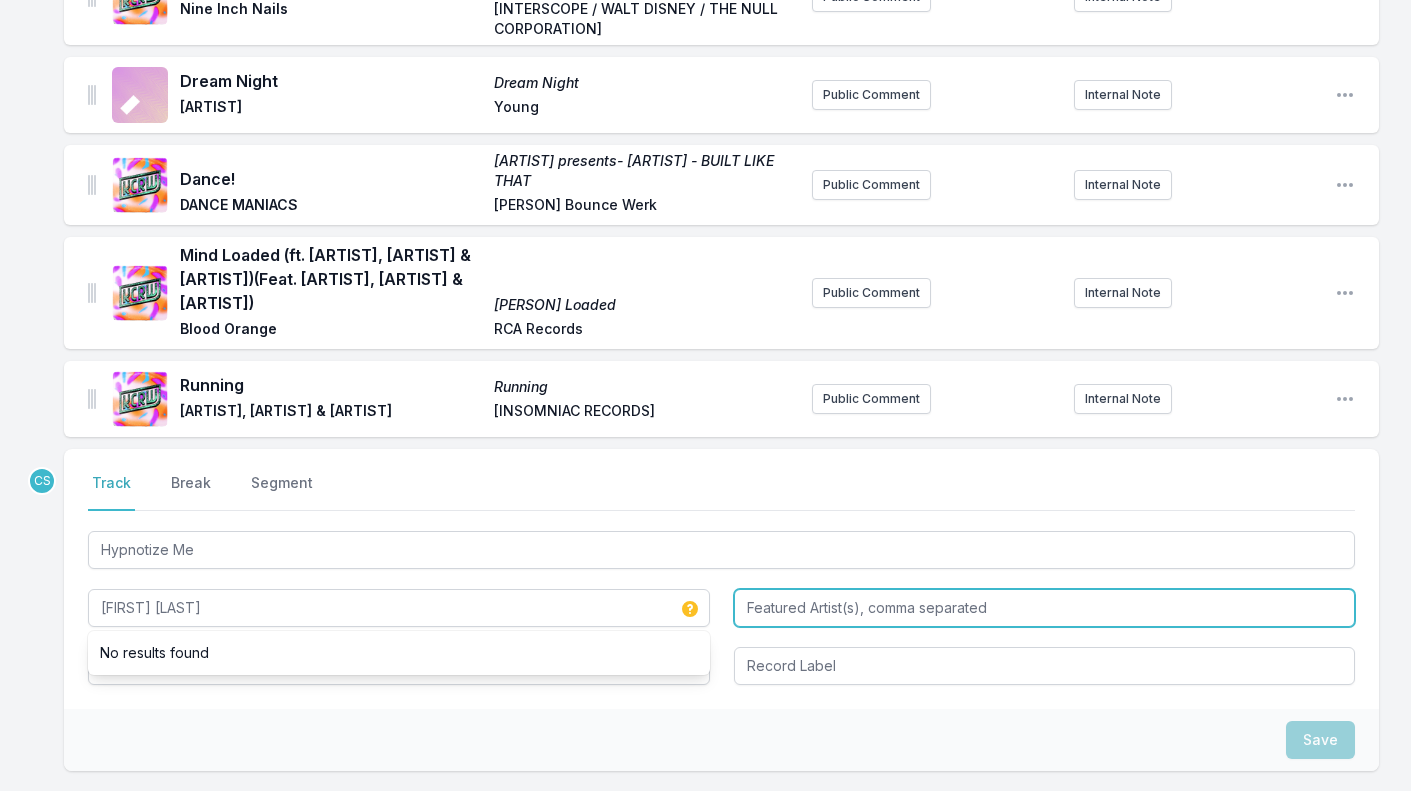 type on "[FIRST] [LAST]" 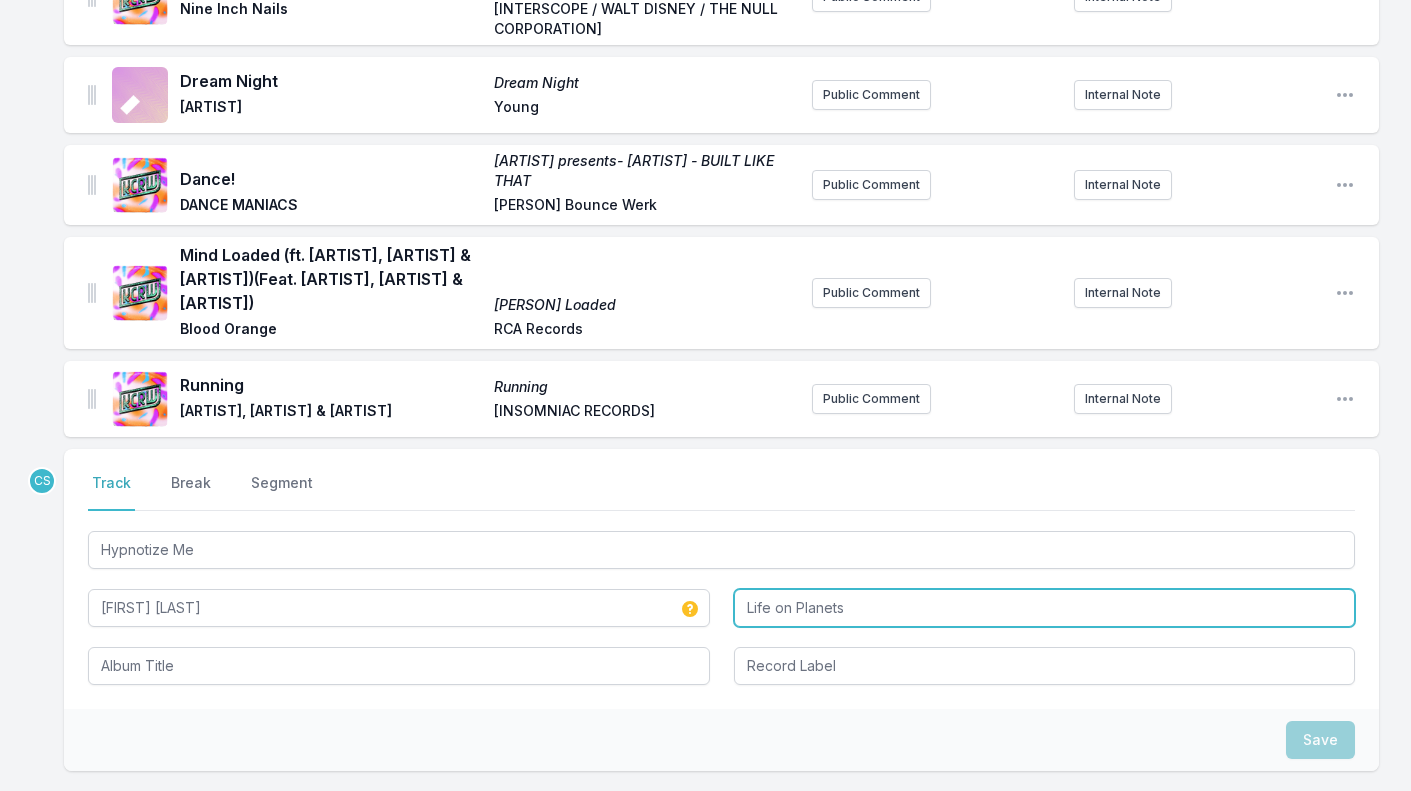 type on "Life on Planets" 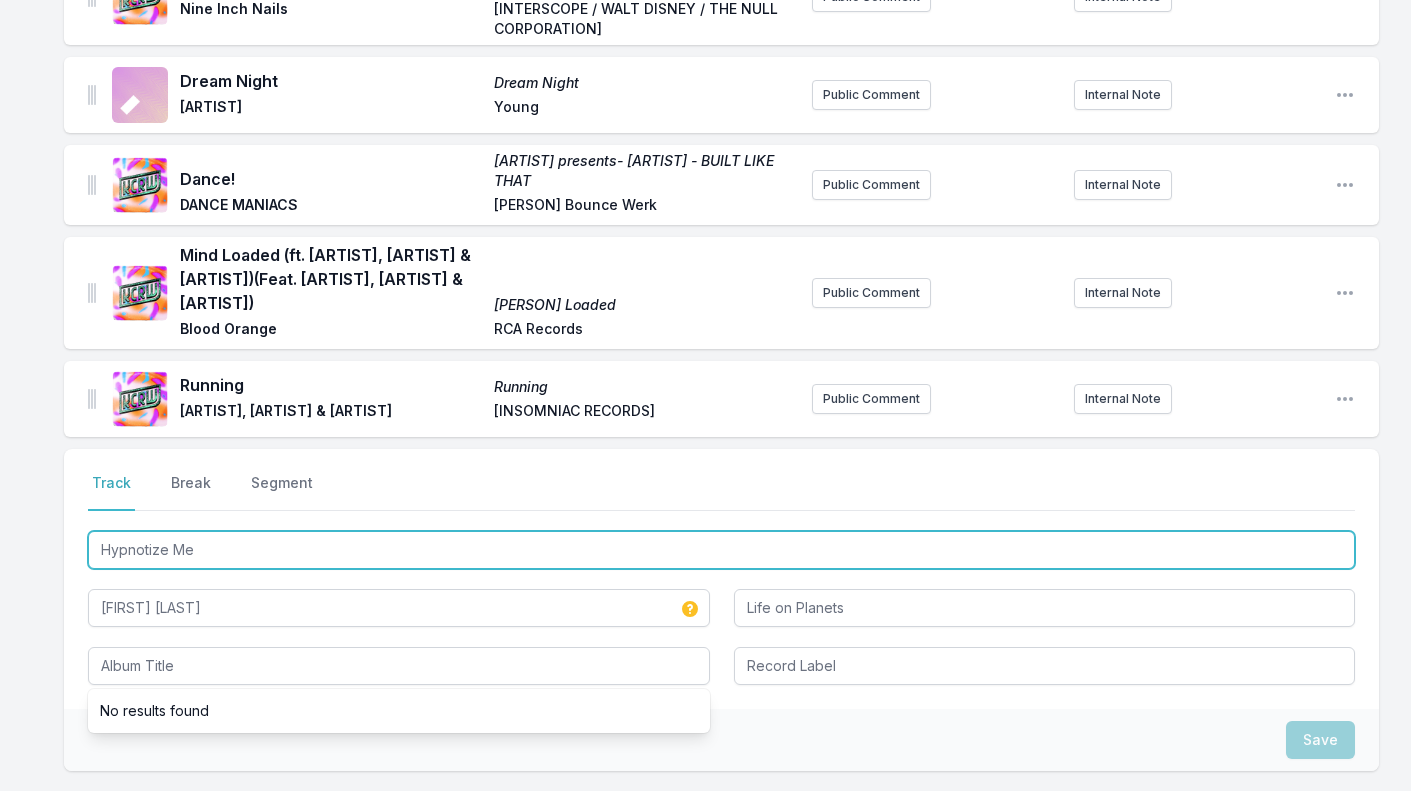 click on "Hypnotize Me" at bounding box center (721, 550) 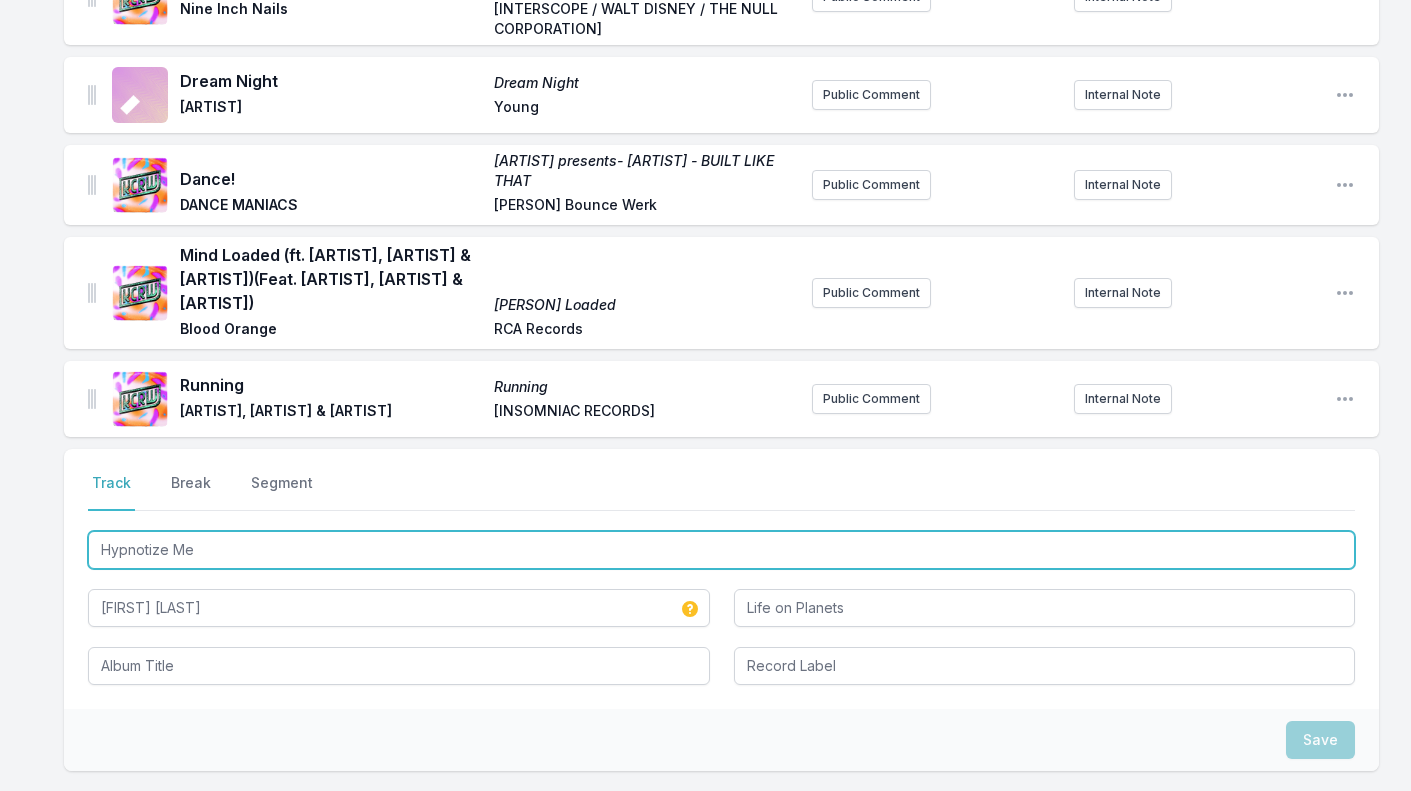 click on "Hypnotize Me" at bounding box center (721, 550) 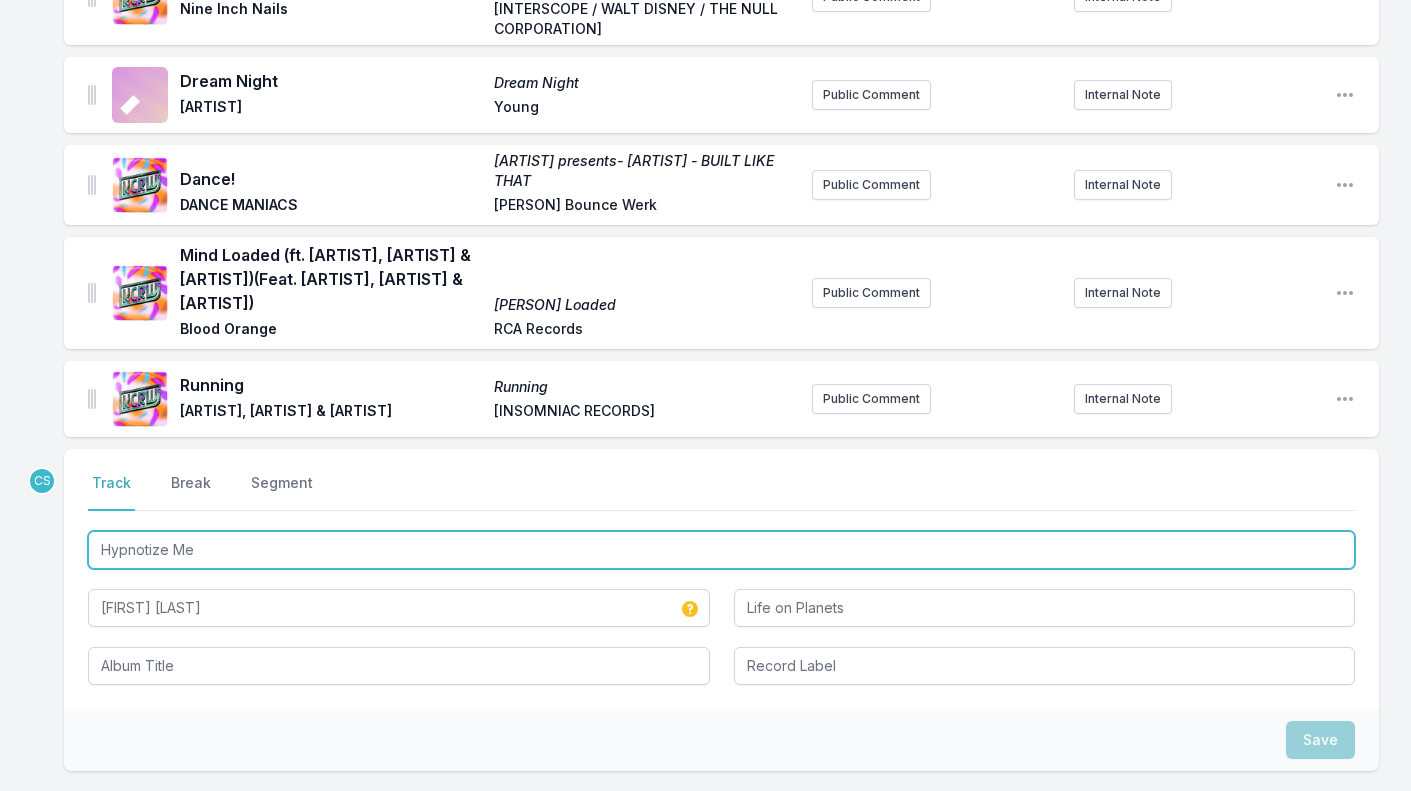 paste on "[ARTIST] presents- [ARTIST] - BUILT LIKE THAT" 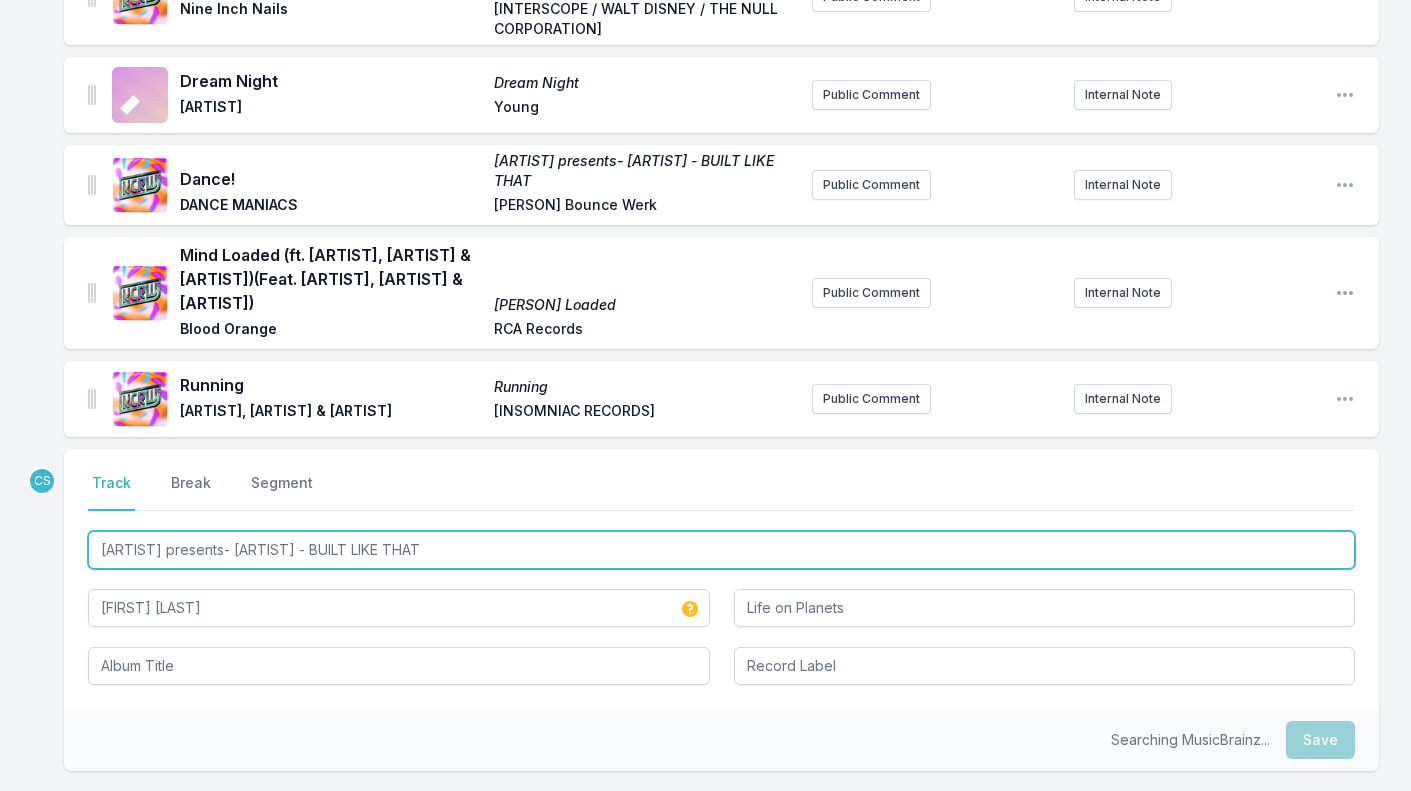 type on "Hypnotize Me" 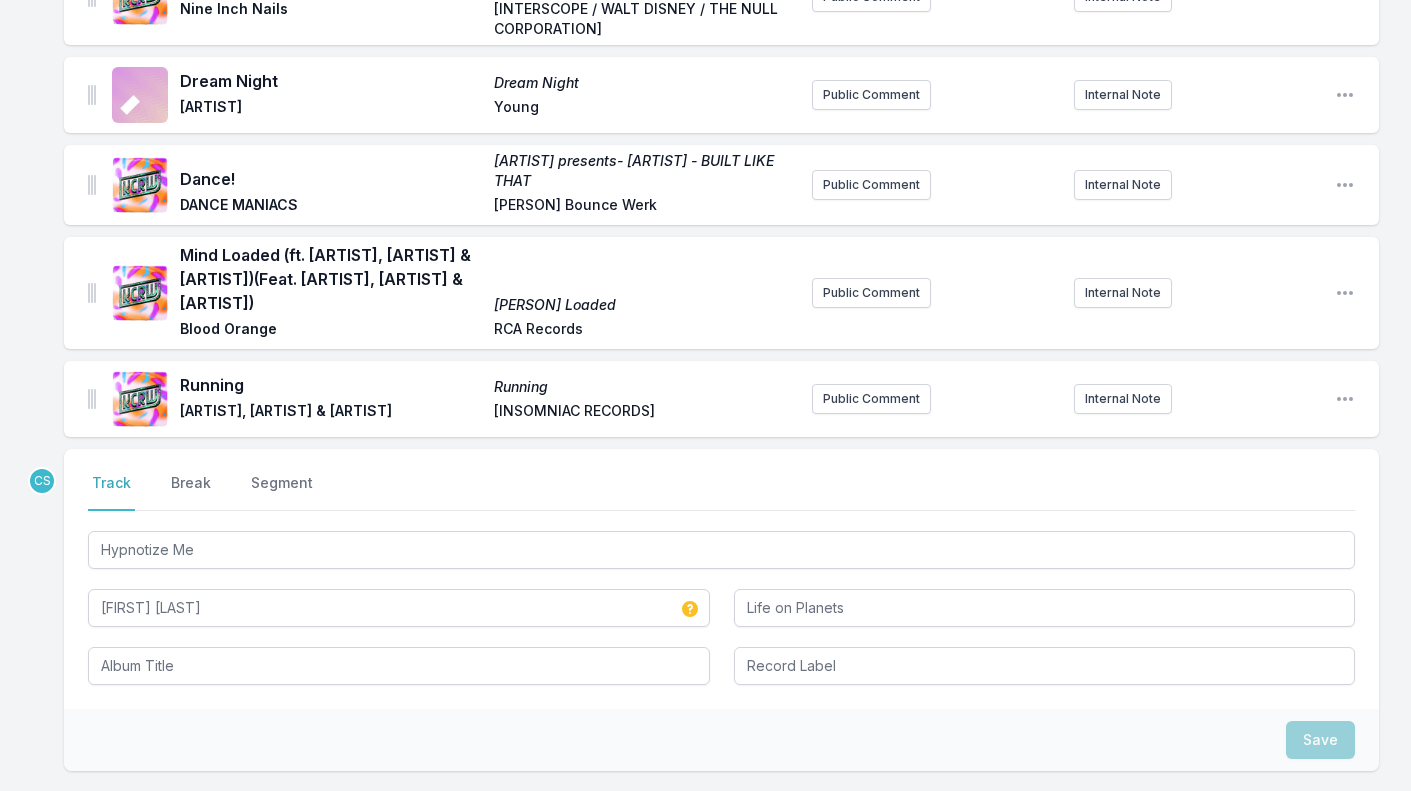 click on "Save" at bounding box center (721, 740) 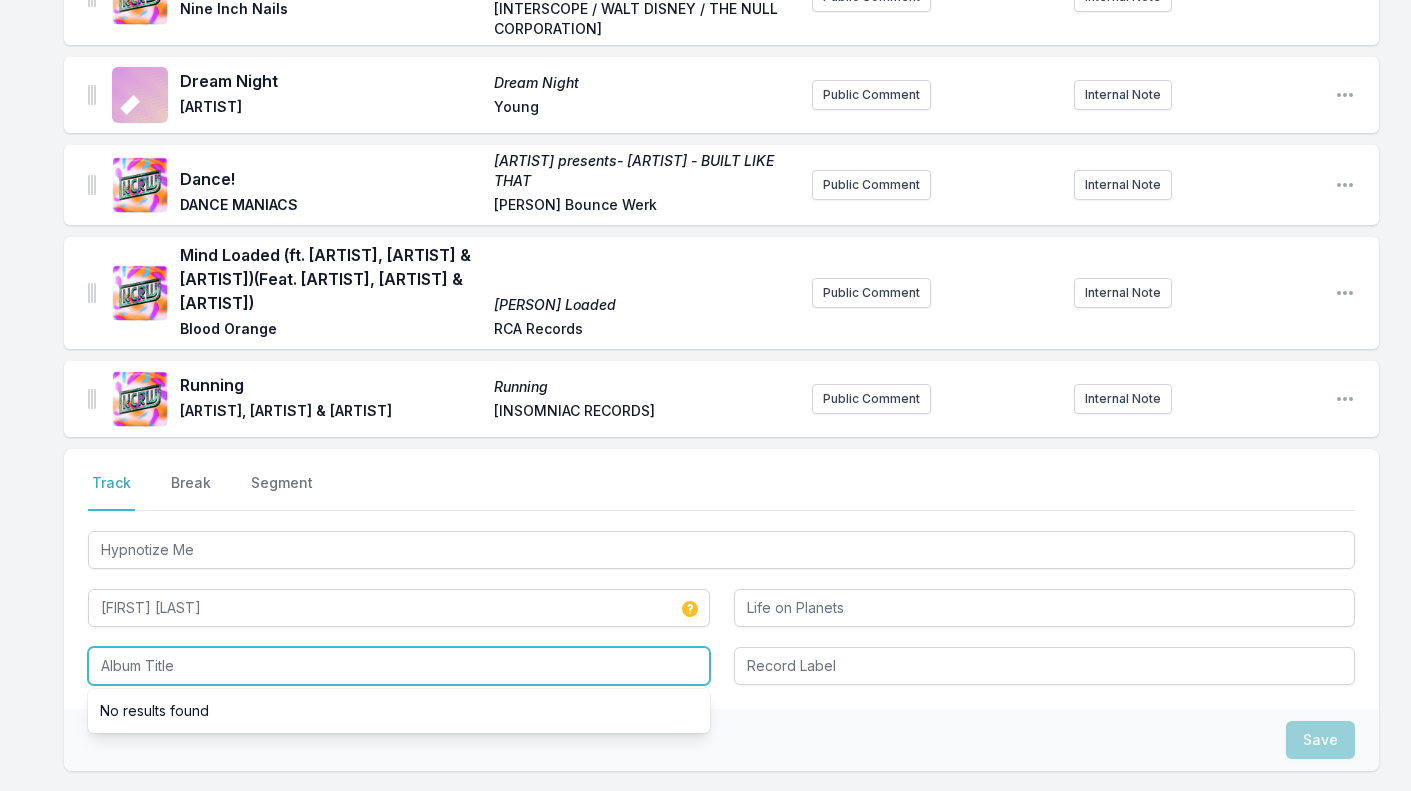 click at bounding box center (399, 666) 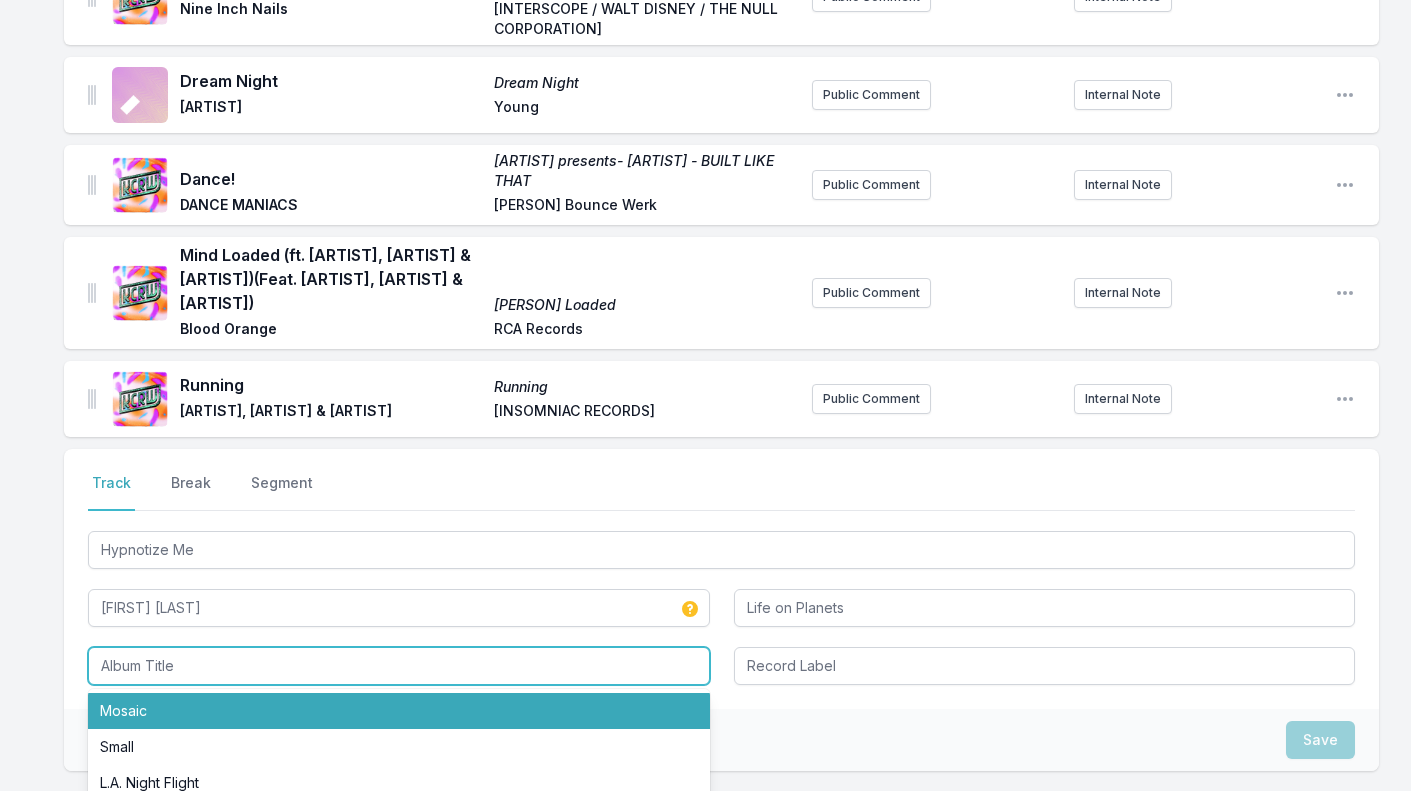 paste on "Hypnotize Me" 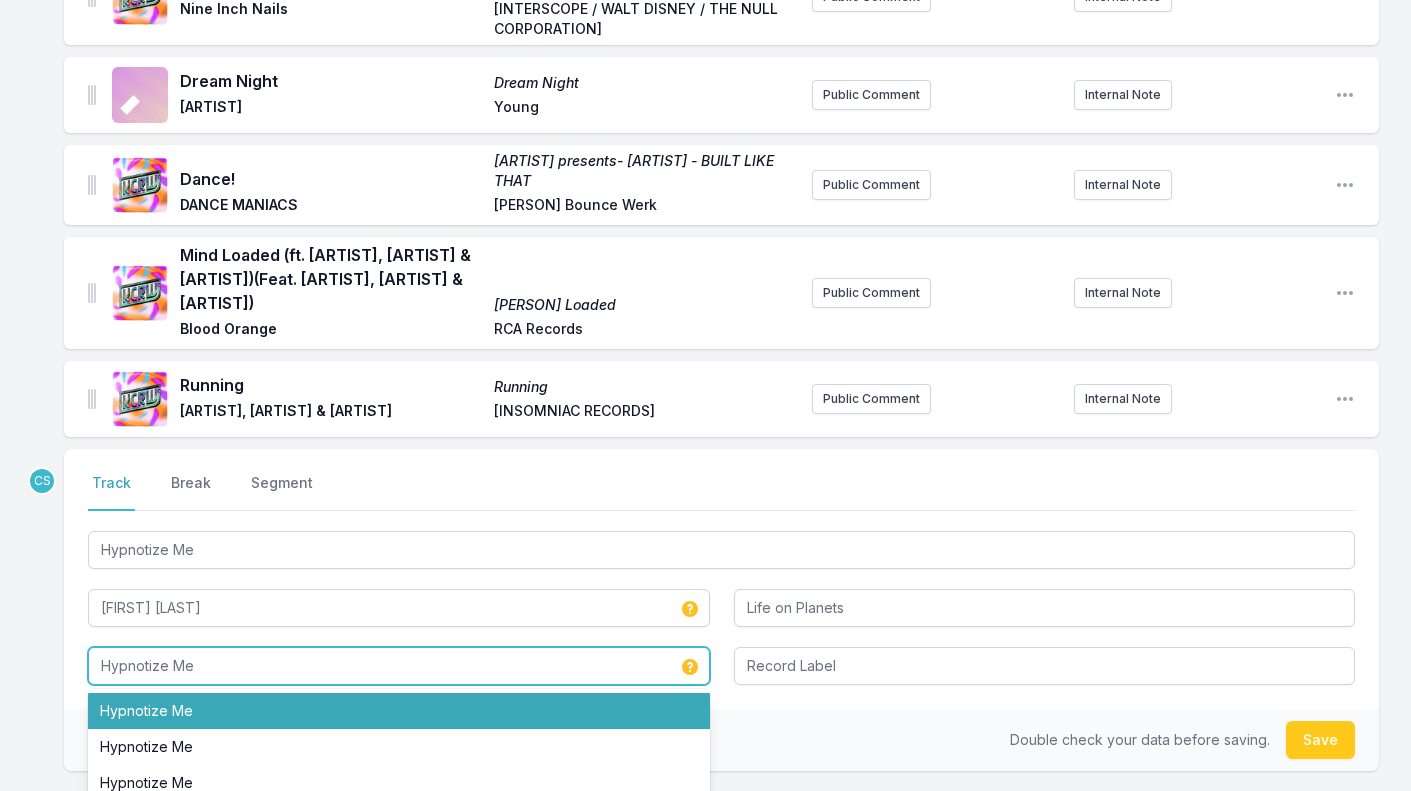type on "Hypnotize Me" 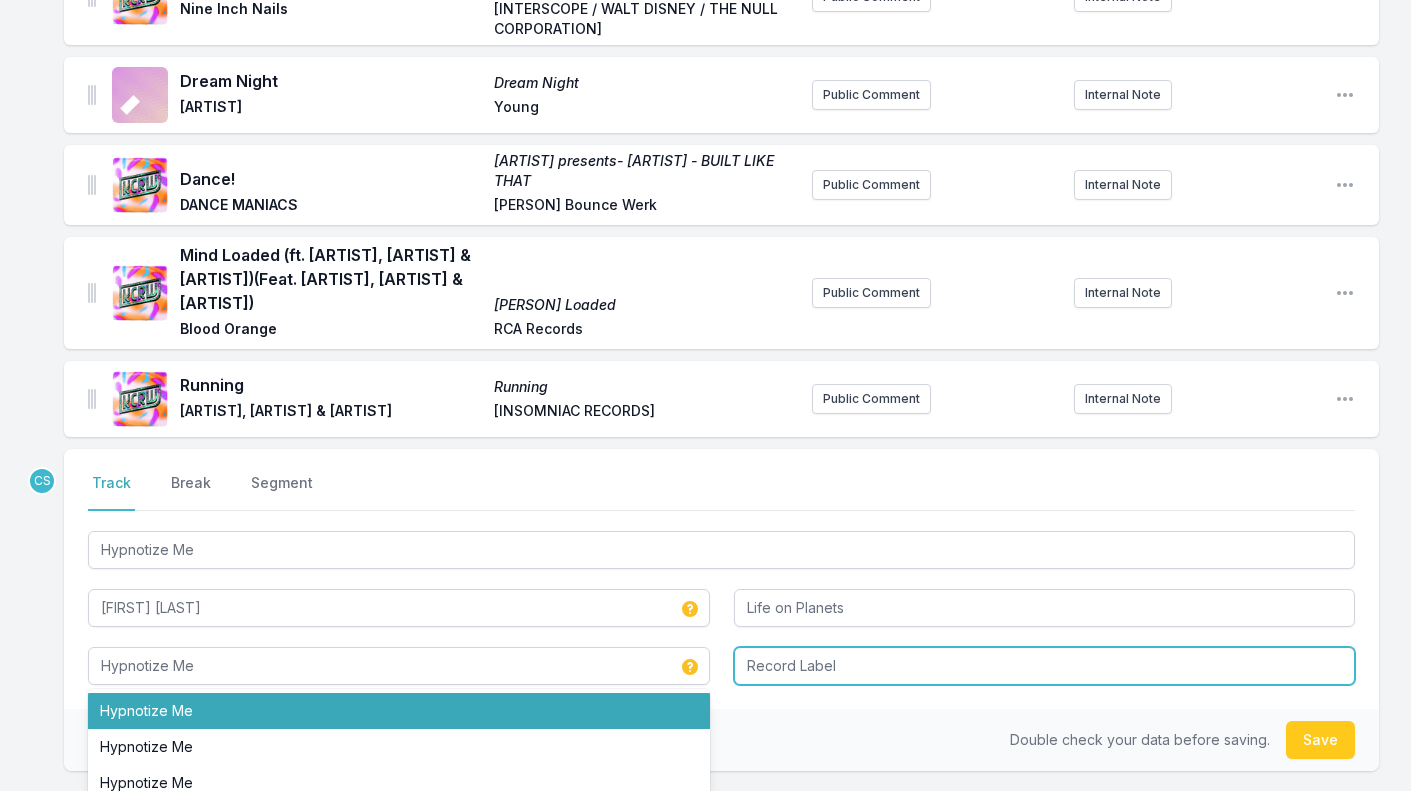 click at bounding box center (1045, 666) 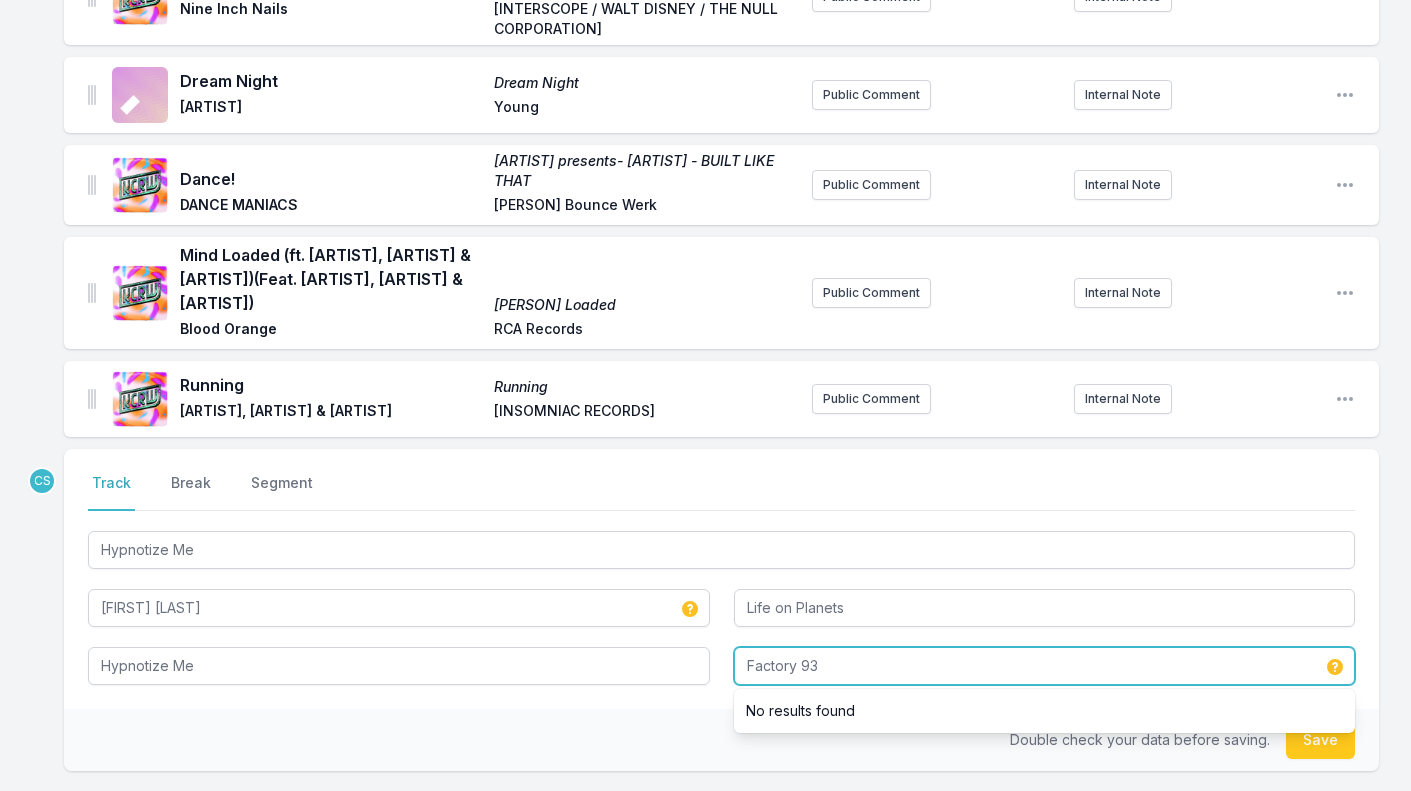 type on "Factory 93" 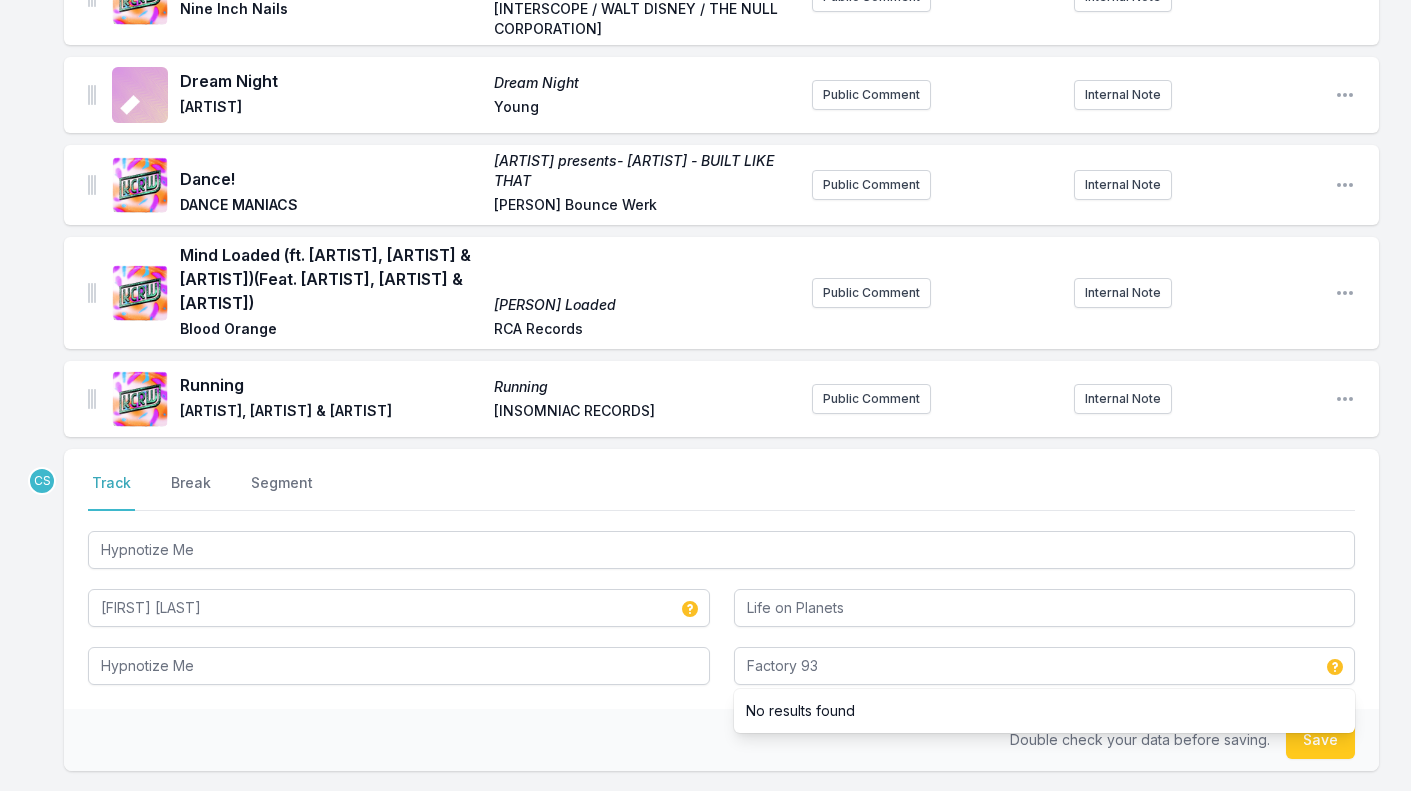 click on "Double check your data before saving. Save" at bounding box center (721, 740) 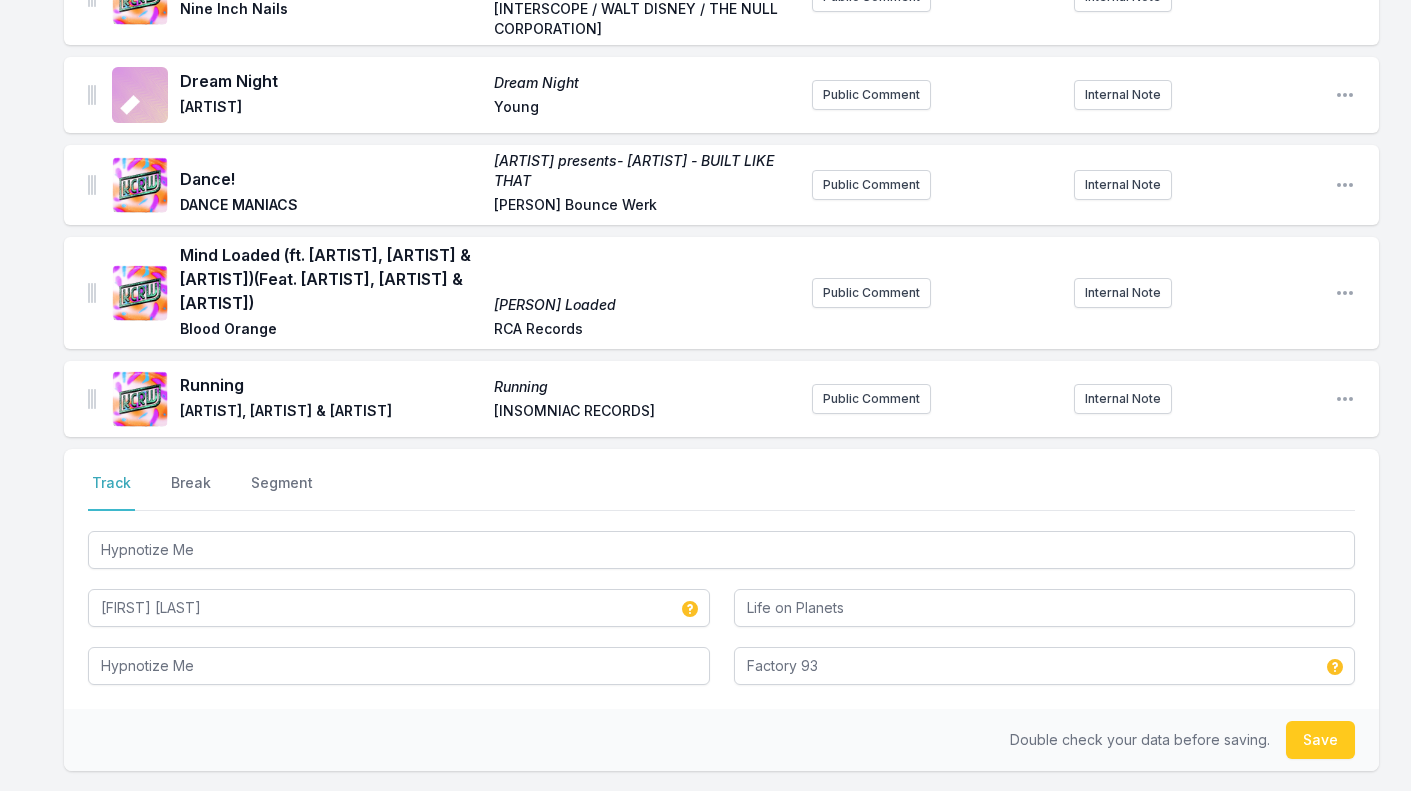 click on "Save" at bounding box center [1320, 740] 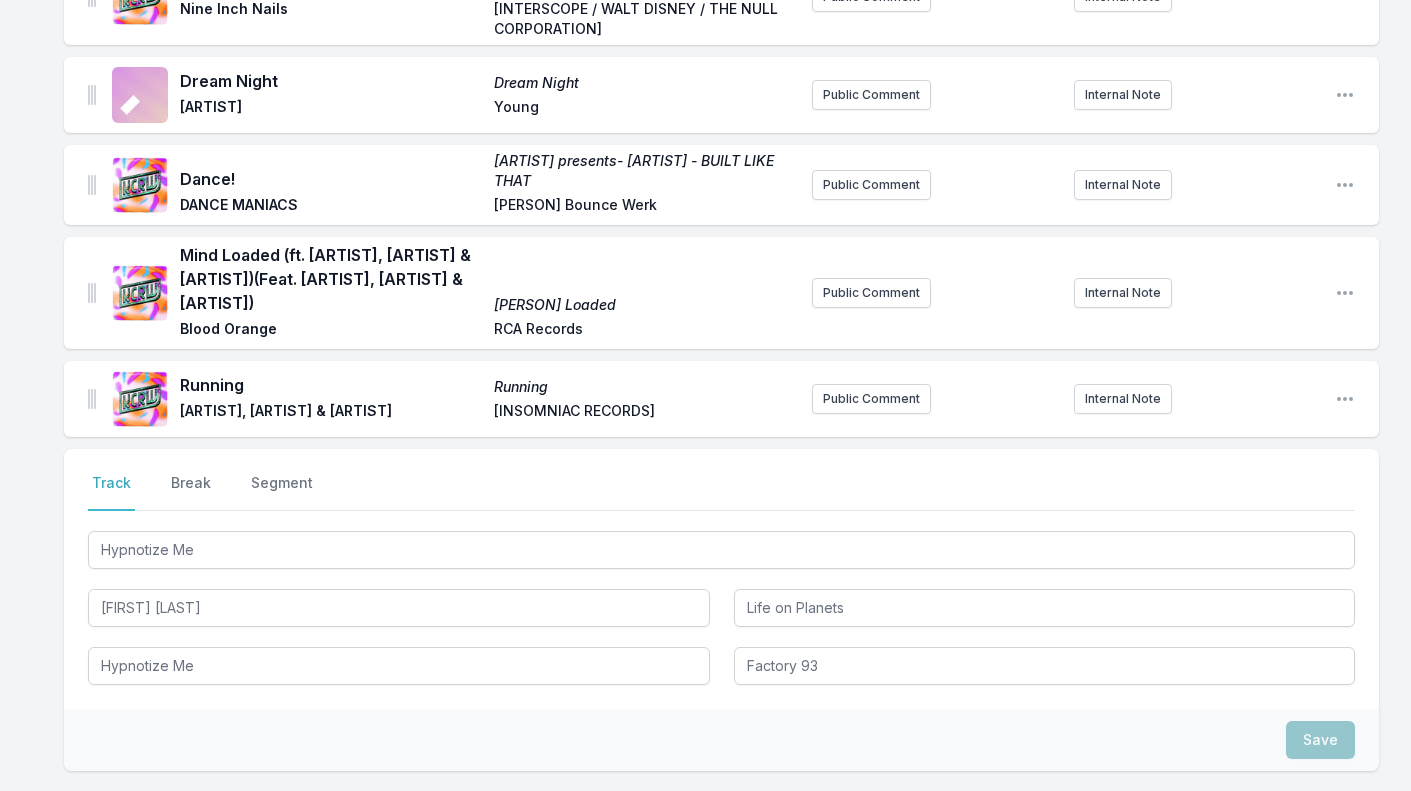 type 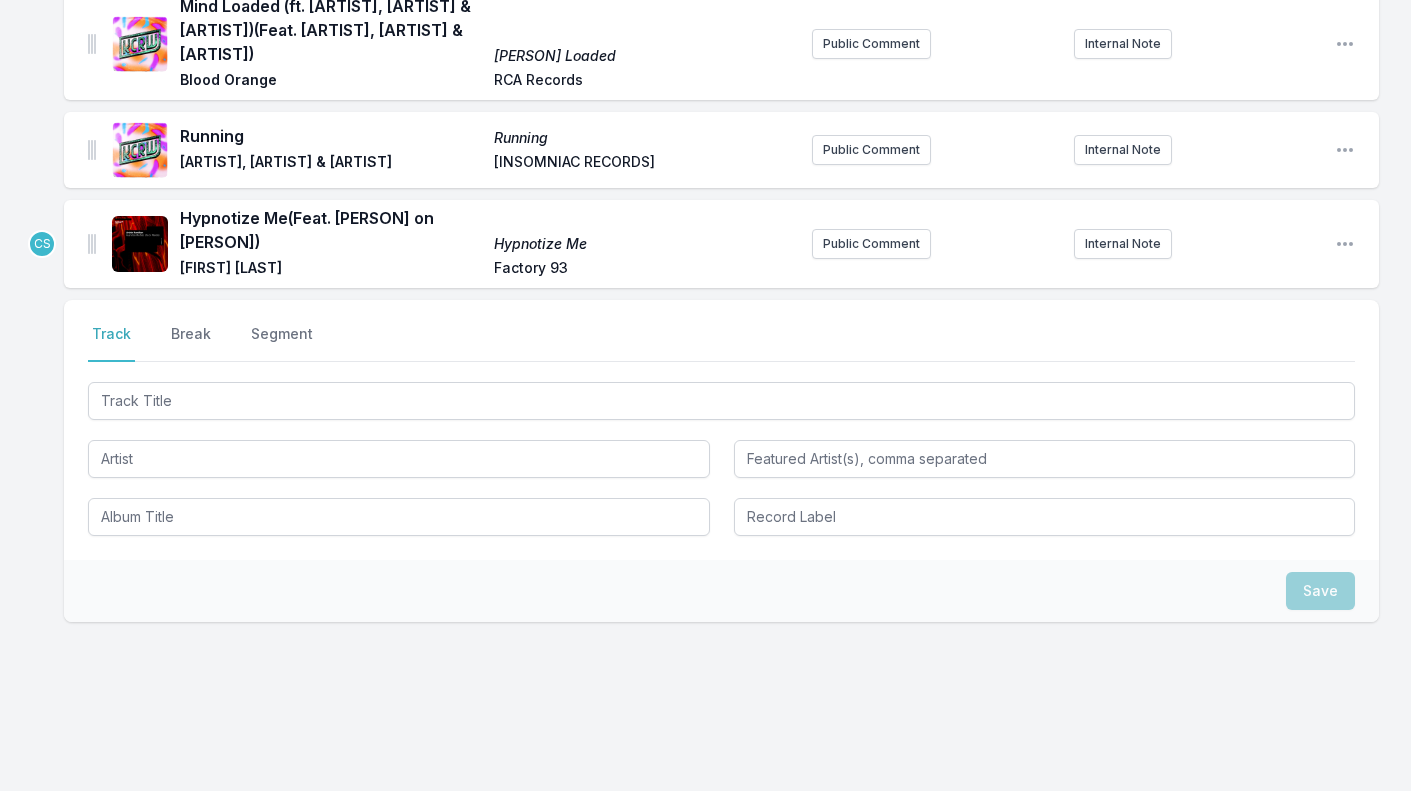 scroll, scrollTop: 1603, scrollLeft: 0, axis: vertical 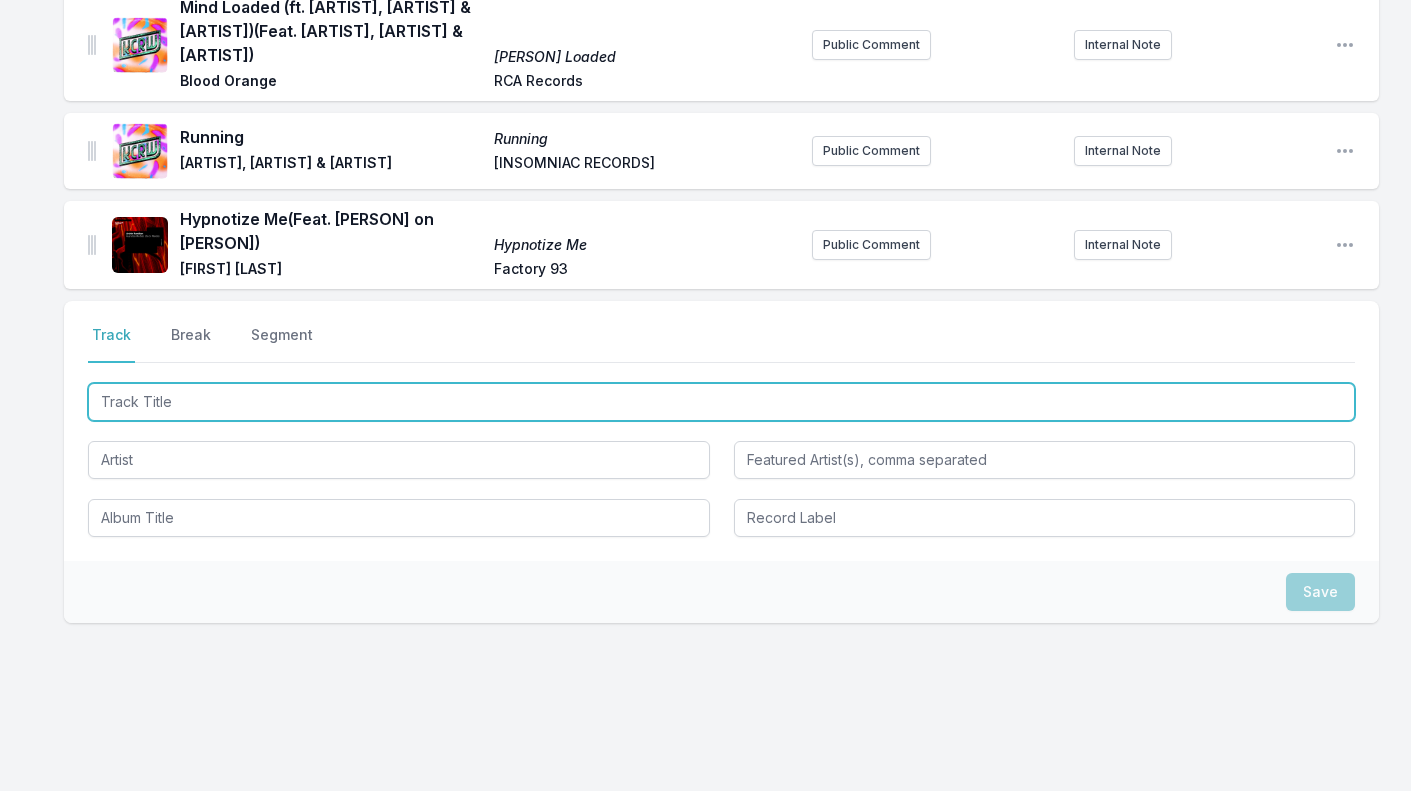 click at bounding box center (721, 402) 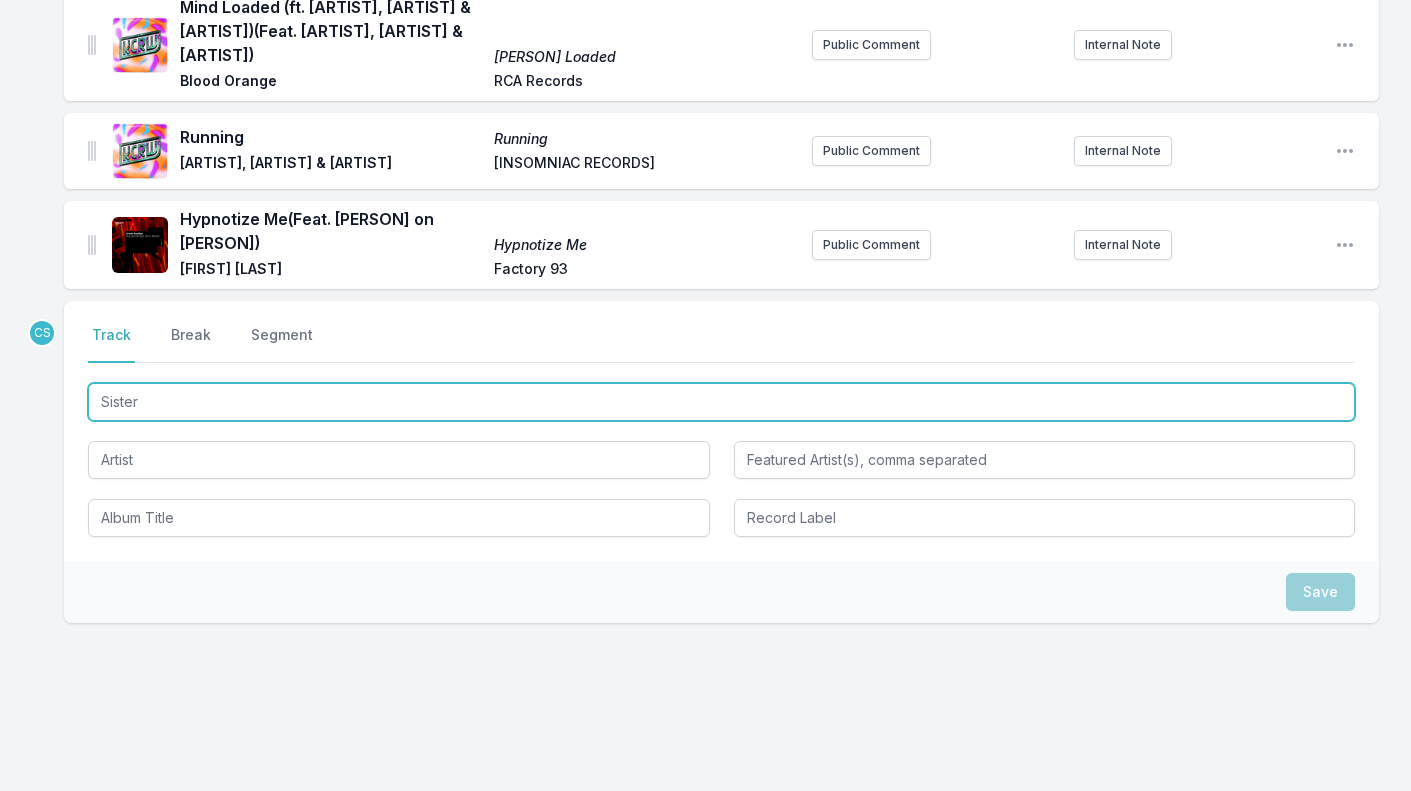 type on "Sisters" 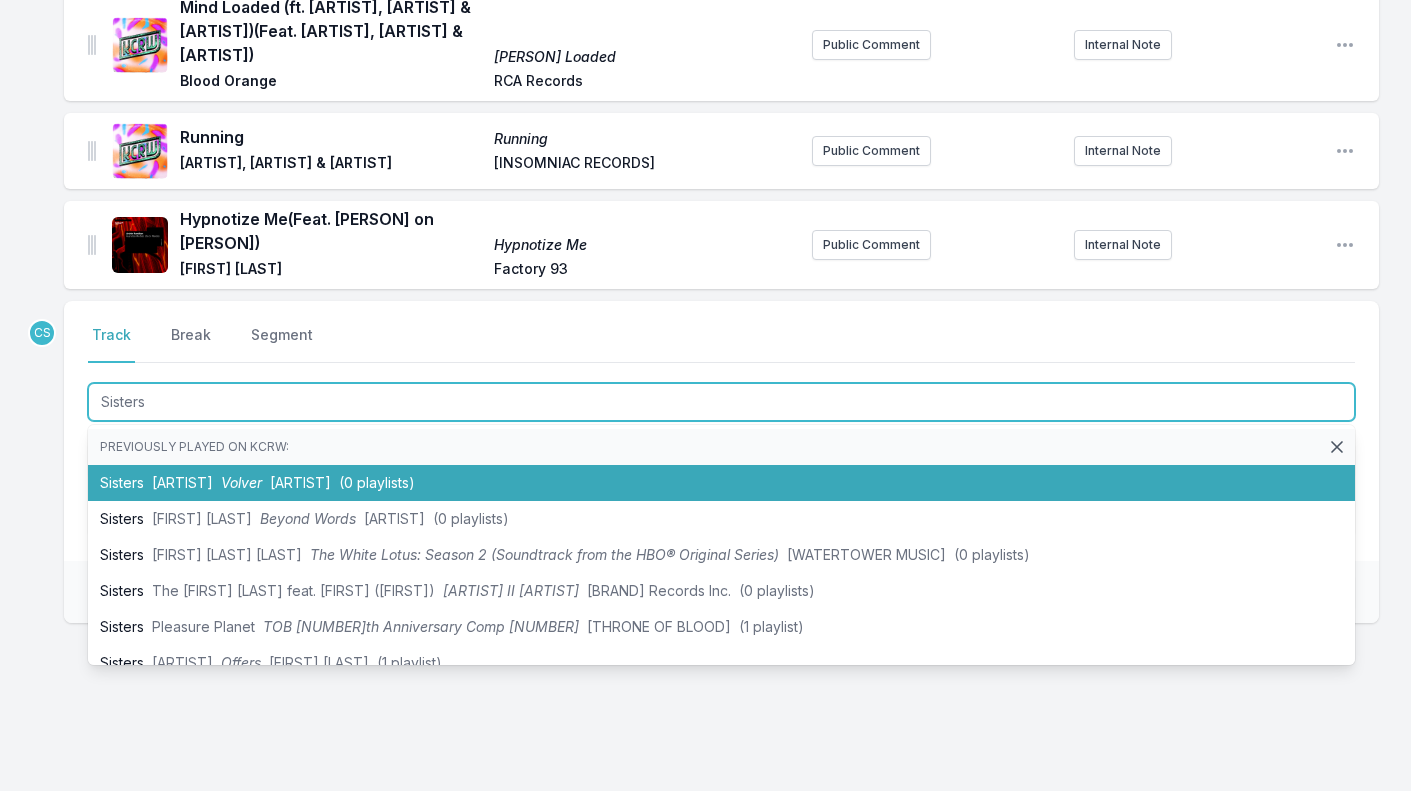 click on "[ARTIST]" at bounding box center (182, 482) 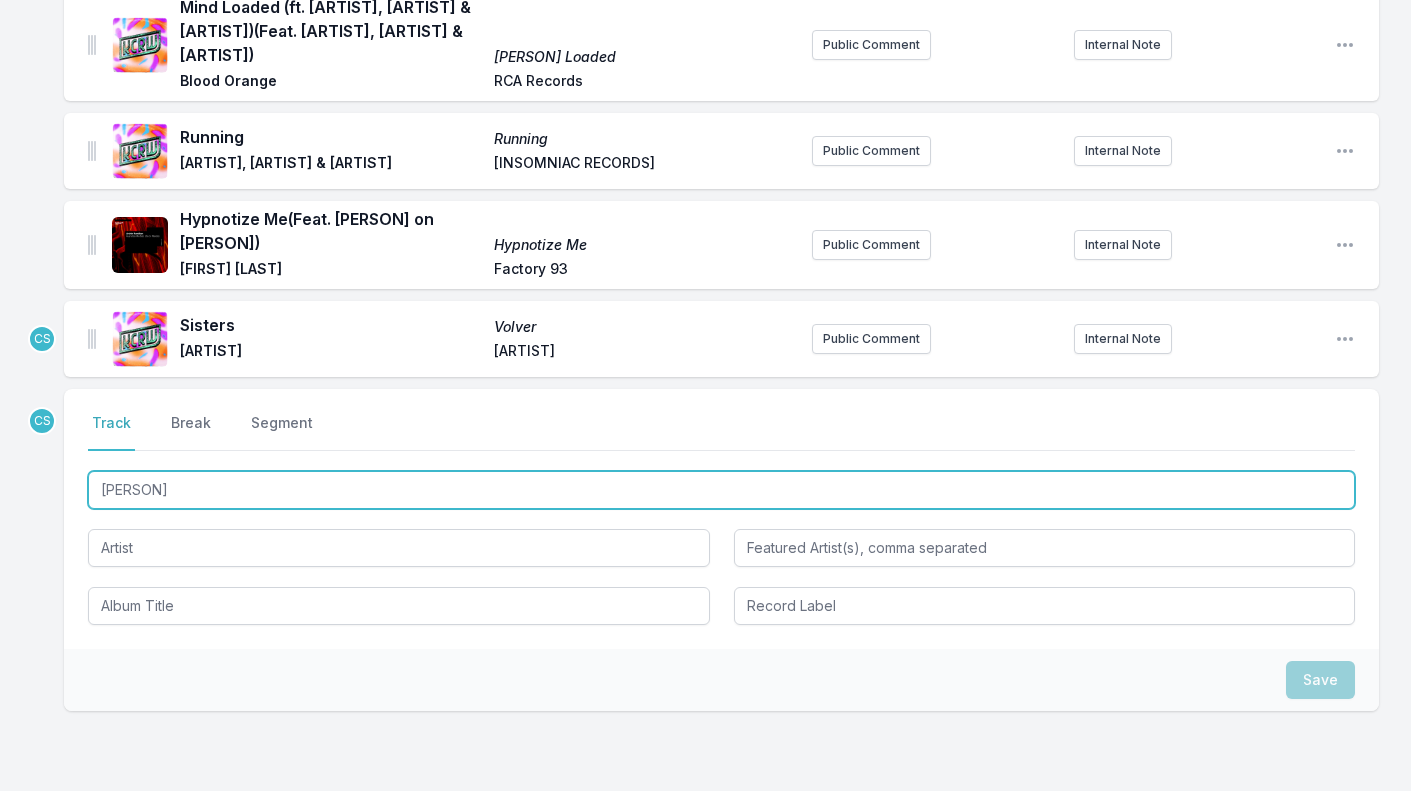 type on "O" 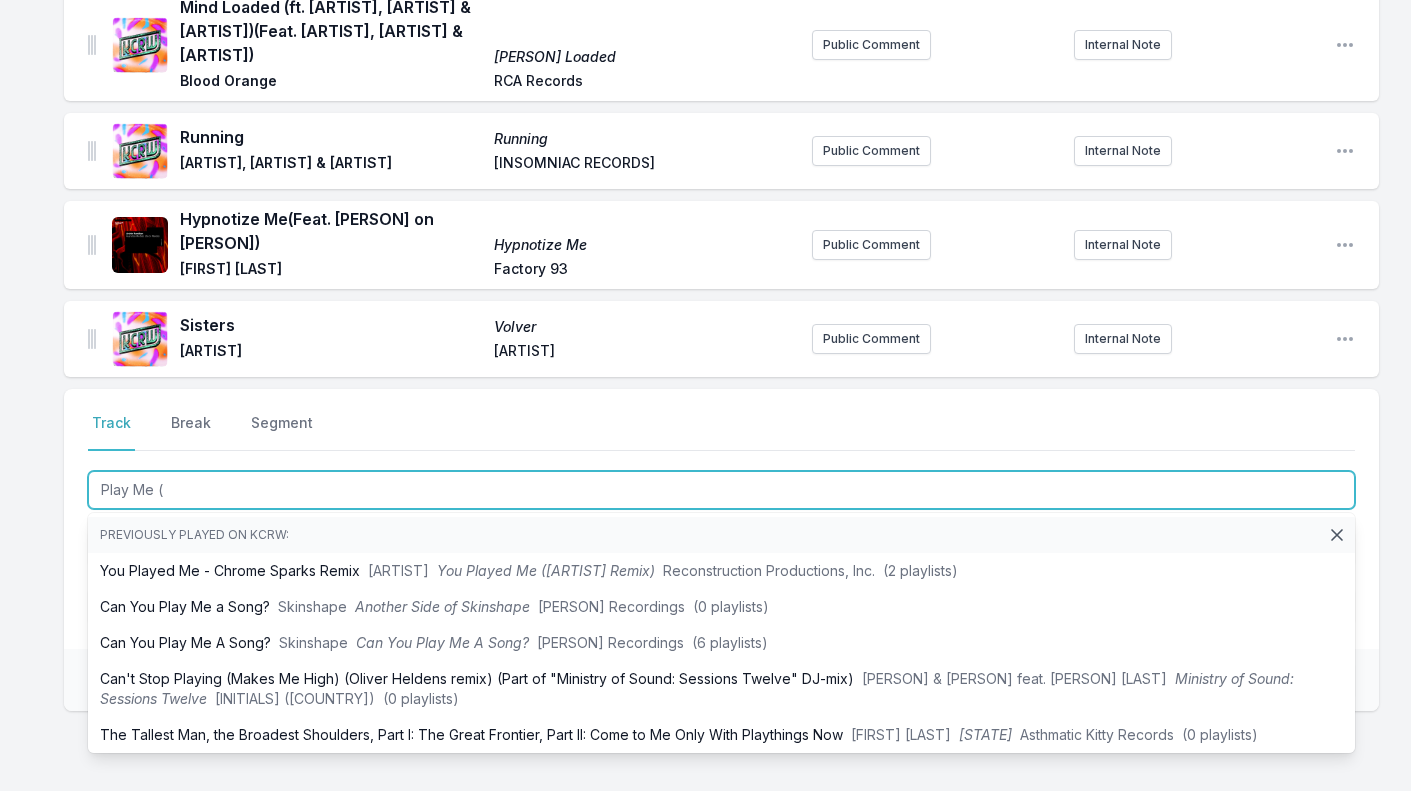 type on "[BRAND]" 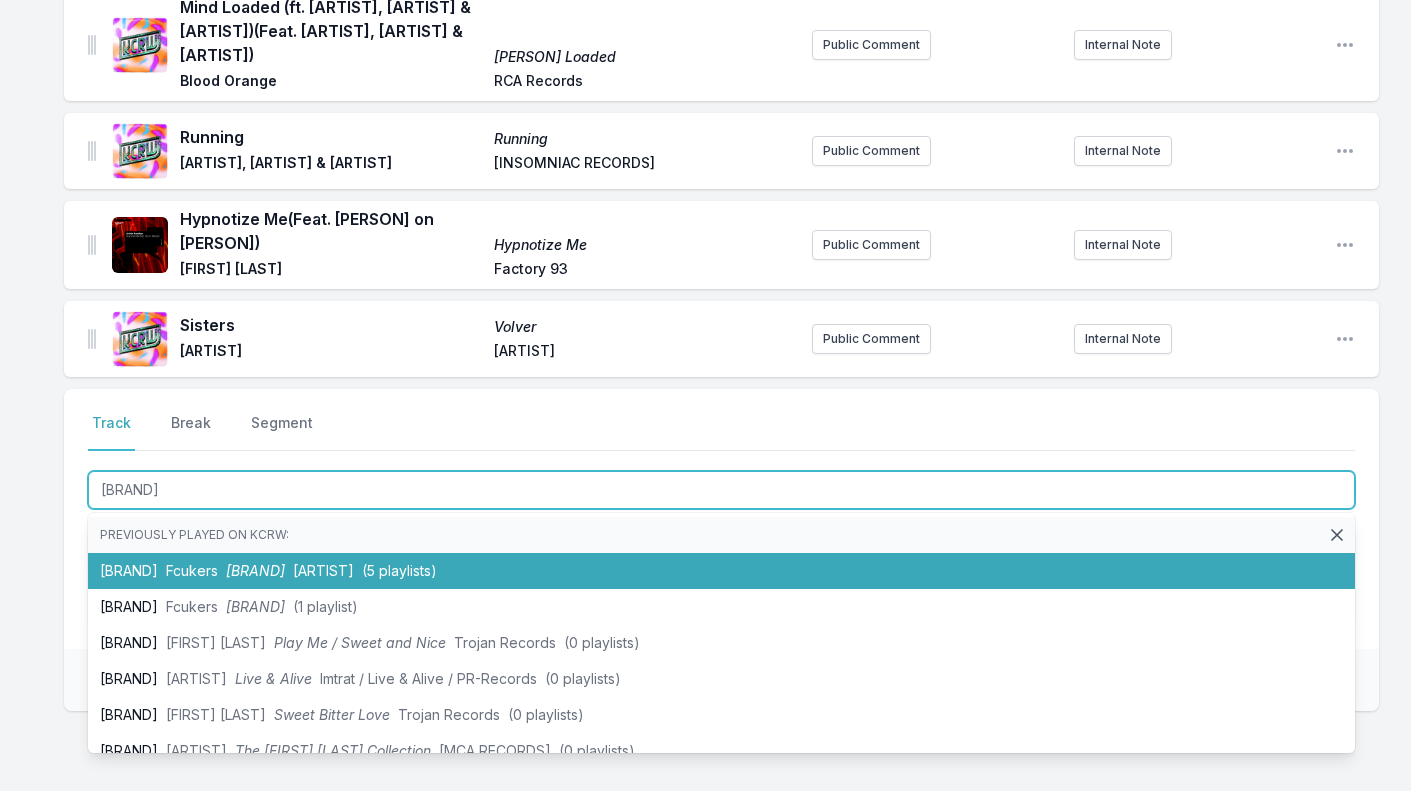 click on "[BRAND]" at bounding box center (255, 570) 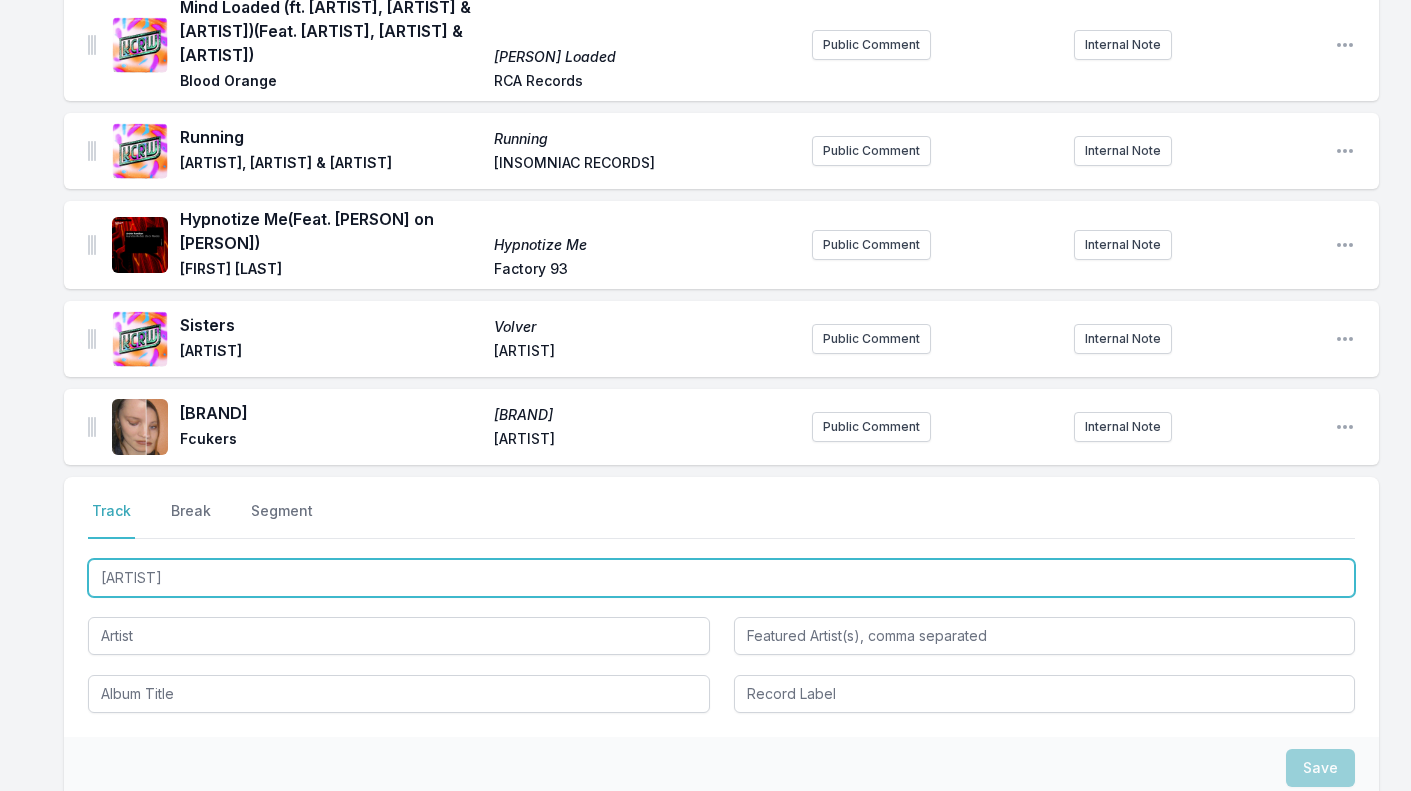 type on "[ARTIST]" 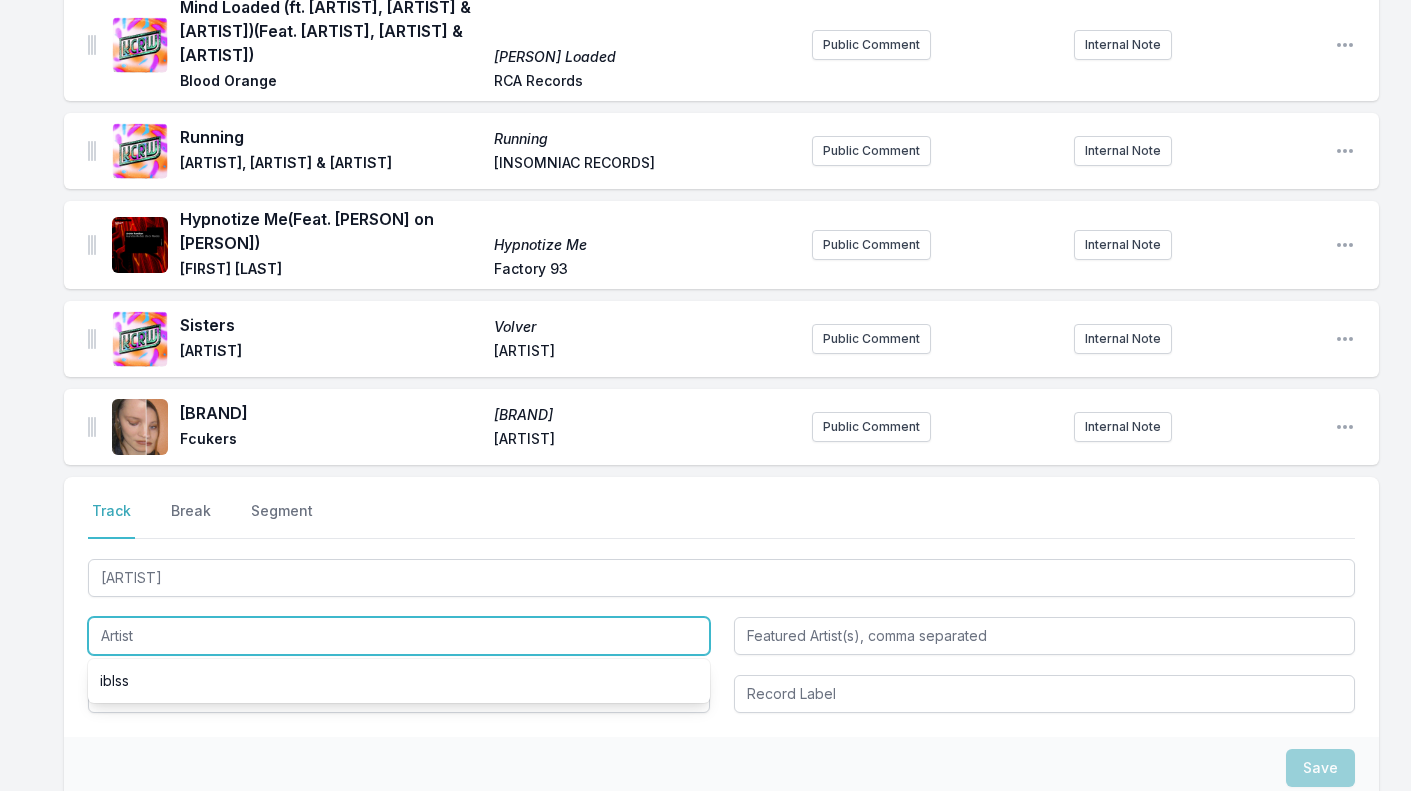 click at bounding box center [399, 636] 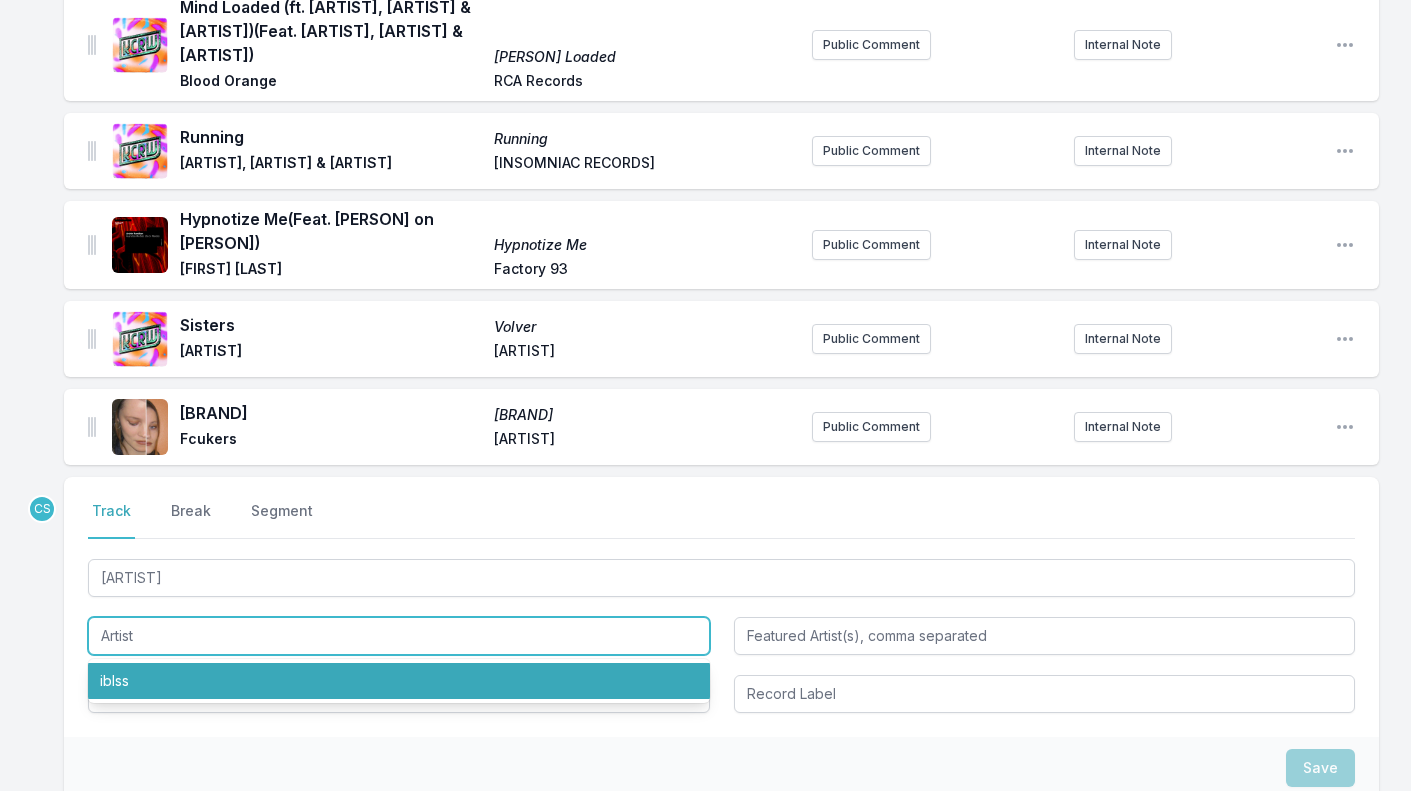 click on "iblss" at bounding box center (399, 681) 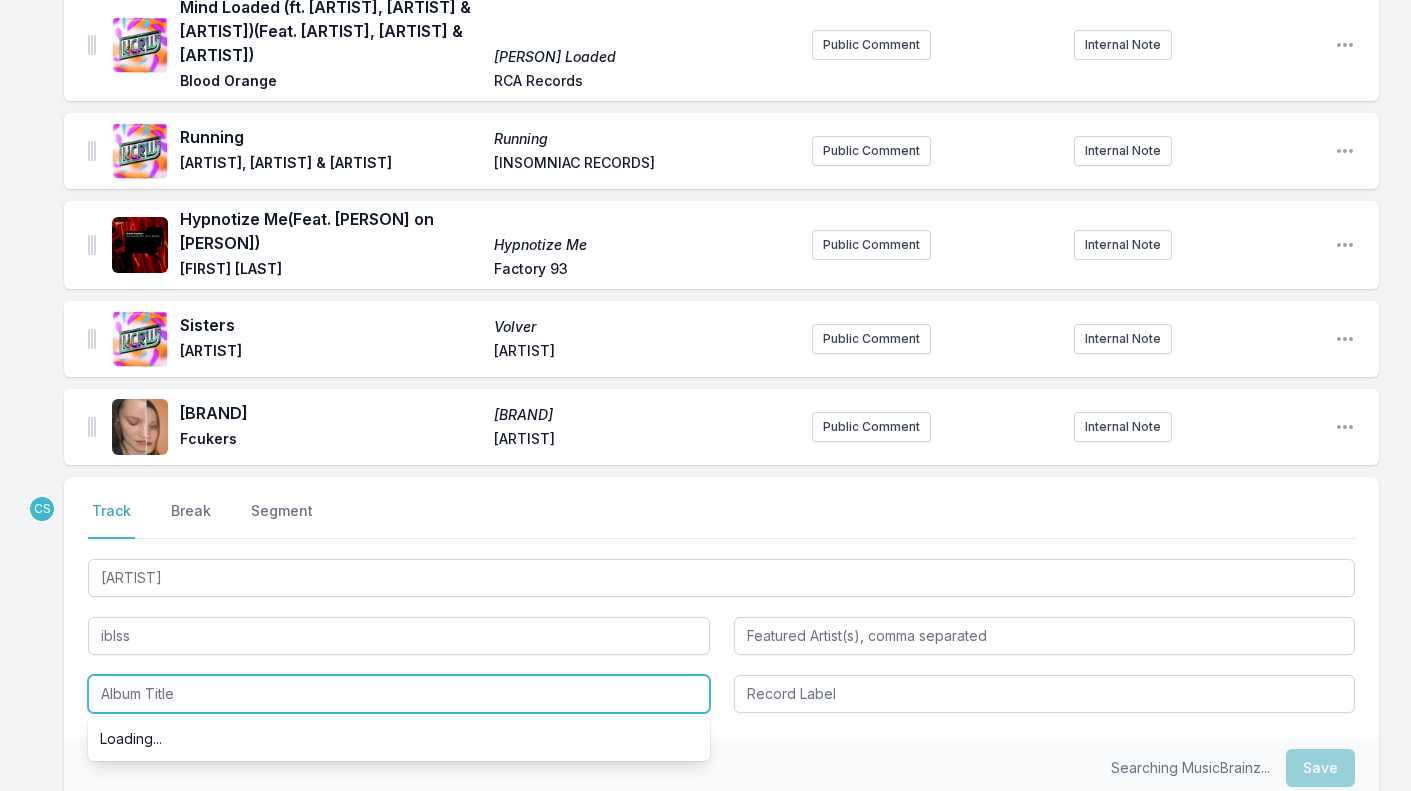 click at bounding box center [399, 694] 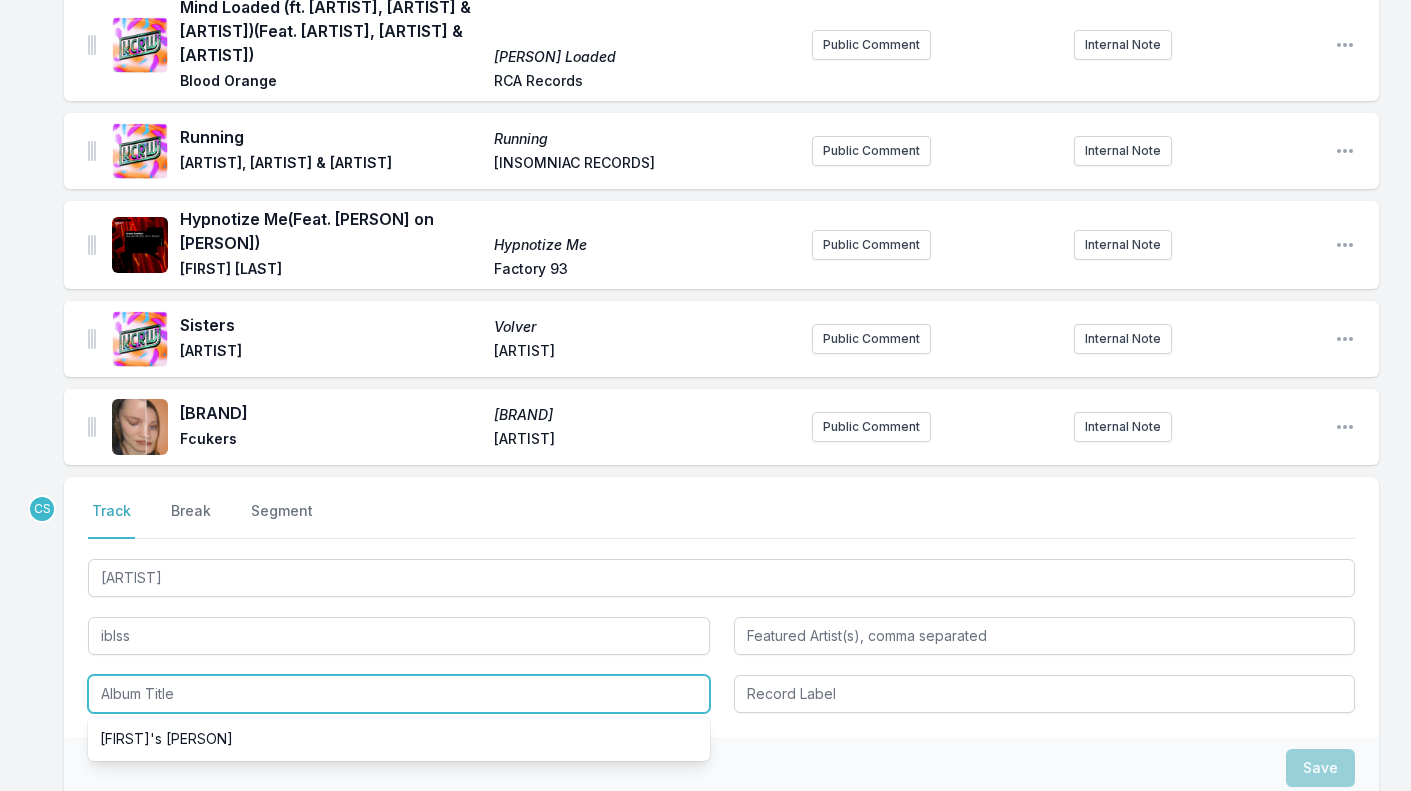 click on "[FIRST]'s [PERSON]" at bounding box center (399, 739) 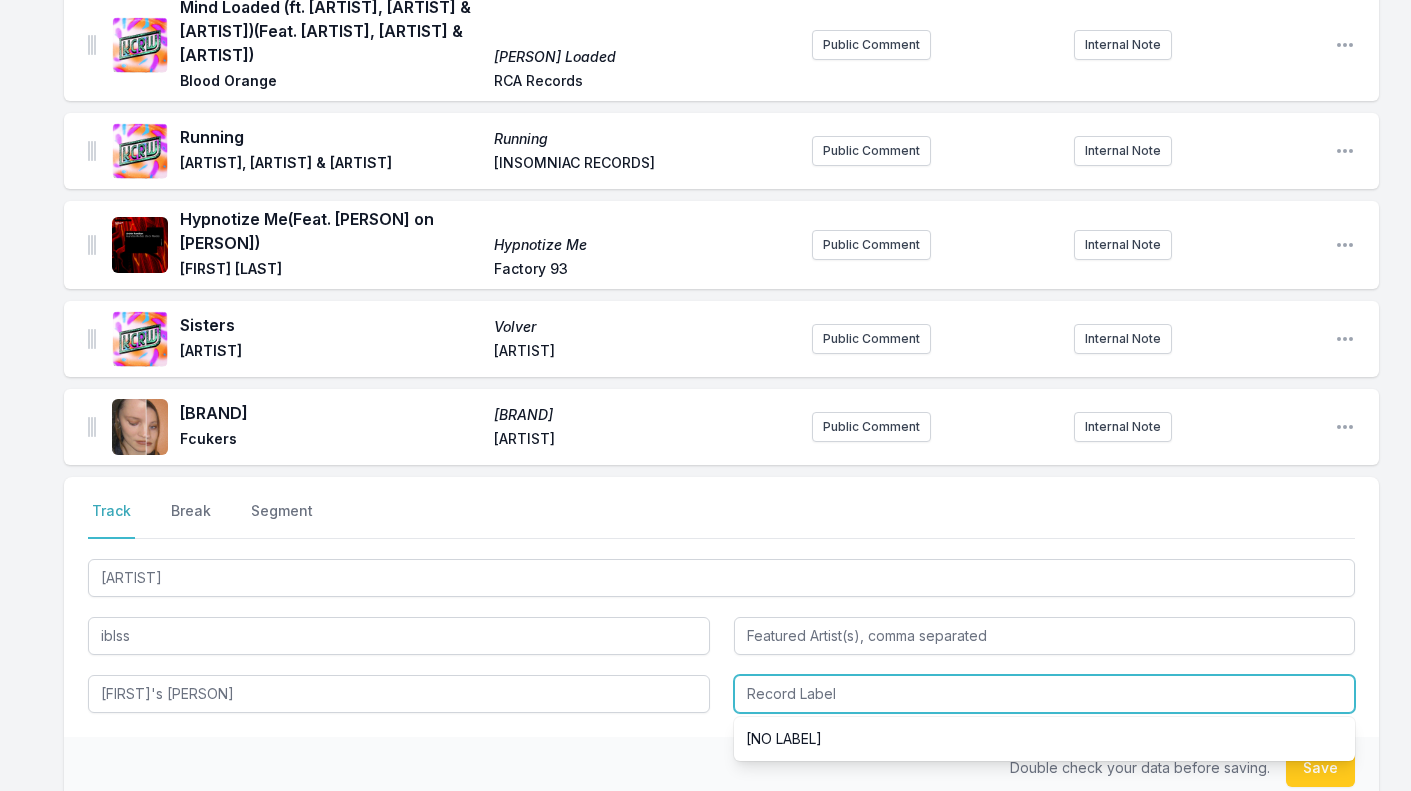click at bounding box center (1045, 694) 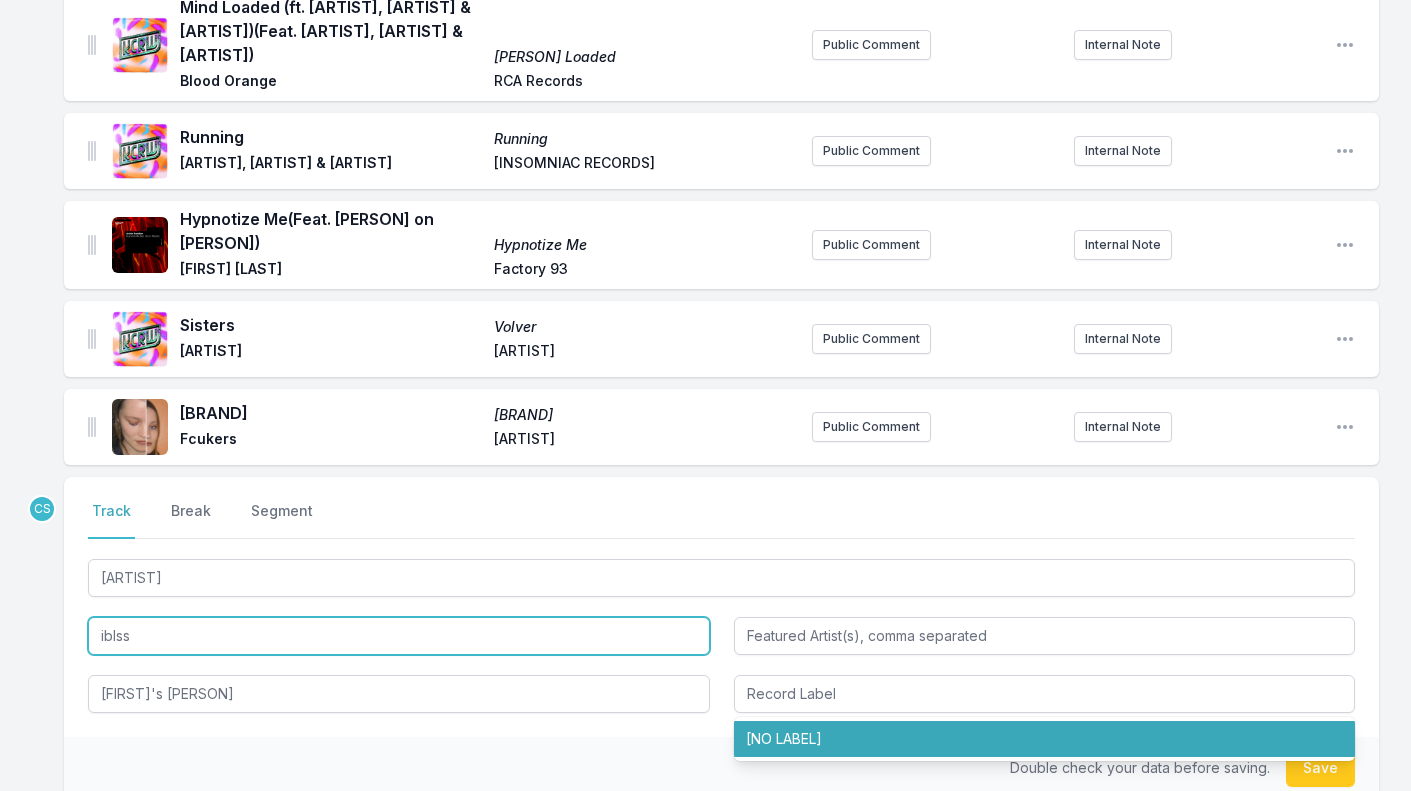 click on "iblss" at bounding box center [399, 636] 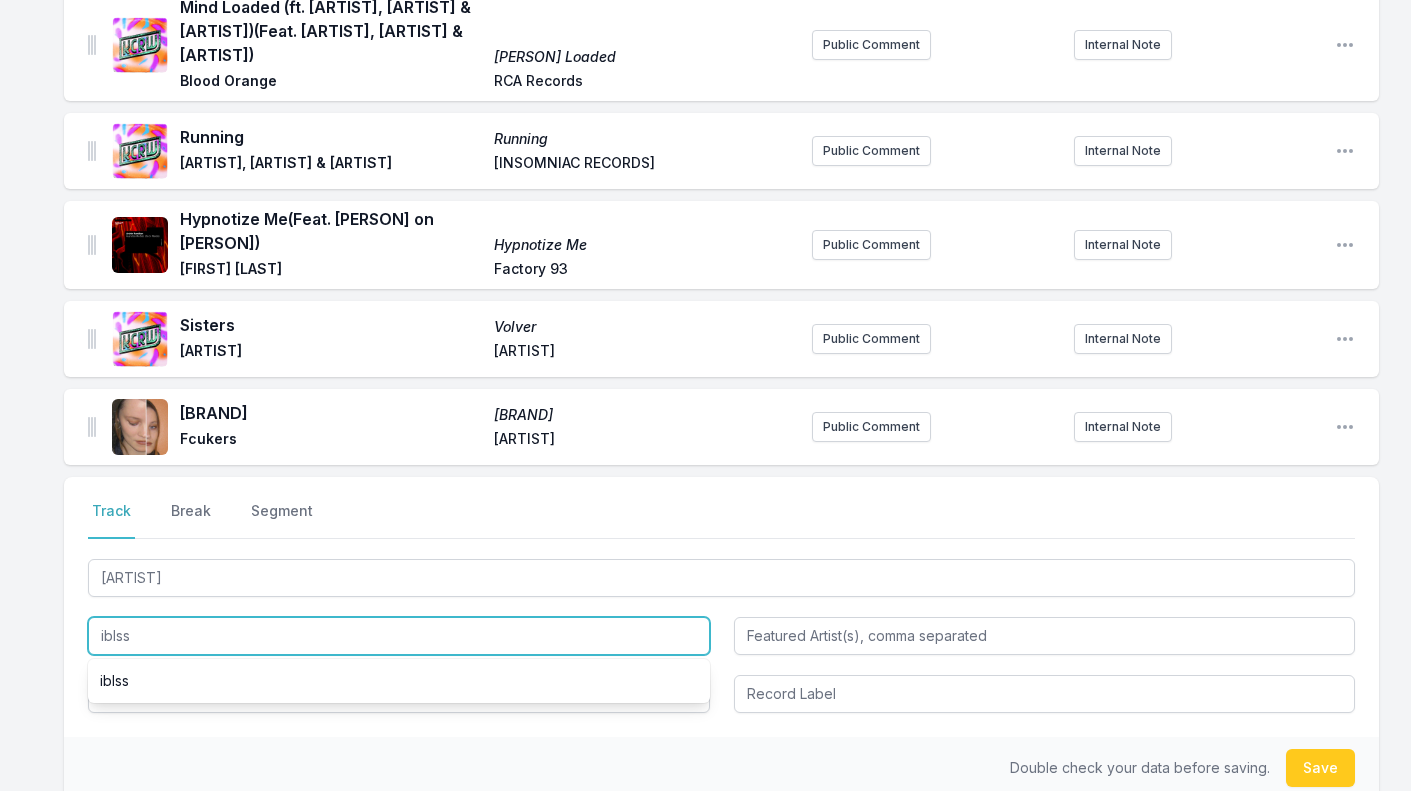 click on "iblss" at bounding box center [399, 636] 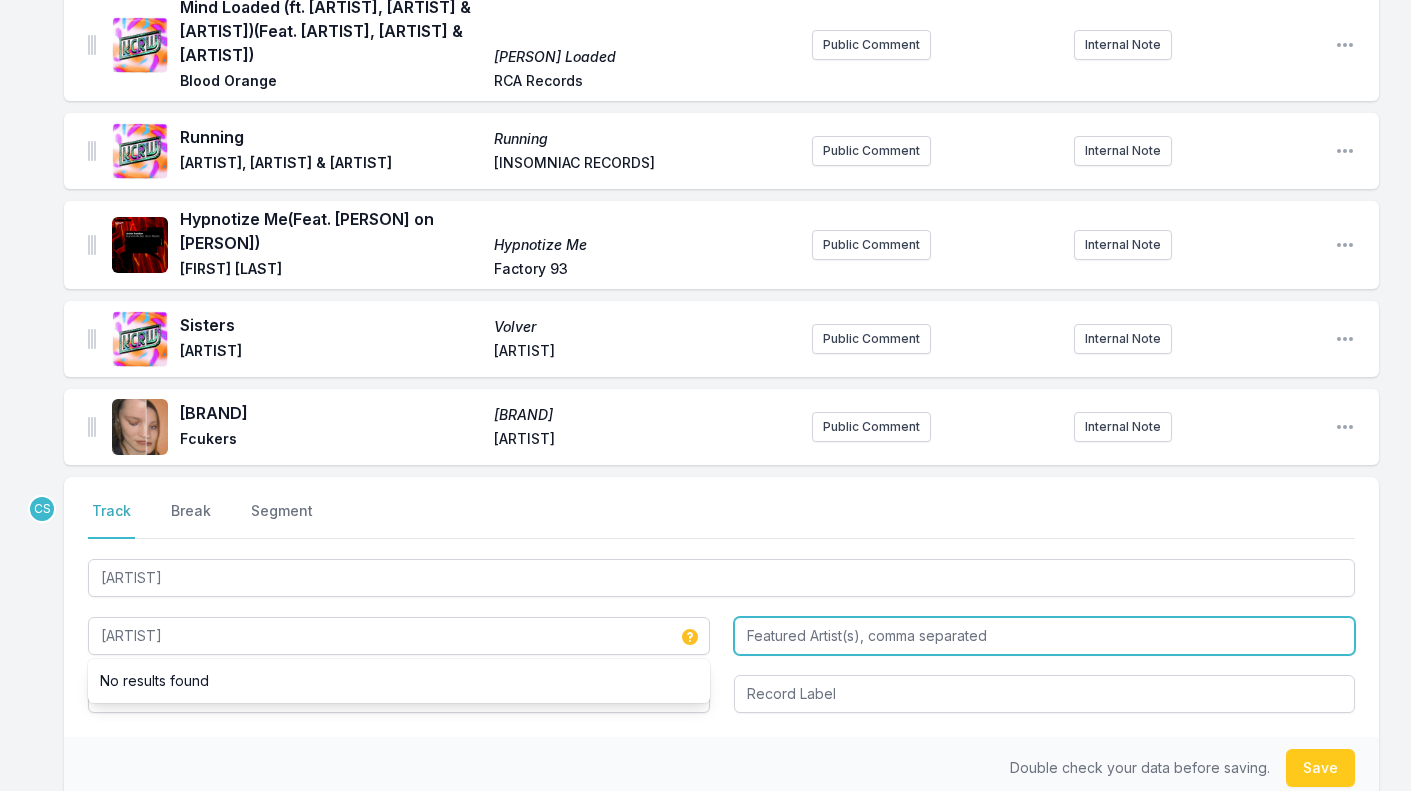 type on "[ARTIST]" 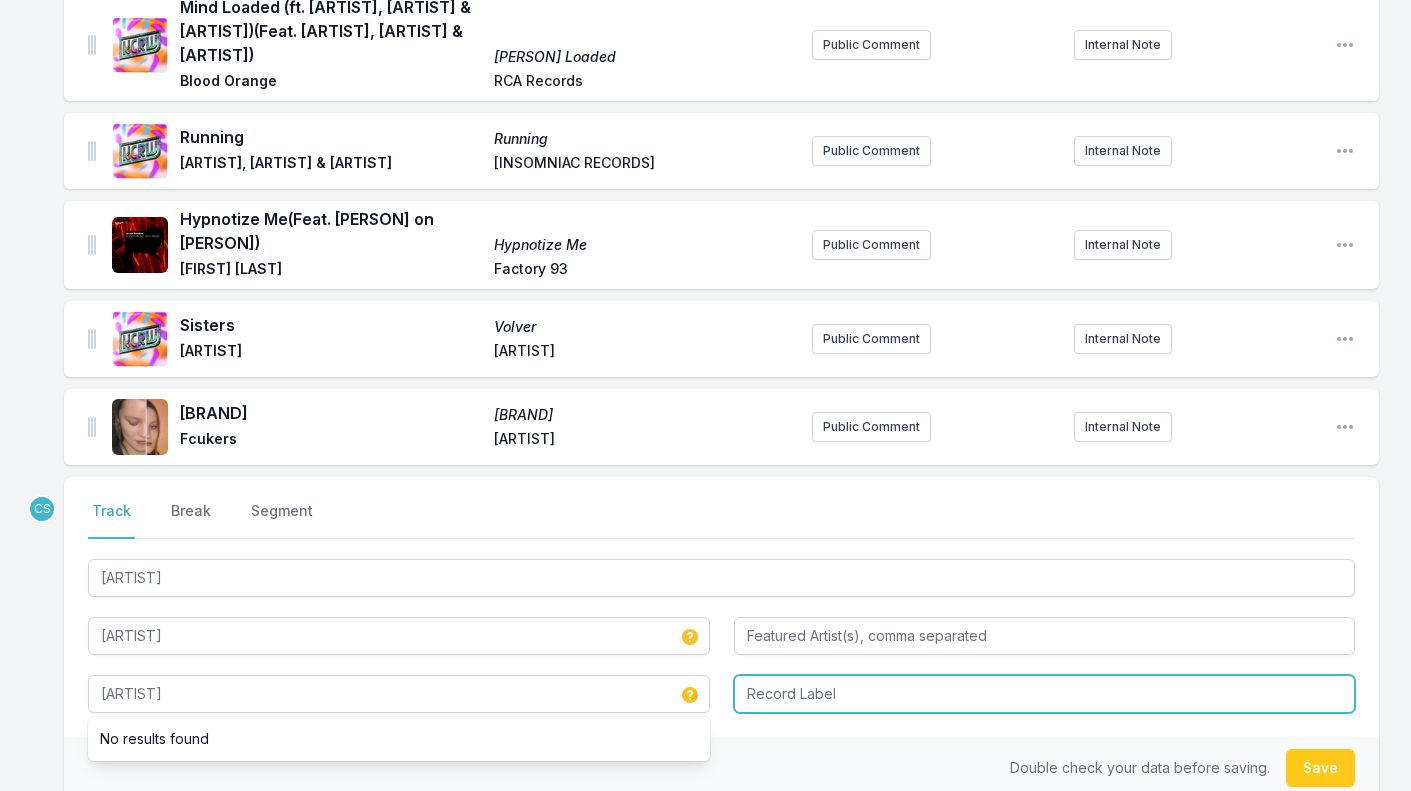 type on "[ARTIST]" 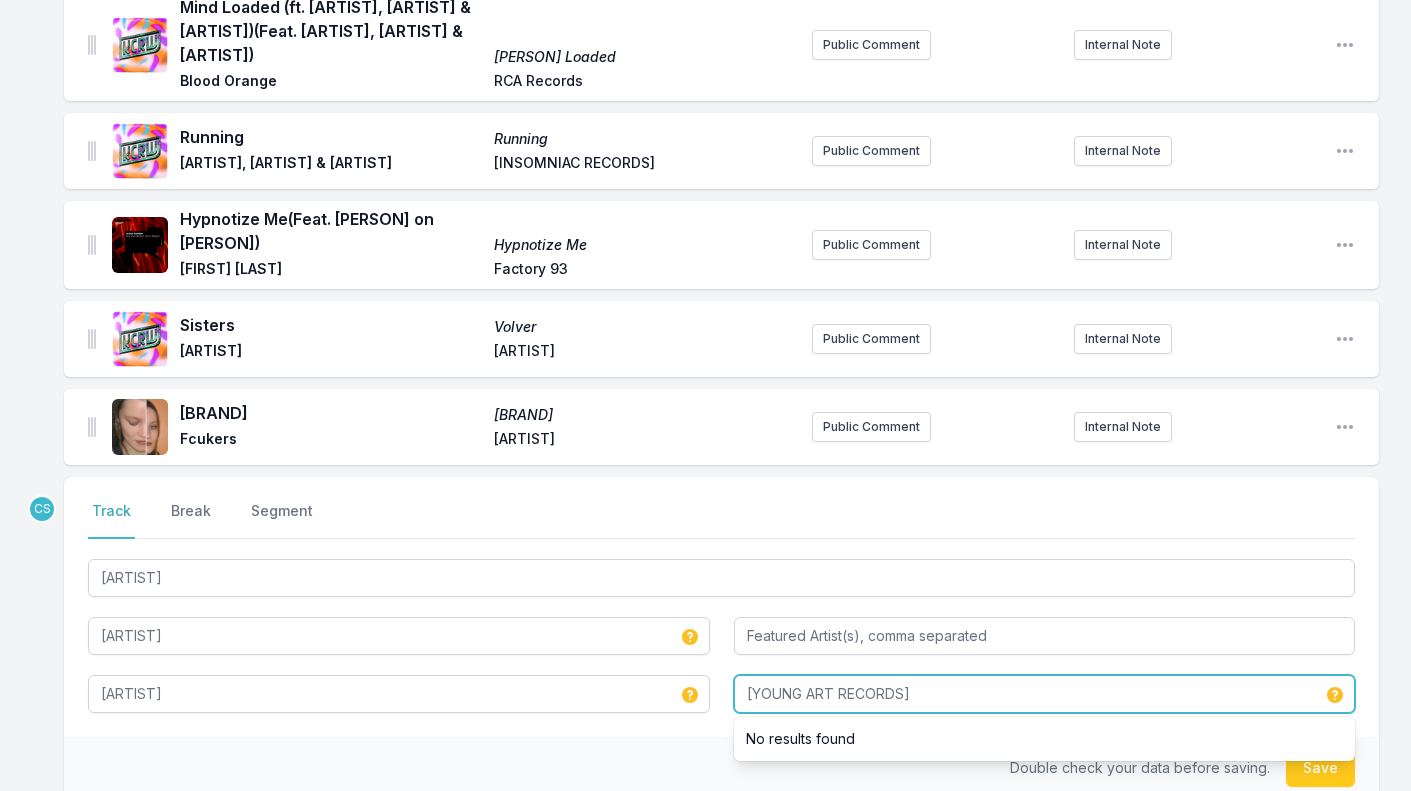 type on "[YOUNG ART RECORDS]" 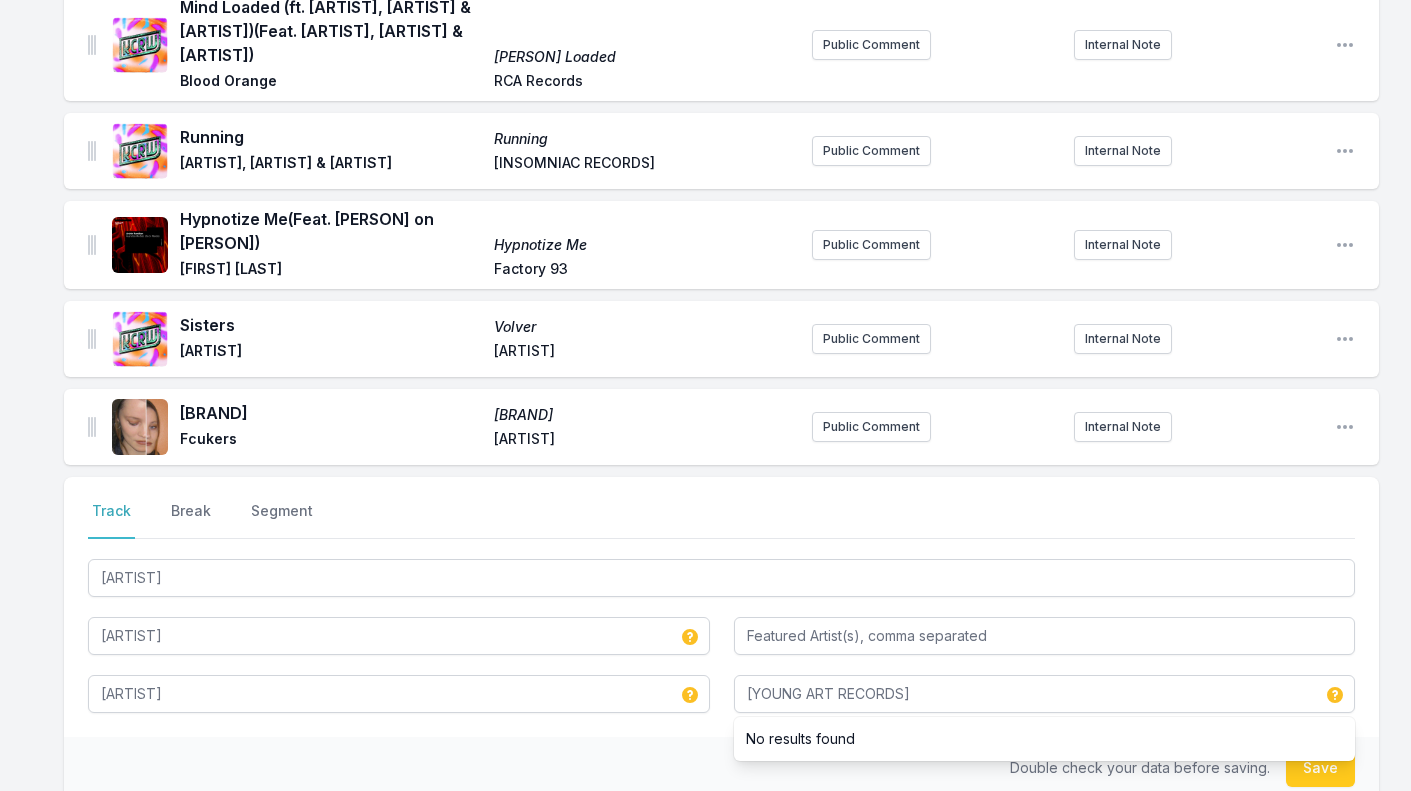 click on "Double check your data before saving. Save" at bounding box center [721, 768] 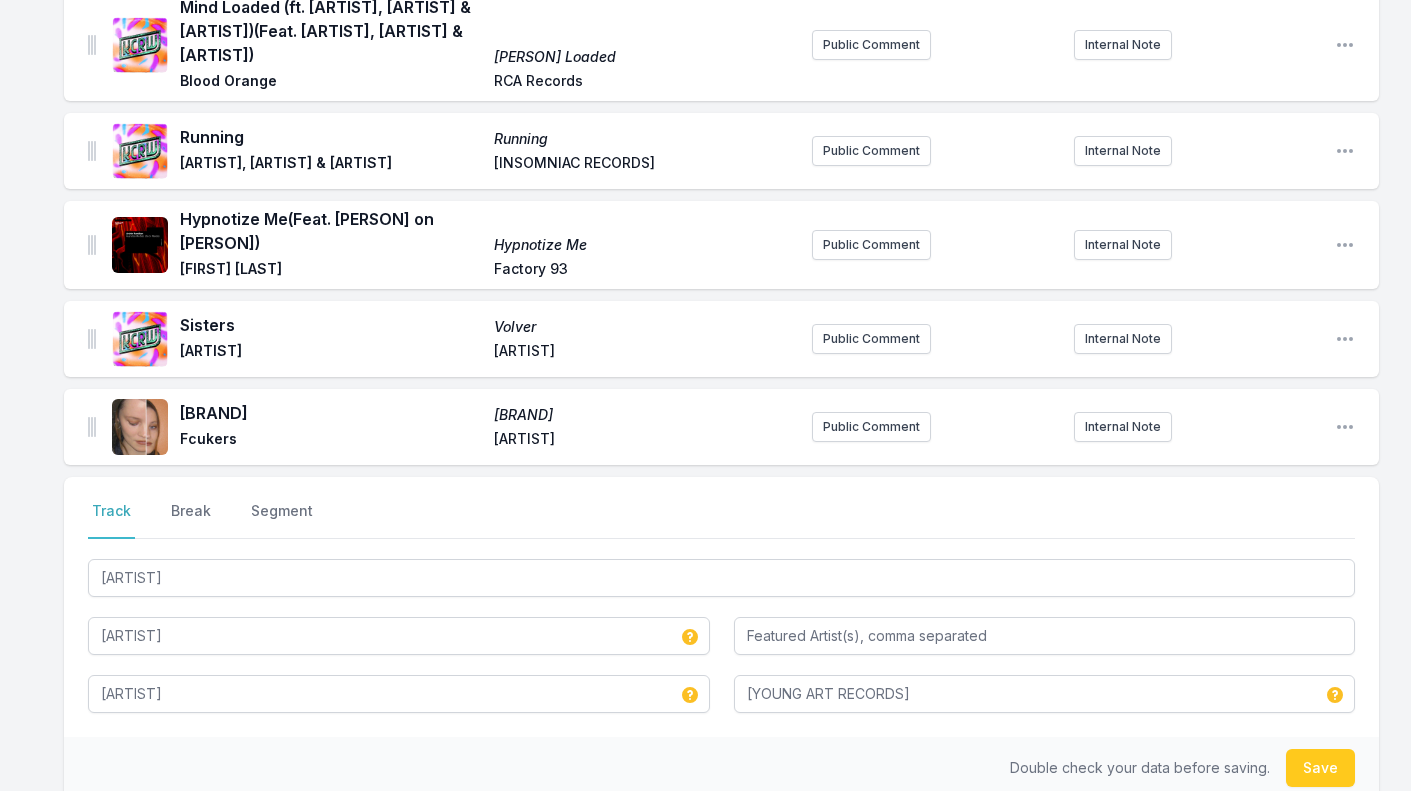 click on "Save" at bounding box center (1320, 768) 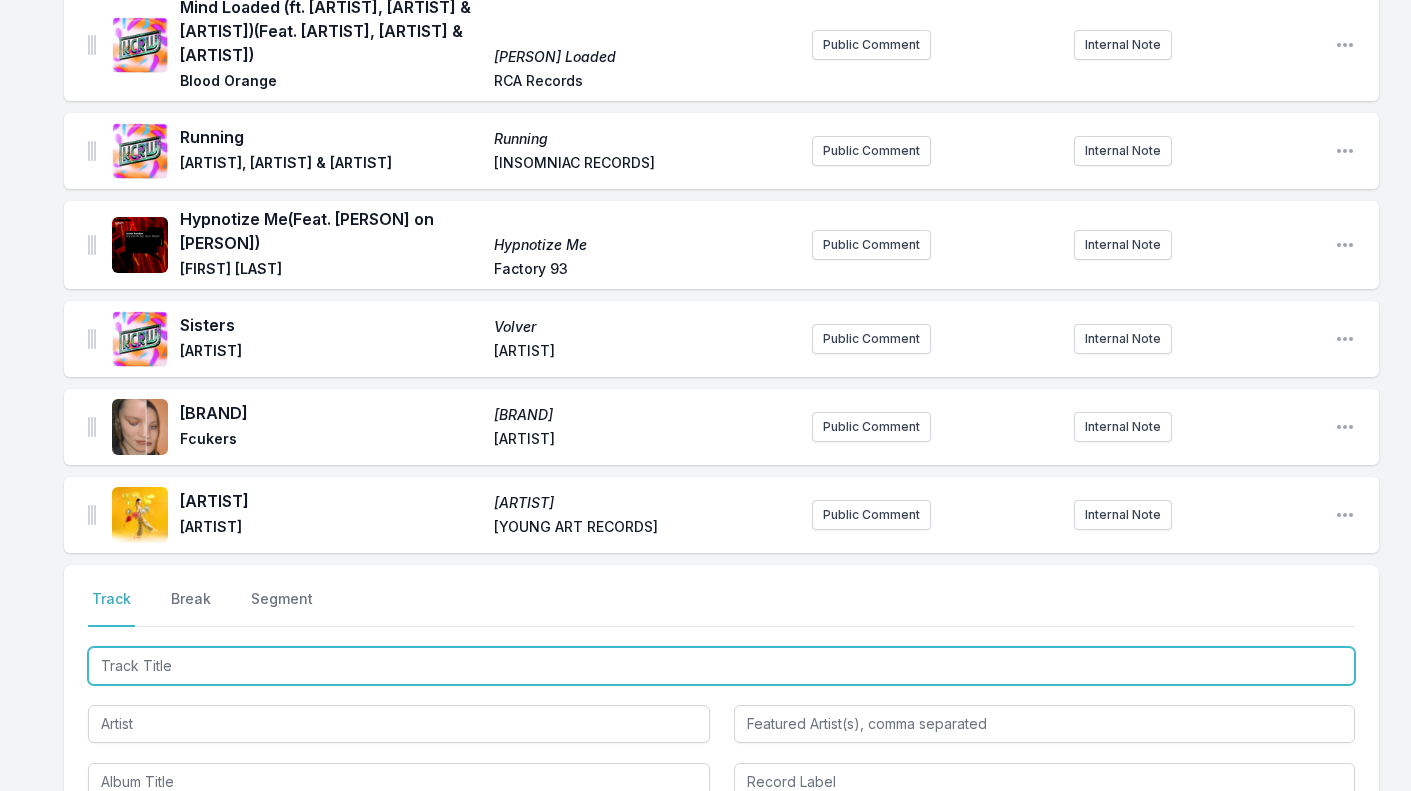 click at bounding box center (721, 666) 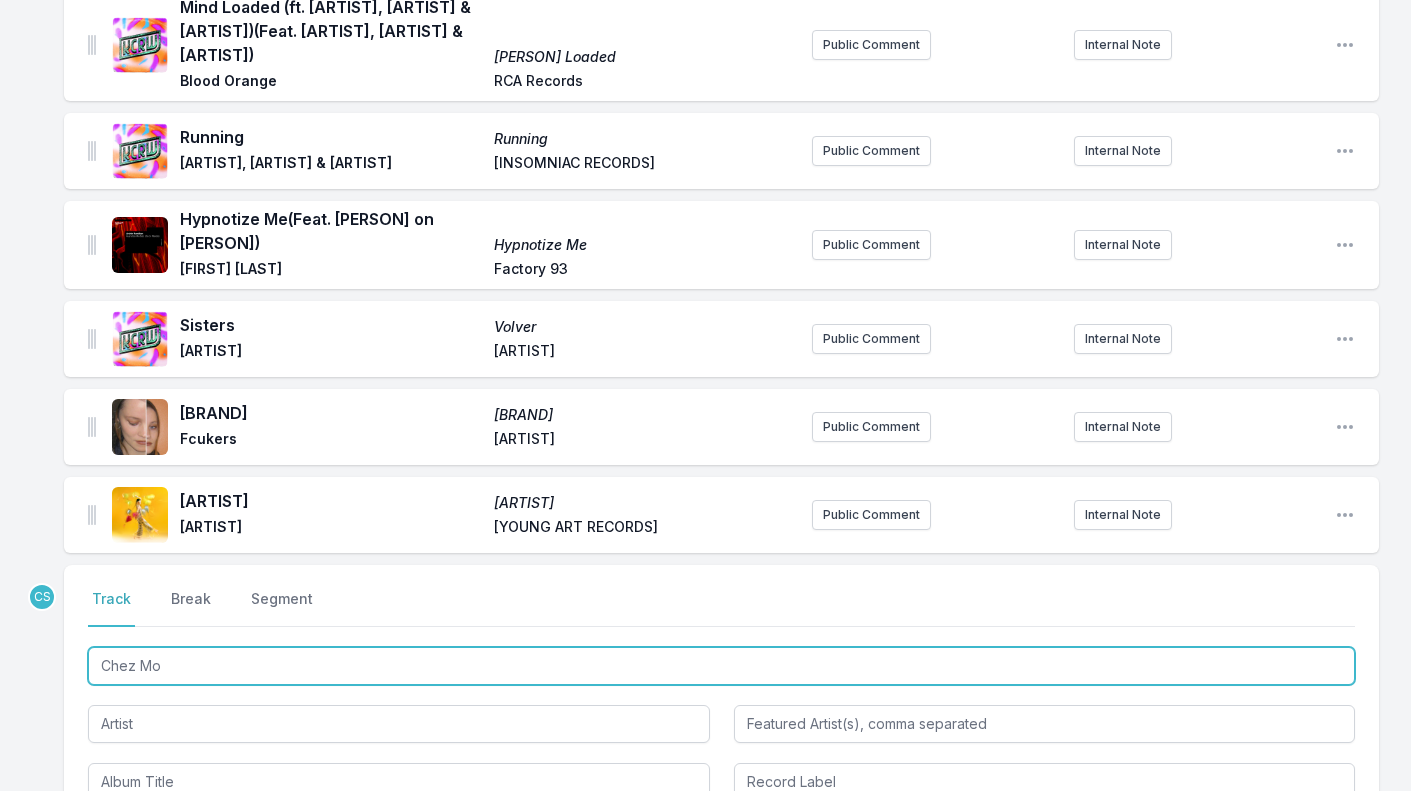 type on "[ARTIST]" 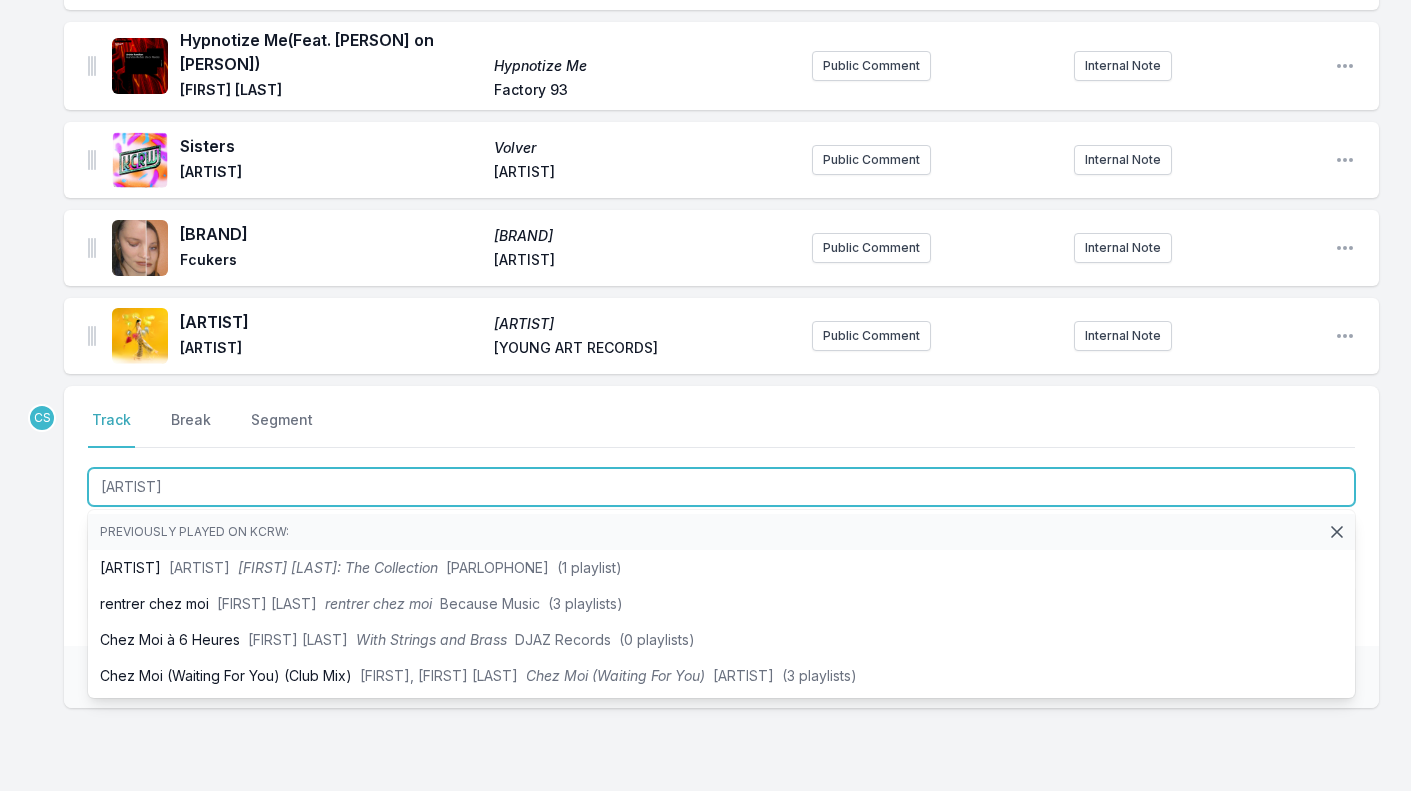 scroll, scrollTop: 1783, scrollLeft: 0, axis: vertical 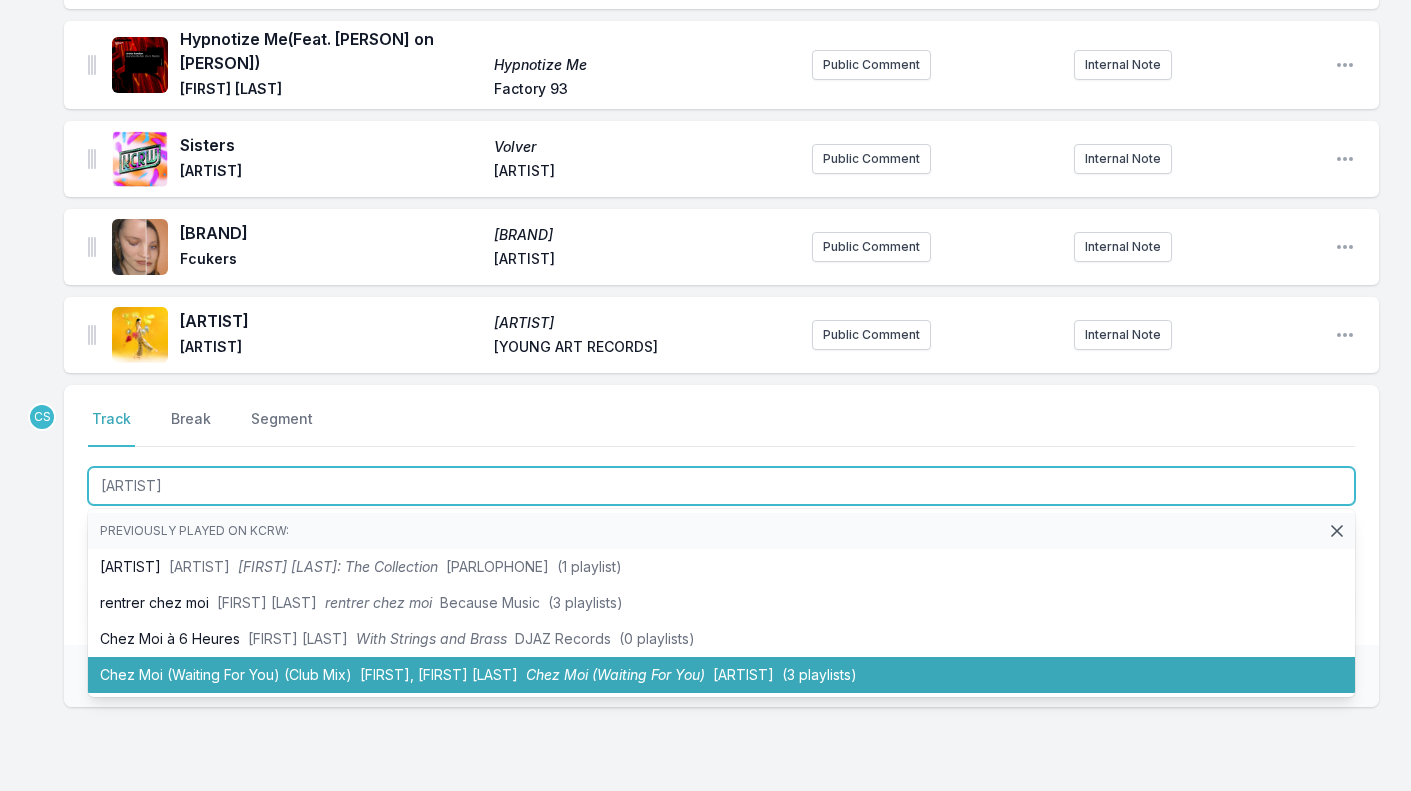 click on "Chez Moi (Waiting For You) (Club Mix) [ARTIST], [ARTIST] Chez Moi (Waiting For You) Phantasy Sound (3 playlists)" at bounding box center [721, 675] 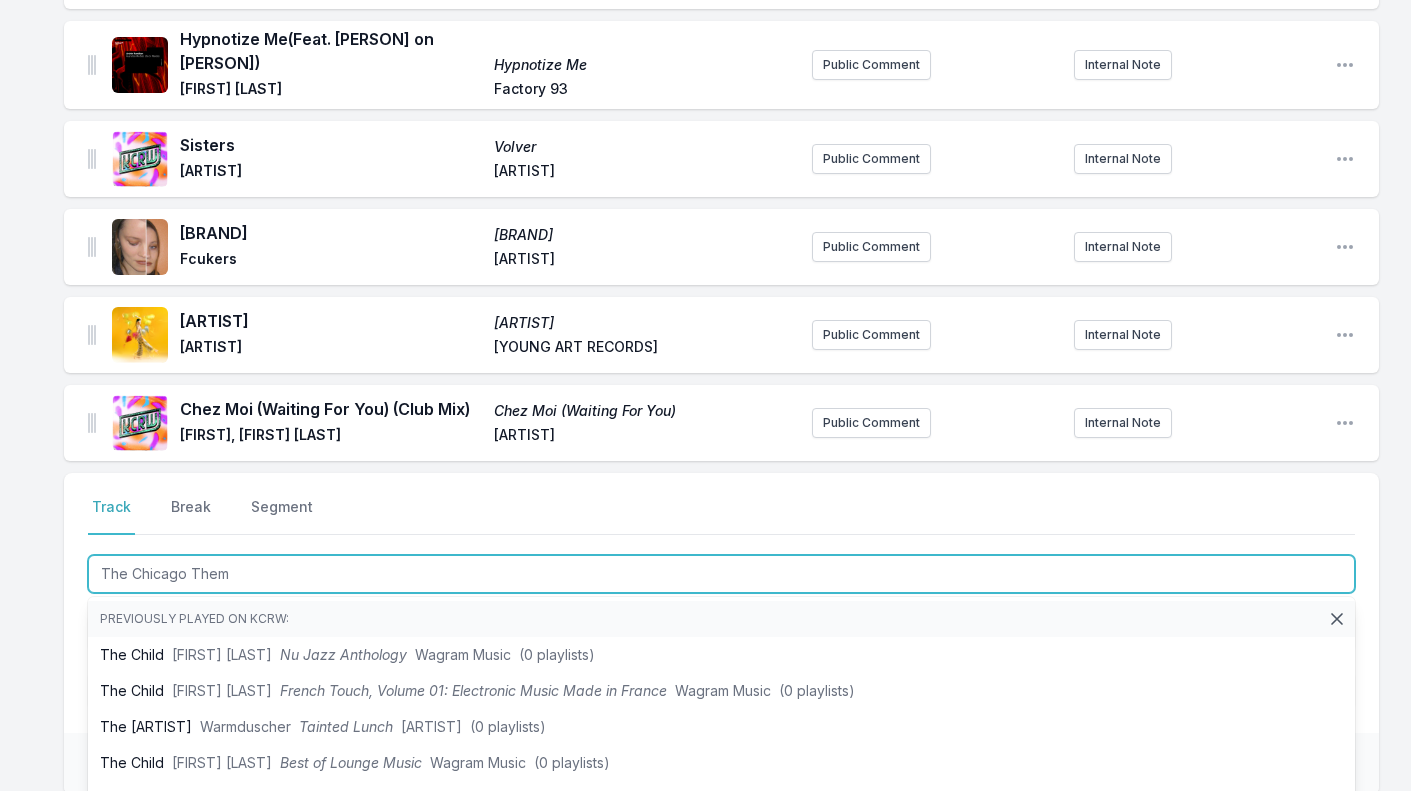 type on "The Chicago Theme" 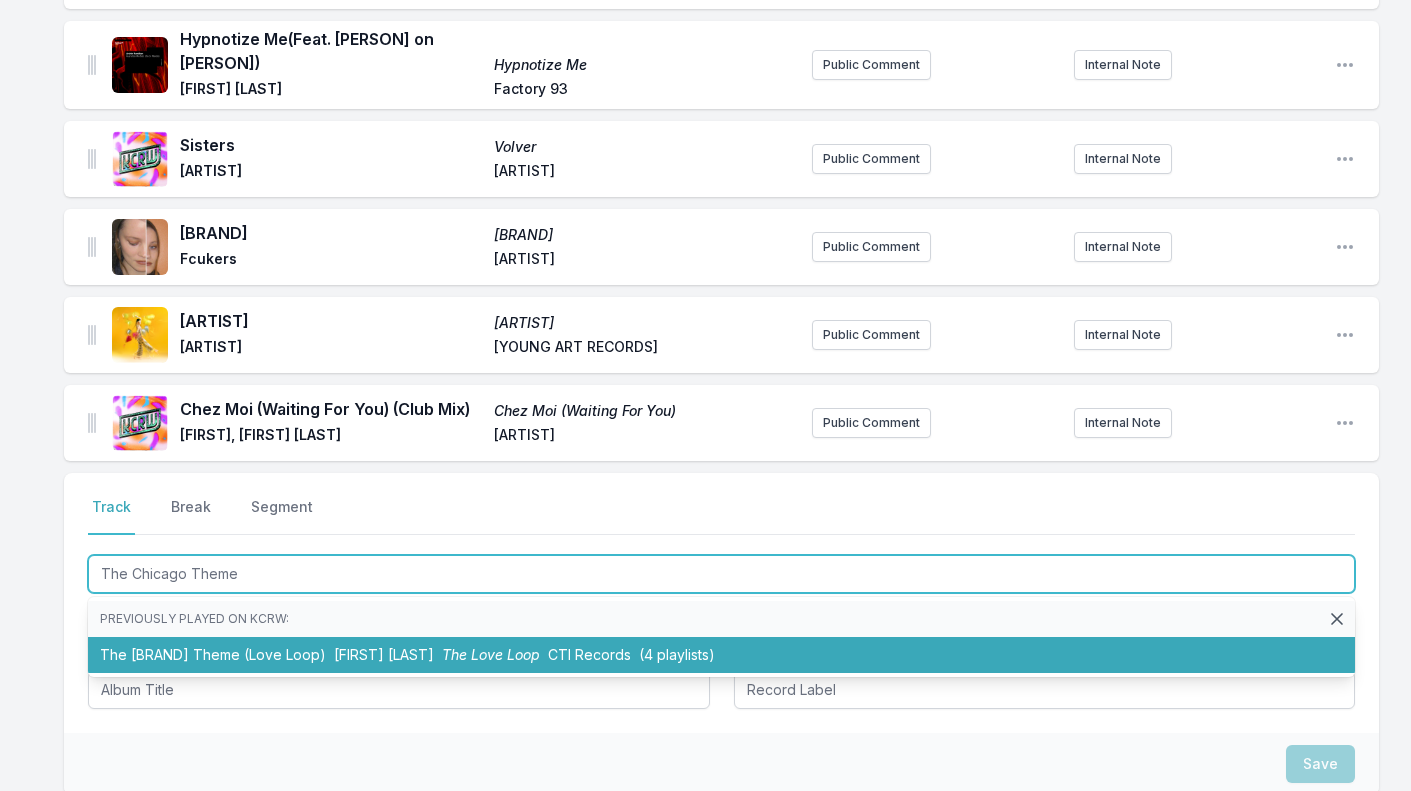click on "The Chicago Theme (Love Loop) Hubert Laws The Love Loop CTI Records (4 playlists)" at bounding box center (721, 655) 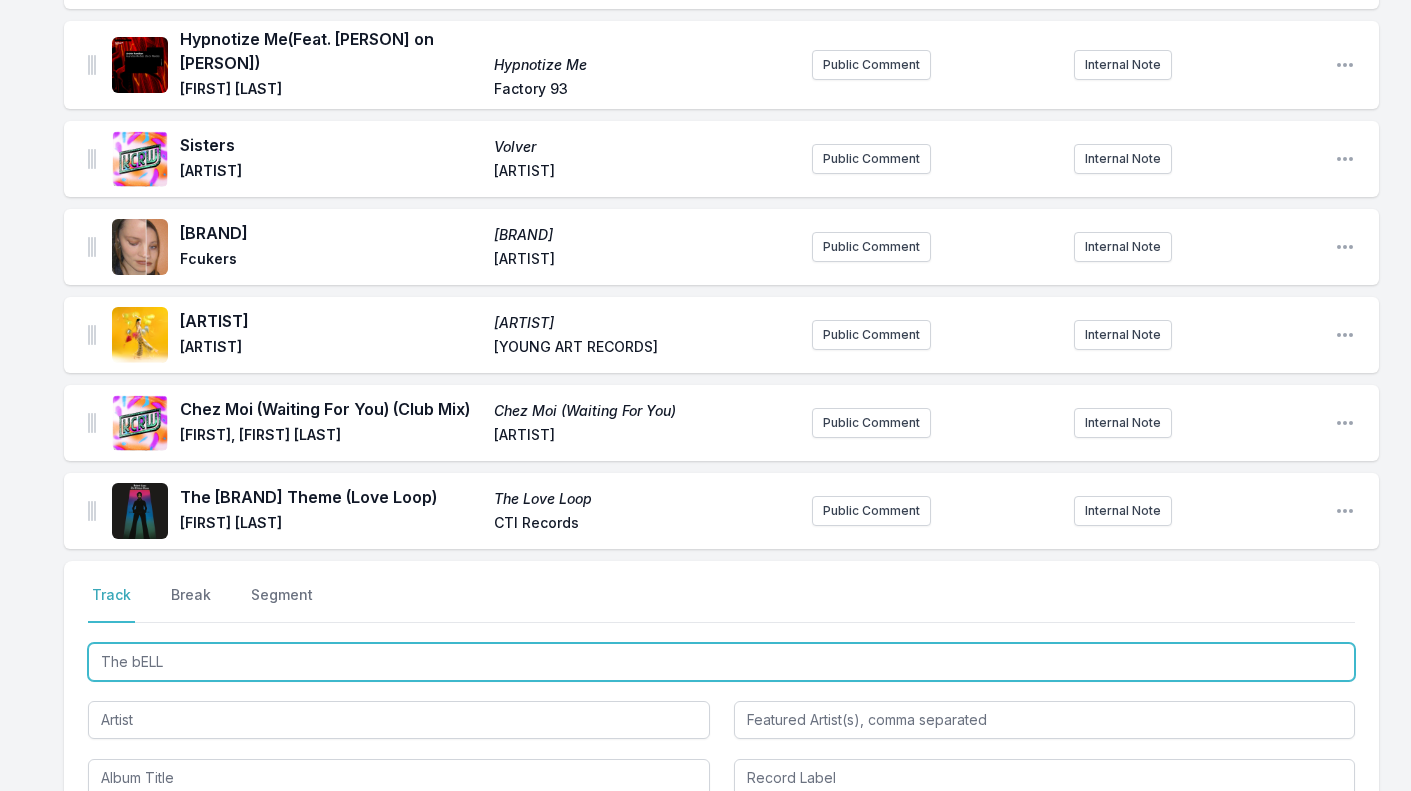 type on "The b[PERSON]" 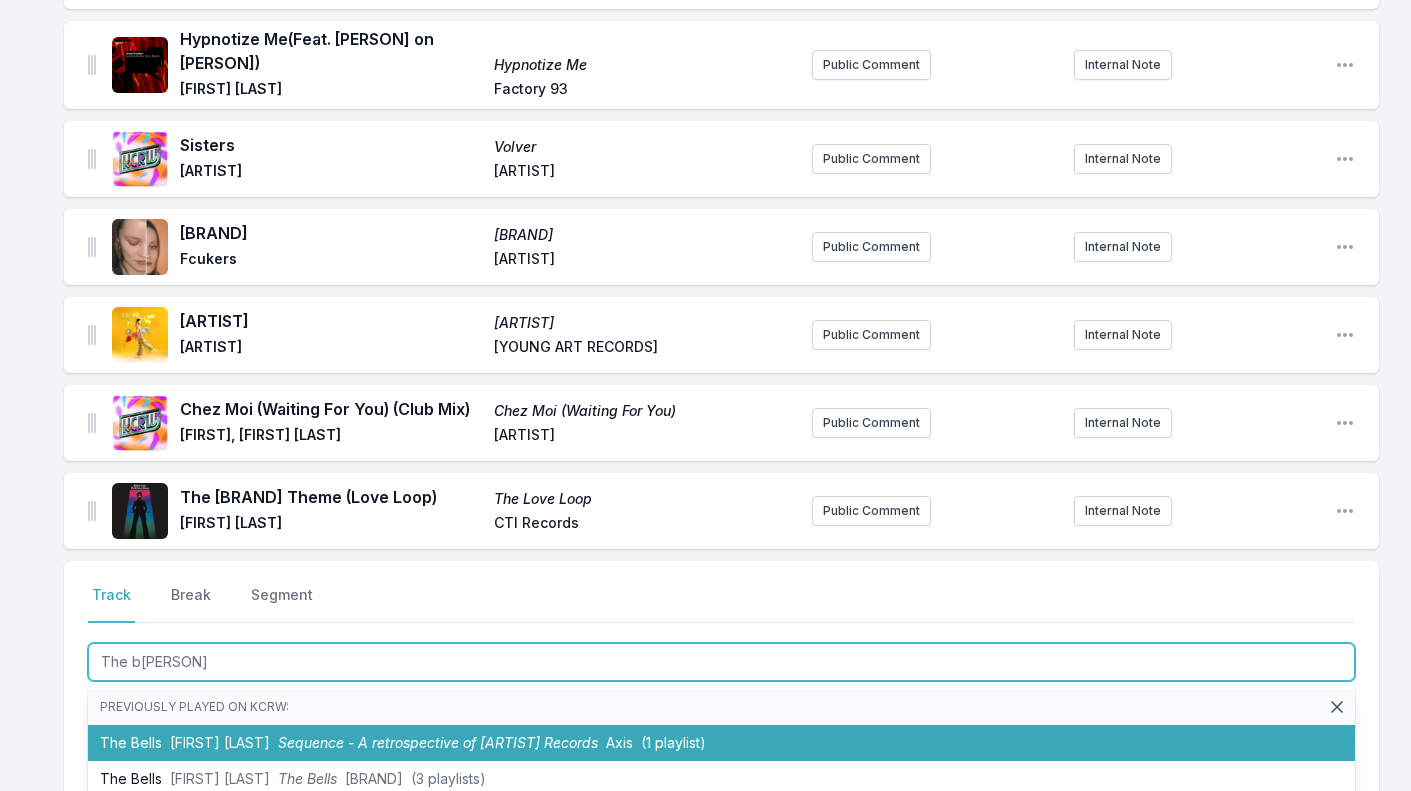 click on "The [LAST] [FIRST] Sequence - A retrospective of [FIRST] Records [FIRST] (1 playlist)" at bounding box center (721, 743) 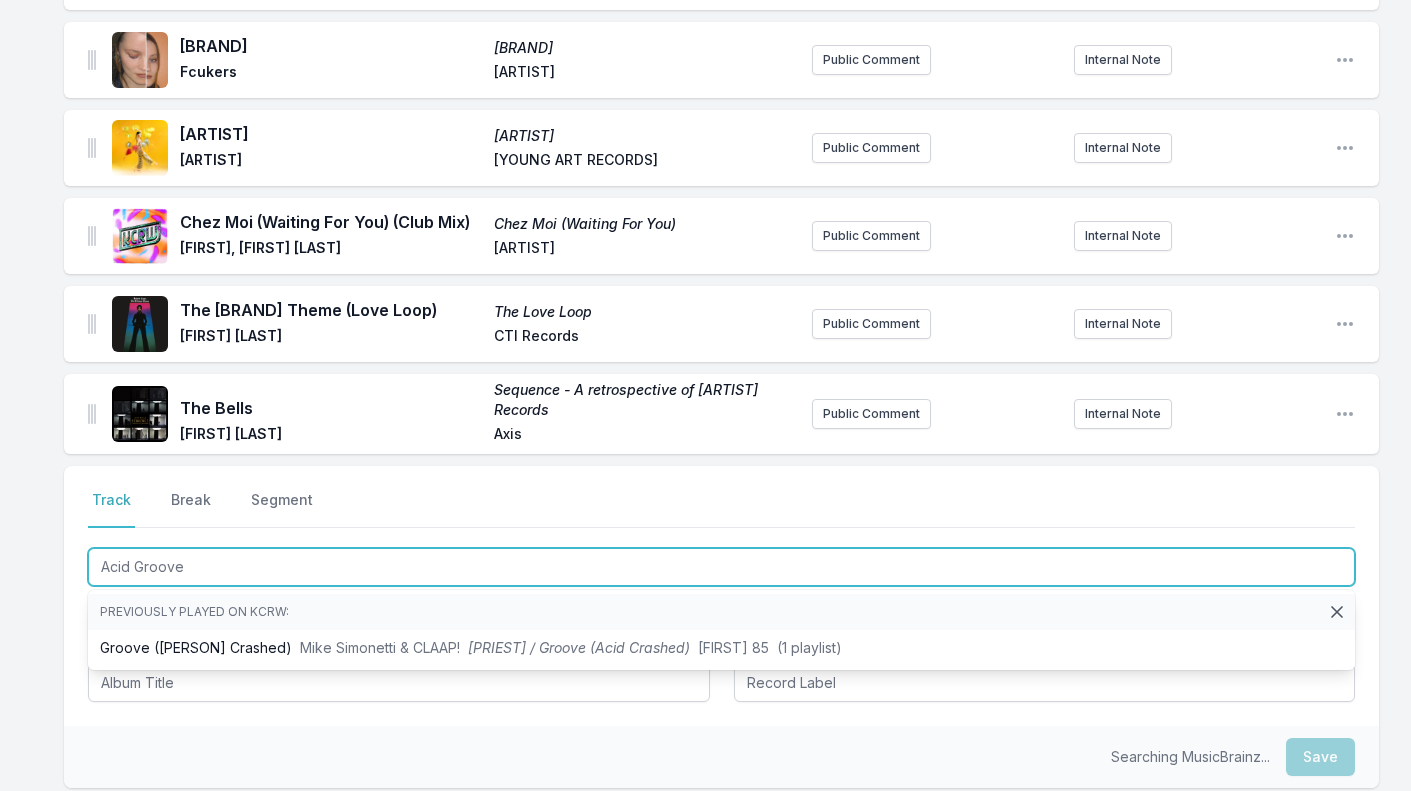 scroll, scrollTop: 1972, scrollLeft: 0, axis: vertical 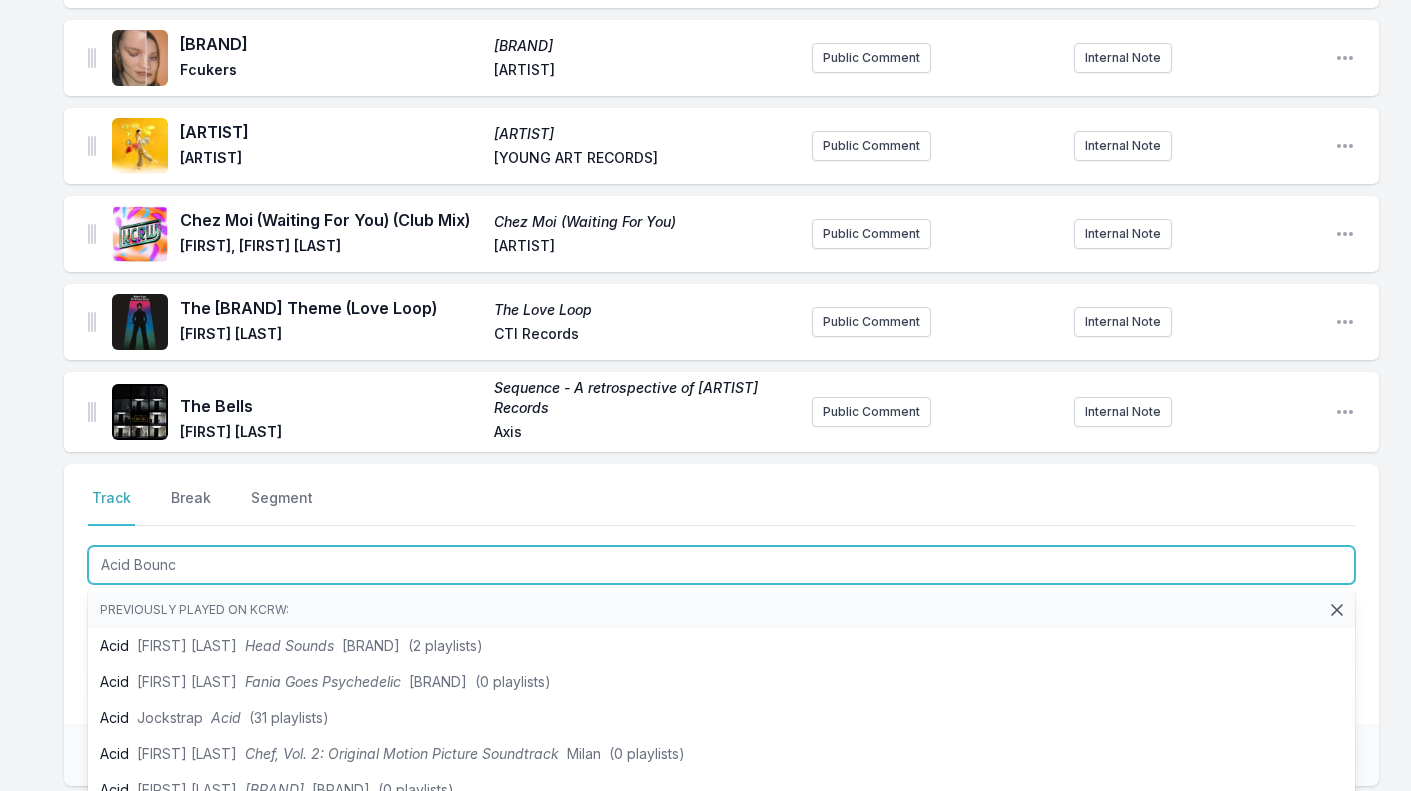 type on "[PERSON] Bounce" 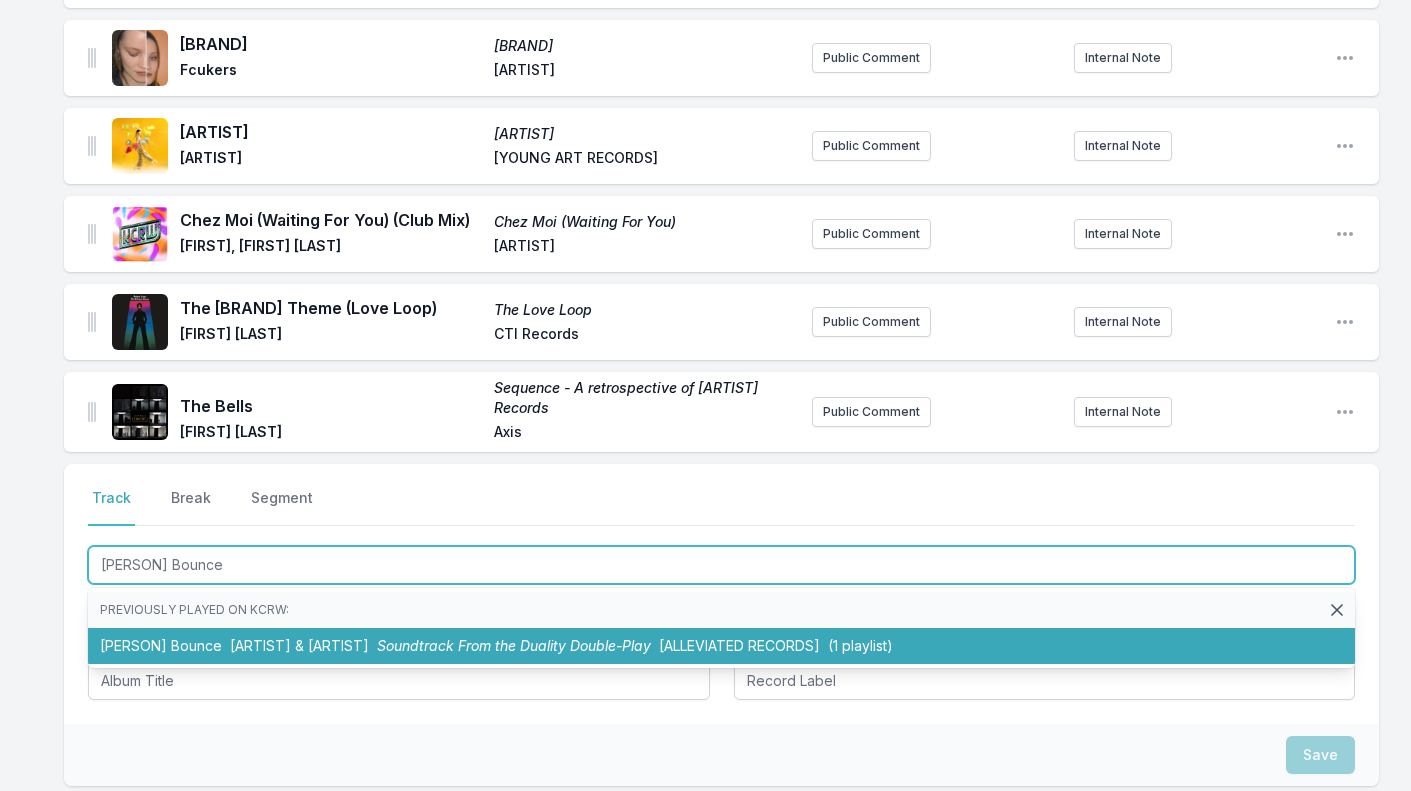click on "[ARTIST] & [ARTIST]" at bounding box center (299, 645) 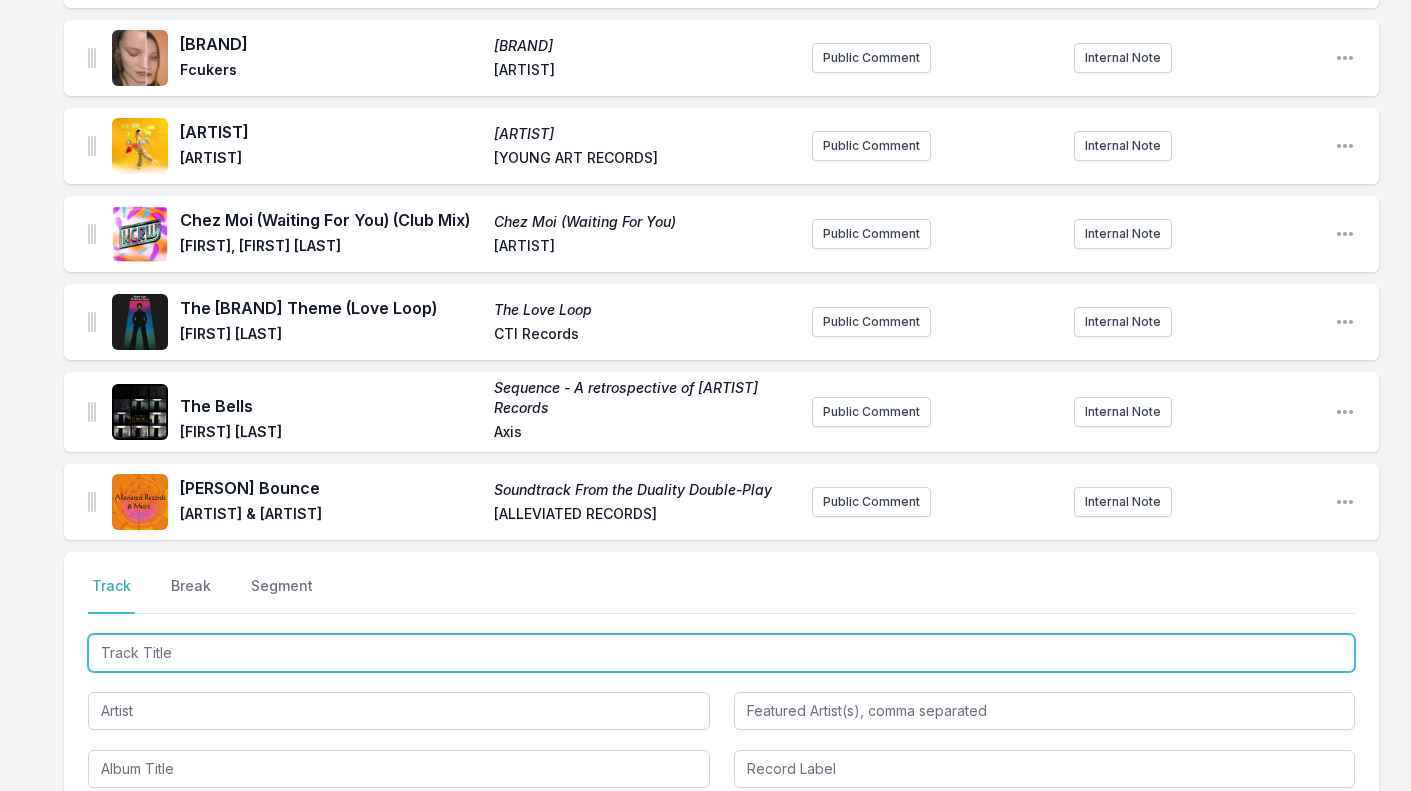 paste on "At Night ([ANYMA] x [LAYTON GIORDANI] Extended Remix)" 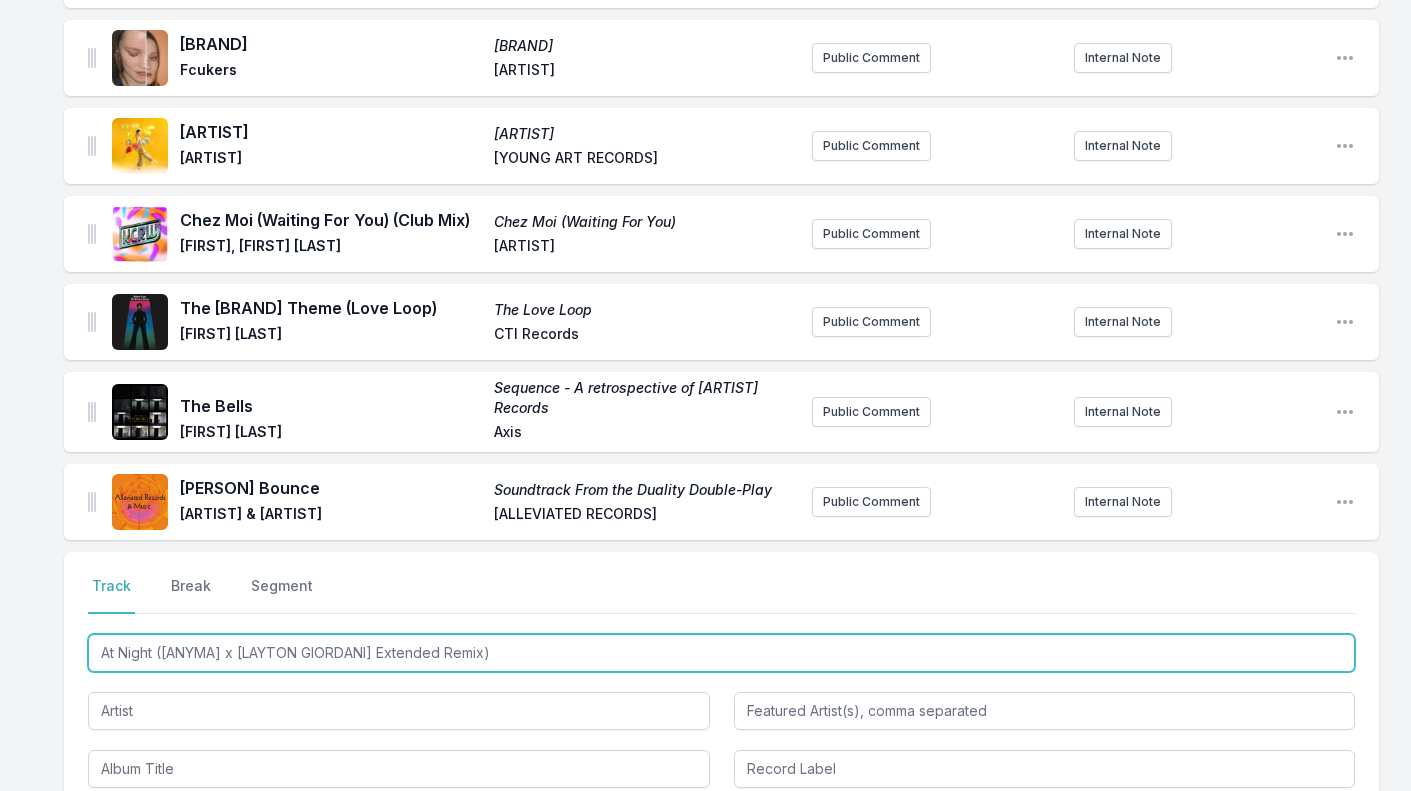 type on "At Night ([ANYMA] x [LAYTON GIORDANI] Extended Remix)" 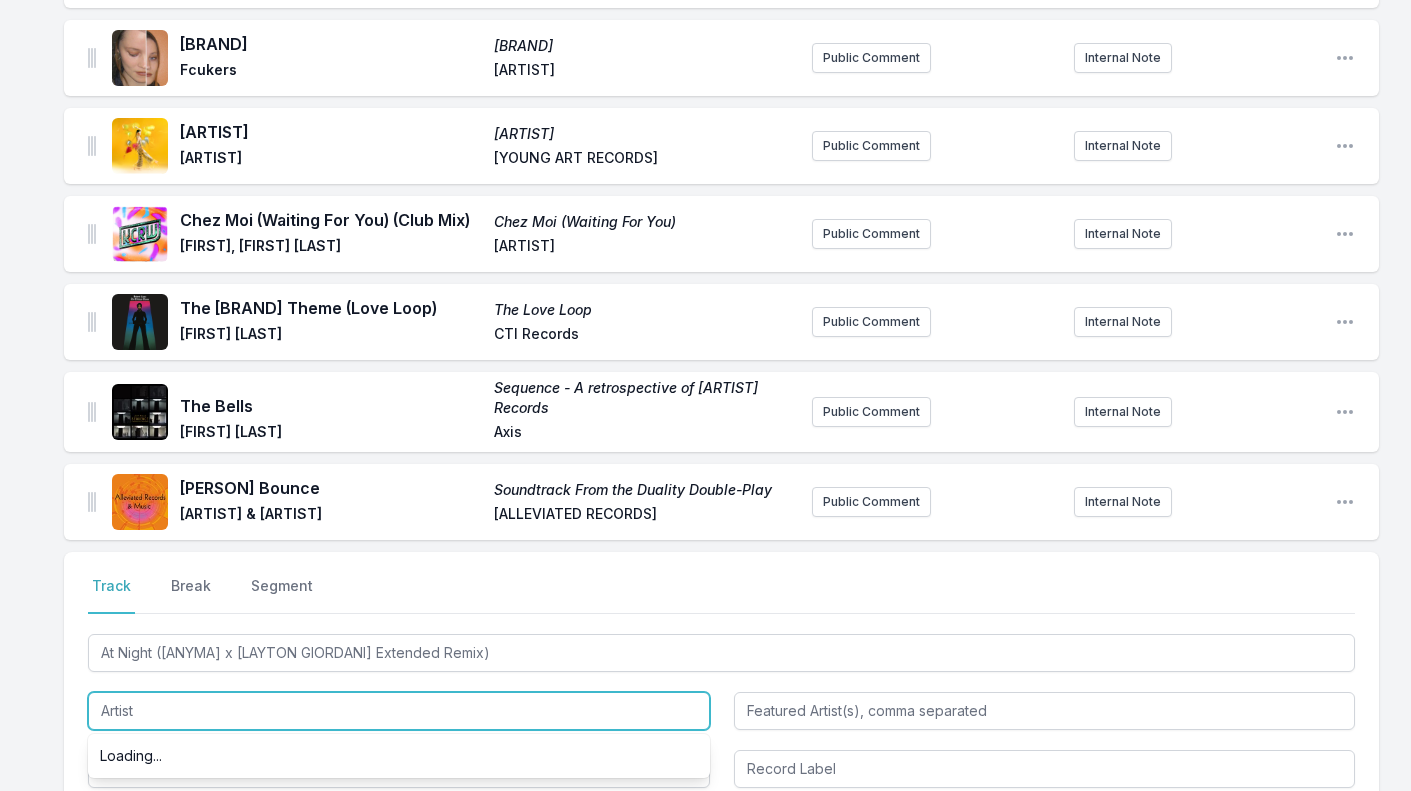 click at bounding box center [399, 711] 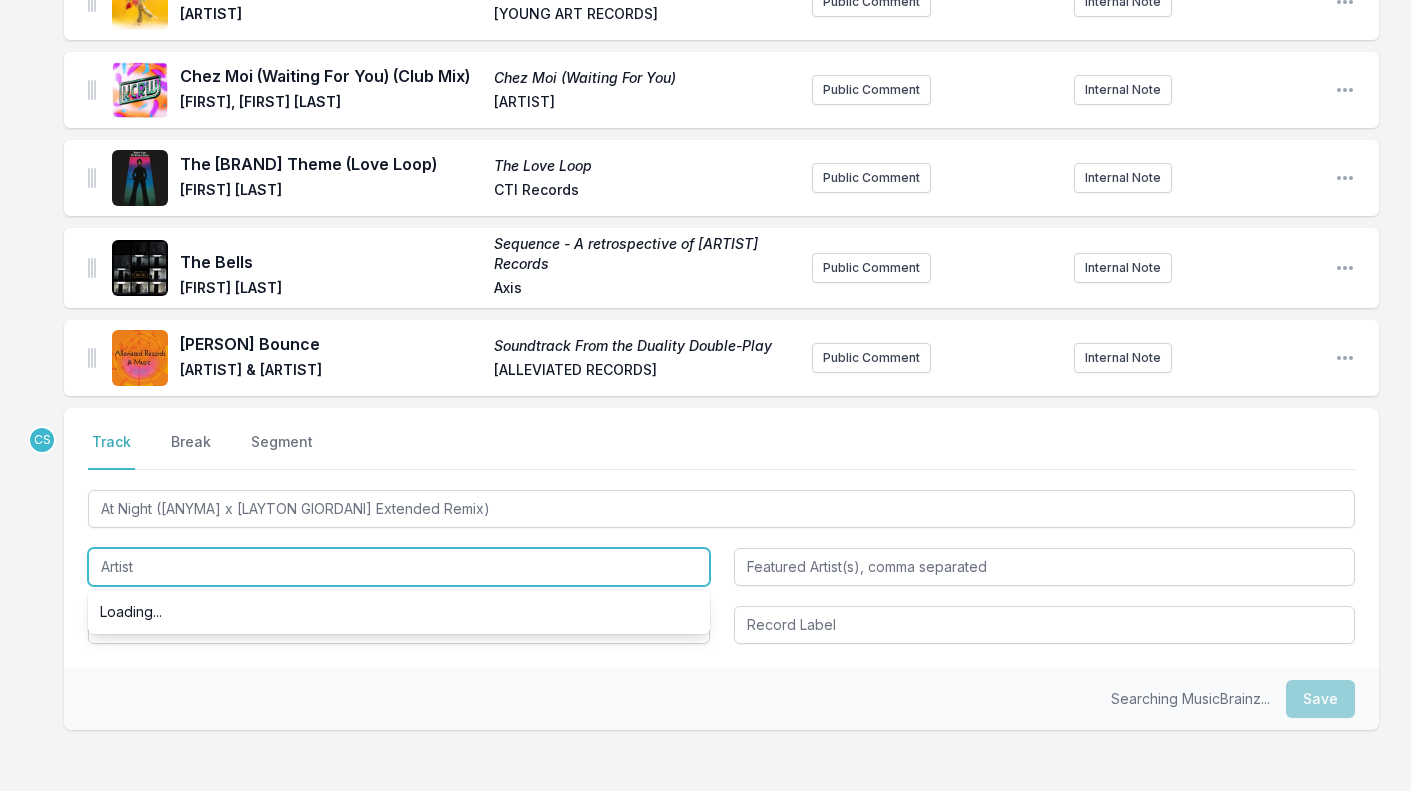 scroll, scrollTop: 2155, scrollLeft: 0, axis: vertical 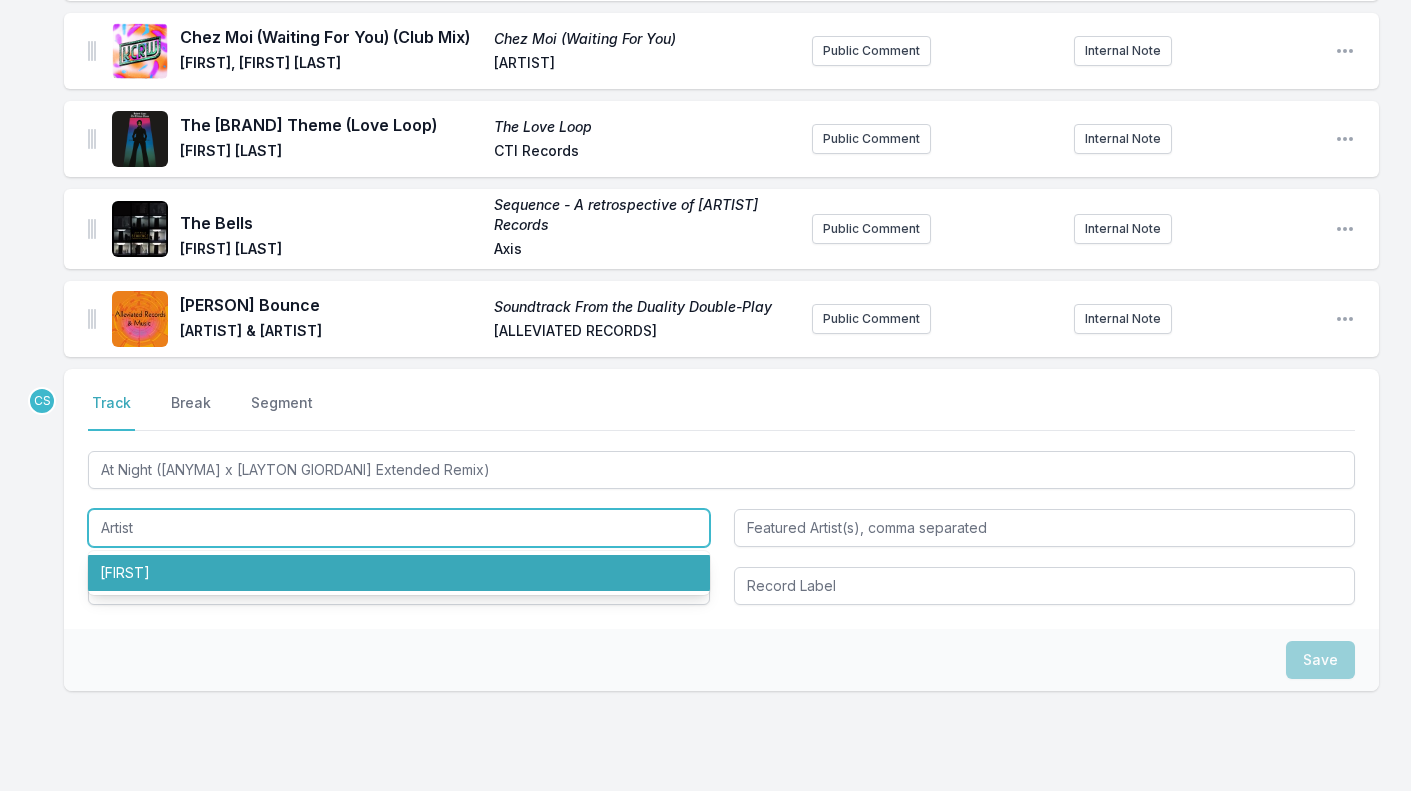 paste on "[ARTIST], [ARTIST], [ARTIST] (ofc)" 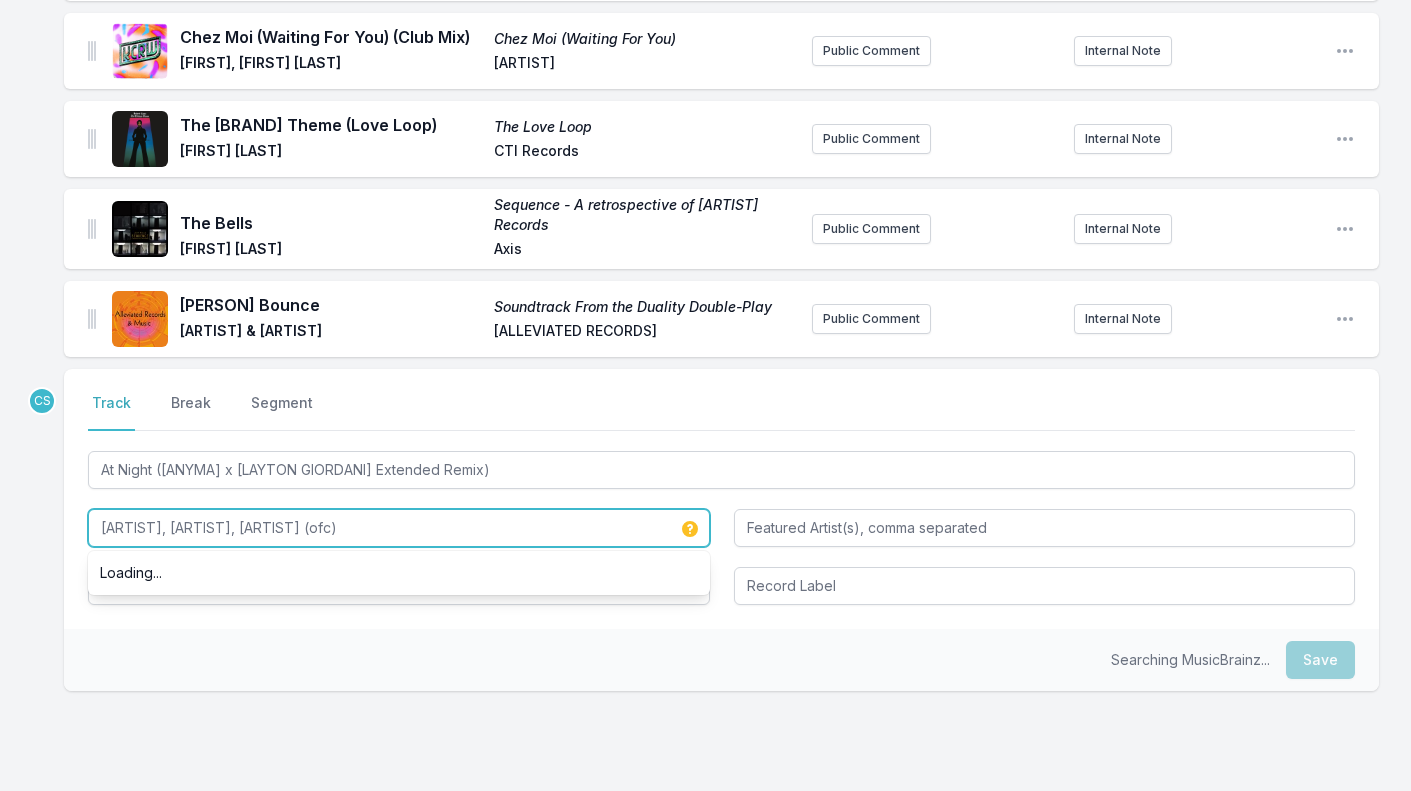 type on "[ARTIST], [ARTIST], [ARTIST] (ofc)" 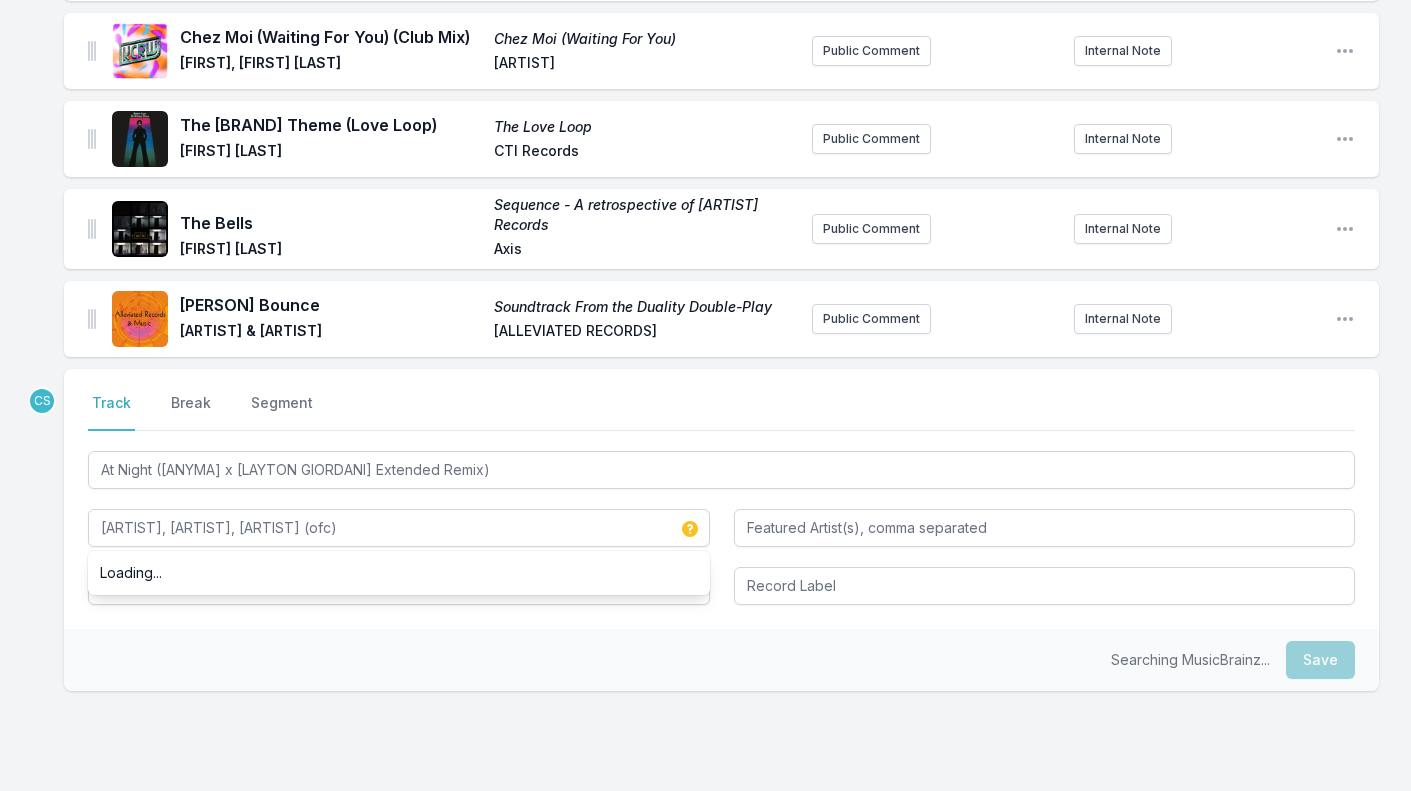 click on "CS Select a tab Track Break Segment Track Break Segment At Night ([FIRST] x [FIRST]) Shakedown, [FIRST], [FIRST] (ofc) Loading... Searching MusicBrainz... Save" at bounding box center (721, 594) 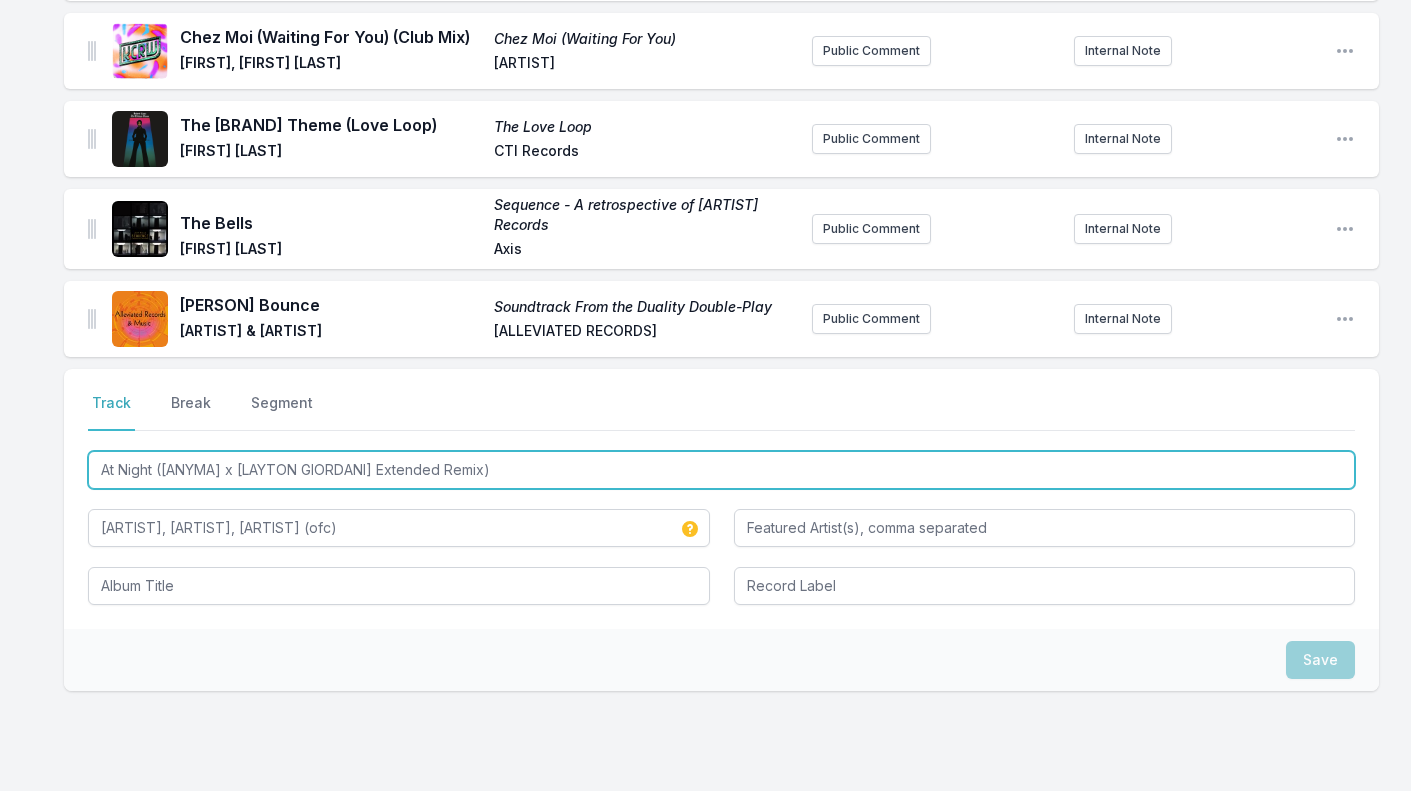 click on "At Night ([ANYMA] x [LAYTON GIORDANI] Extended Remix)" at bounding box center (721, 470) 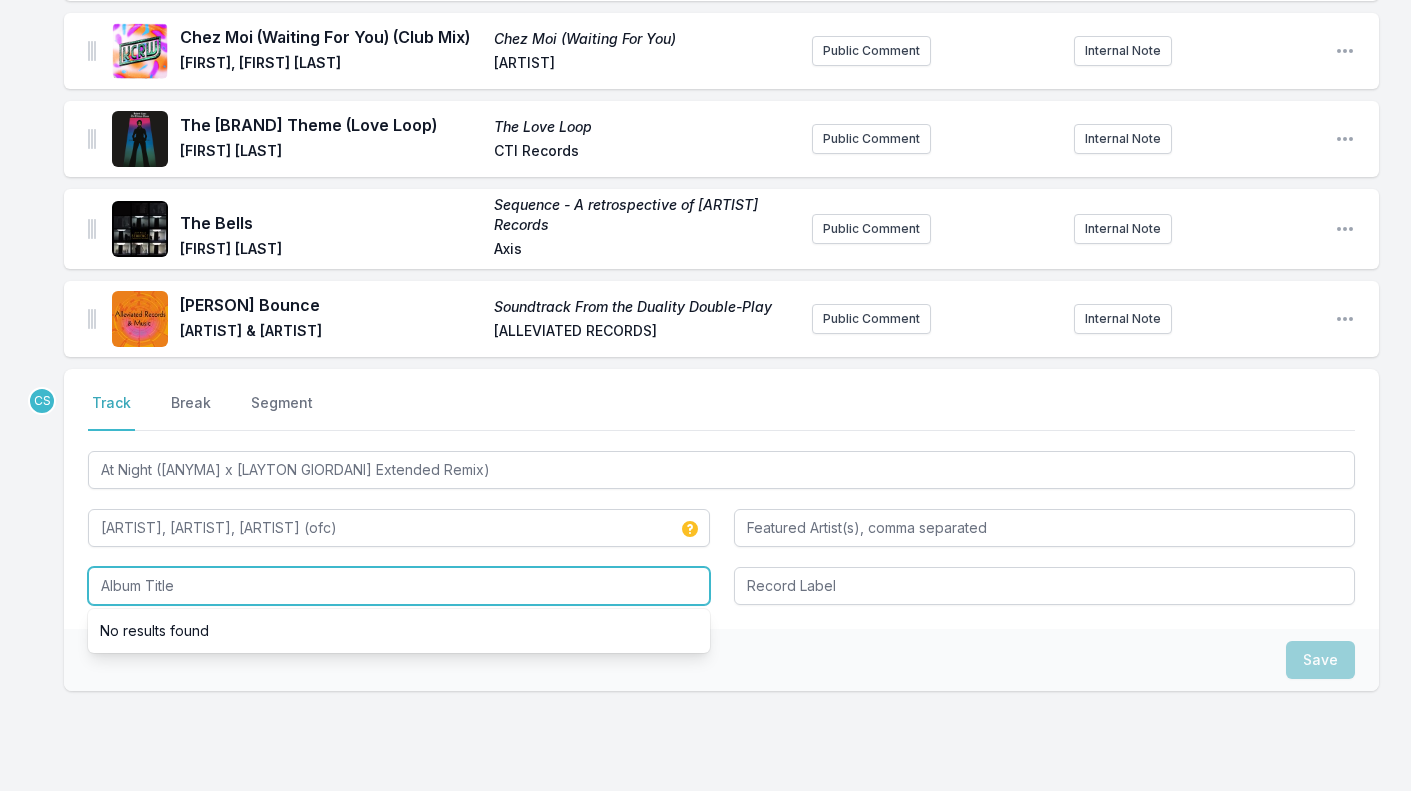 click at bounding box center [399, 586] 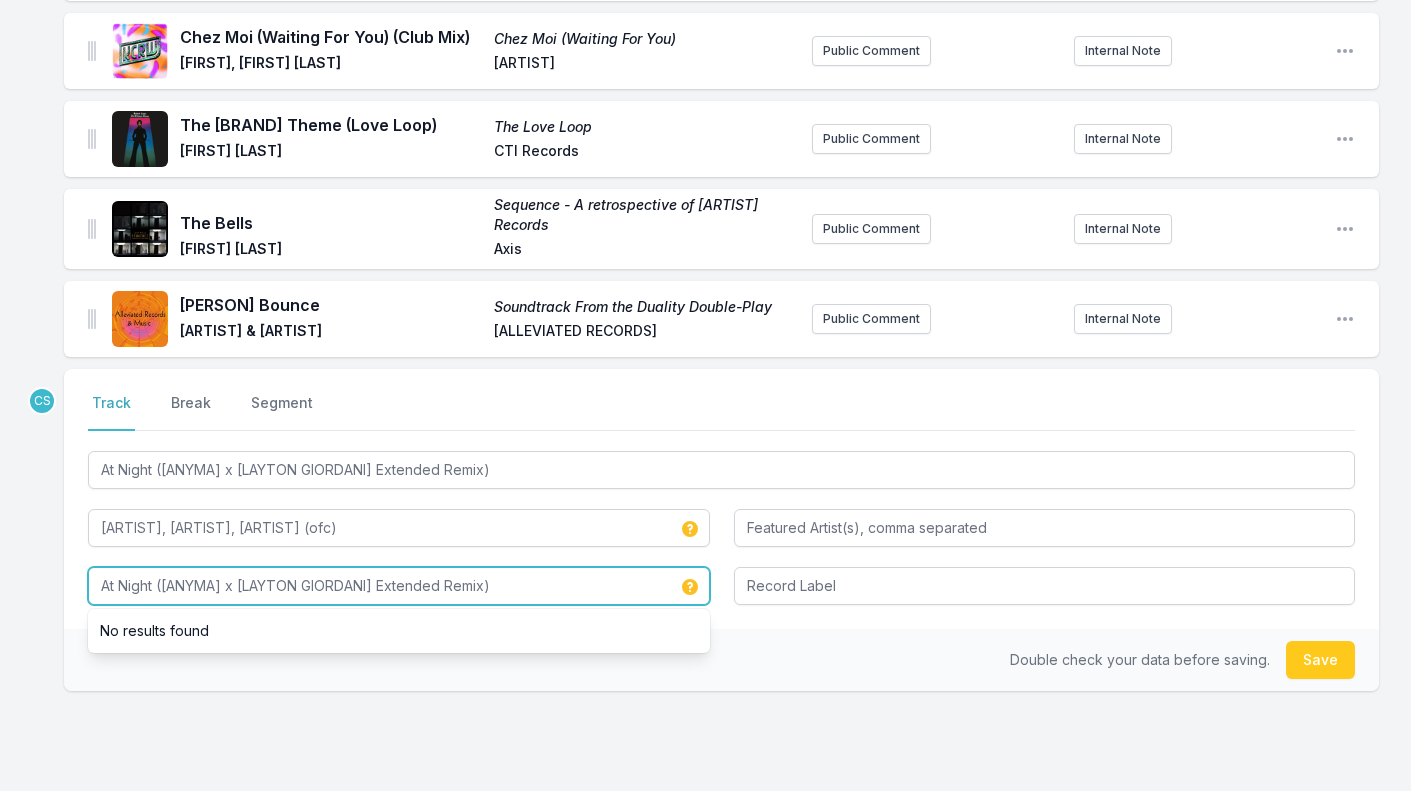 type on "At Night ([ANYMA] x [LAYTON GIORDANI] Extended Remix)" 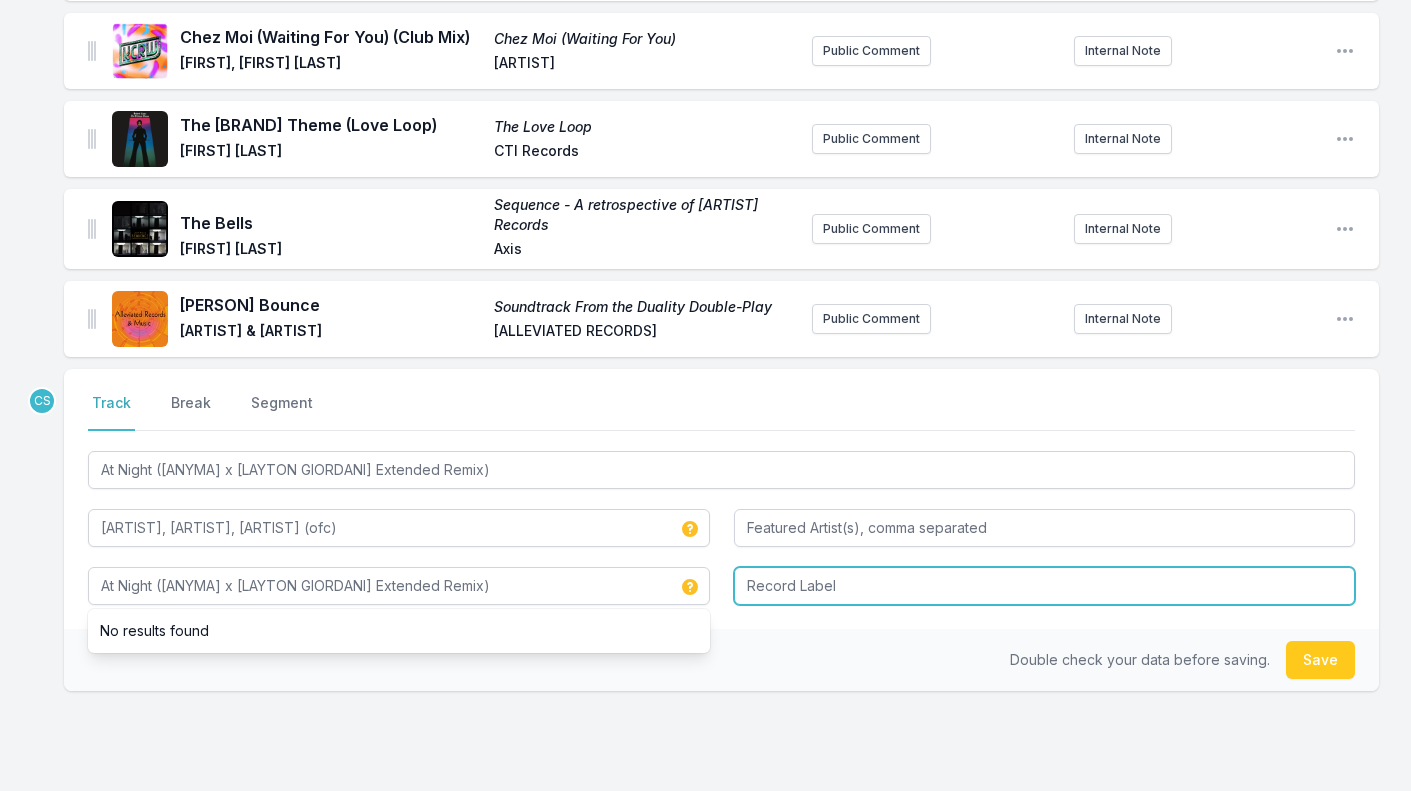 click at bounding box center (1045, 586) 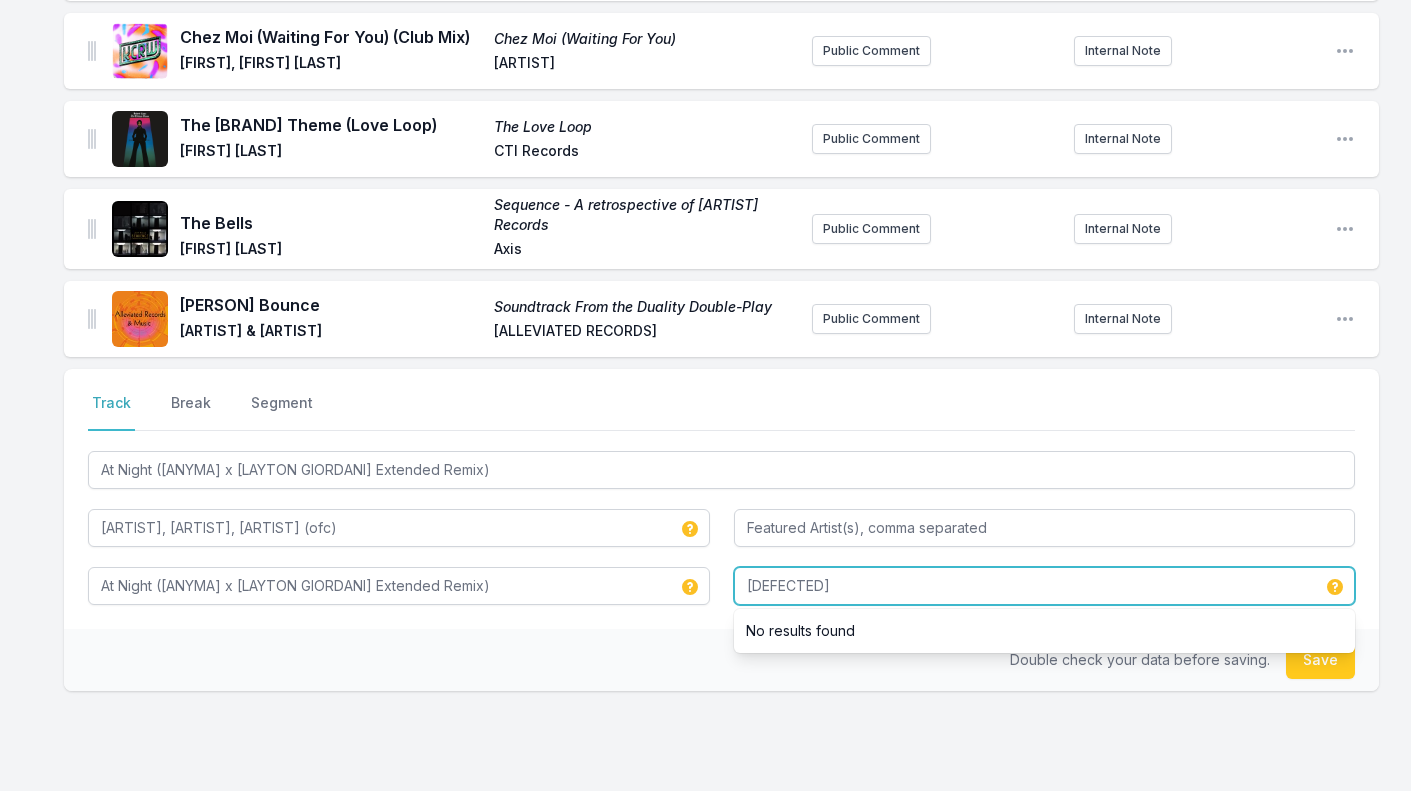 type on "[DEFECTED]" 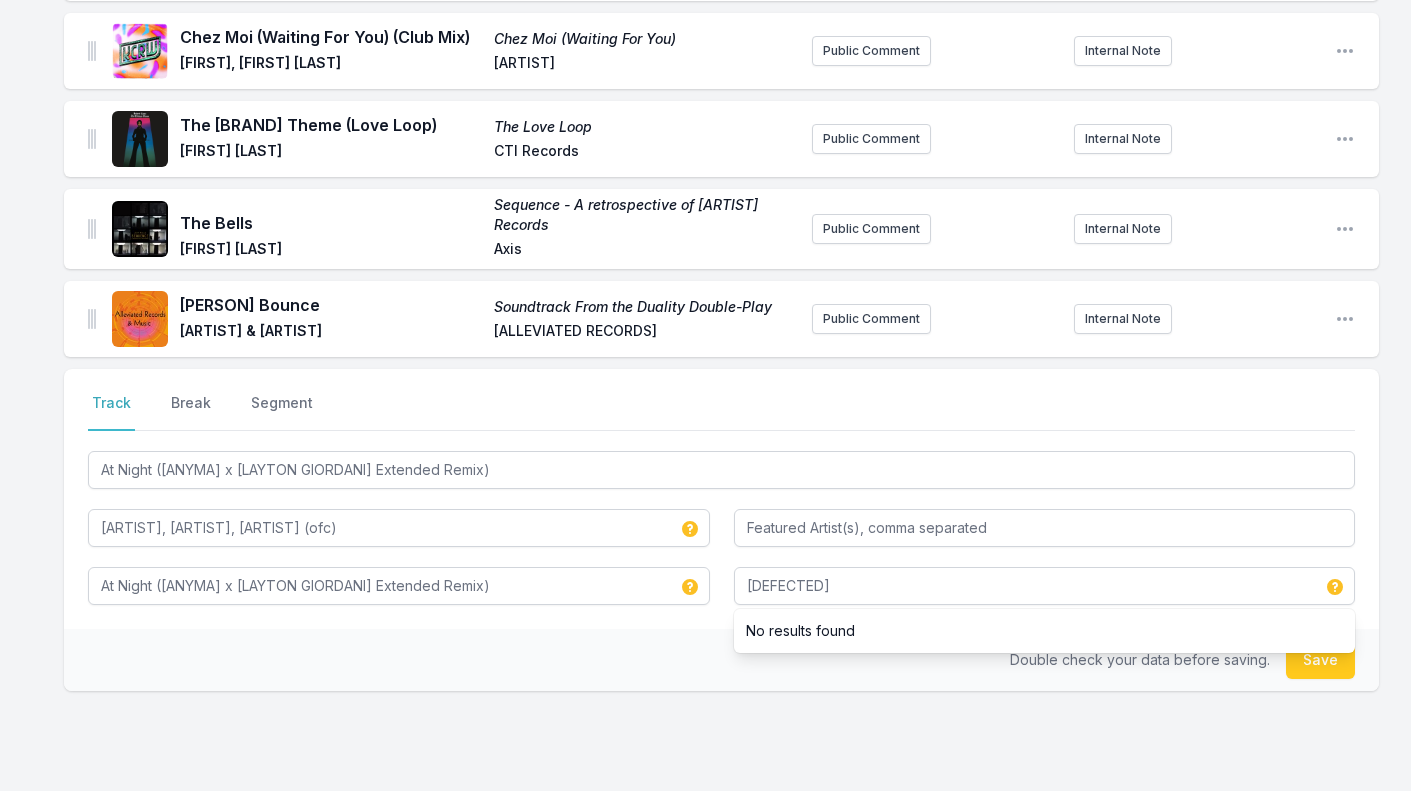 click on "Select a tab Track Break Segment Track Break Segment At Night ([ARTIST] x [ARTIST] Extended Remix) [ARTIST], [ARTIST], [ARTIST] (ofc) At Night ([ARTIST] x [ARTIST] Extended Remix) [ARTIST] No results found Double check your data before saving. Save" at bounding box center (721, 594) 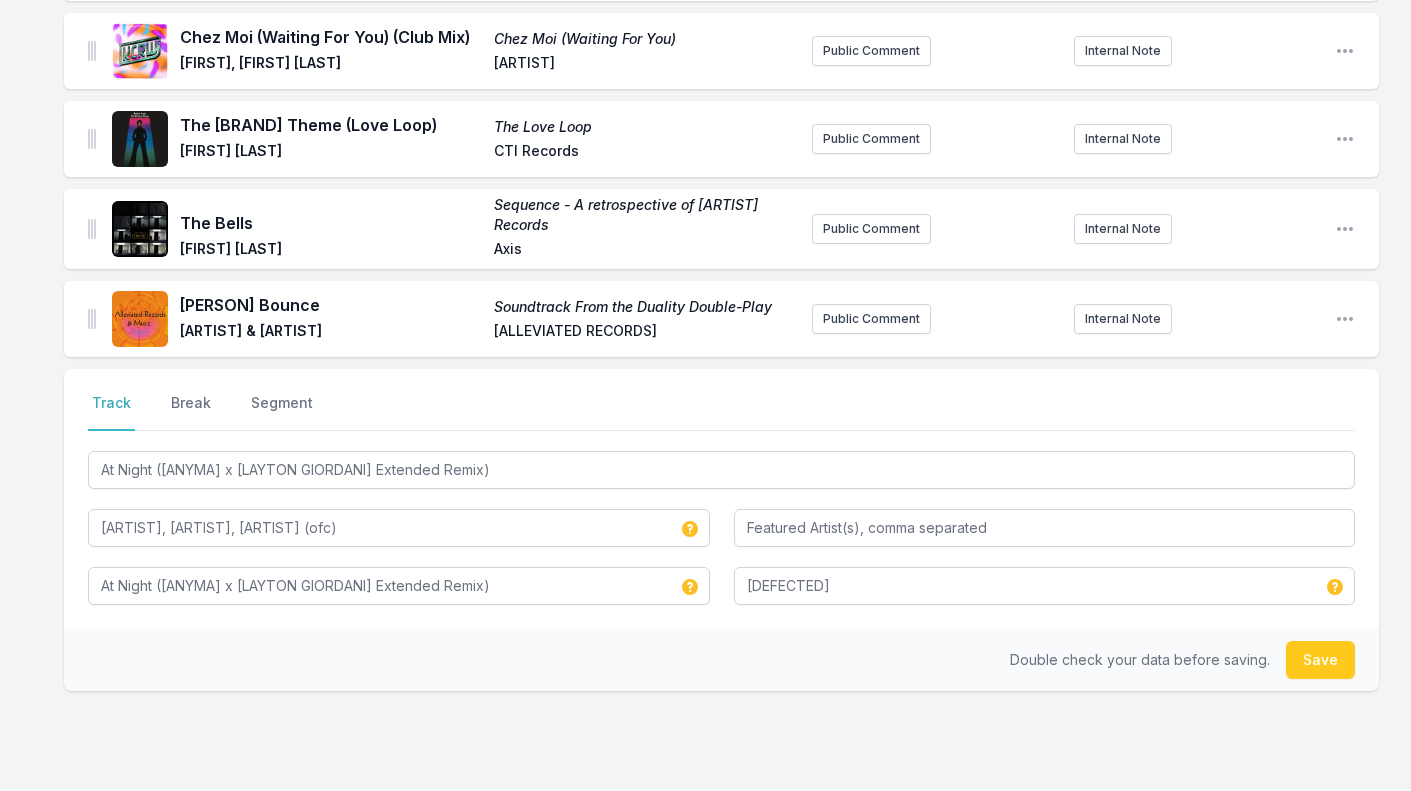 click on "Save" at bounding box center [1320, 660] 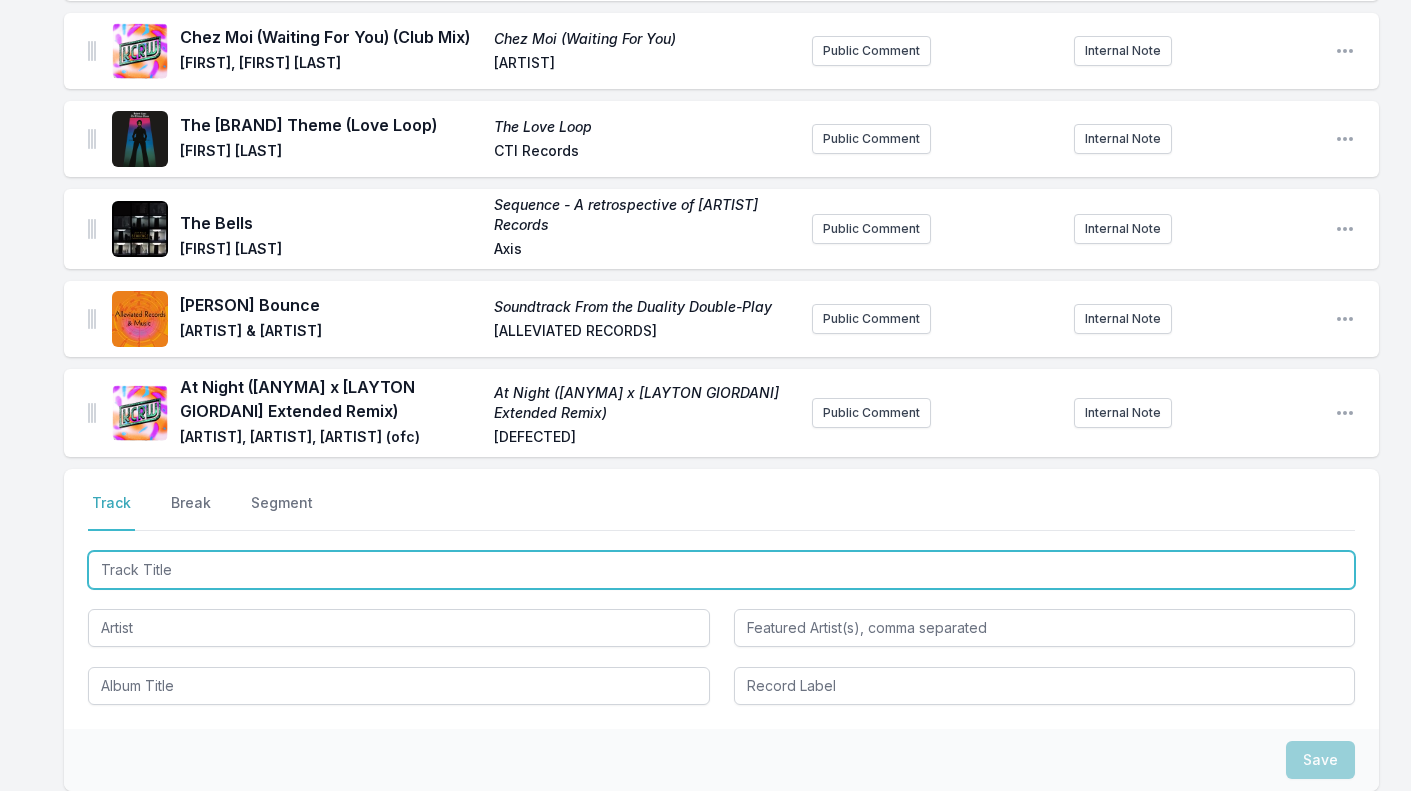 click at bounding box center [721, 570] 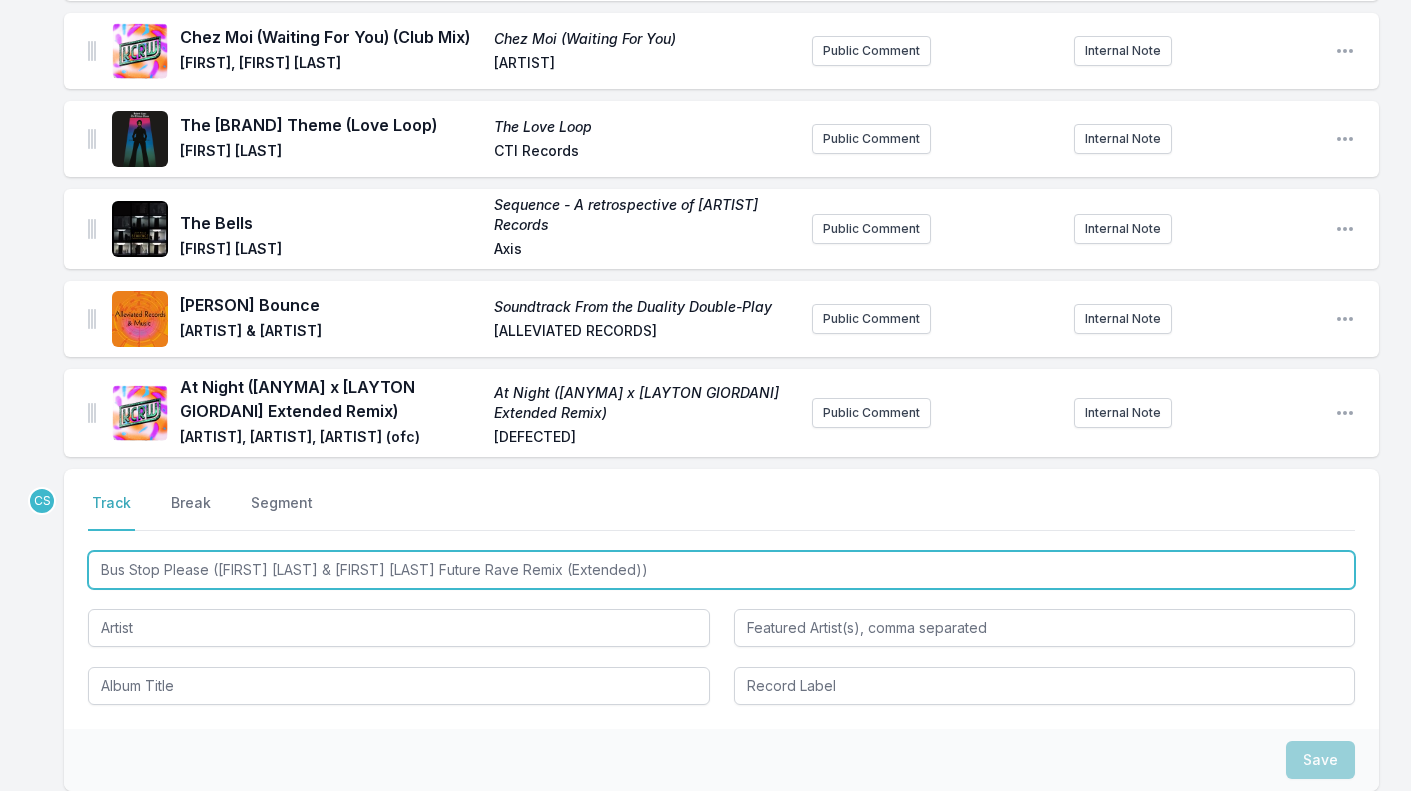 type on "Bus Stop Please ([FIRST] [LAST] & [FIRST] [LAST] Future Rave Remix (Extended))" 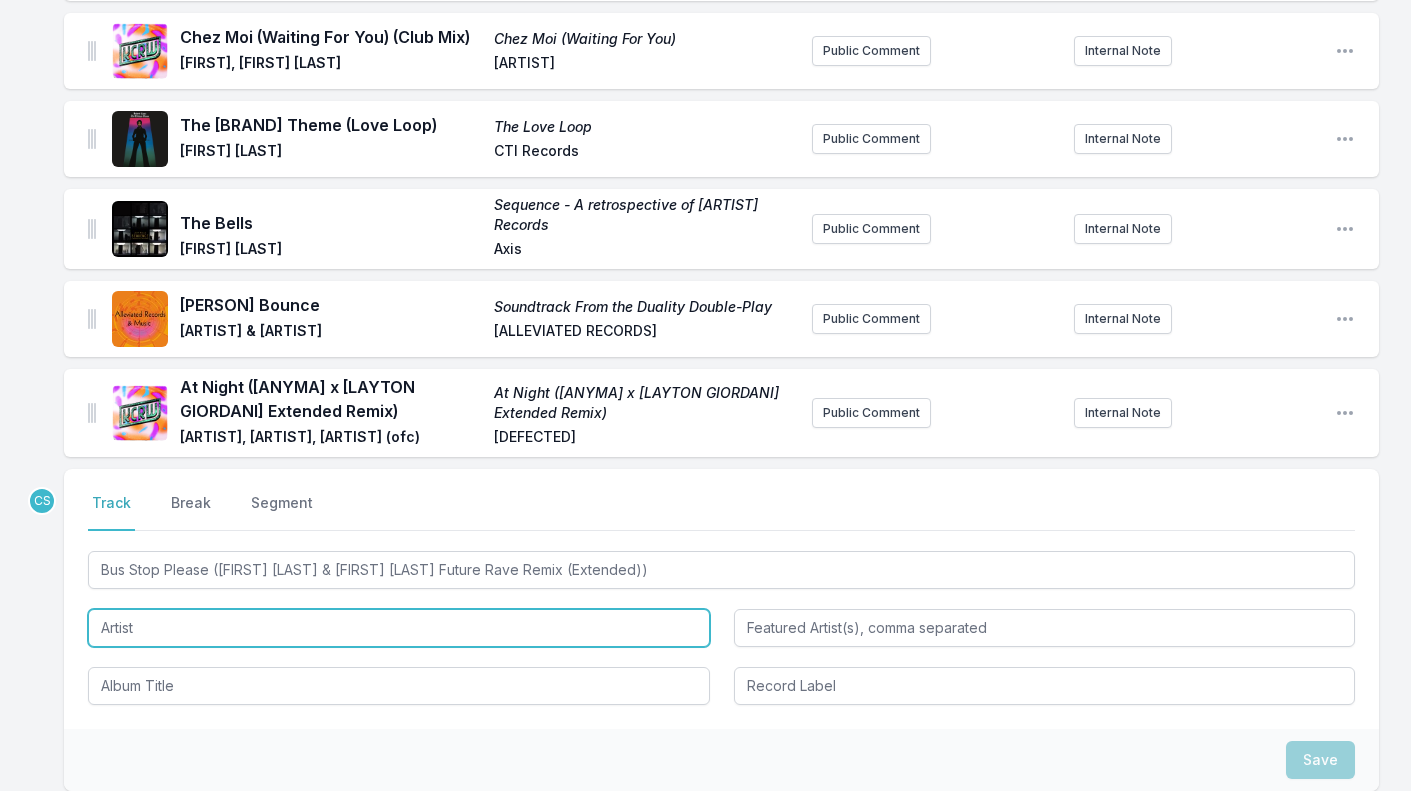 click at bounding box center [399, 628] 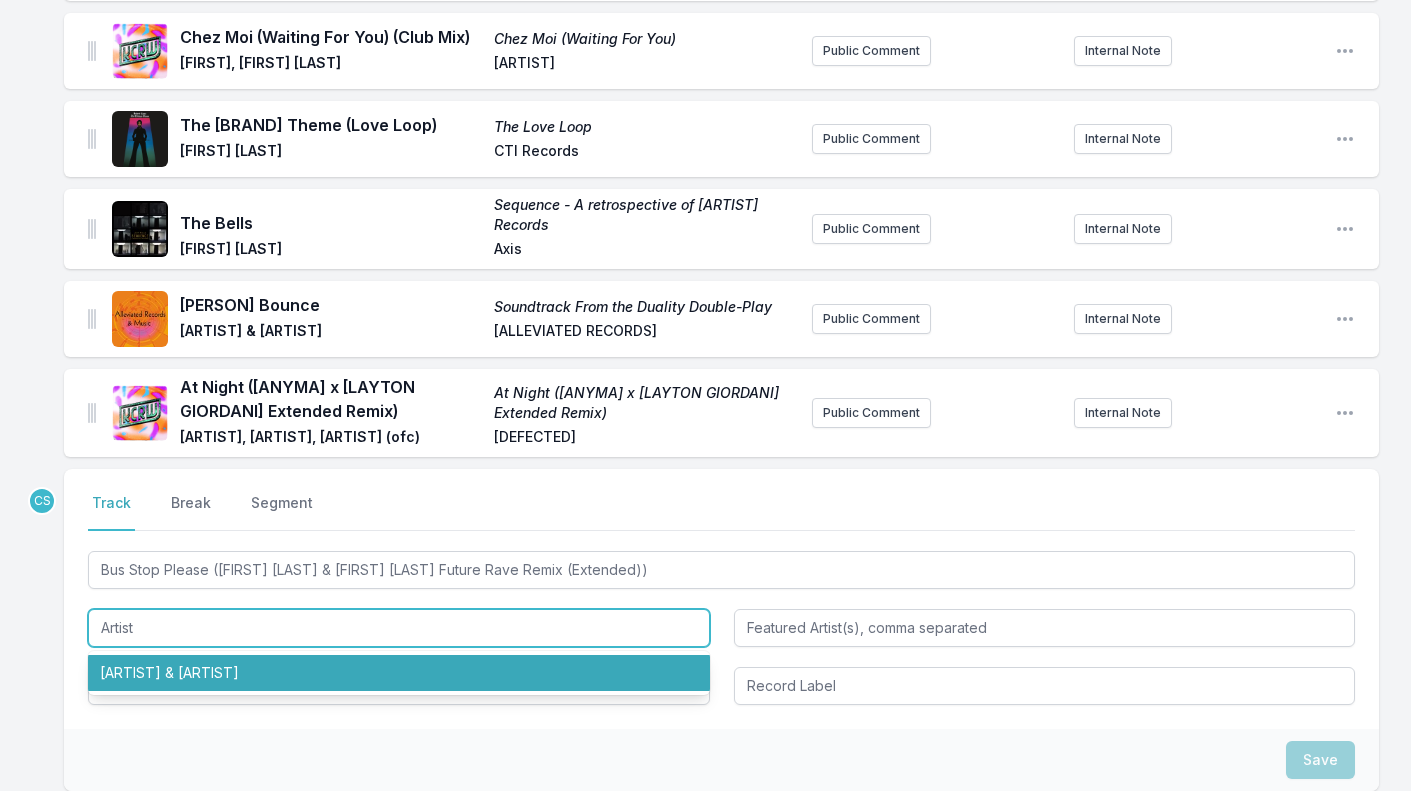 click on "[ARTIST] & [ARTIST]" at bounding box center [399, 673] 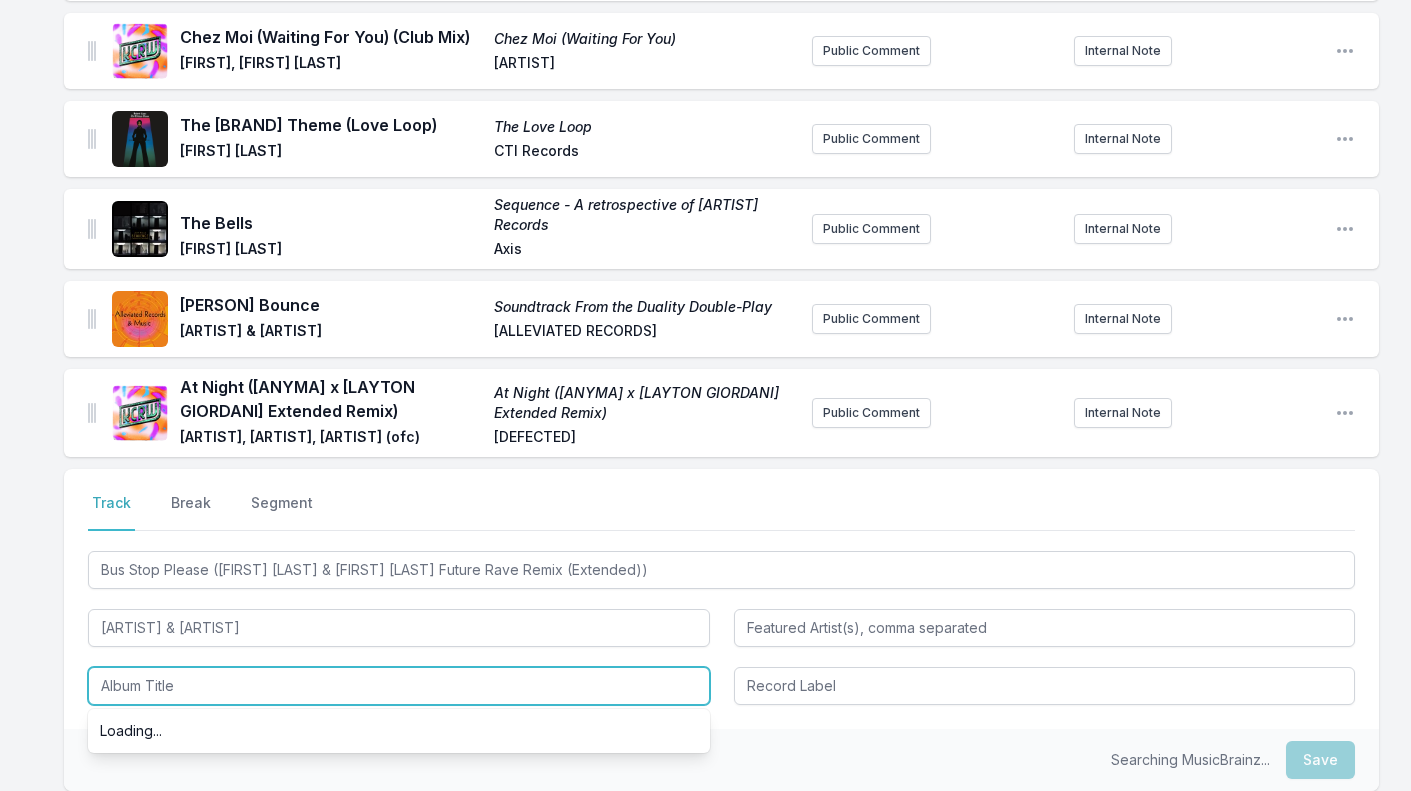 click at bounding box center (399, 686) 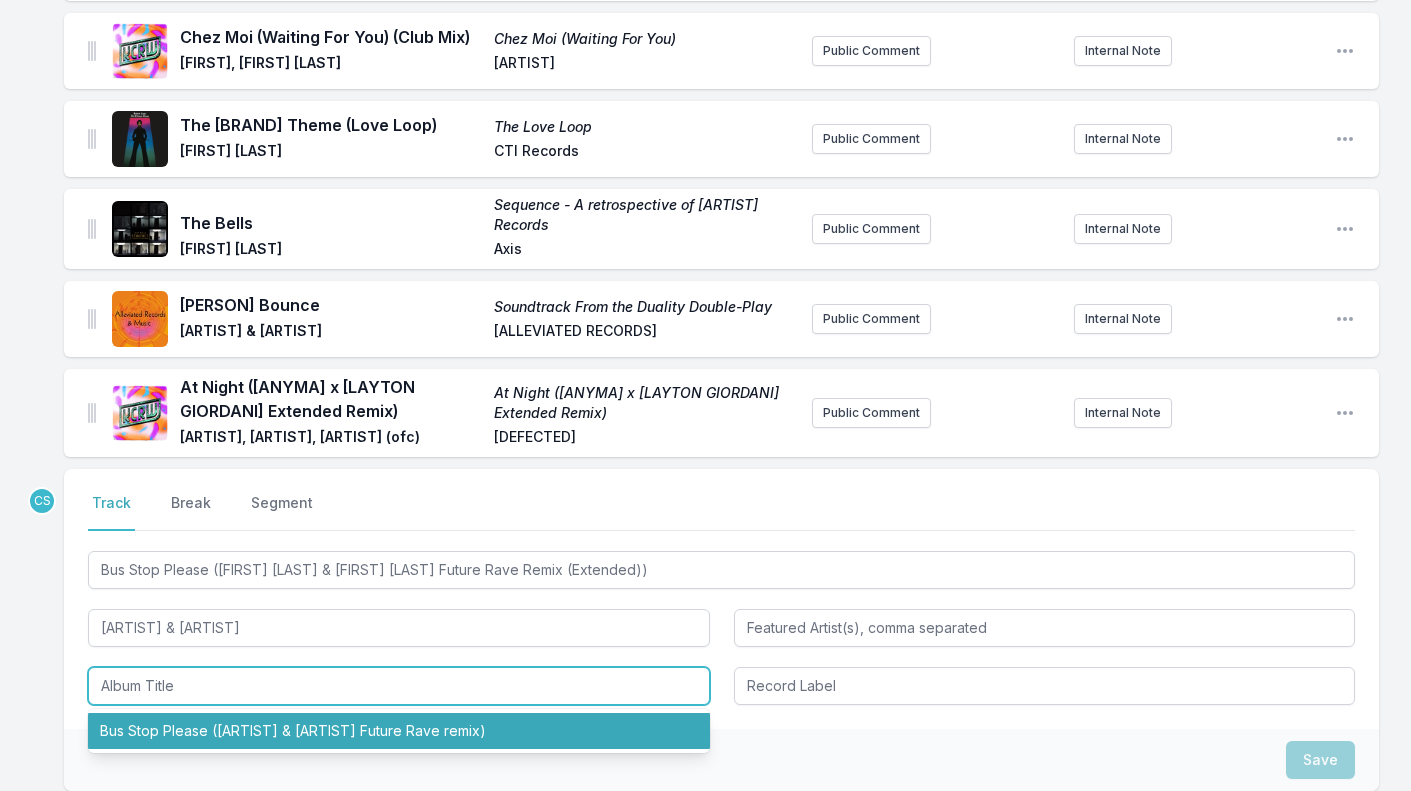 click on "Bus Stop Please ([ARTIST] & [ARTIST] Future Rave remix)" at bounding box center [399, 731] 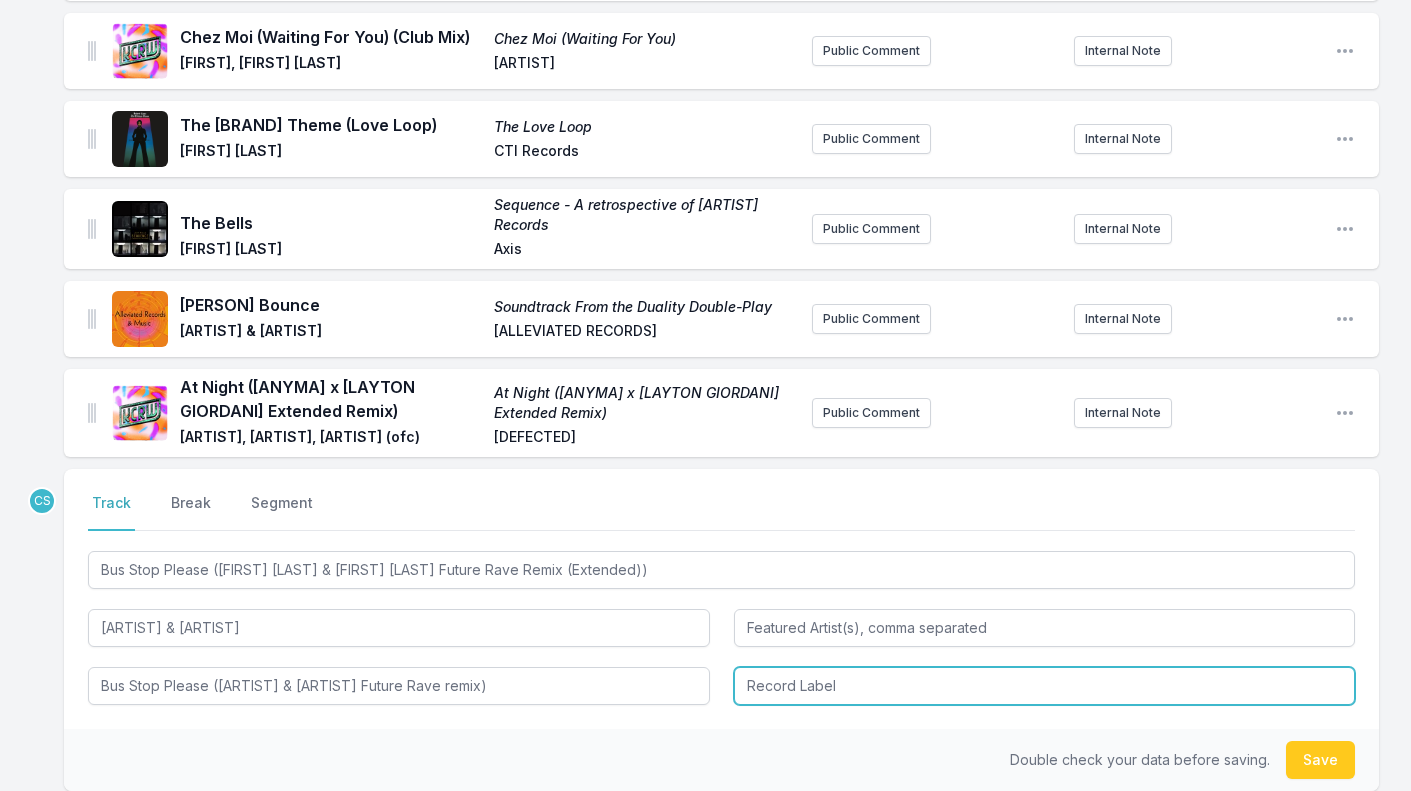 click at bounding box center (1045, 686) 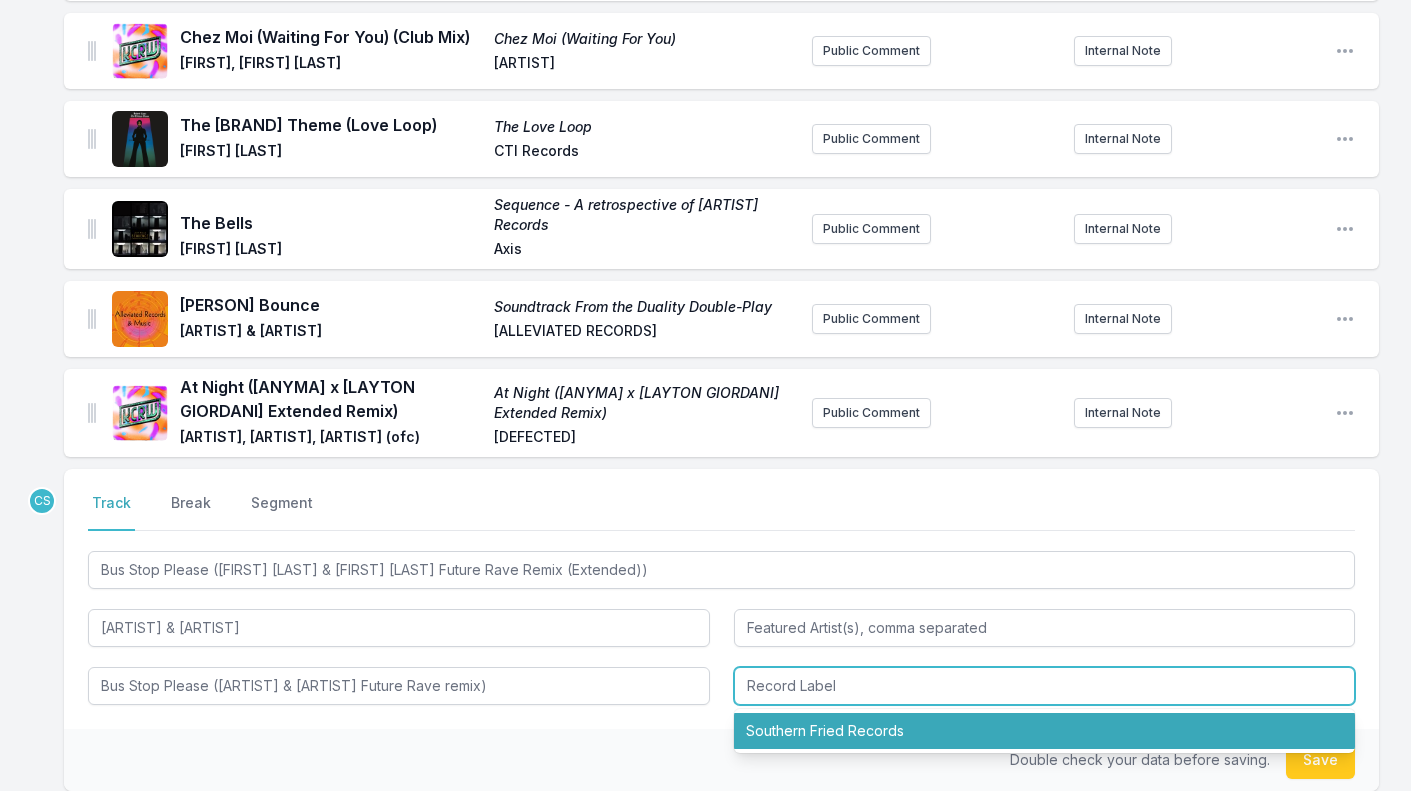 click on "Southern Fried Records" at bounding box center [1045, 731] 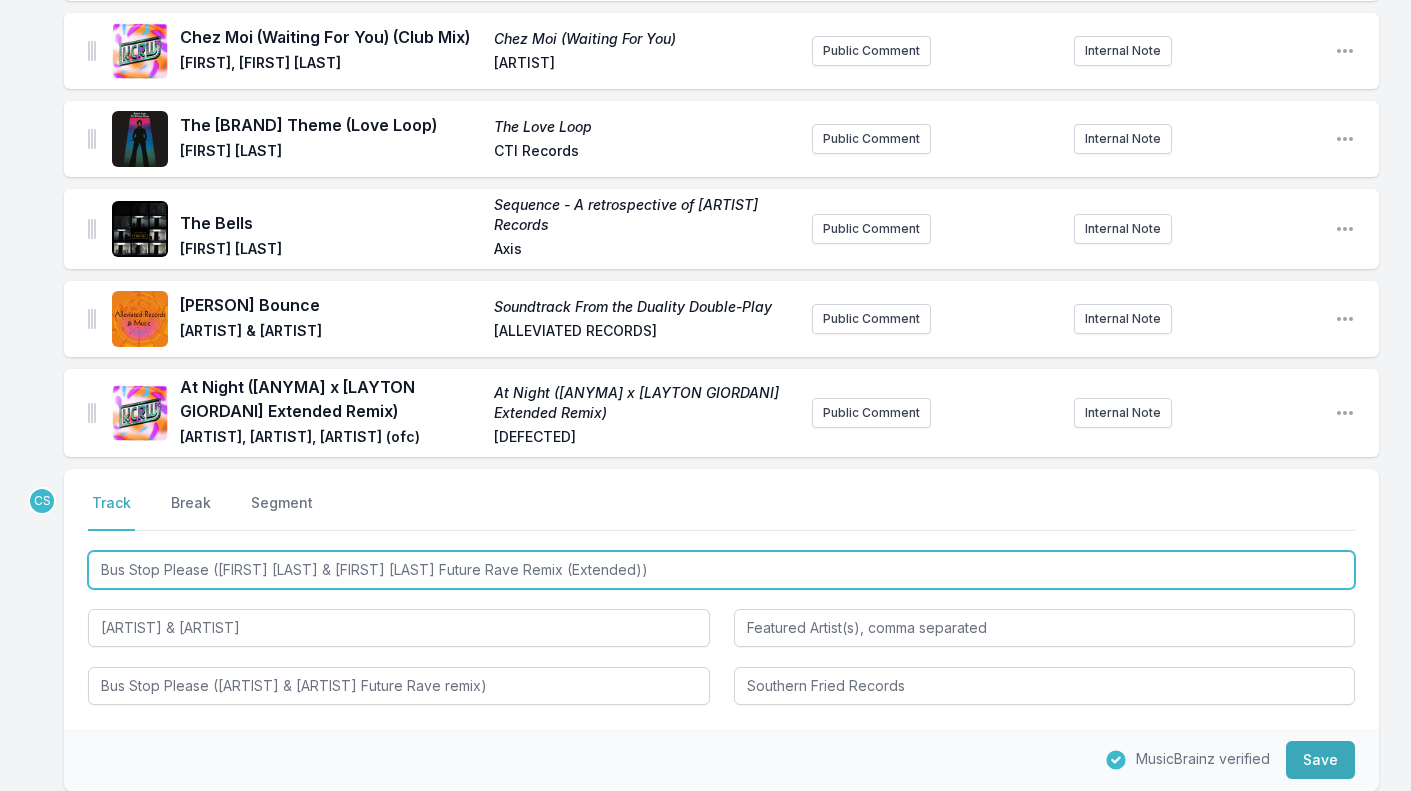 click on "Bus Stop Please ([FIRST] [LAST] & [FIRST] [LAST] Future Rave Remix (Extended))" at bounding box center [721, 570] 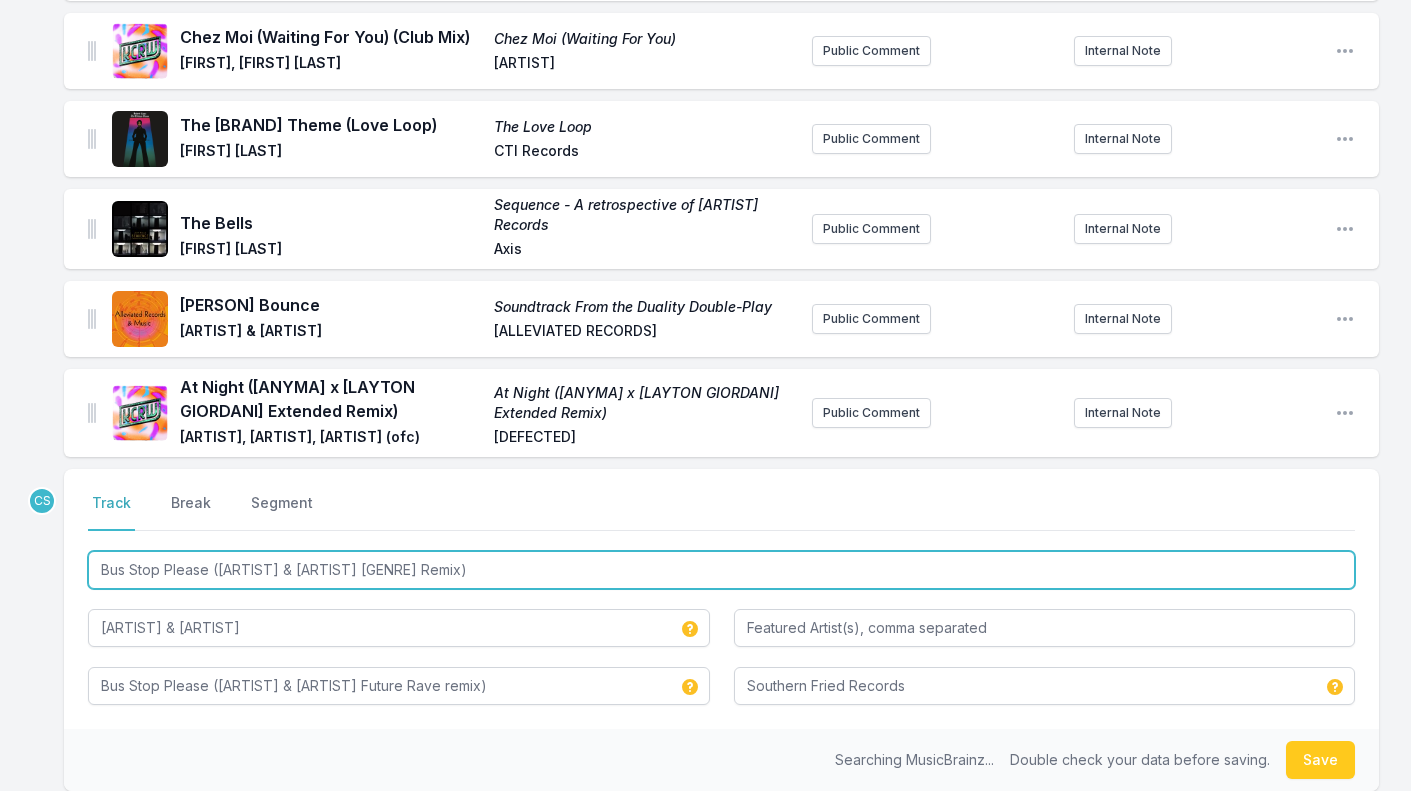 type on "Bus Stop Please ([ARTIST] & [ARTIST] [GENRE] Remix)" 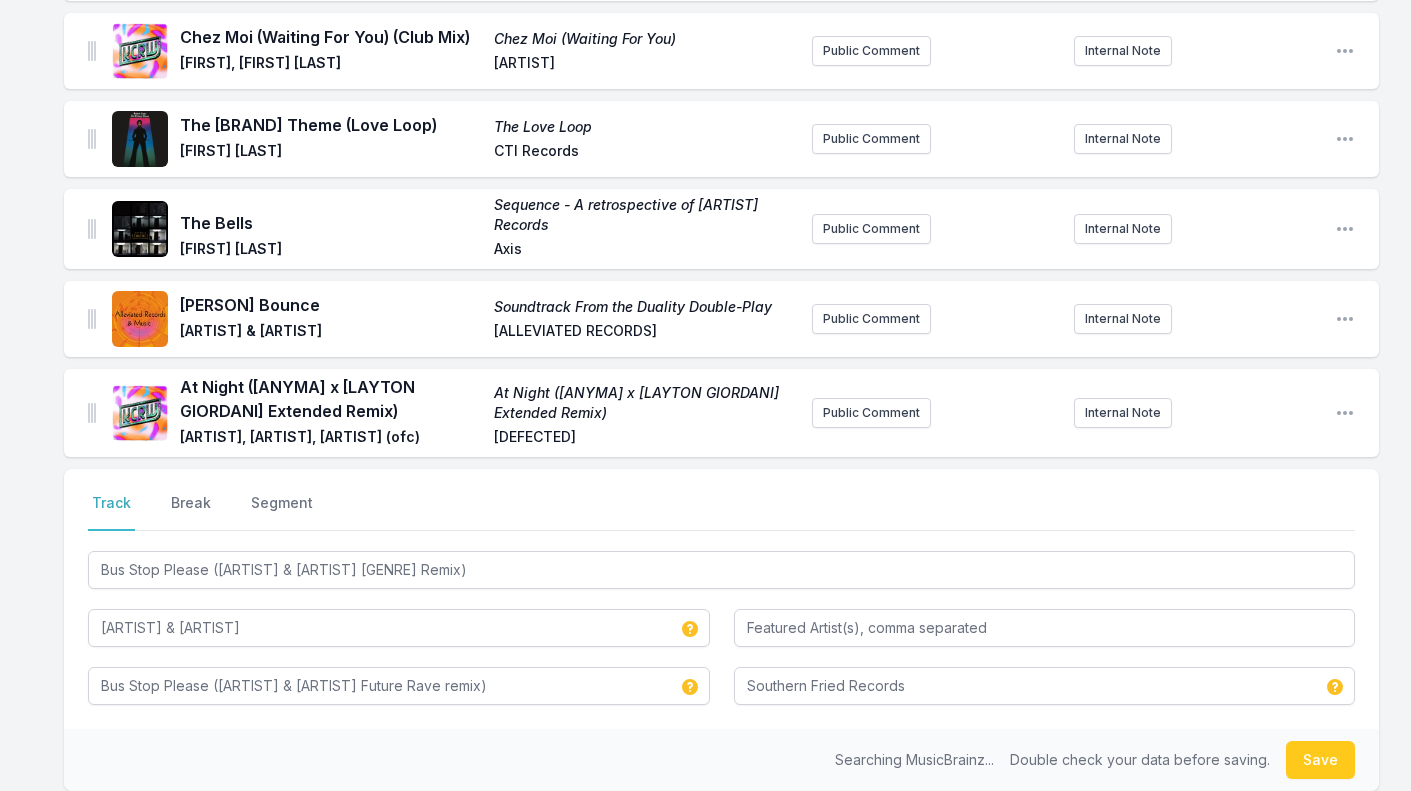 click on "Searching MusicBrainz... Double check your data before saving. Save" at bounding box center (721, 760) 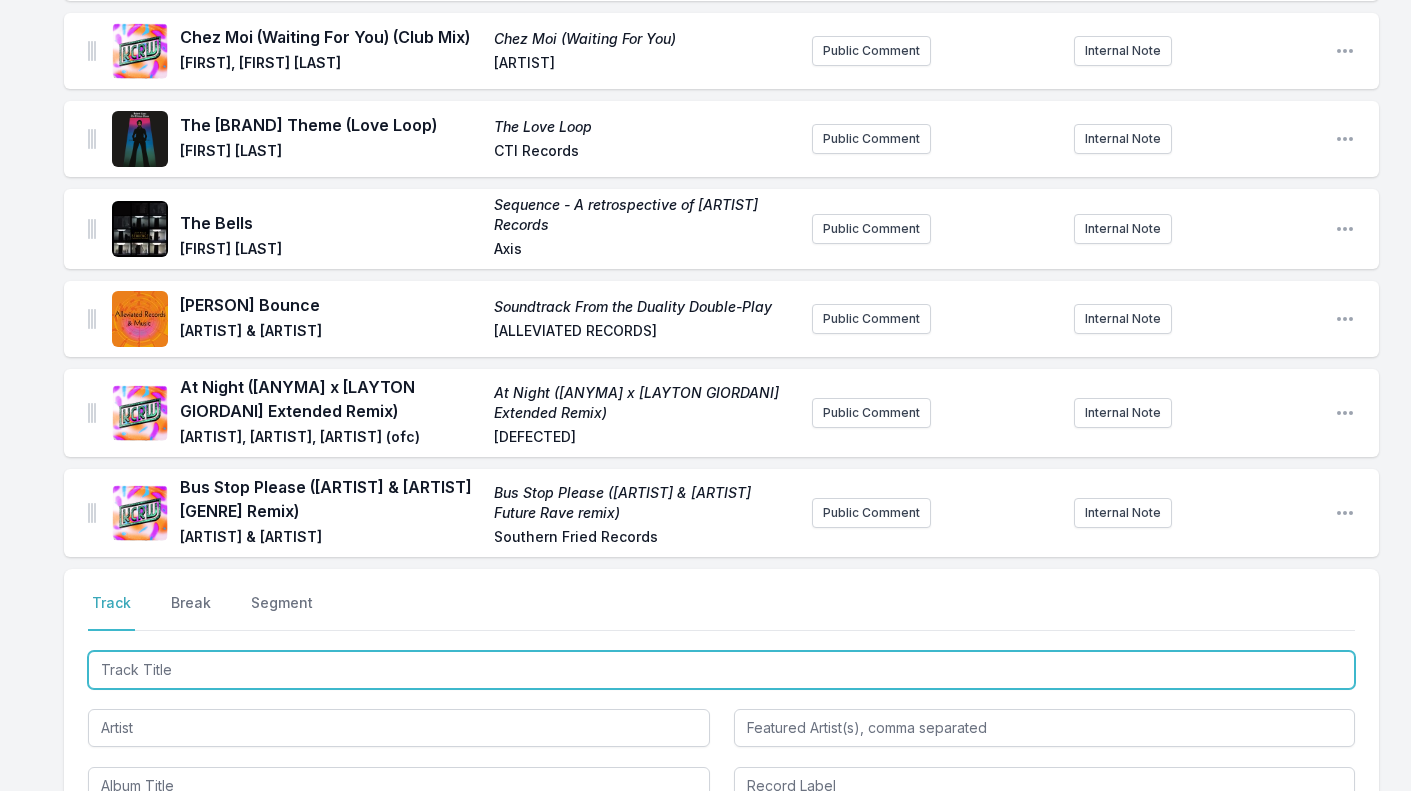 click at bounding box center (721, 670) 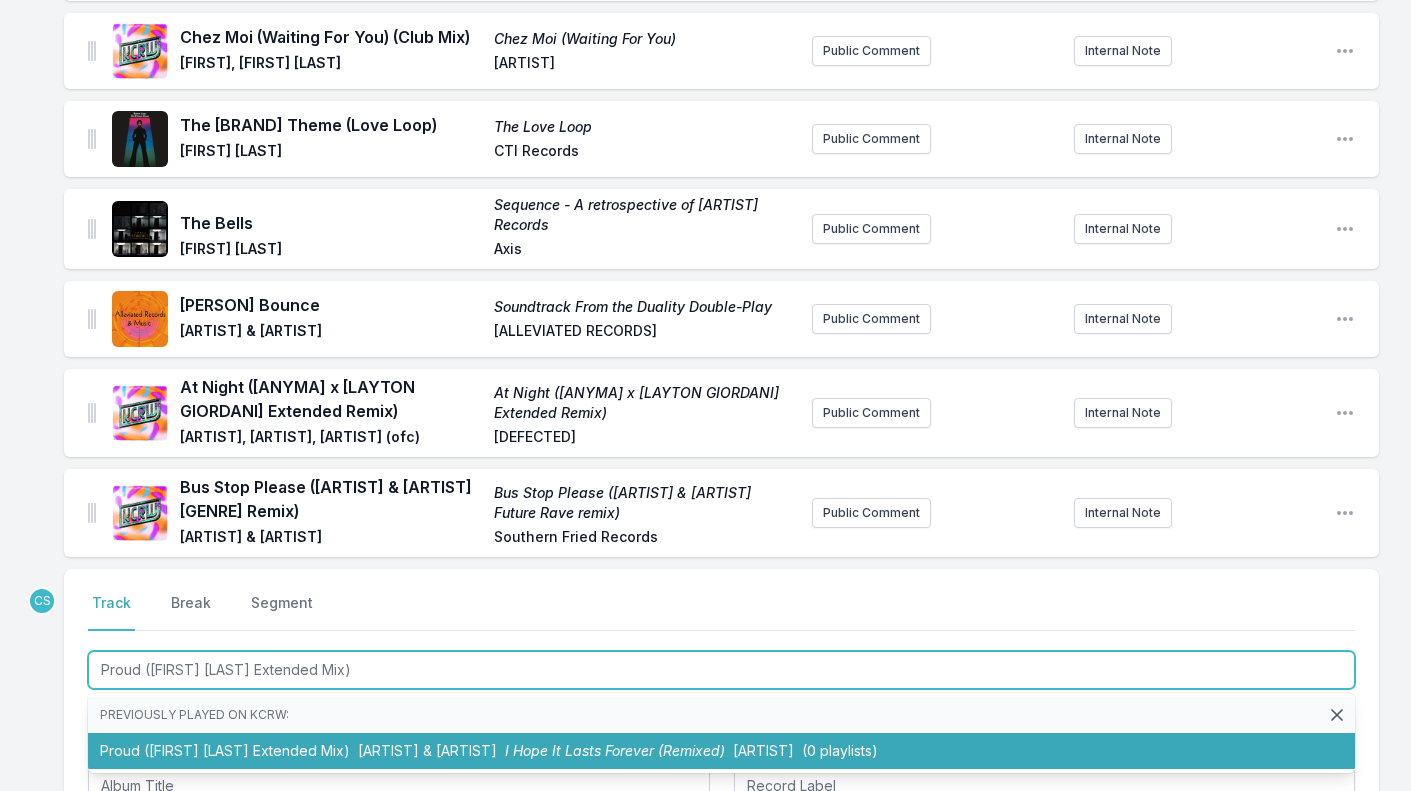 click on "Proud (Dance System Extended Mix) Qrion & Dance System I Hope It Lasts Forever (Remixed) Anjunadeep (0 playlists)" at bounding box center [721, 751] 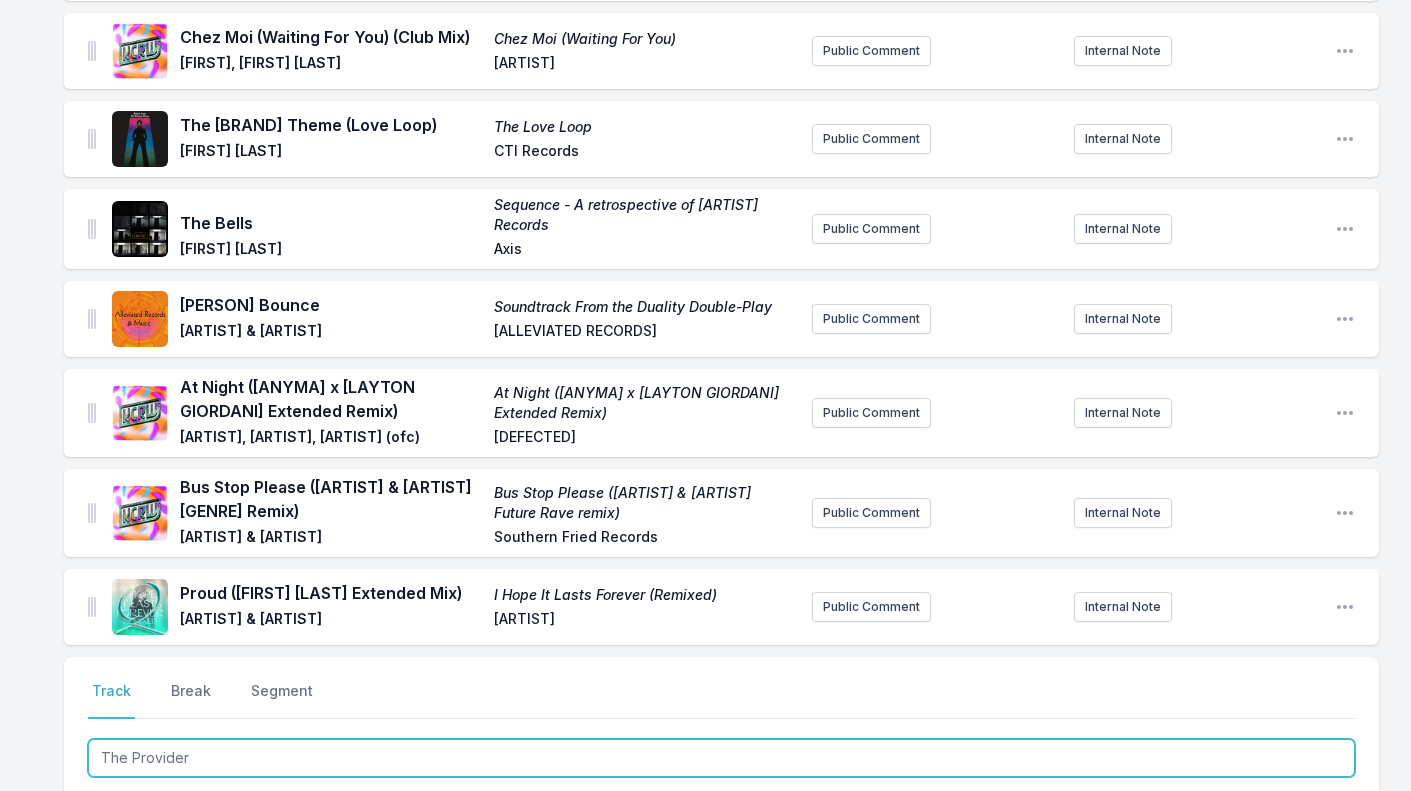 type on "The Provider" 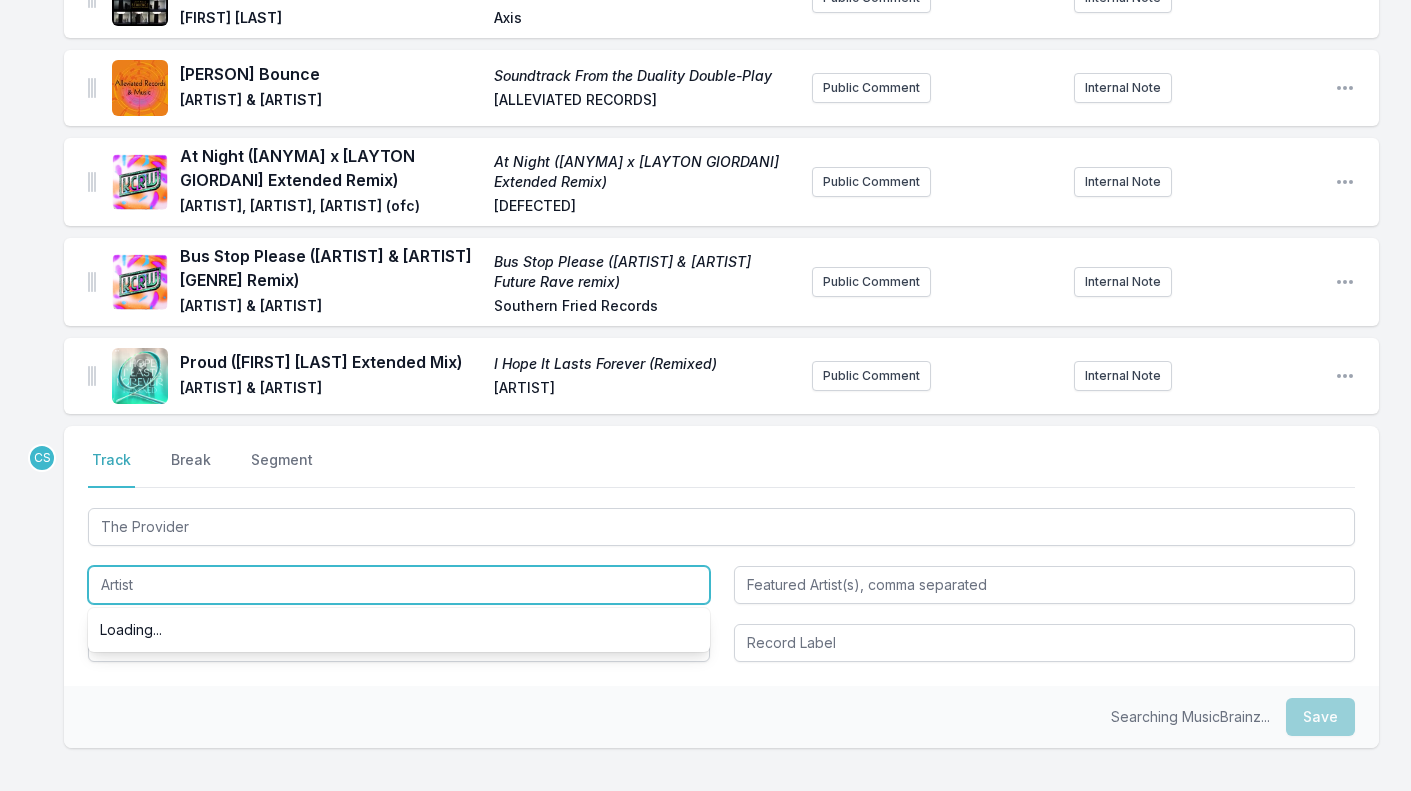 scroll, scrollTop: 2393, scrollLeft: 0, axis: vertical 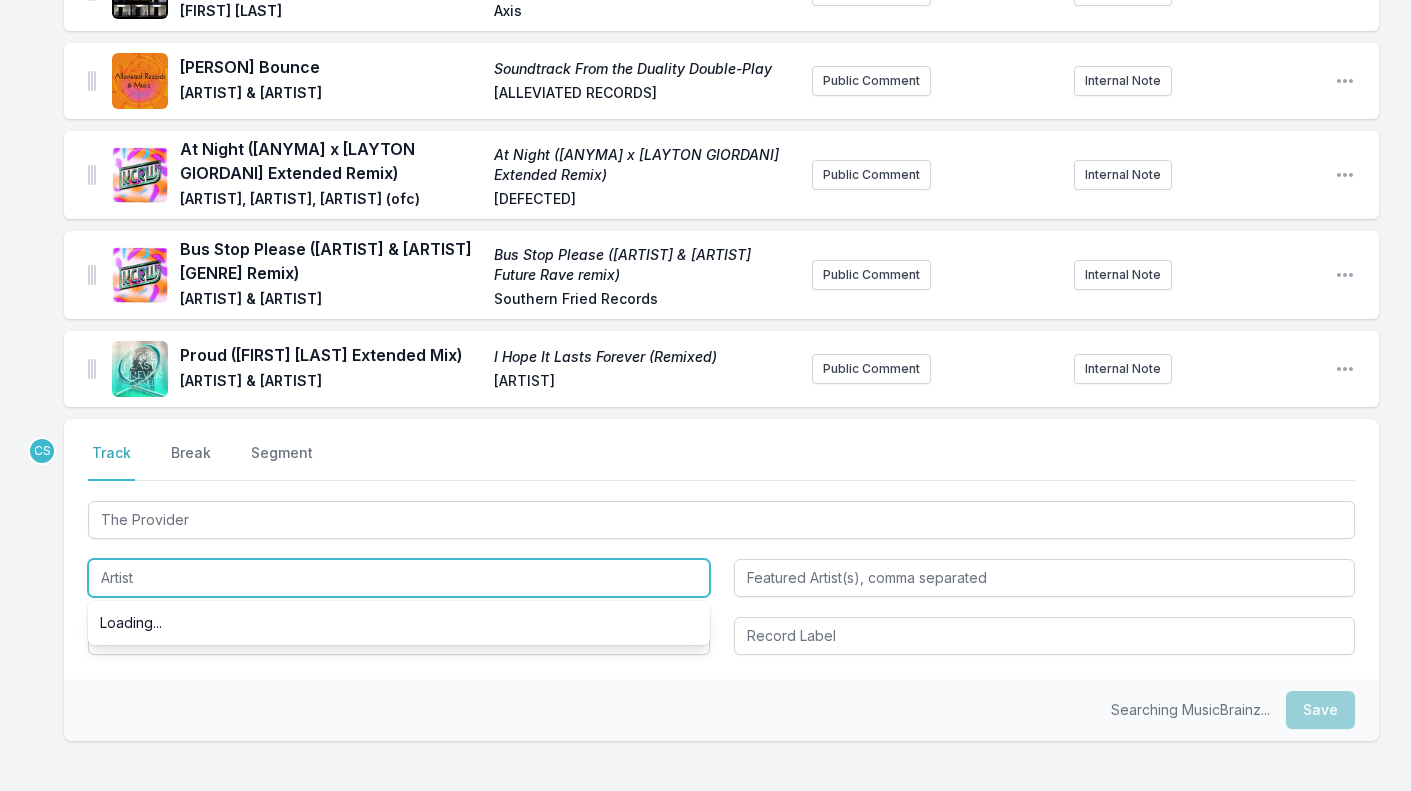 paste on "[FIRST] [LAST], [FIRST] [LAST]" 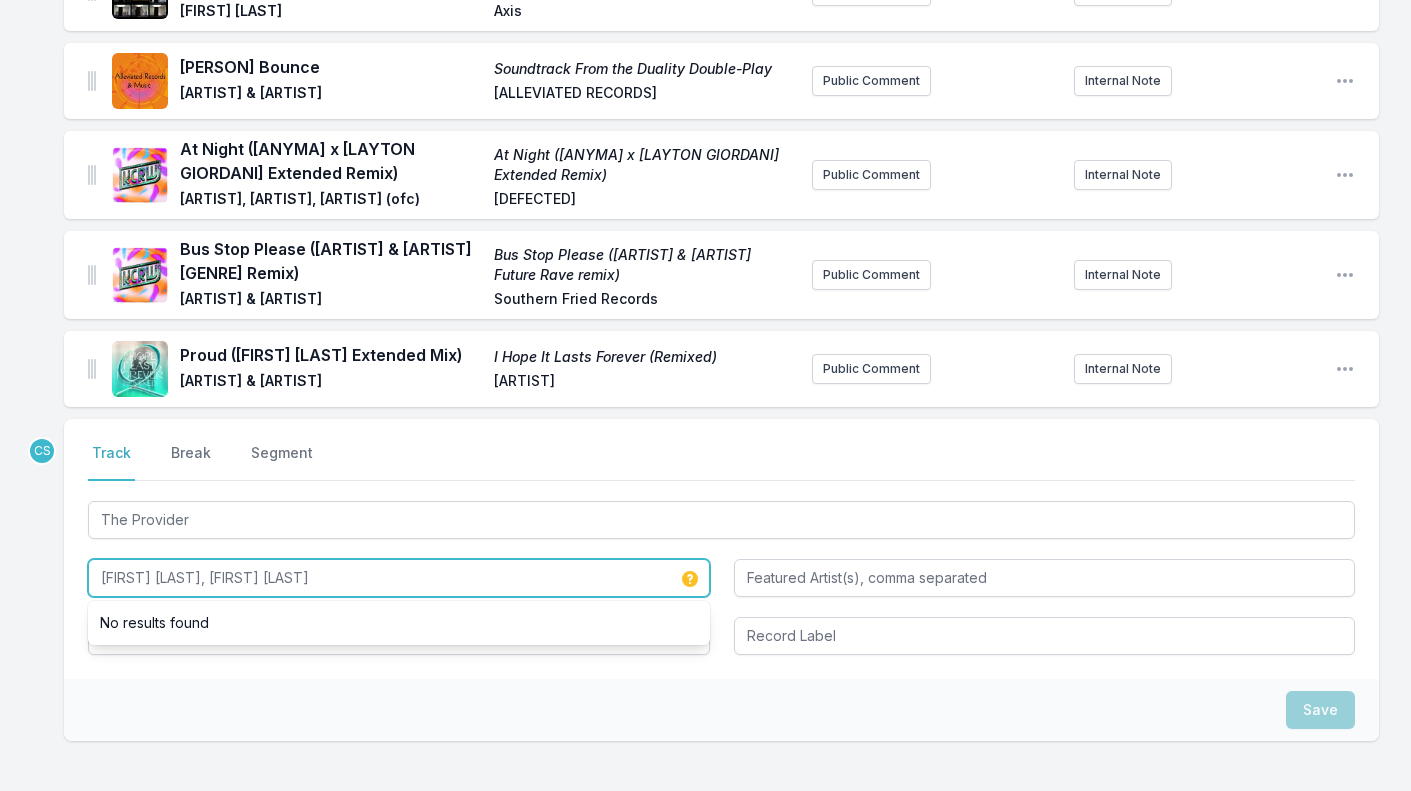 type on "[FIRST] [LAST], [FIRST] [LAST]" 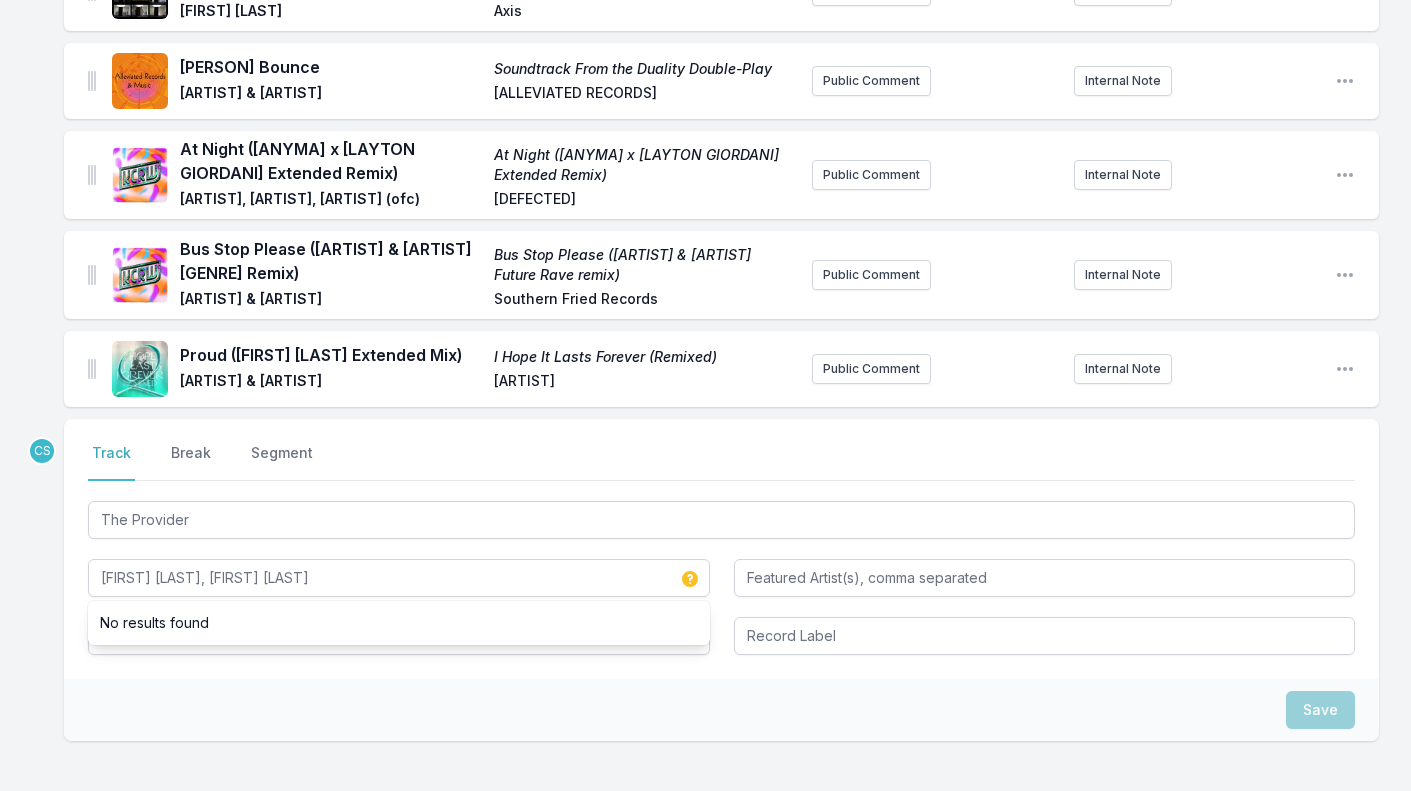 click on "Save" at bounding box center [721, 710] 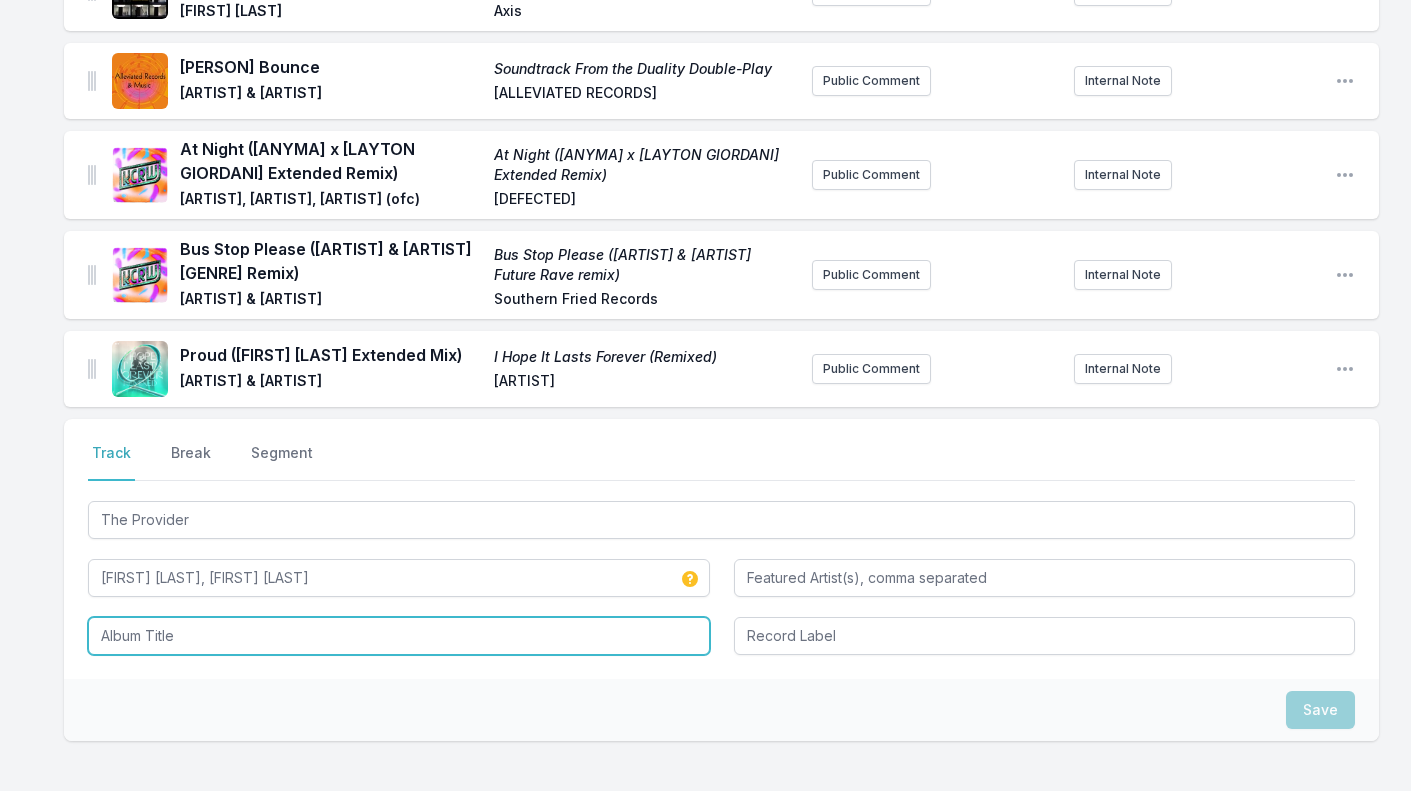 click at bounding box center (399, 636) 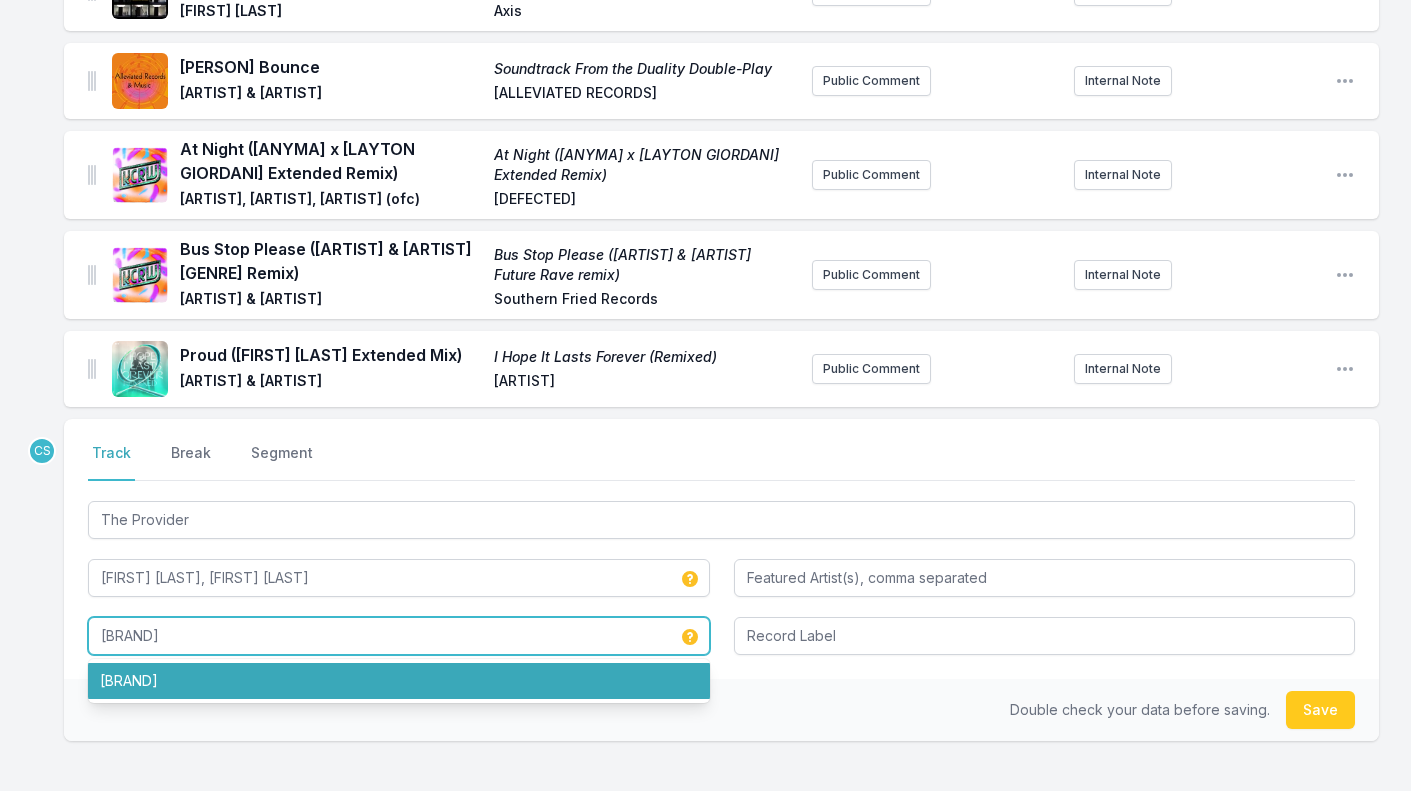 click on "[BRAND]" at bounding box center [399, 681] 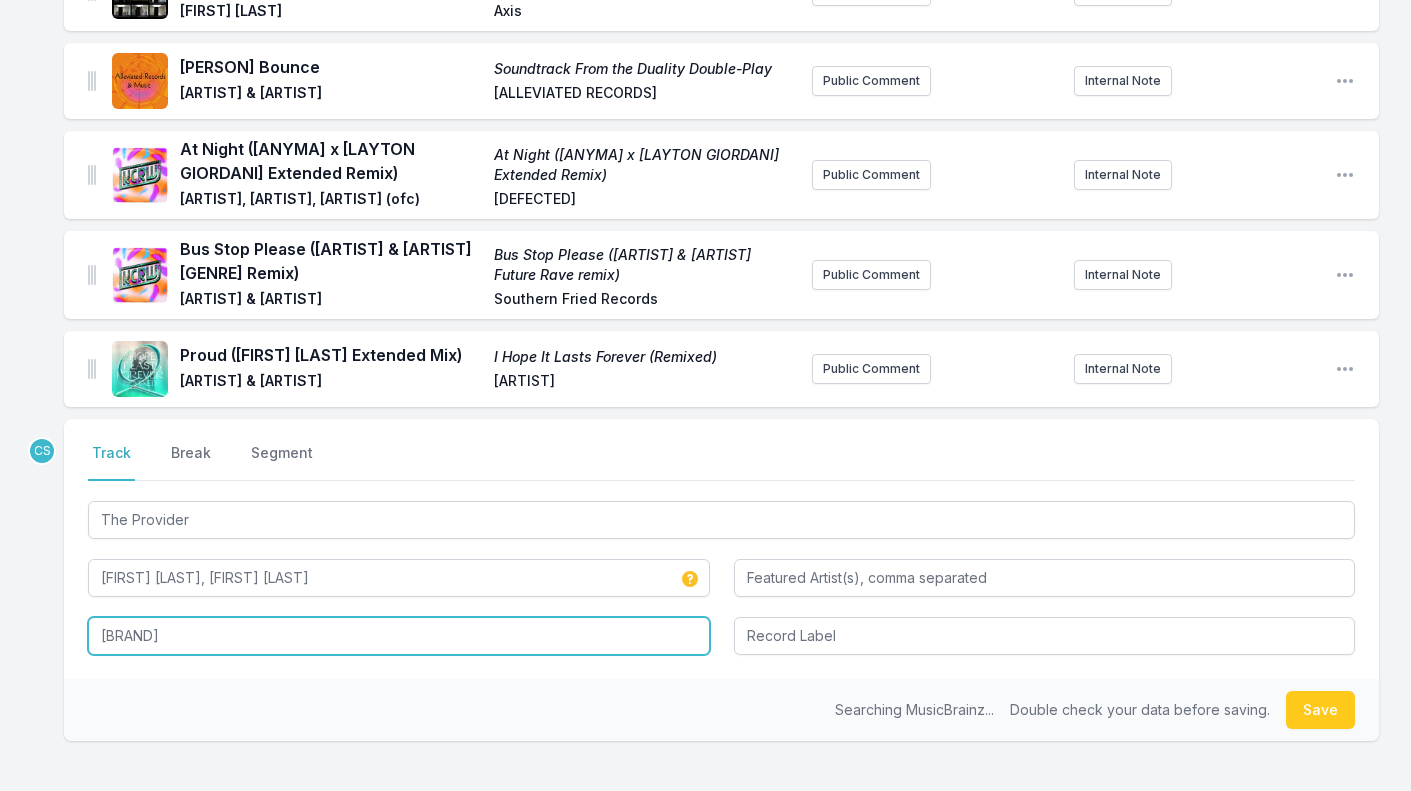 type on "[BRAND]" 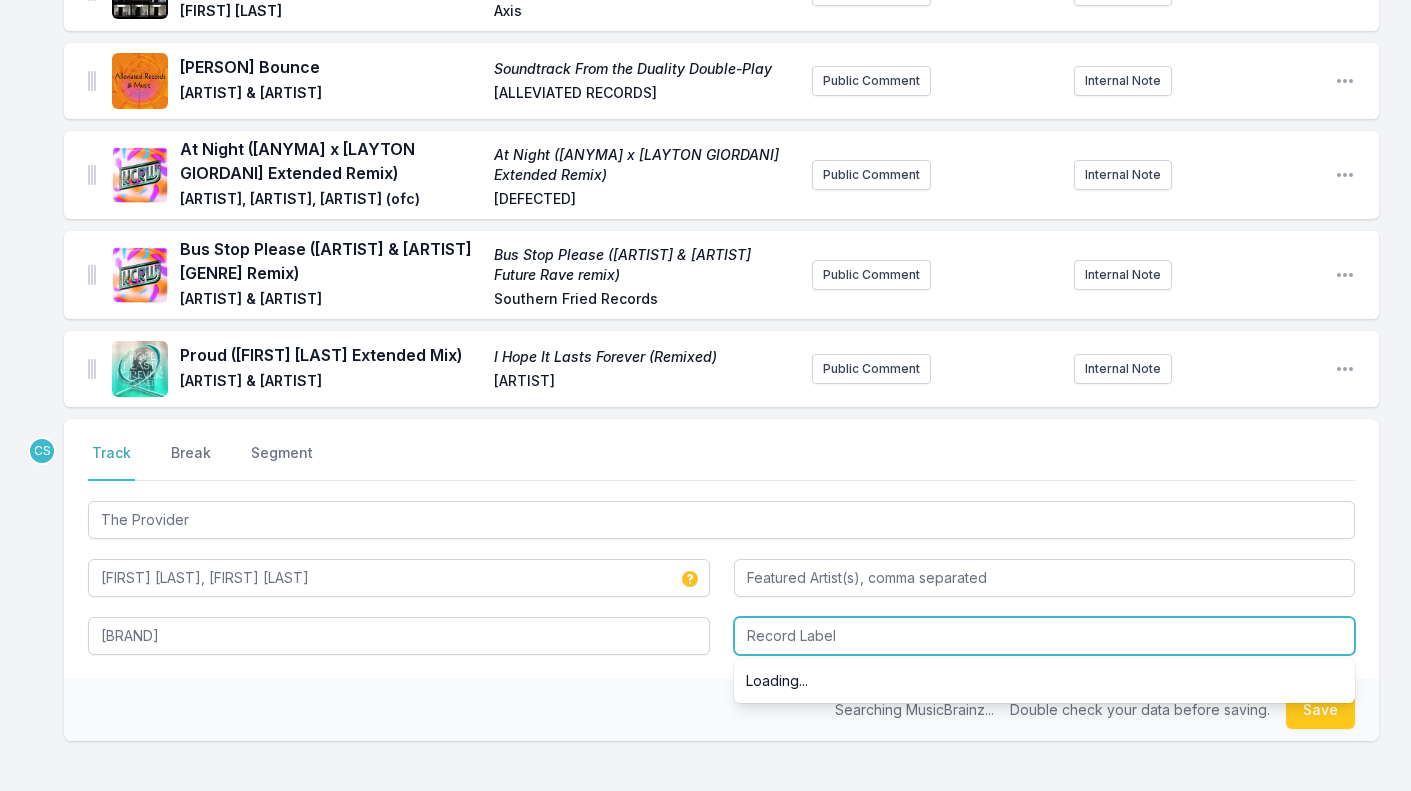 click at bounding box center (1045, 636) 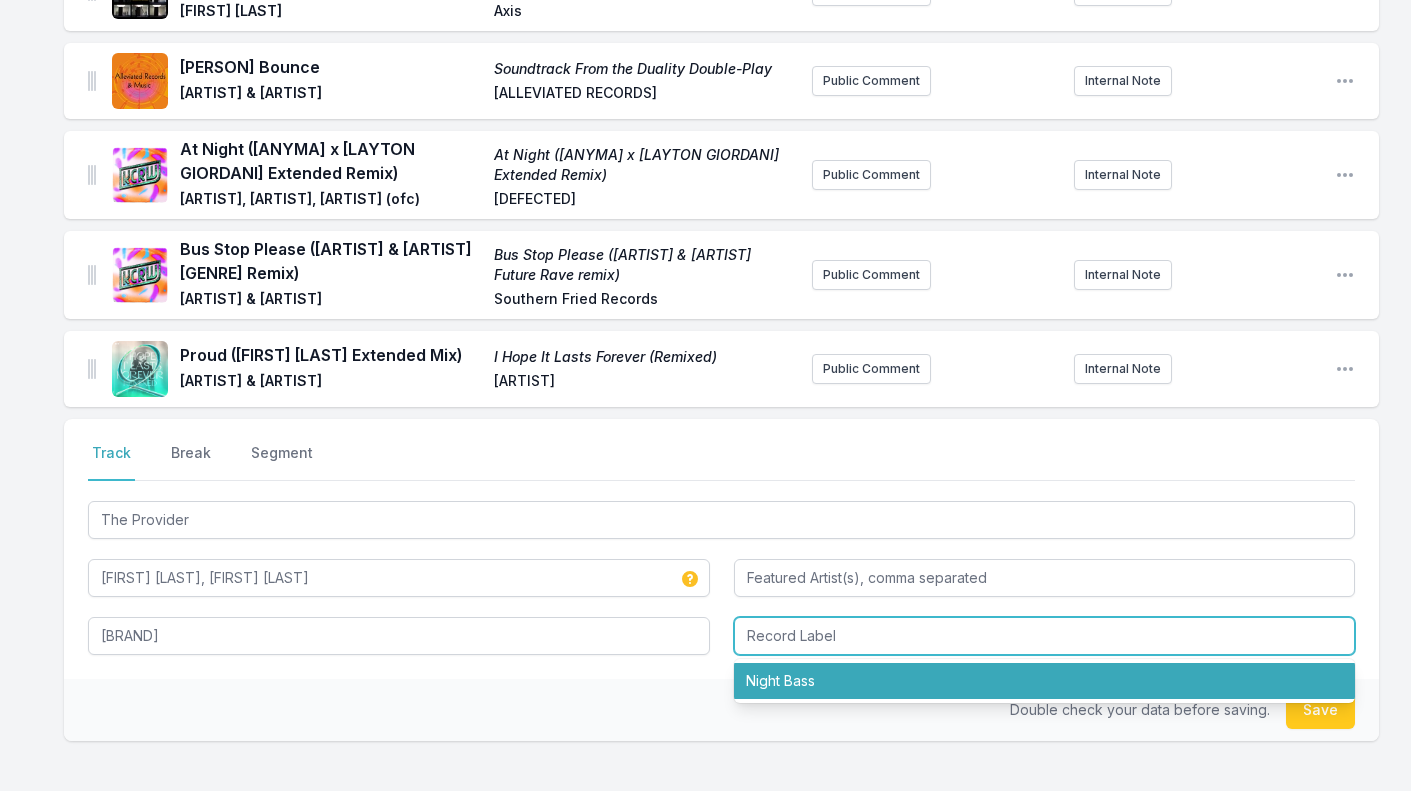 click on "Night Bass" at bounding box center (1045, 681) 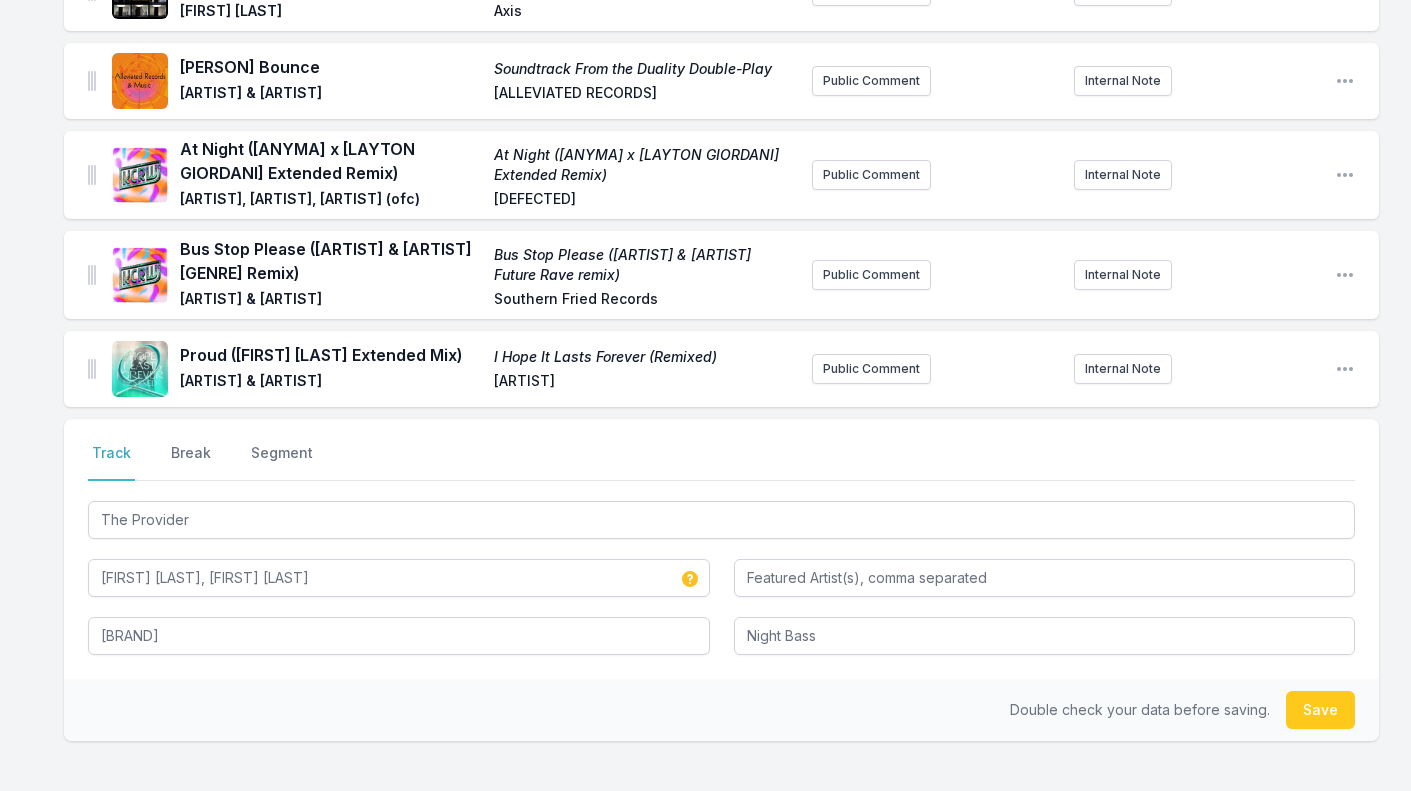 click on "Save" at bounding box center (1320, 710) 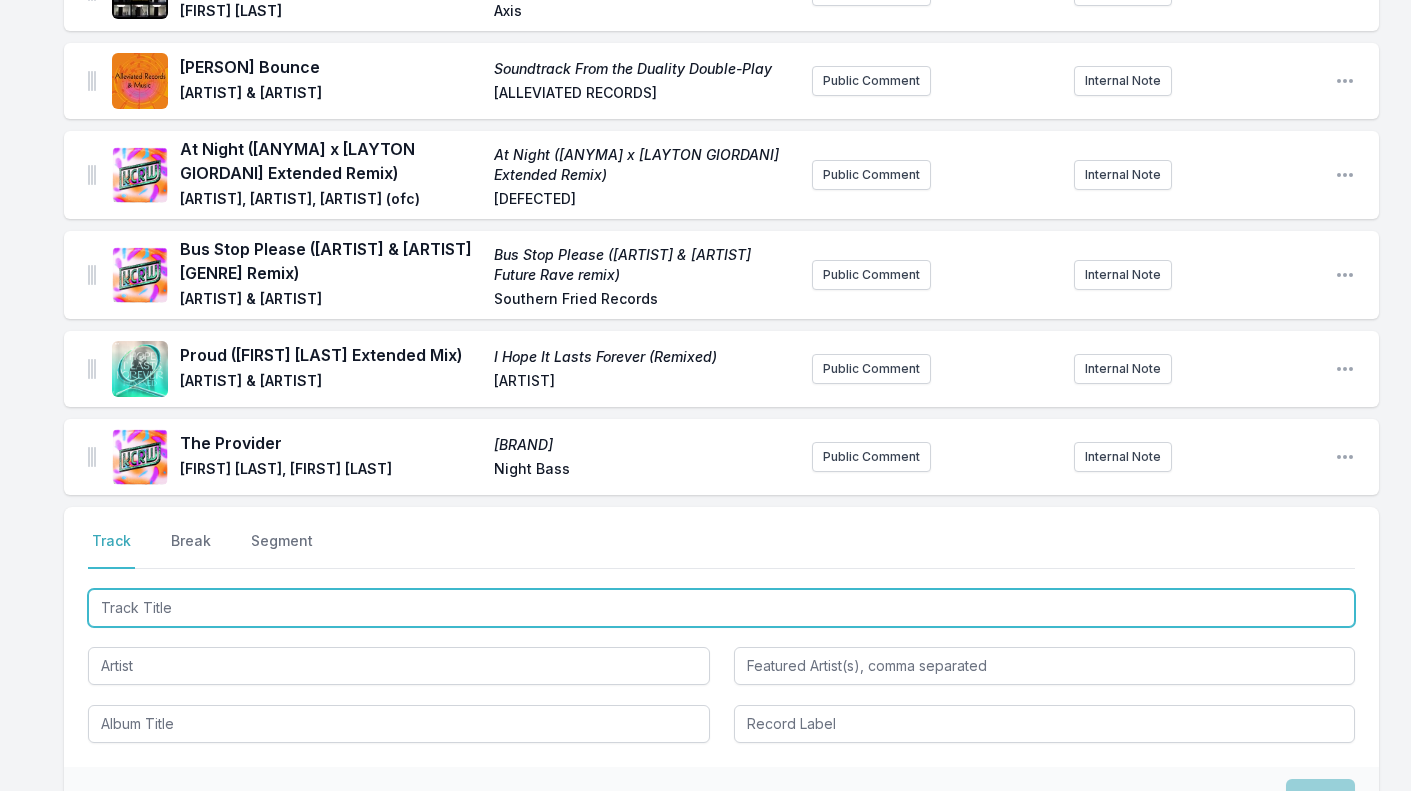 click at bounding box center (721, 608) 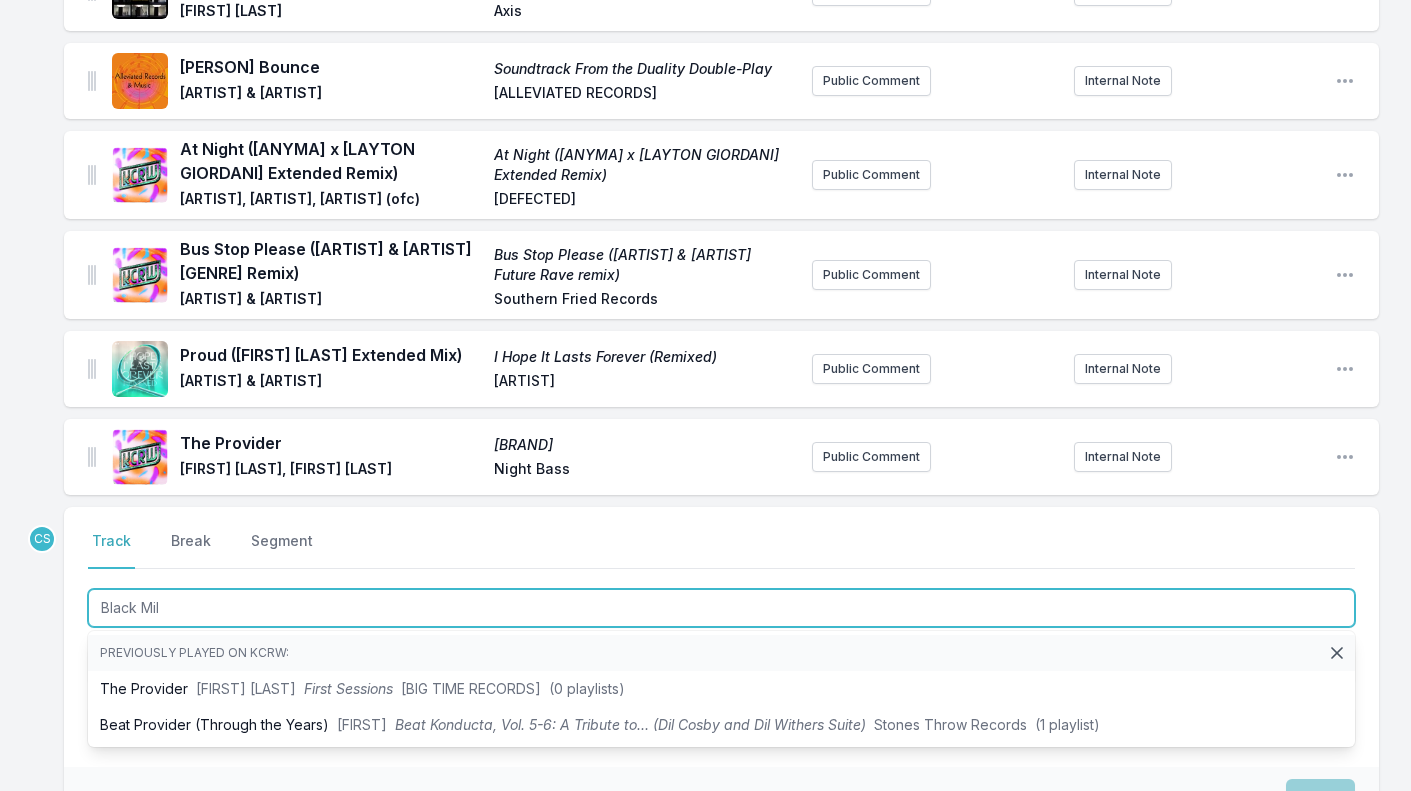 type on "[ARTIST]" 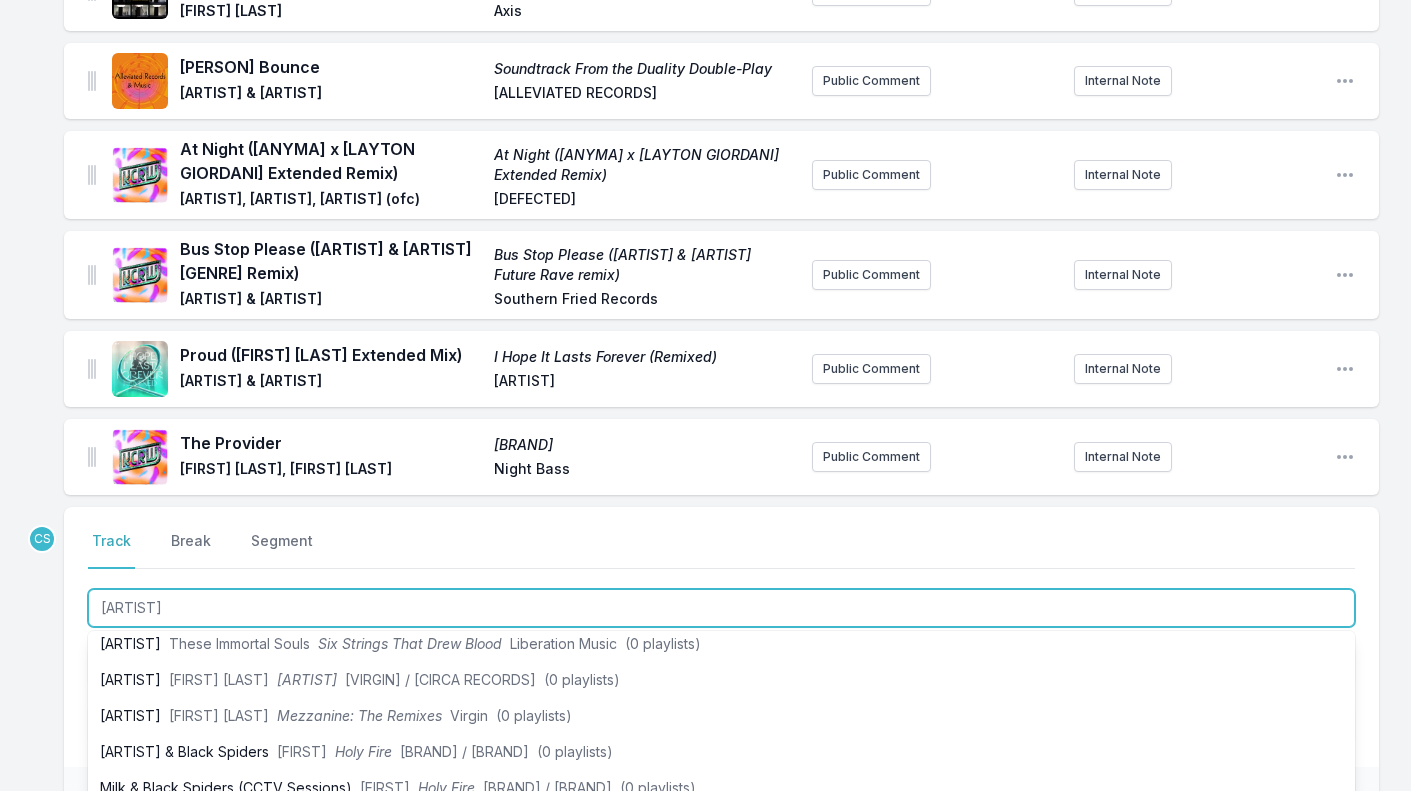 scroll, scrollTop: 94, scrollLeft: 0, axis: vertical 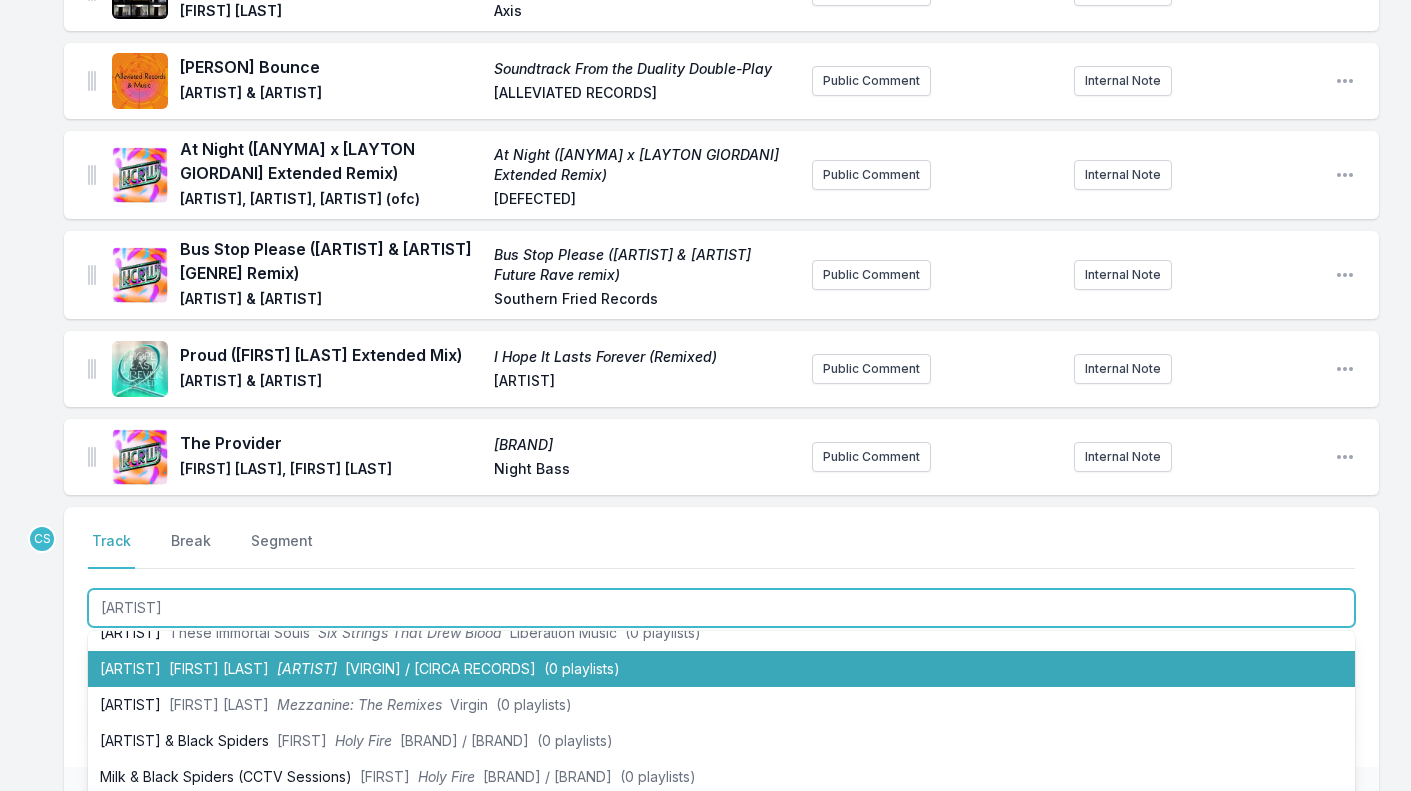 click on "[ARTIST] [ARTIST] Mezzanine Virgin / Circa Records (0 playlists)" at bounding box center (721, 669) 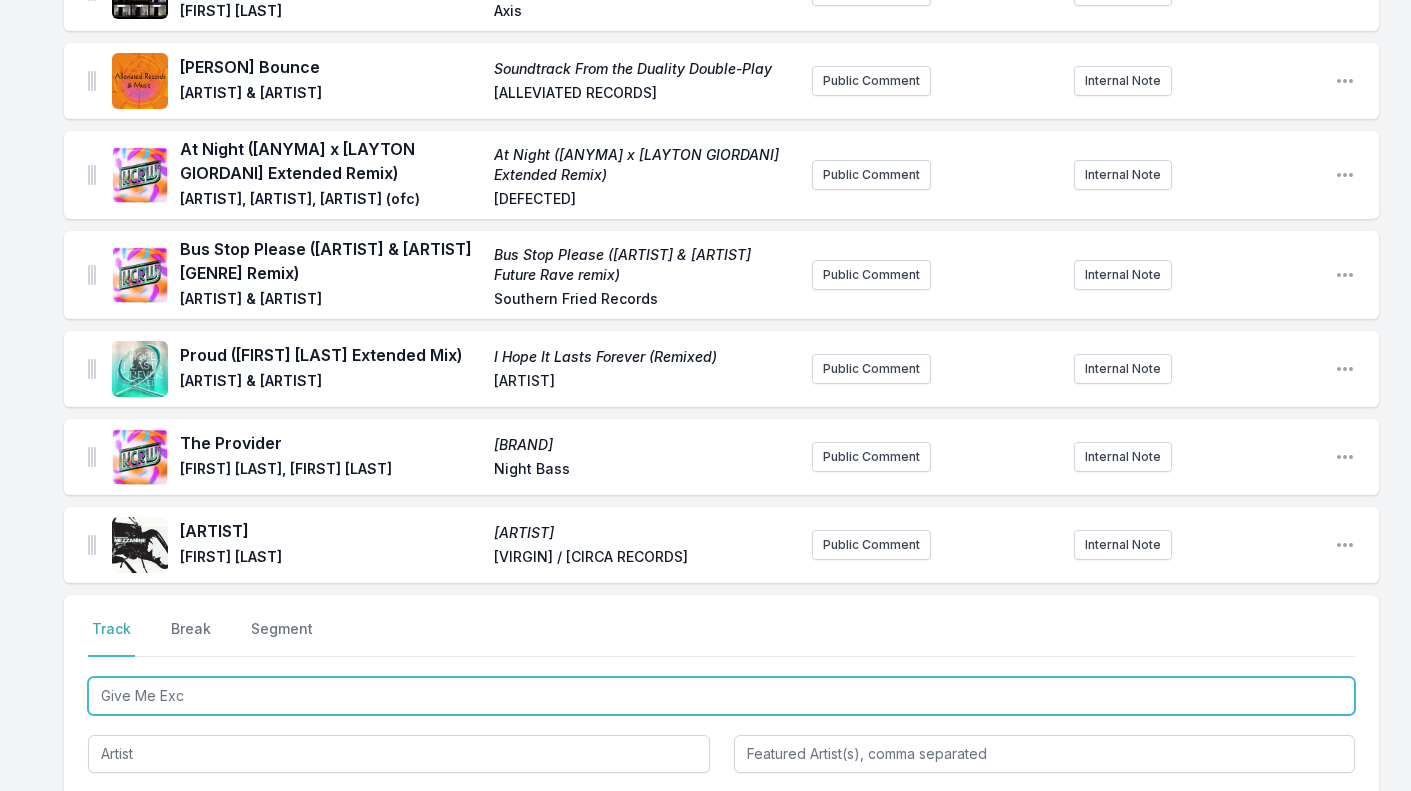 scroll, scrollTop: 0, scrollLeft: 0, axis: both 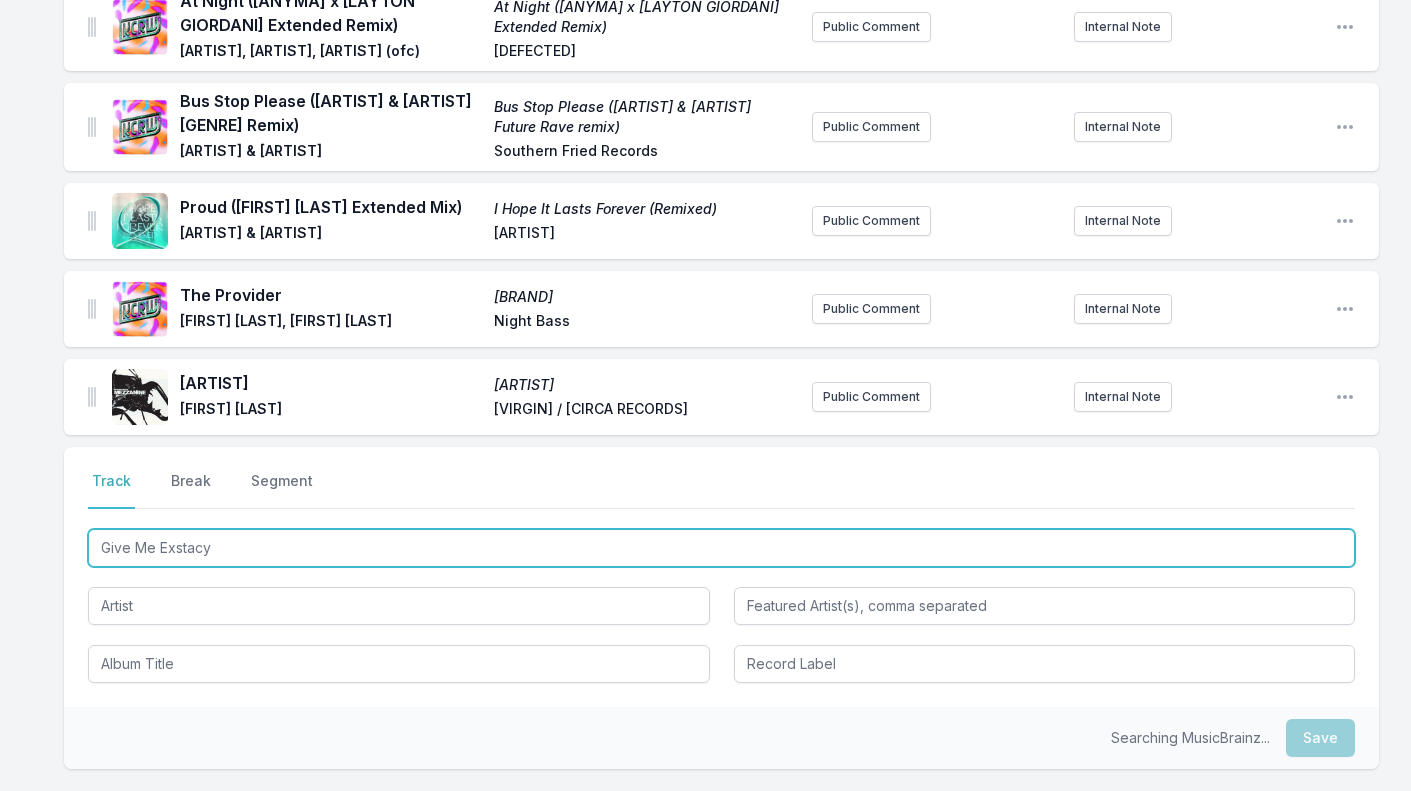 type on "Give Me Exstacy" 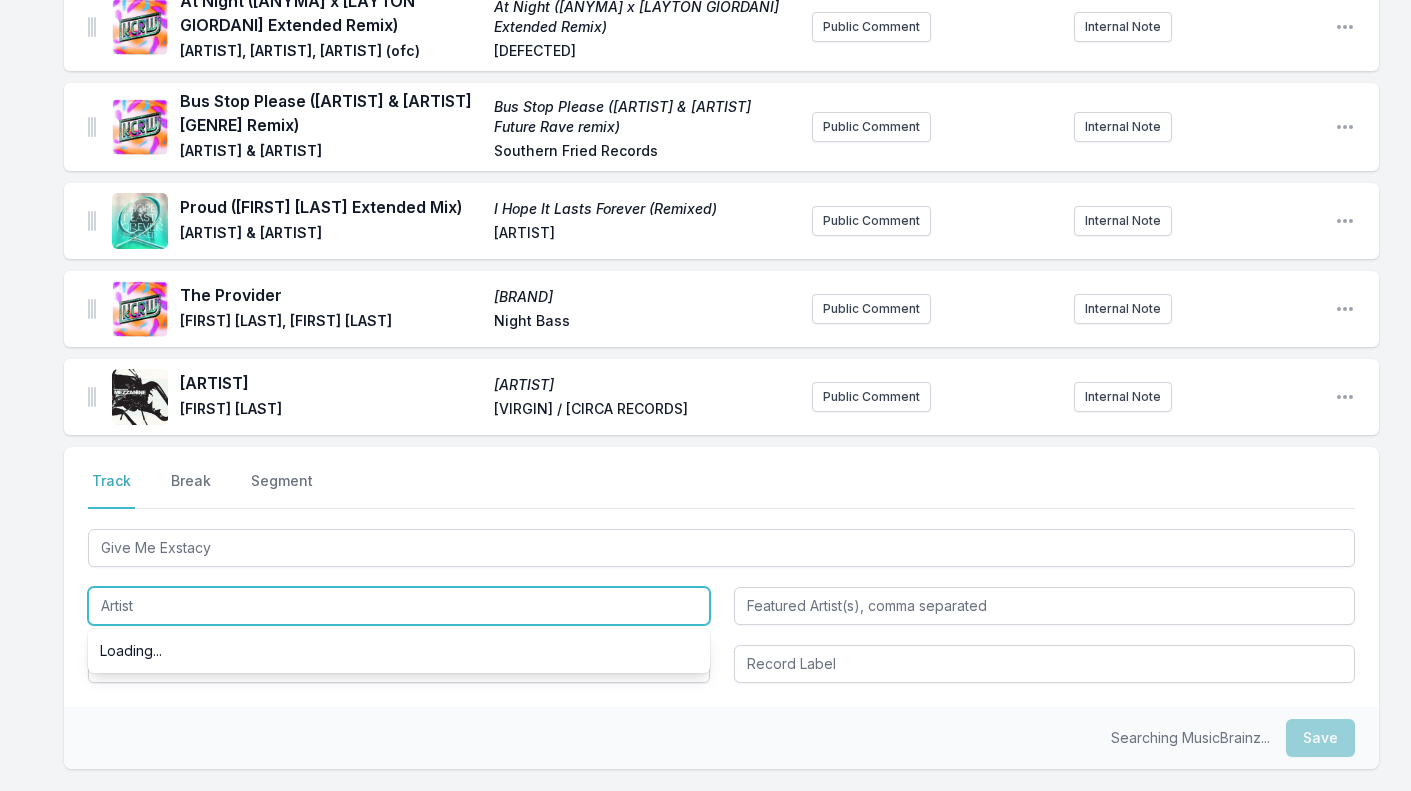 click at bounding box center (399, 606) 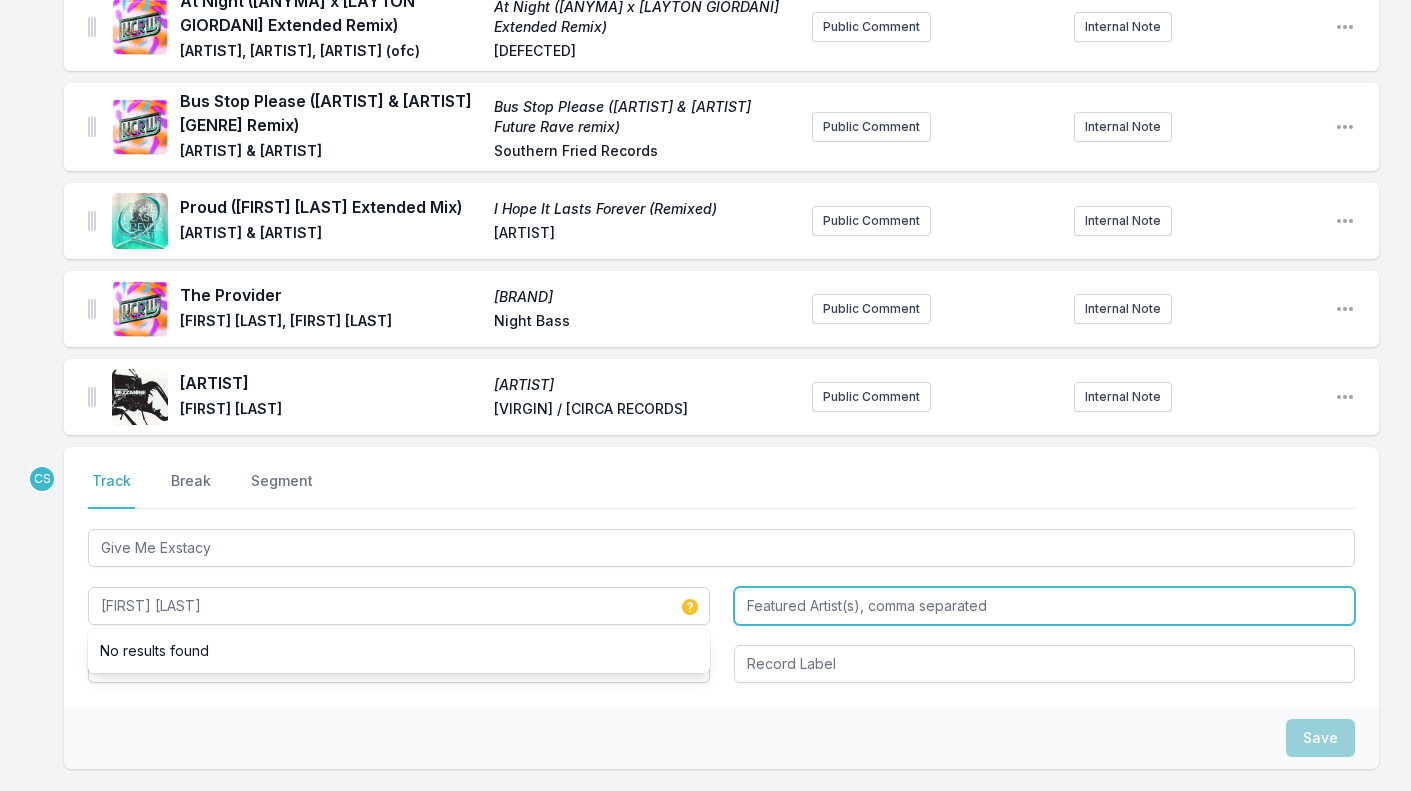 type on "[FIRST] [LAST]" 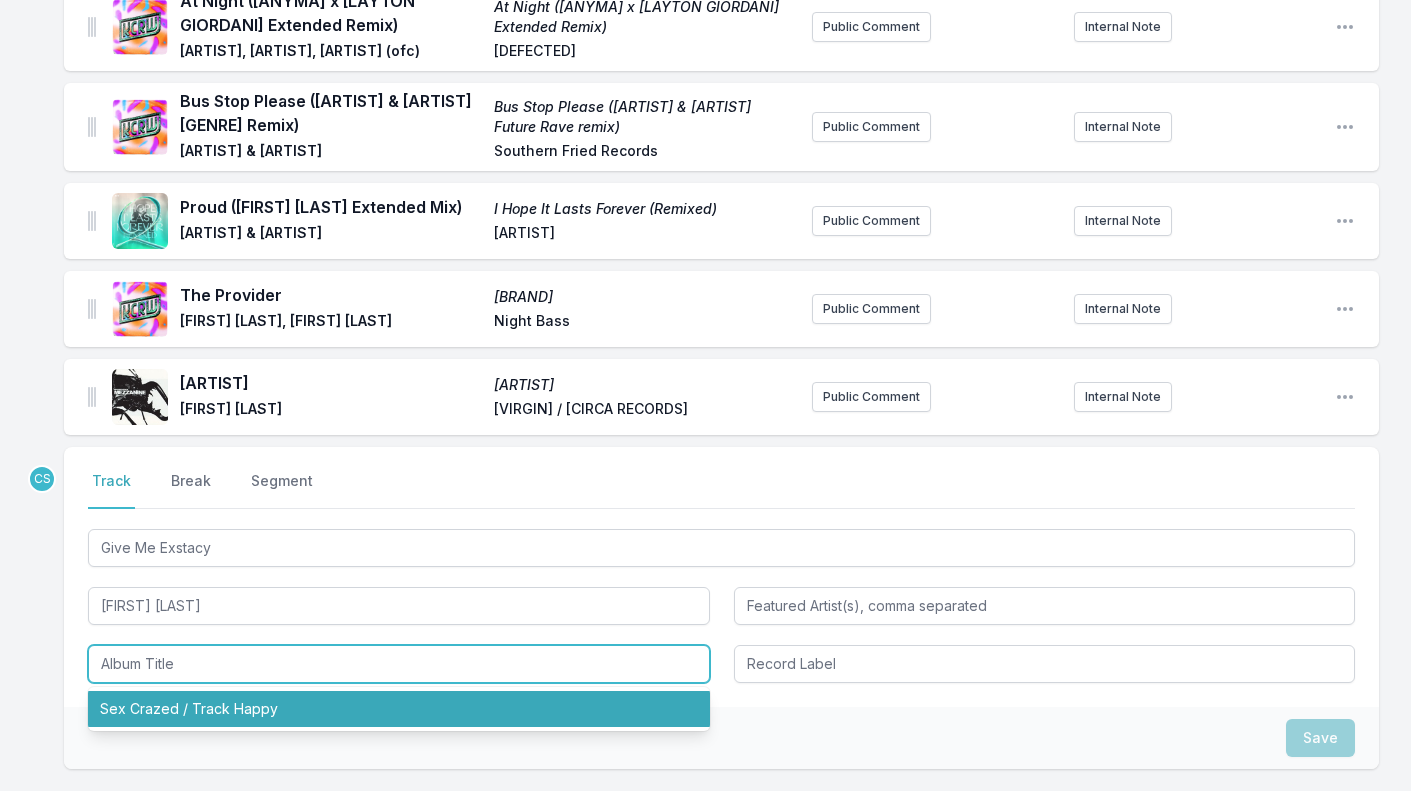 click at bounding box center (399, 664) 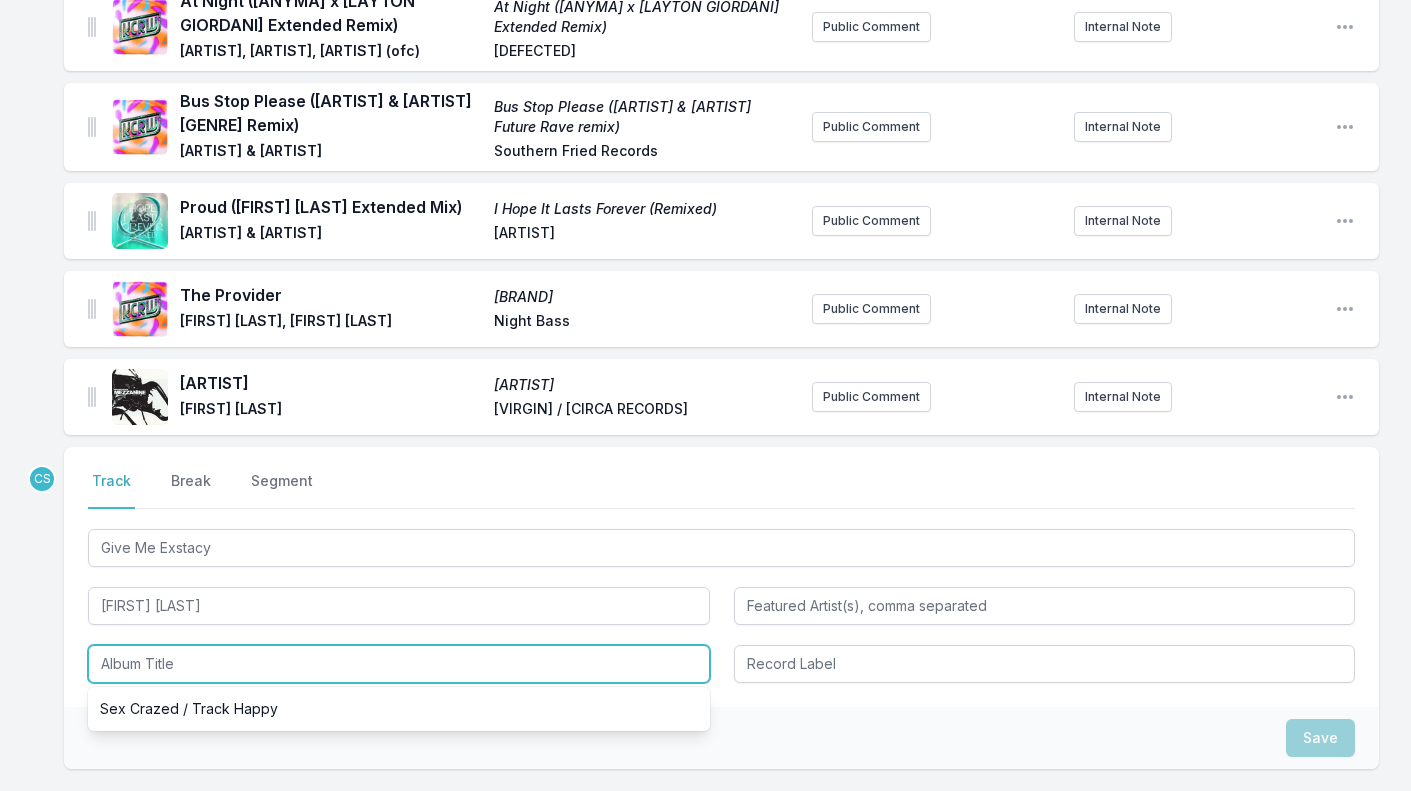 paste on "Dance Mania: Ghetto Madness" 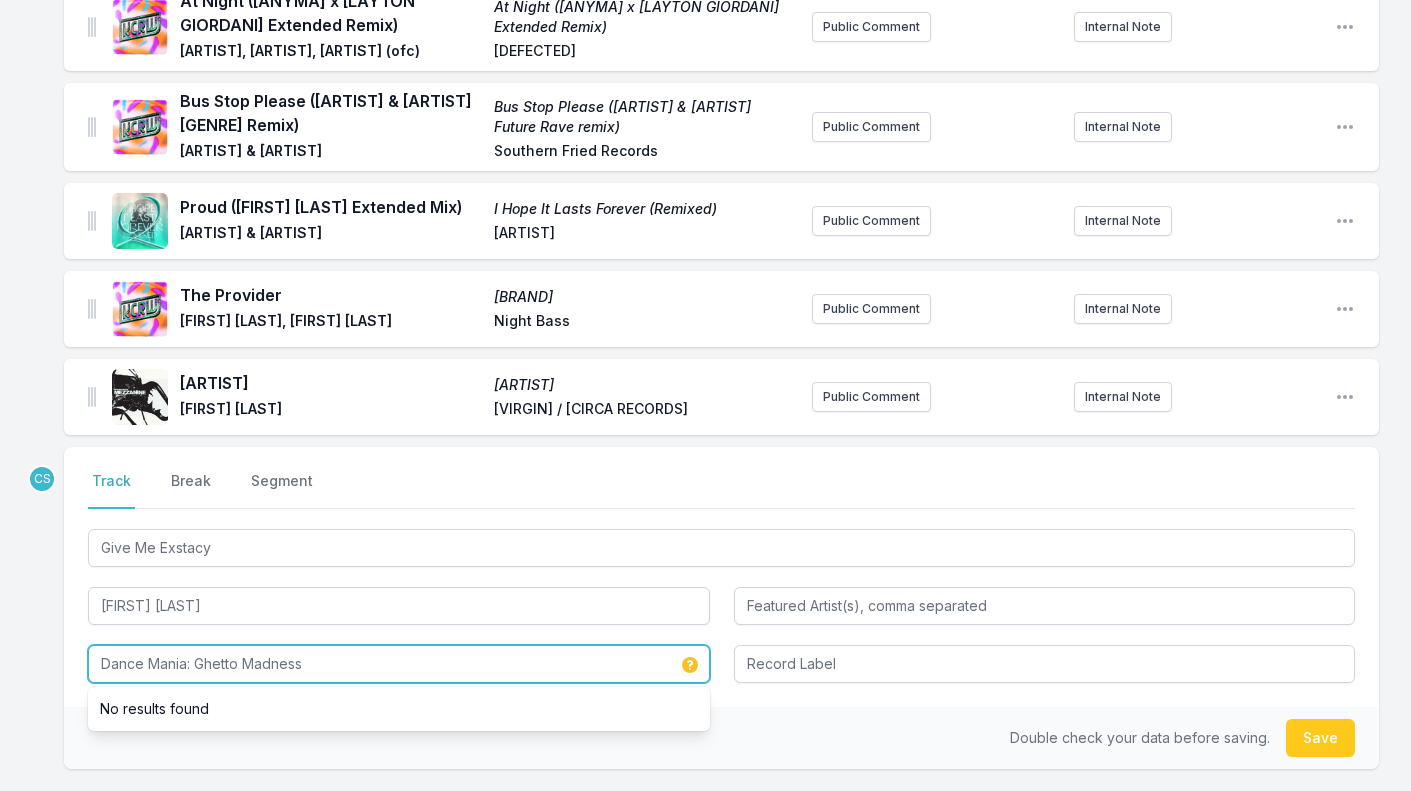 type on "Dance Mania: Ghetto Madness" 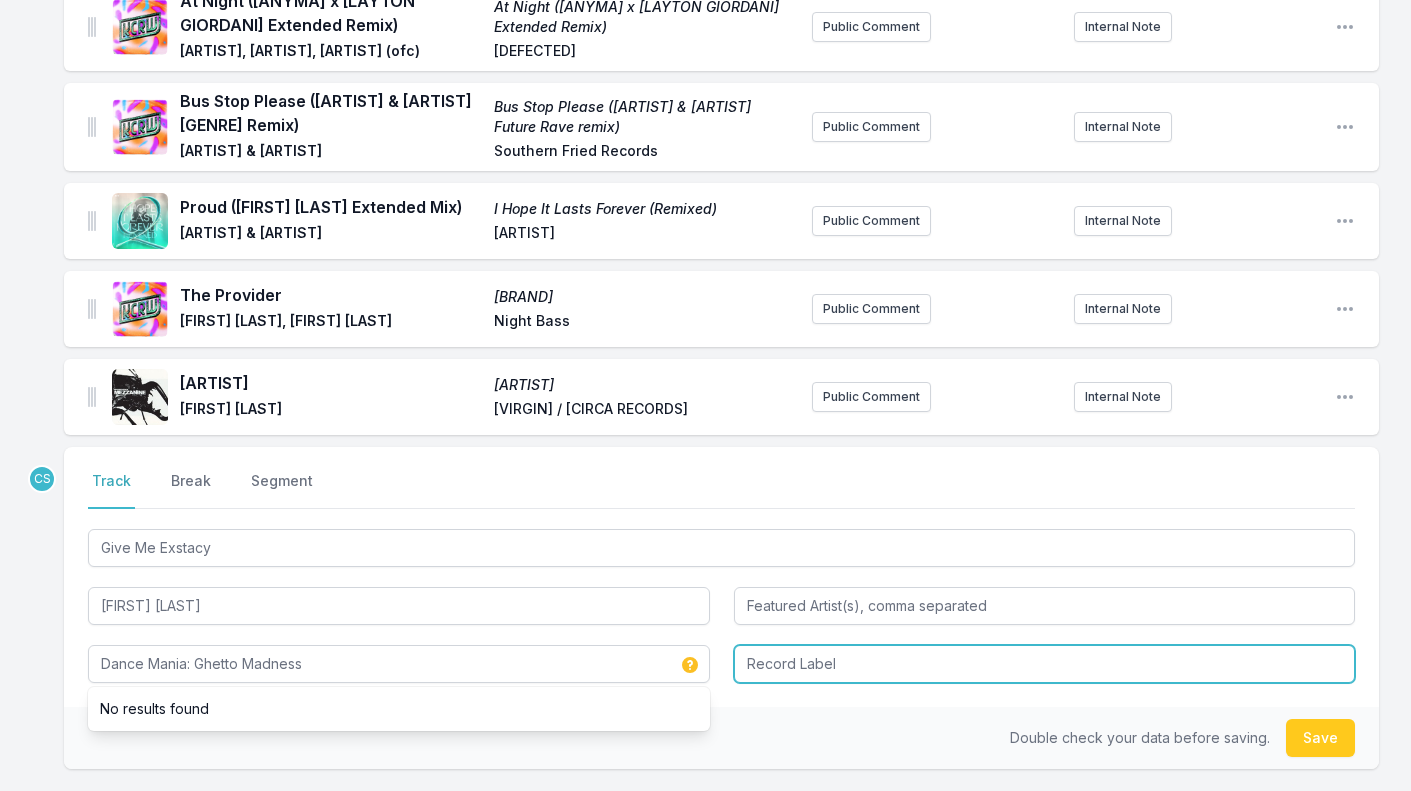 click at bounding box center (1045, 664) 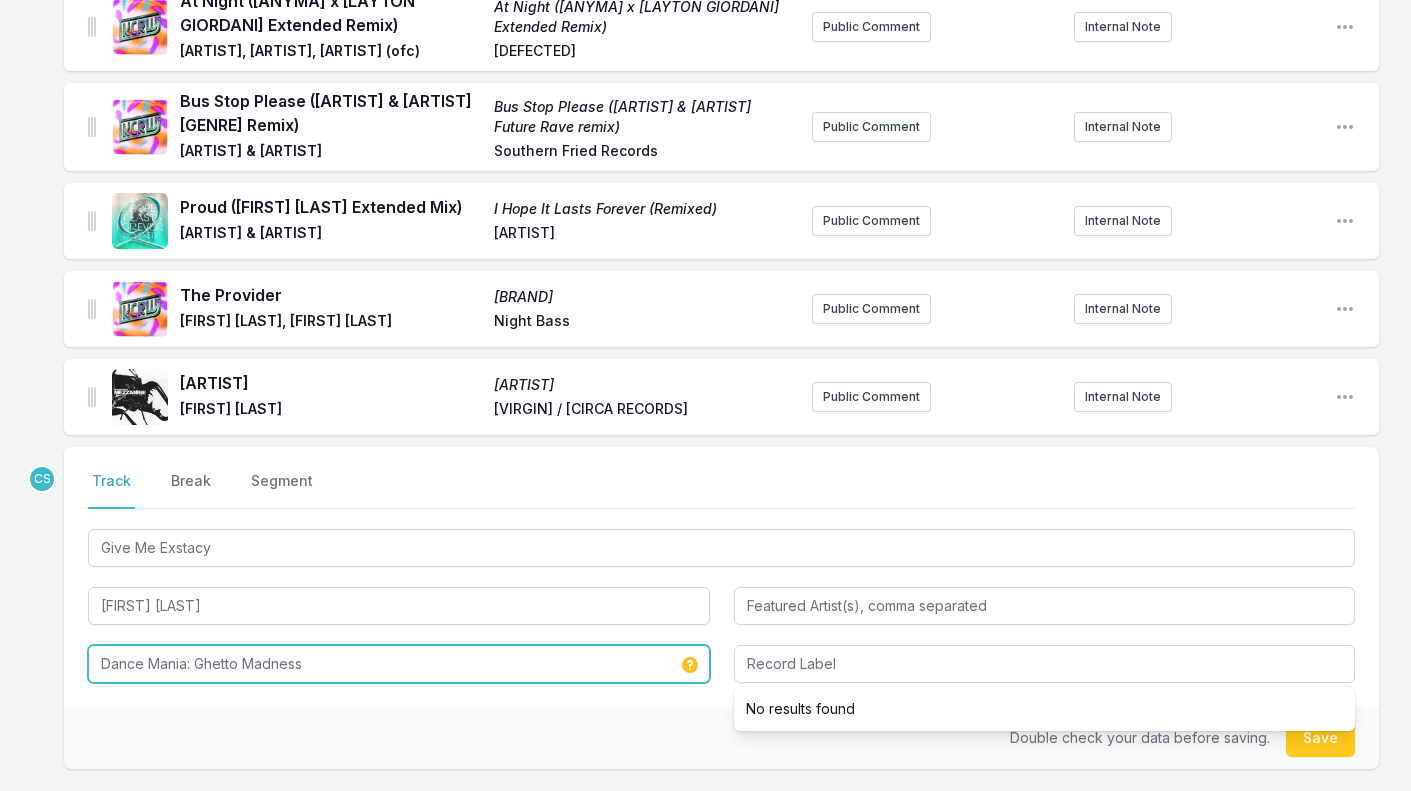 click on "Dance Mania: Ghetto Madness" at bounding box center [399, 664] 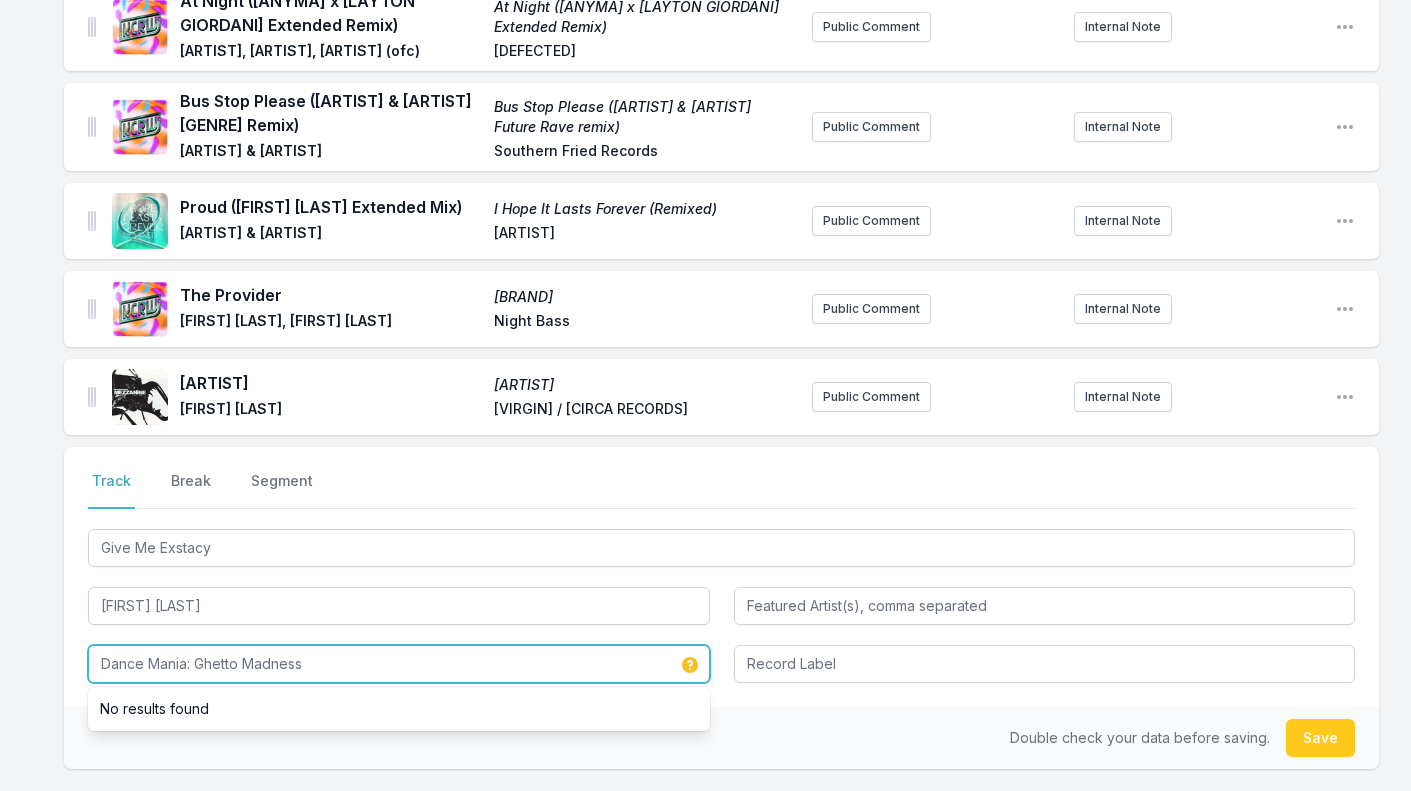 click on "Dance Mania: Ghetto Madness" at bounding box center [399, 664] 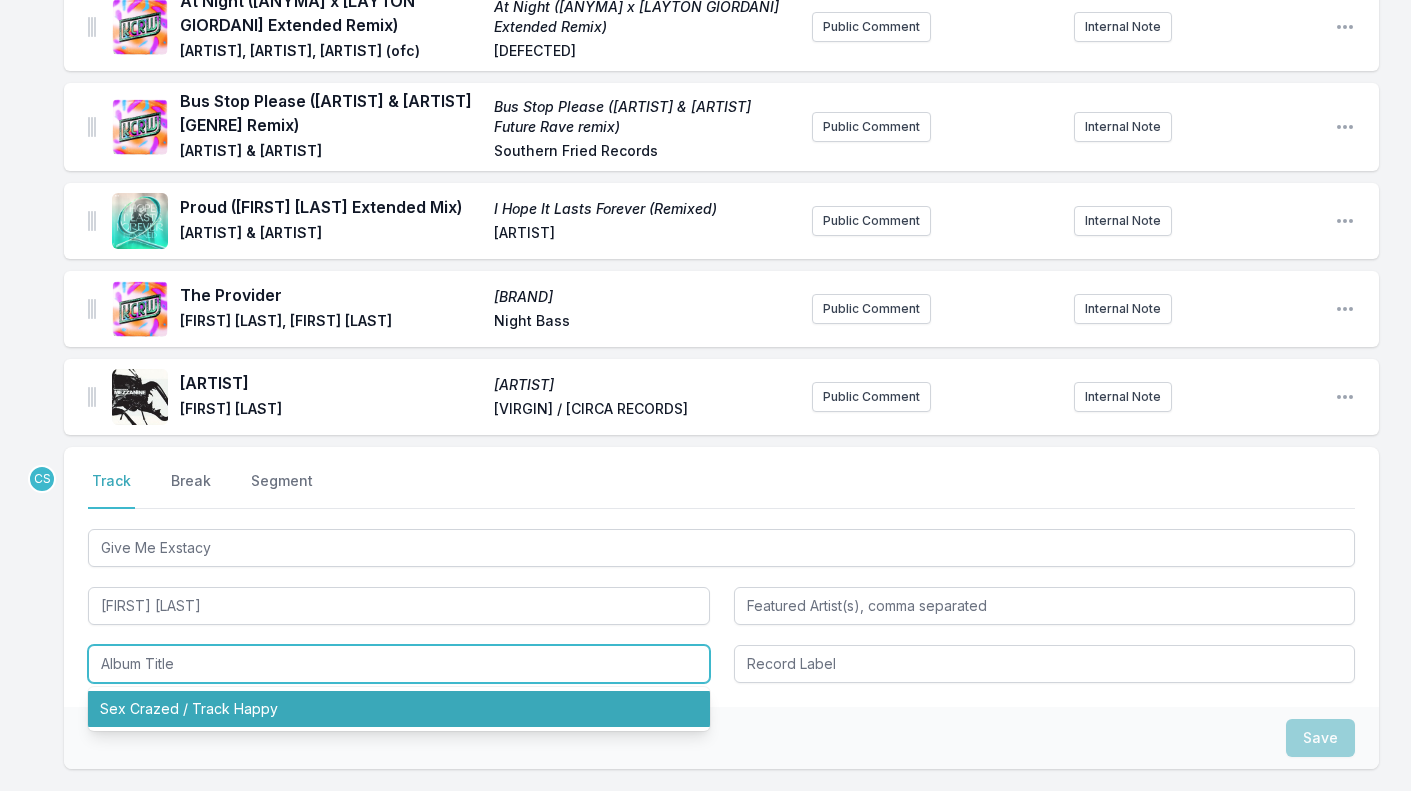 click on "Sex Crazed / Track Happy" at bounding box center (399, 709) 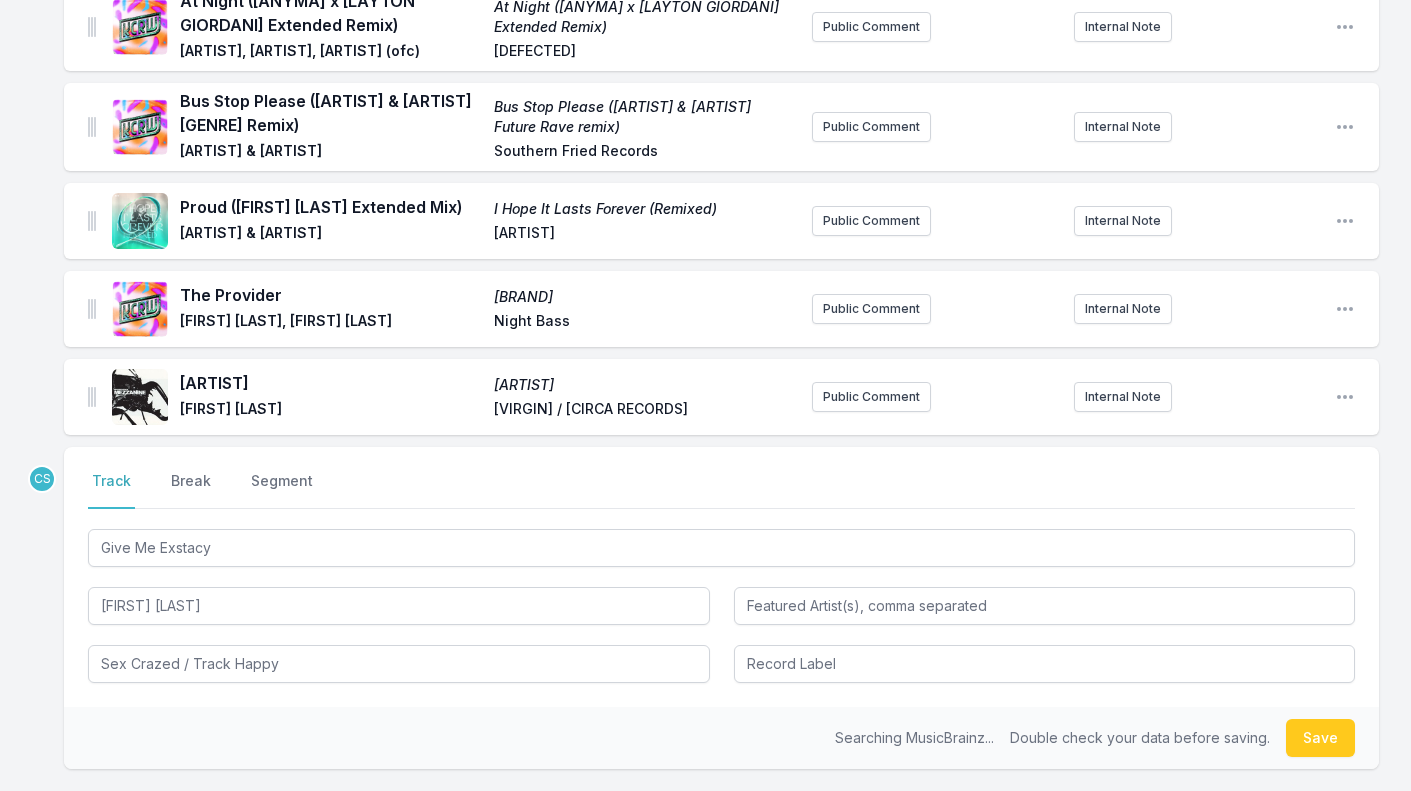 click at bounding box center (1045, 662) 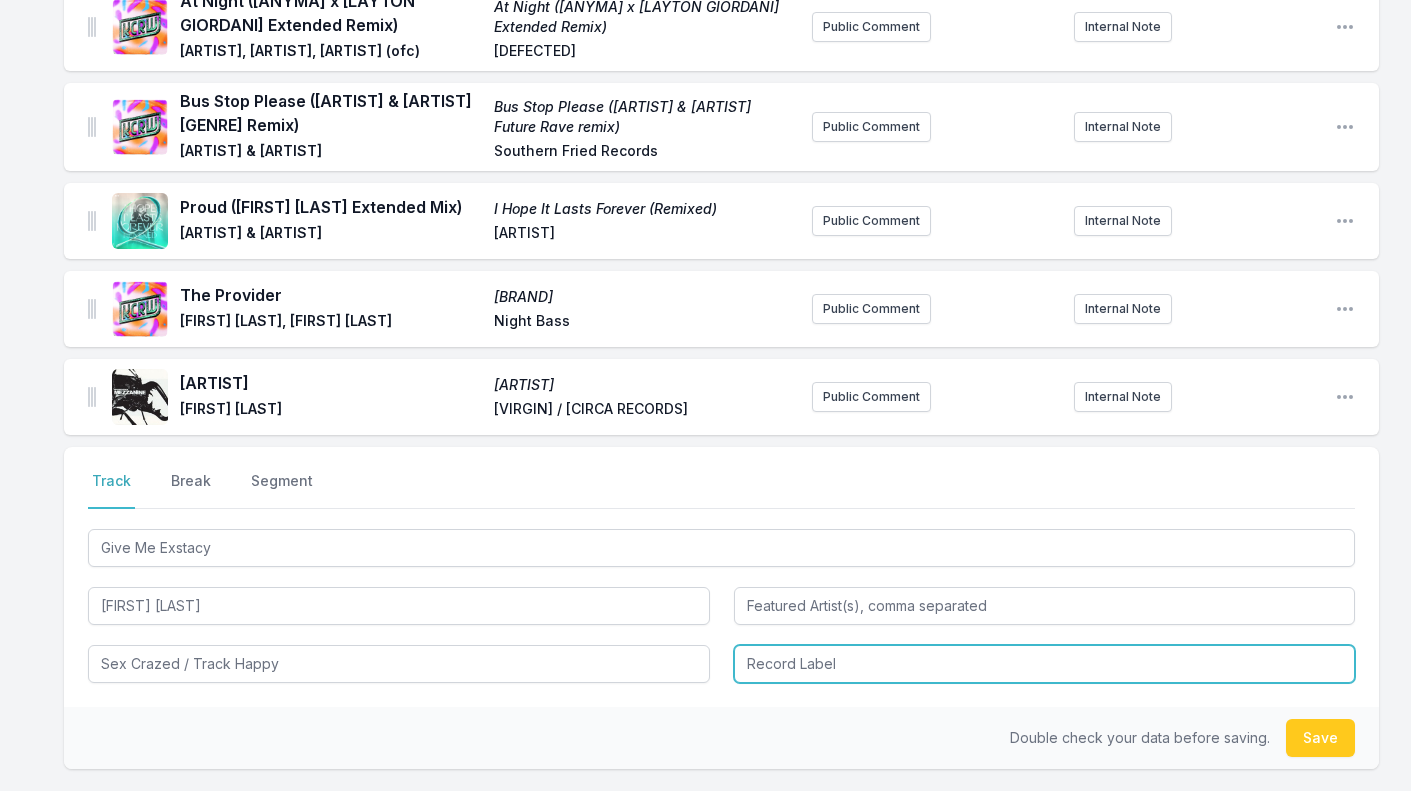 click at bounding box center (1045, 664) 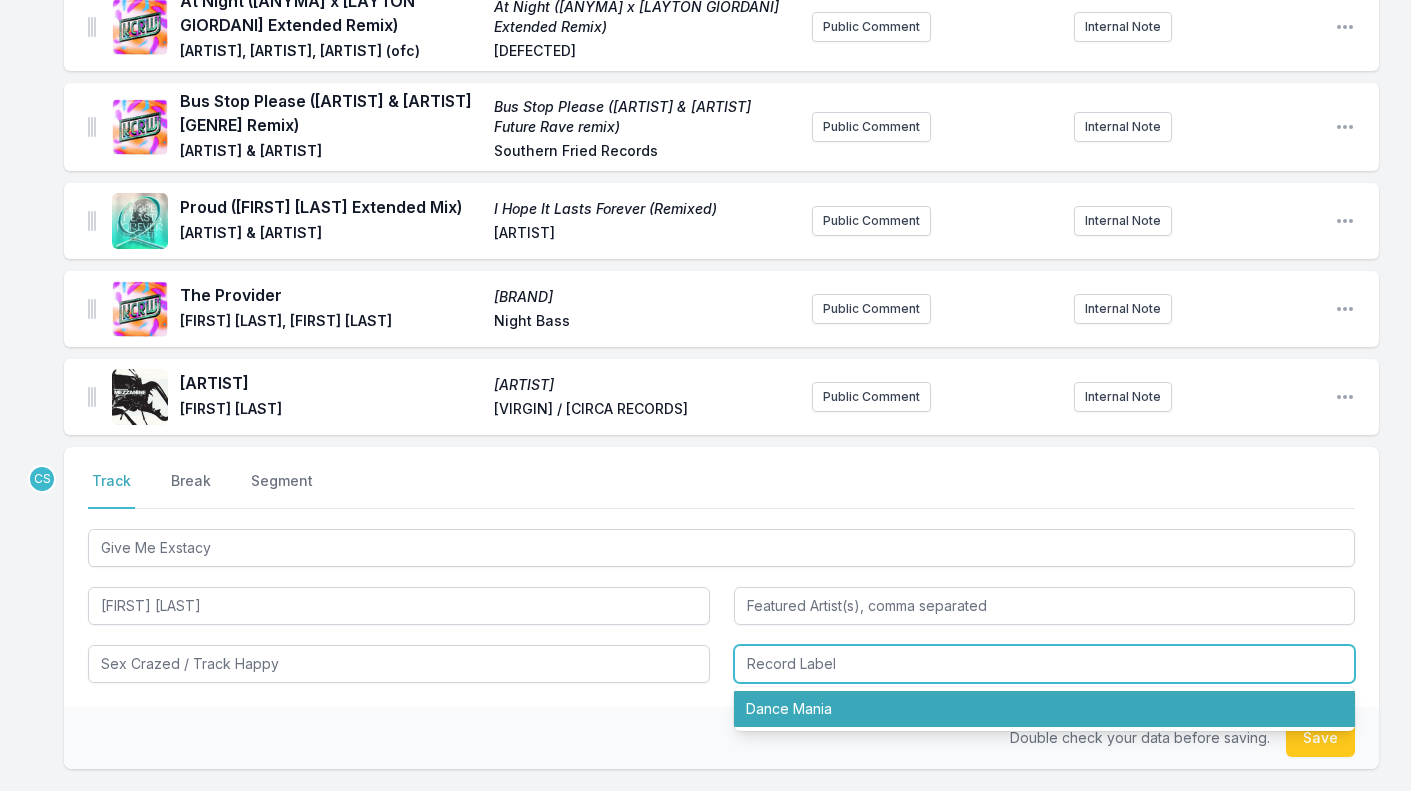 click on "Dance Mania" at bounding box center [1045, 709] 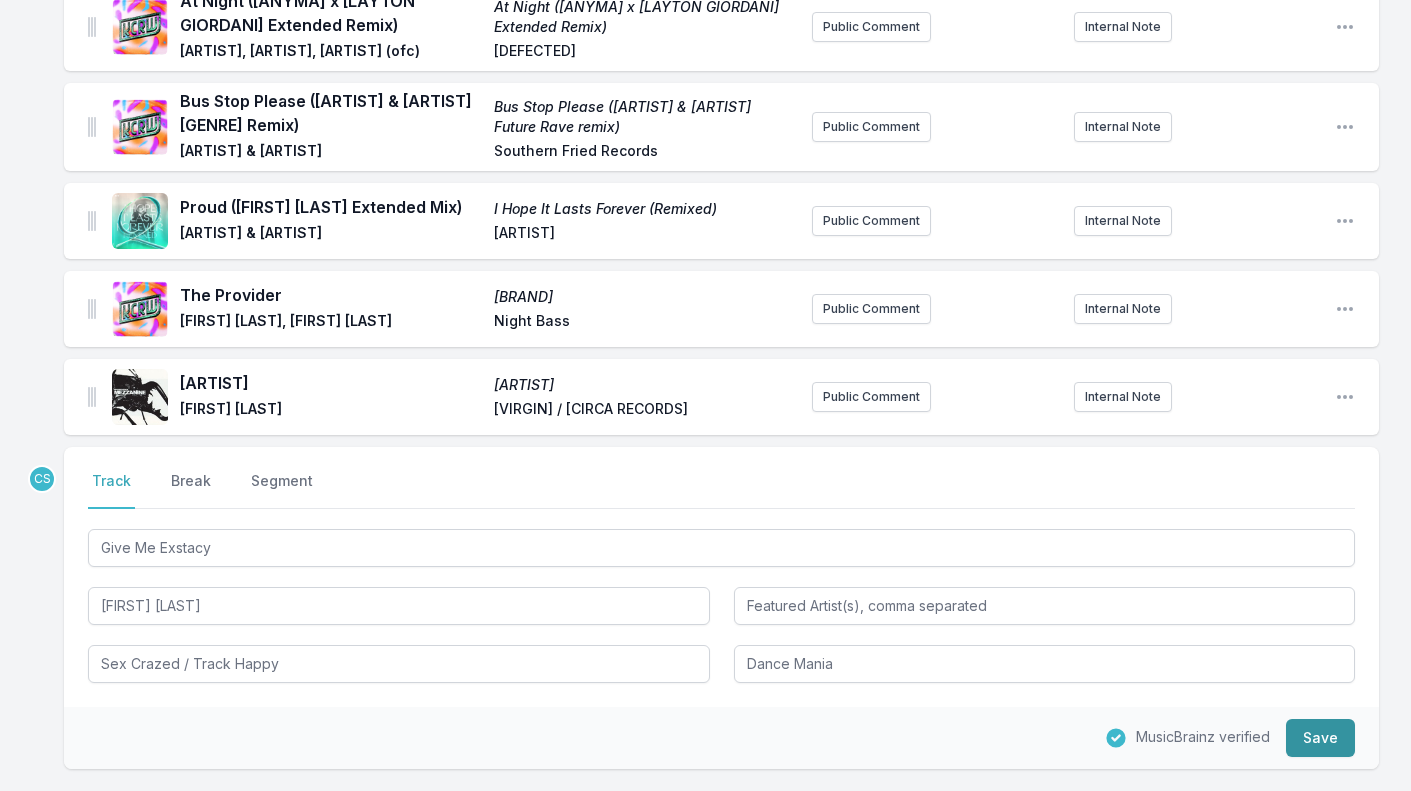 click on "Save" at bounding box center [1320, 738] 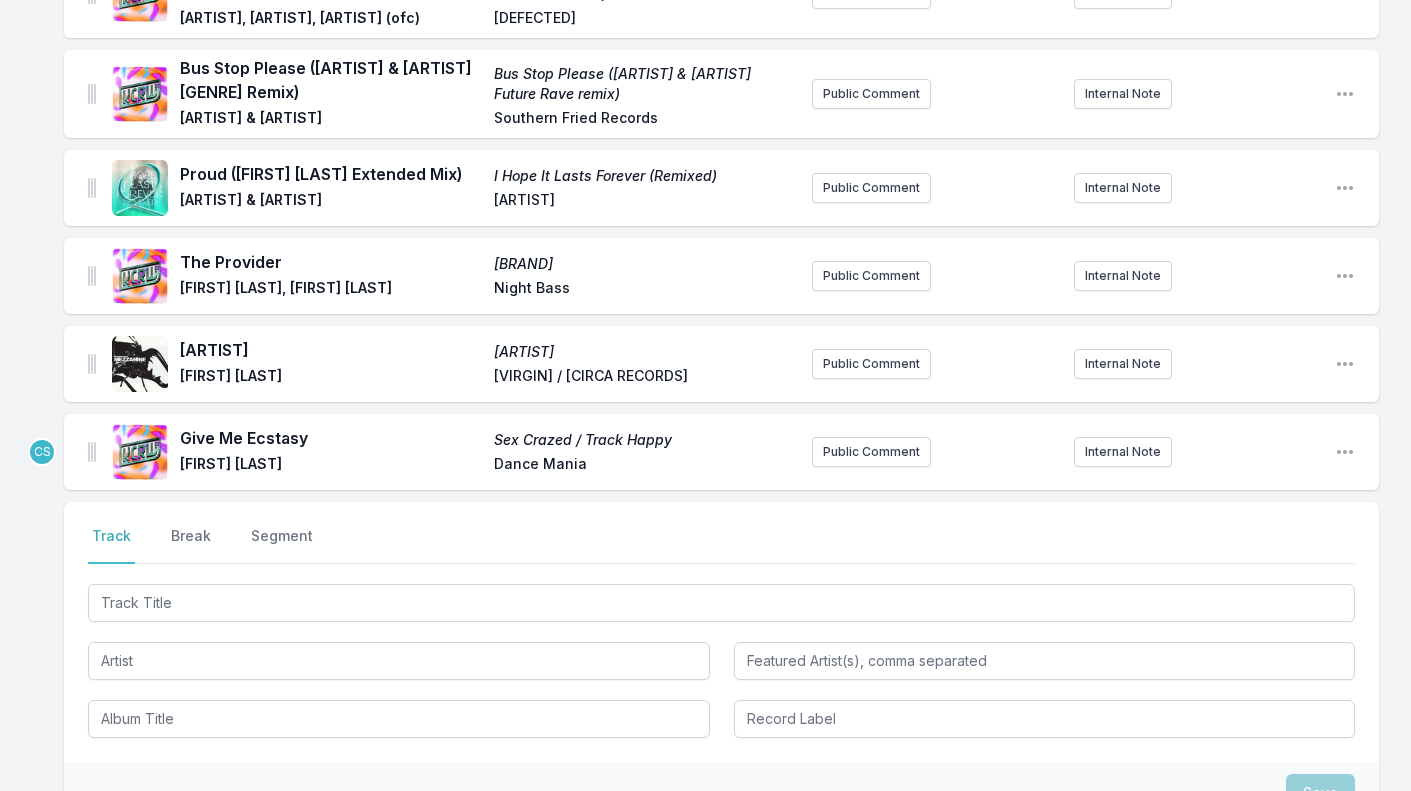 scroll, scrollTop: 2578, scrollLeft: 0, axis: vertical 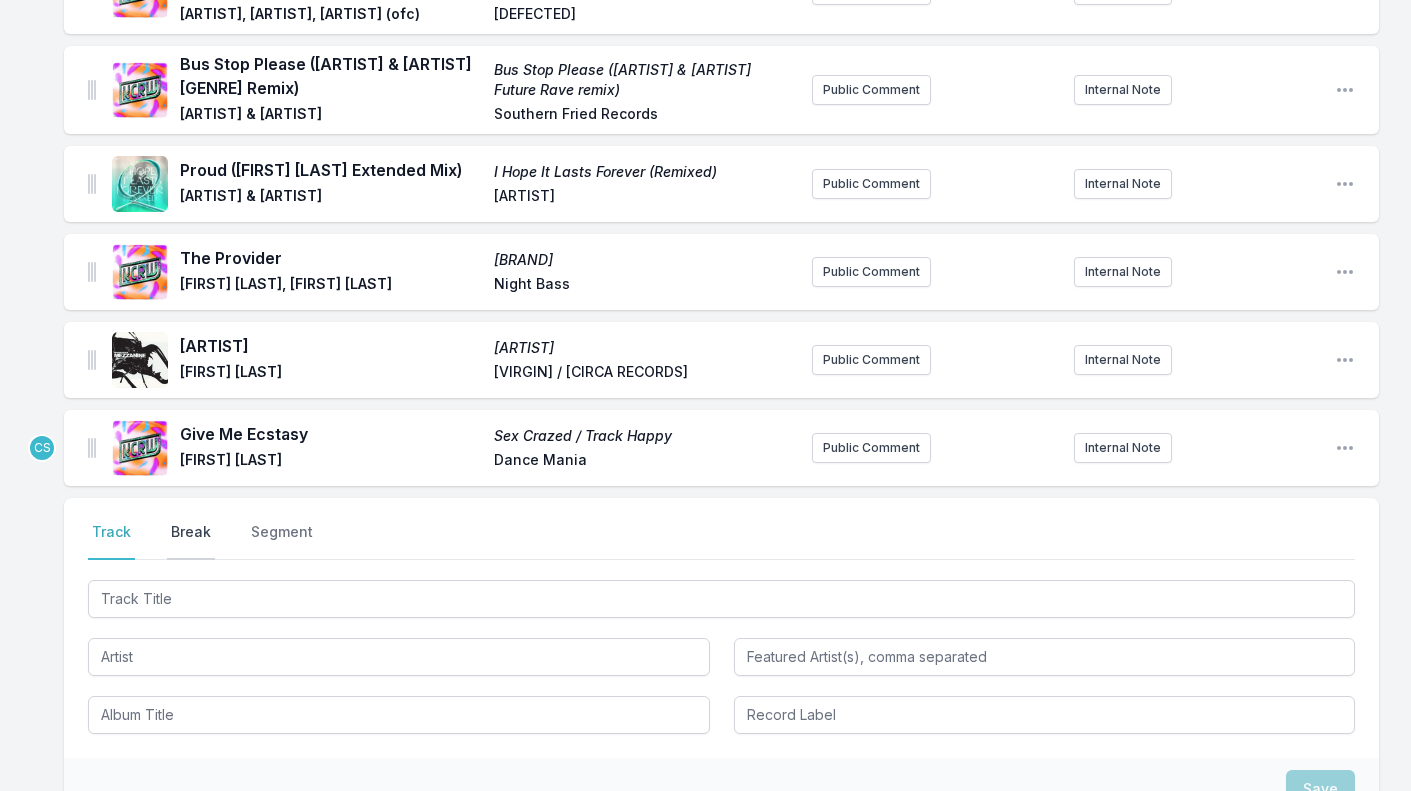 click on "Break" at bounding box center (191, 541) 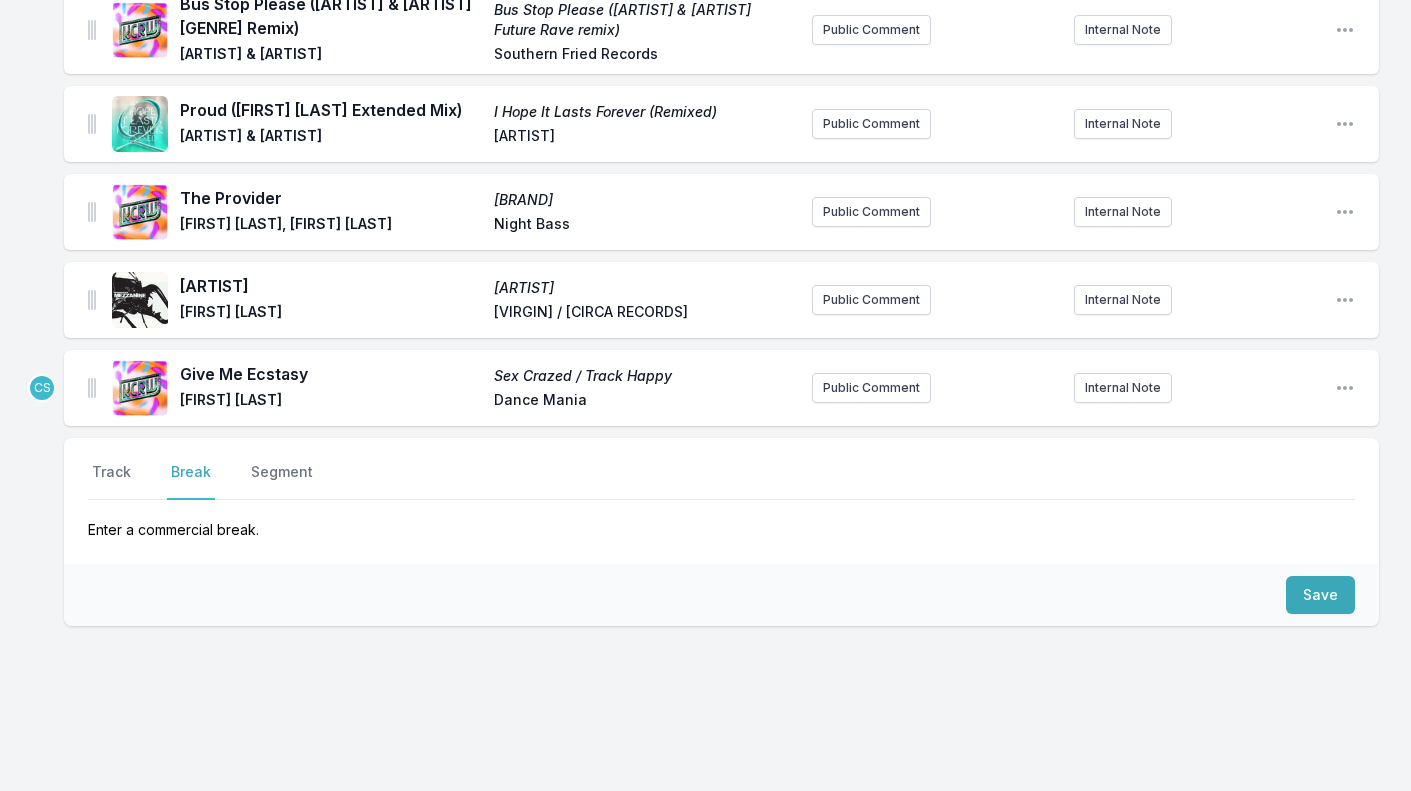 scroll, scrollTop: 2637, scrollLeft: 0, axis: vertical 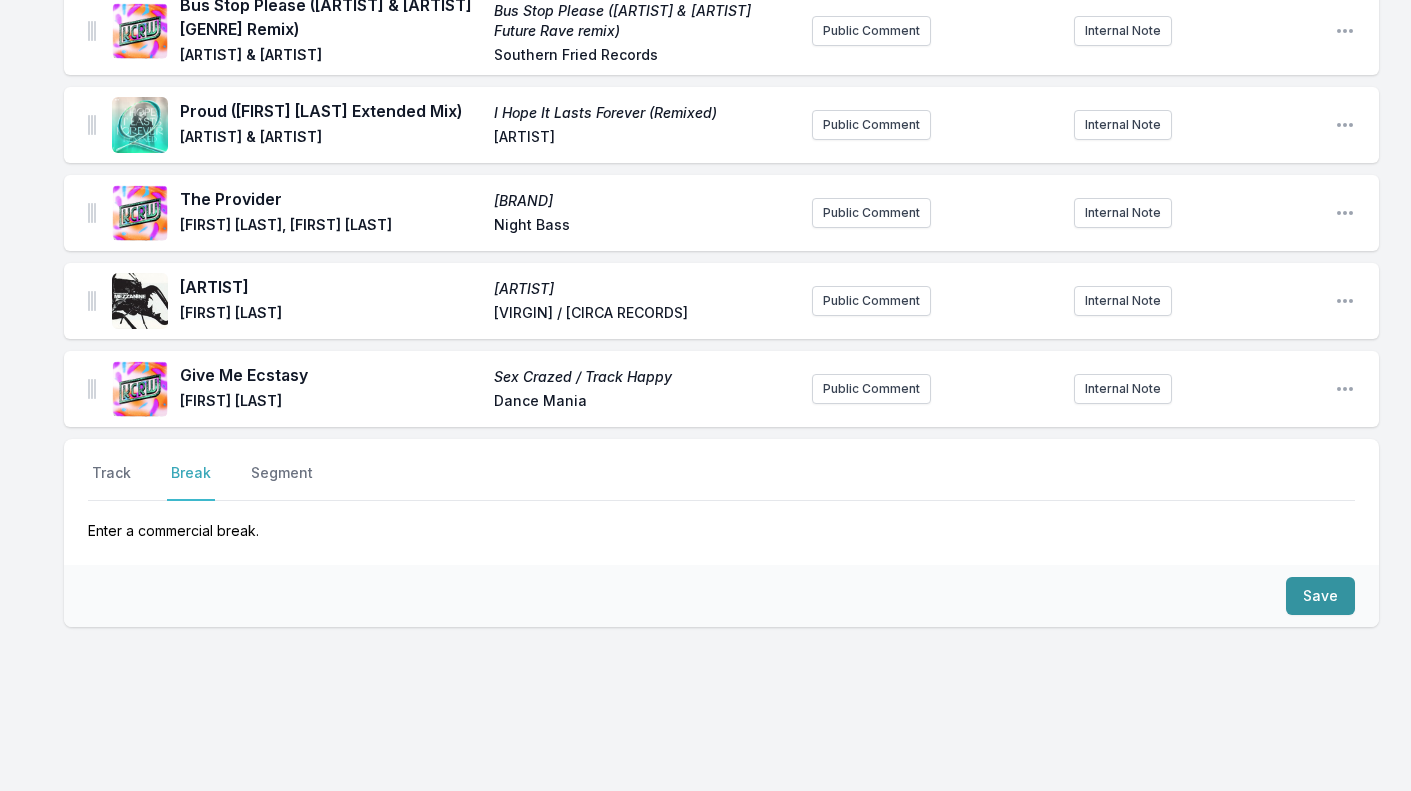 click on "Save" at bounding box center [1320, 596] 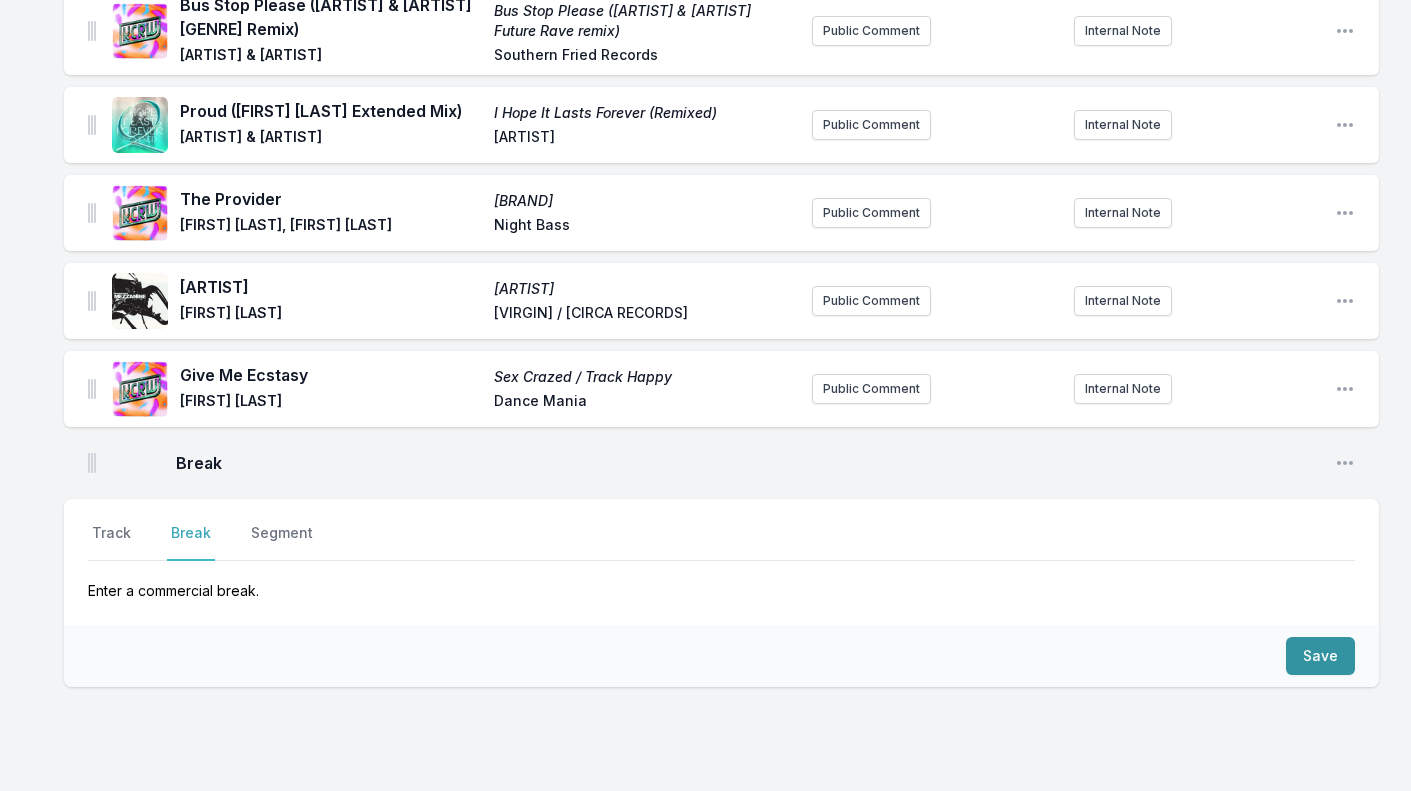 click on "Save" at bounding box center [1320, 656] 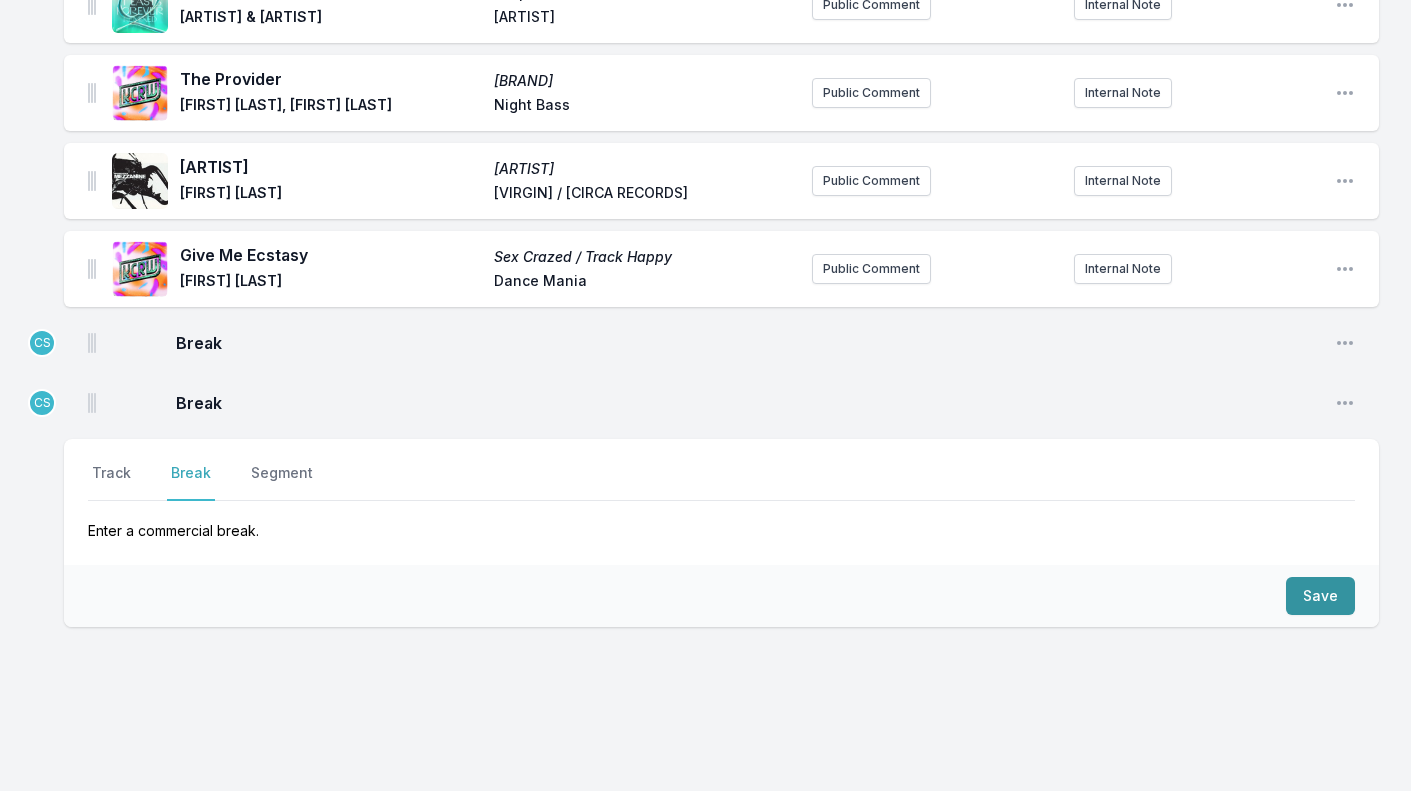 click on "Save" at bounding box center [1320, 596] 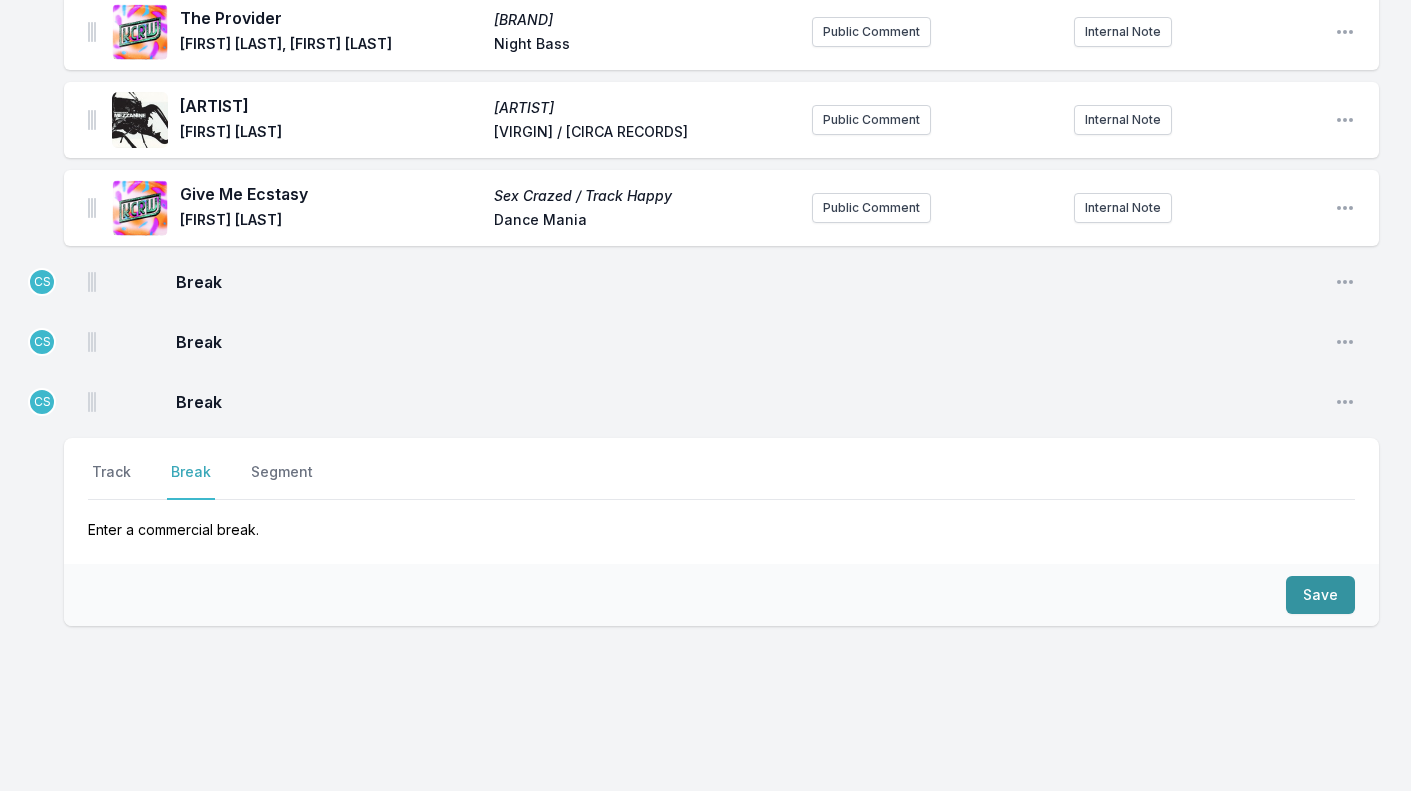 click on "Save" at bounding box center (1320, 595) 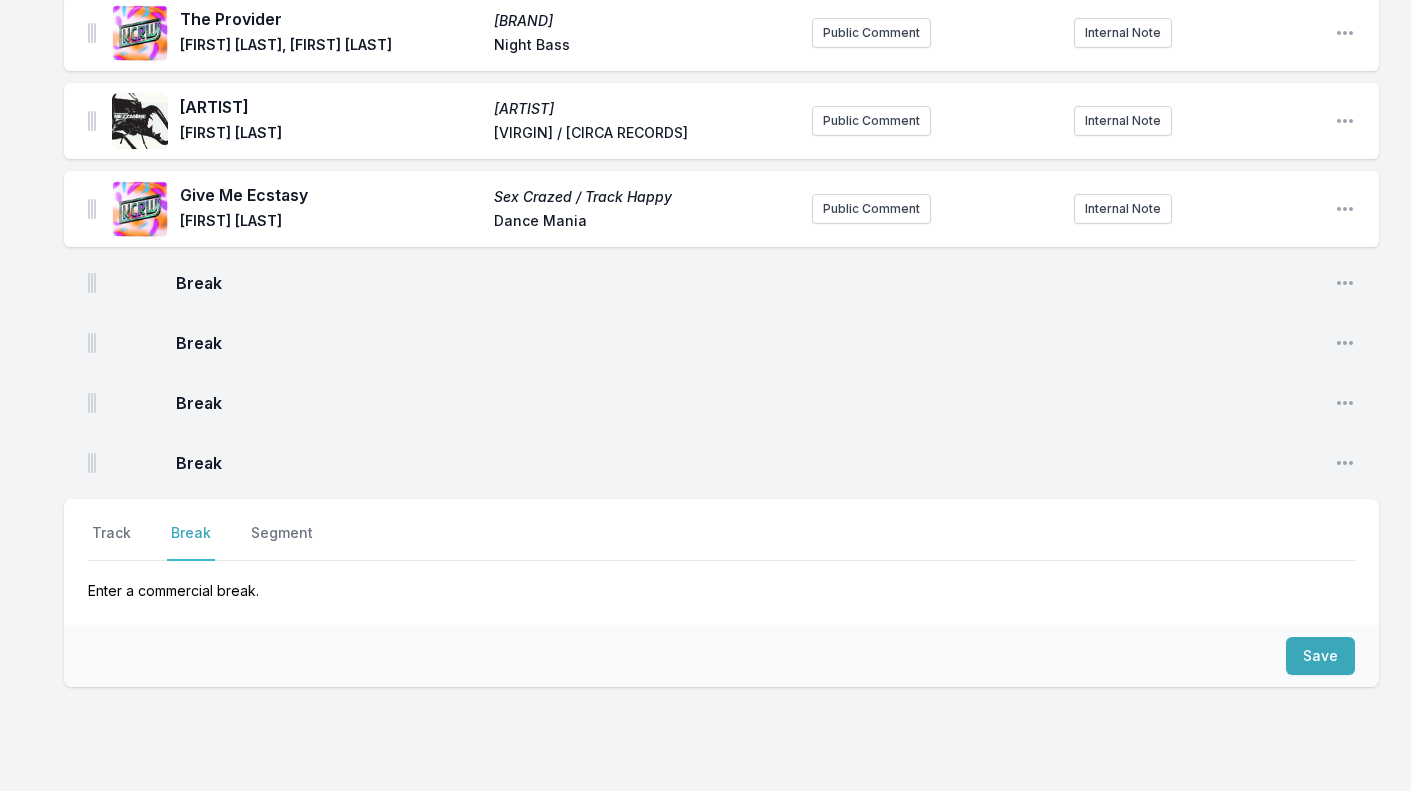 scroll, scrollTop: 2862, scrollLeft: 0, axis: vertical 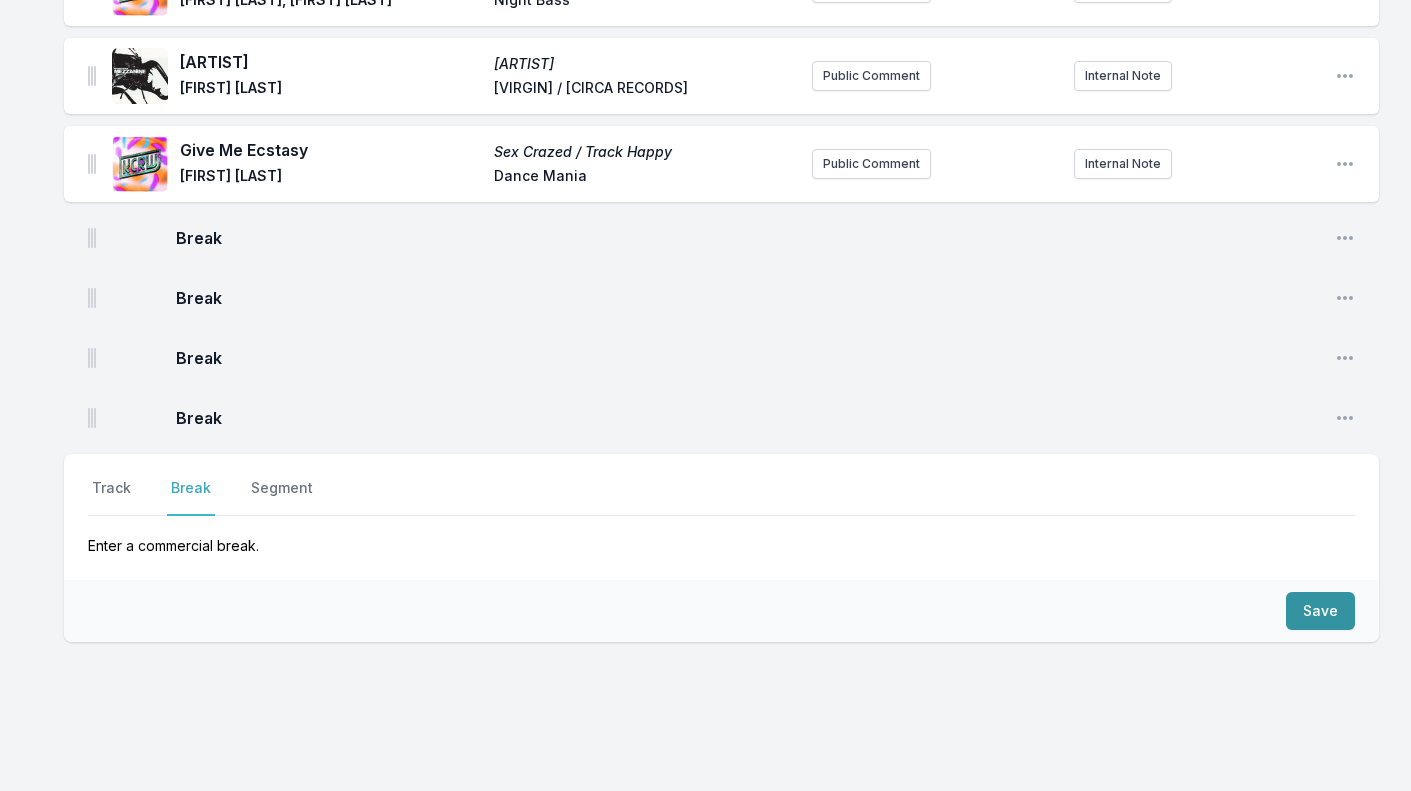 click on "Save" at bounding box center (1320, 611) 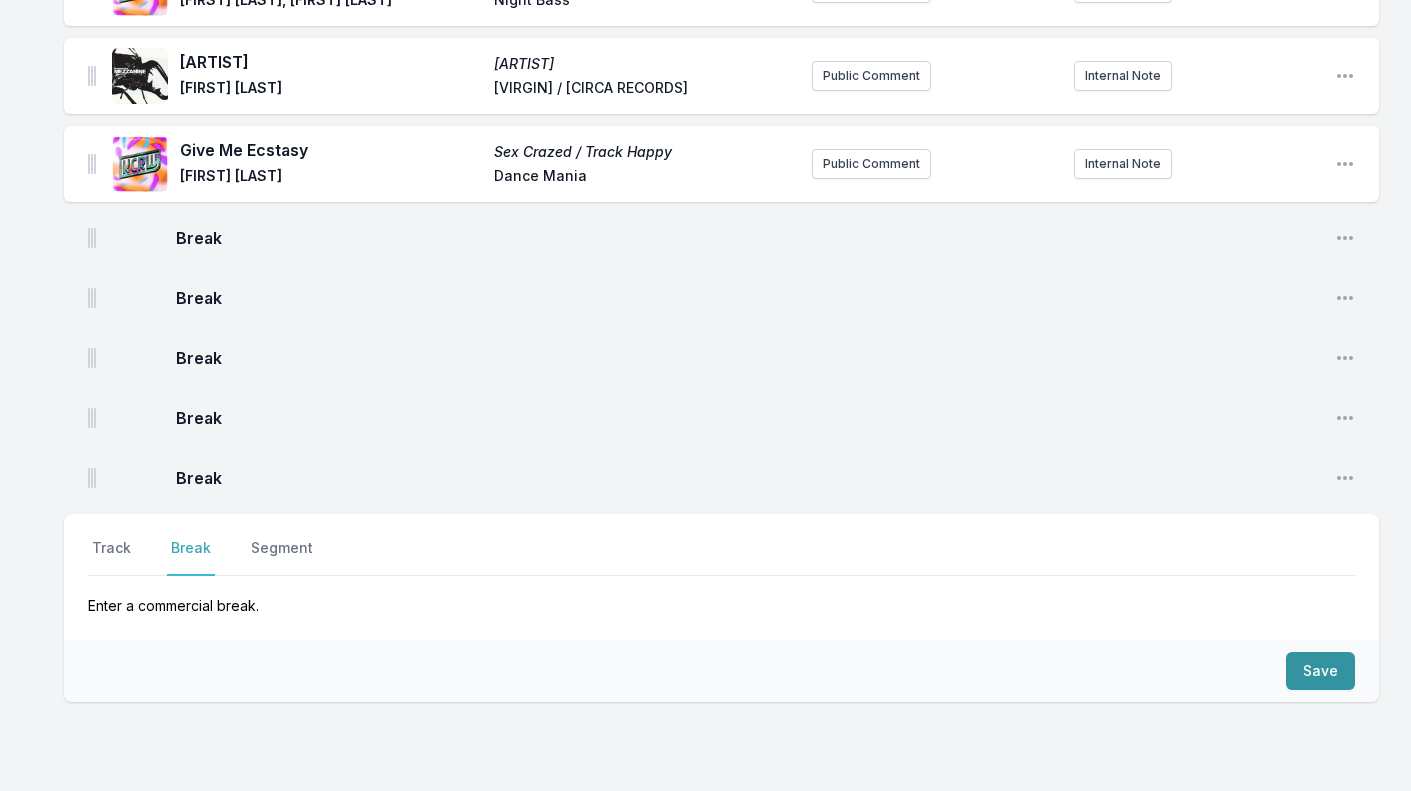 click on "Save" at bounding box center [1320, 671] 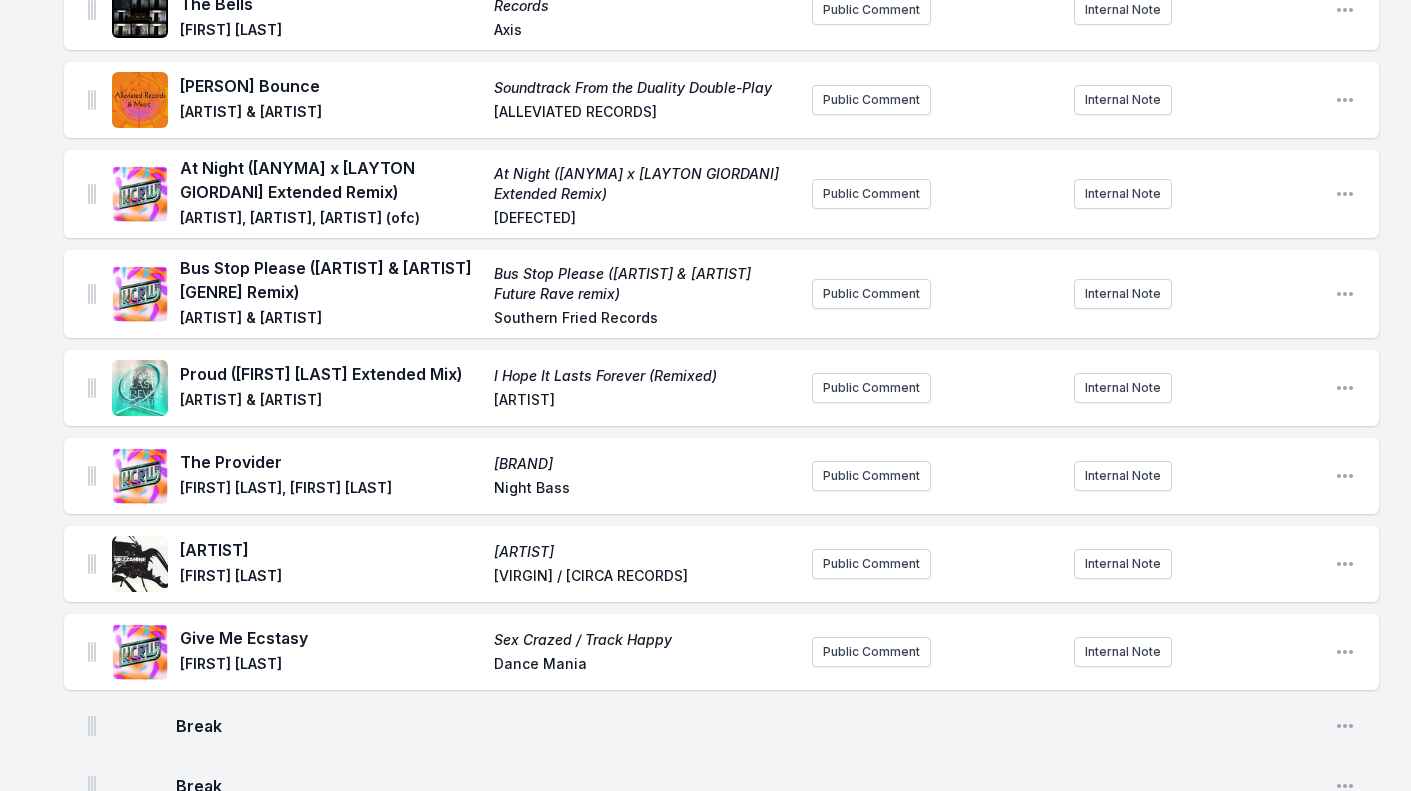 scroll, scrollTop: 2377, scrollLeft: 0, axis: vertical 